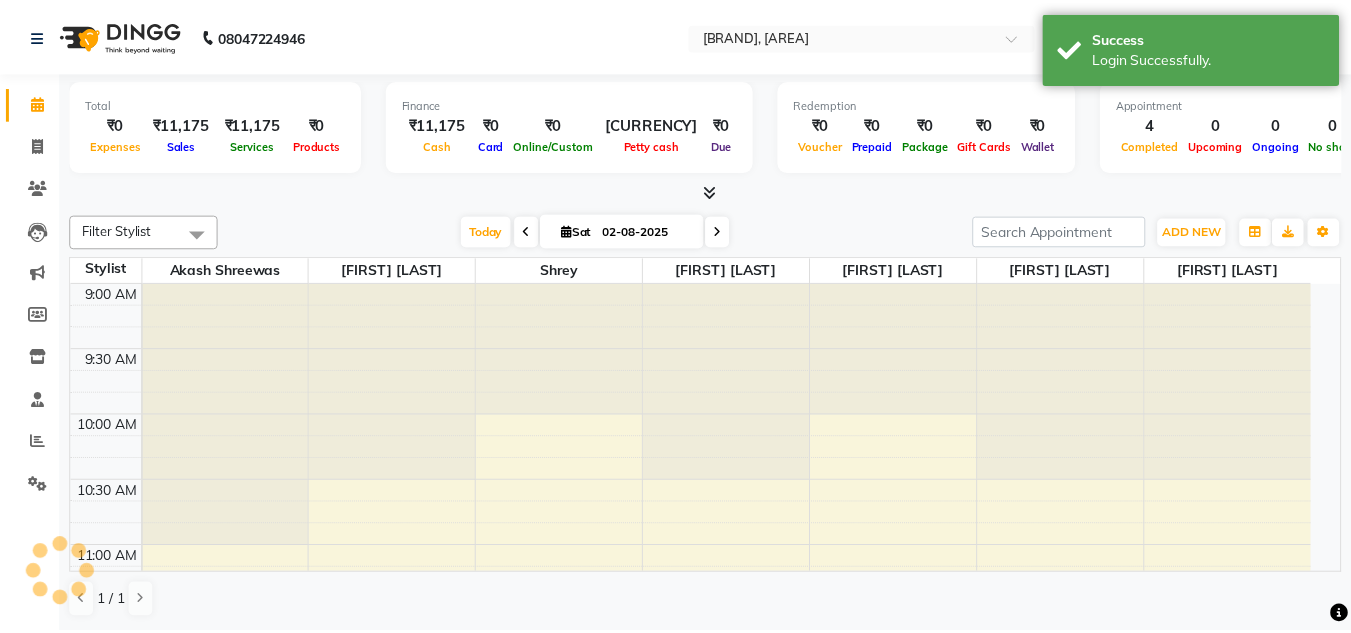 scroll, scrollTop: 0, scrollLeft: 0, axis: both 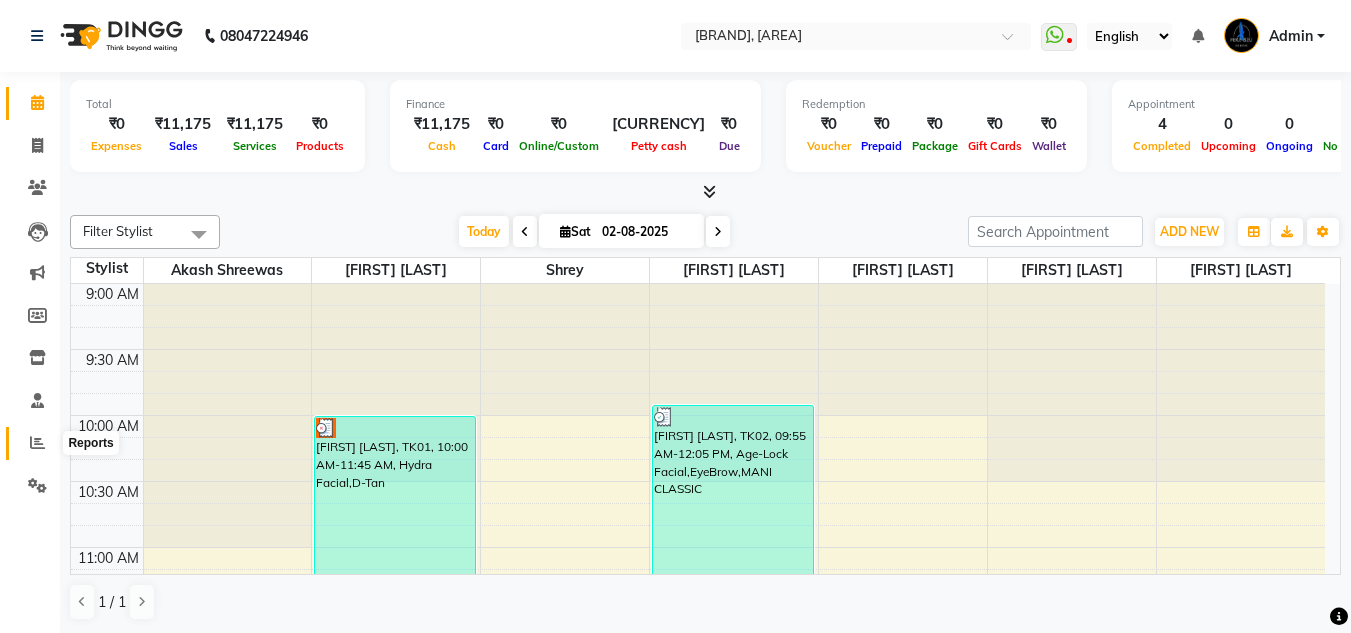 drag, startPoint x: 39, startPoint y: 442, endPoint x: 49, endPoint y: 440, distance: 10.198039 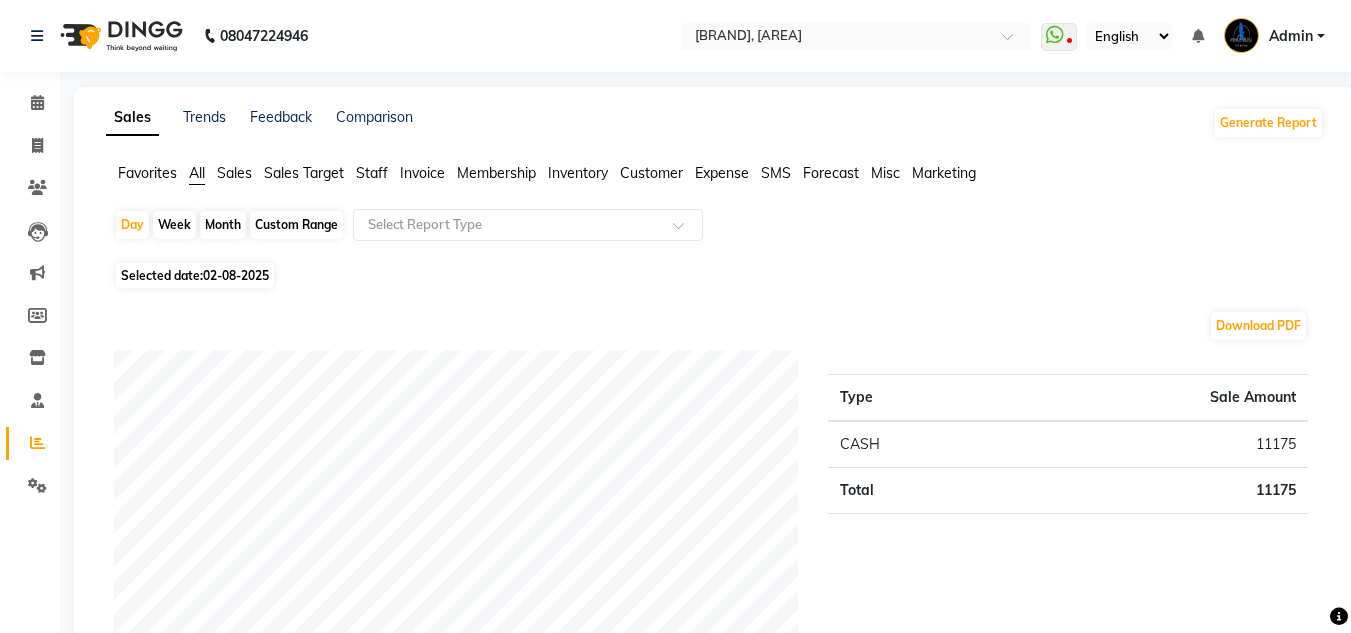 click on "Sales" 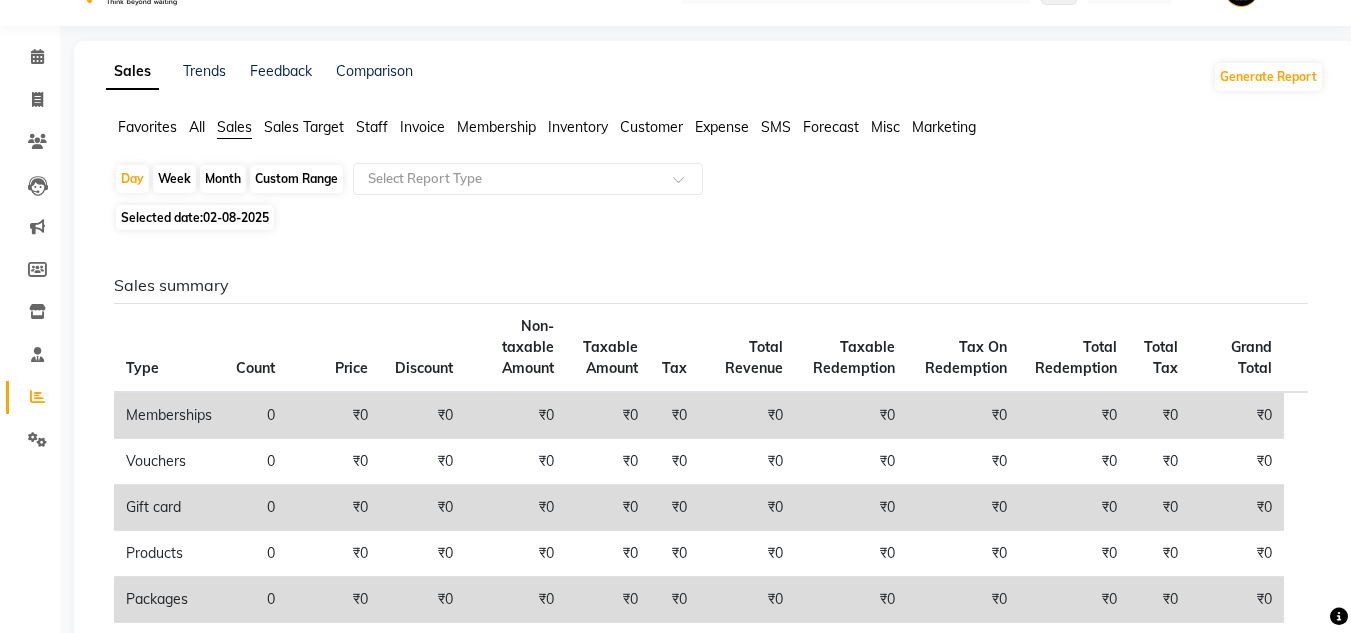 scroll, scrollTop: 0, scrollLeft: 0, axis: both 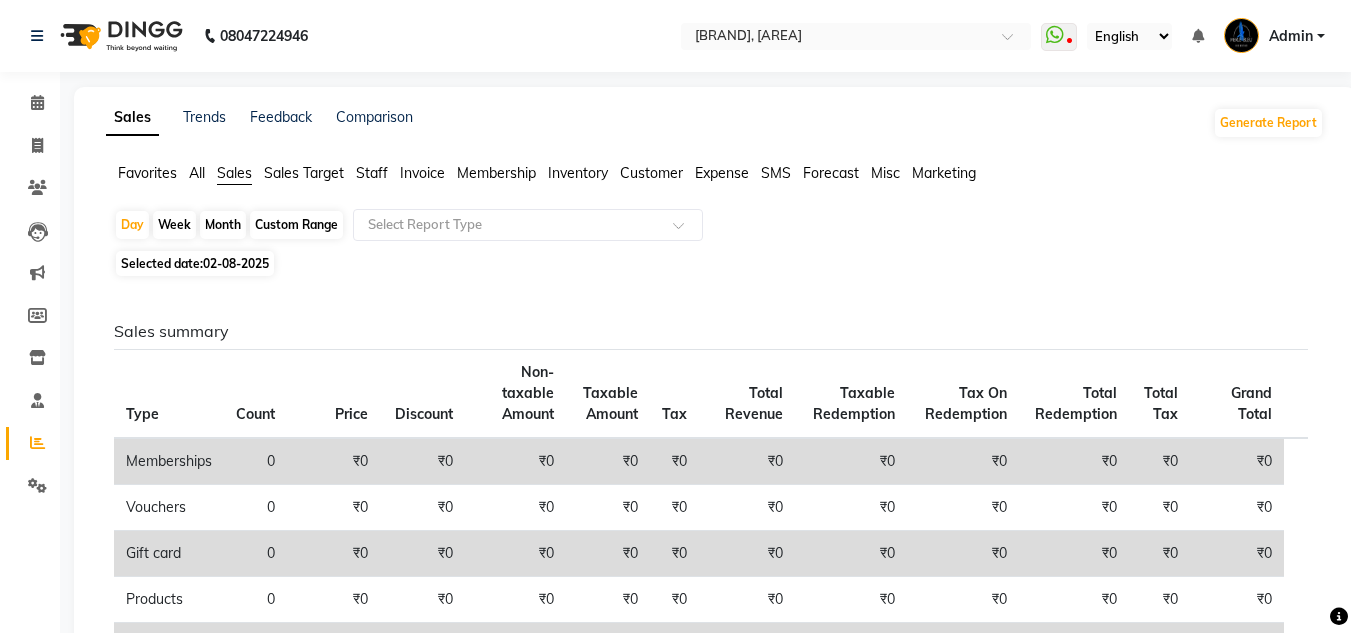 click on "Sales summary" 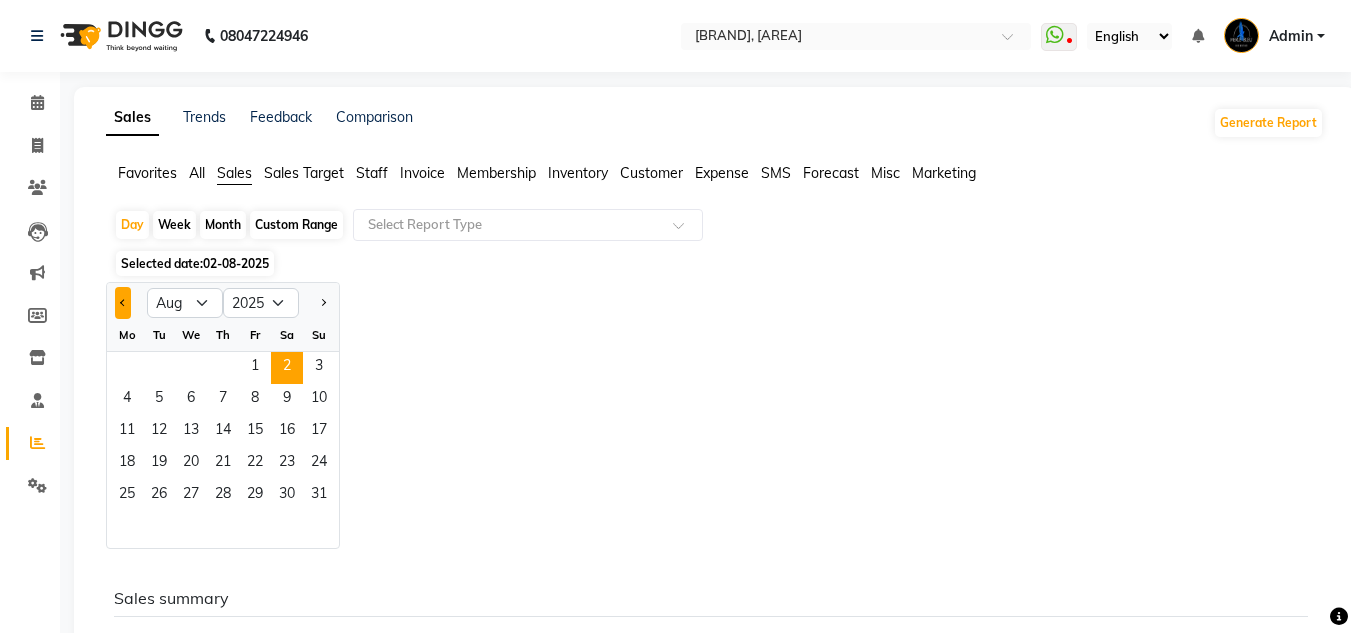 click 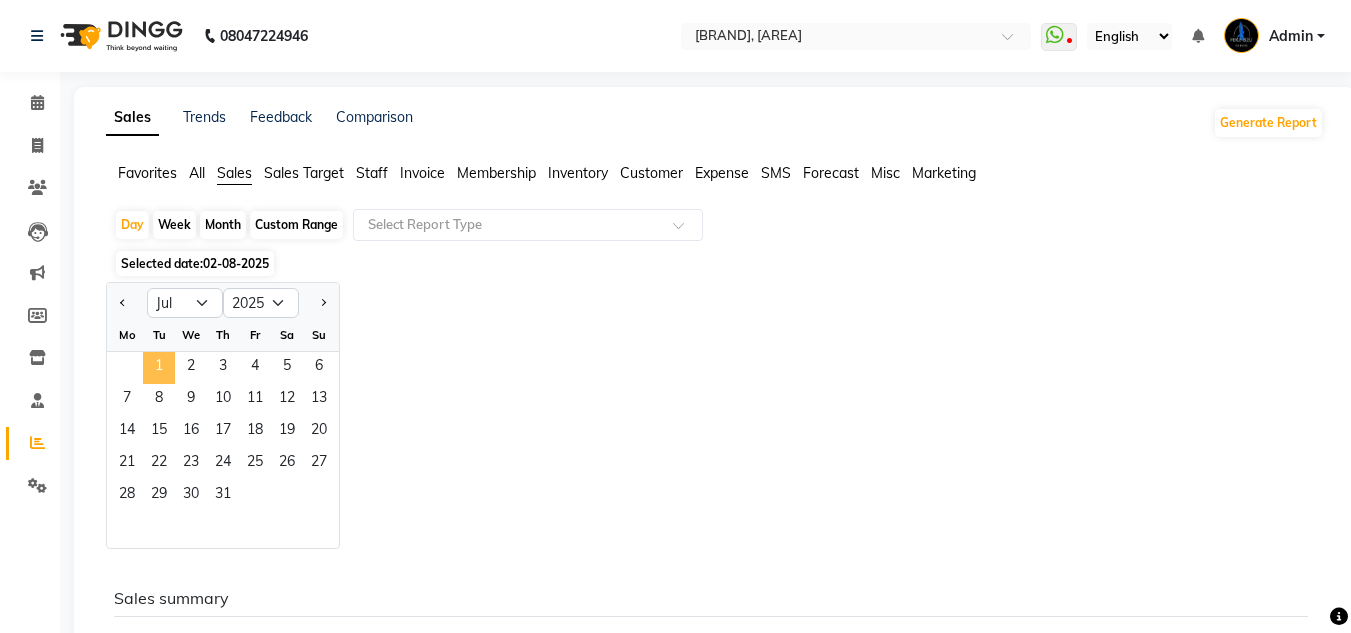 click on "1" 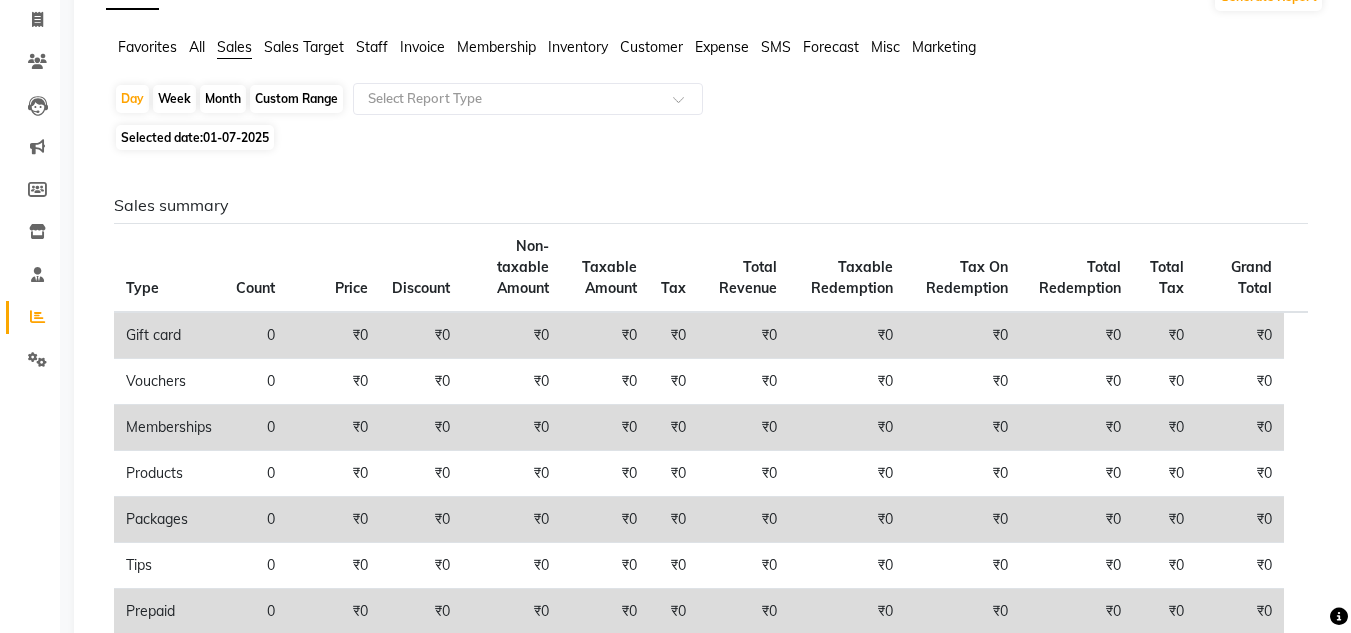 scroll, scrollTop: 100, scrollLeft: 0, axis: vertical 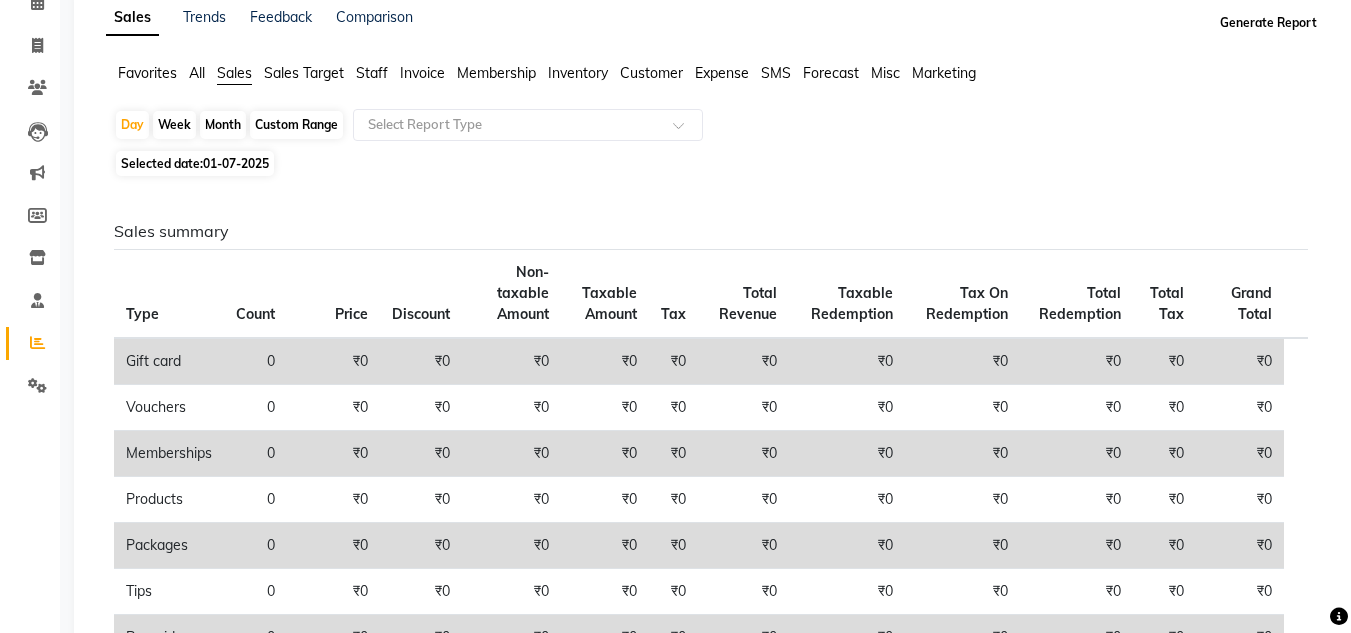 click on "Generate Report" 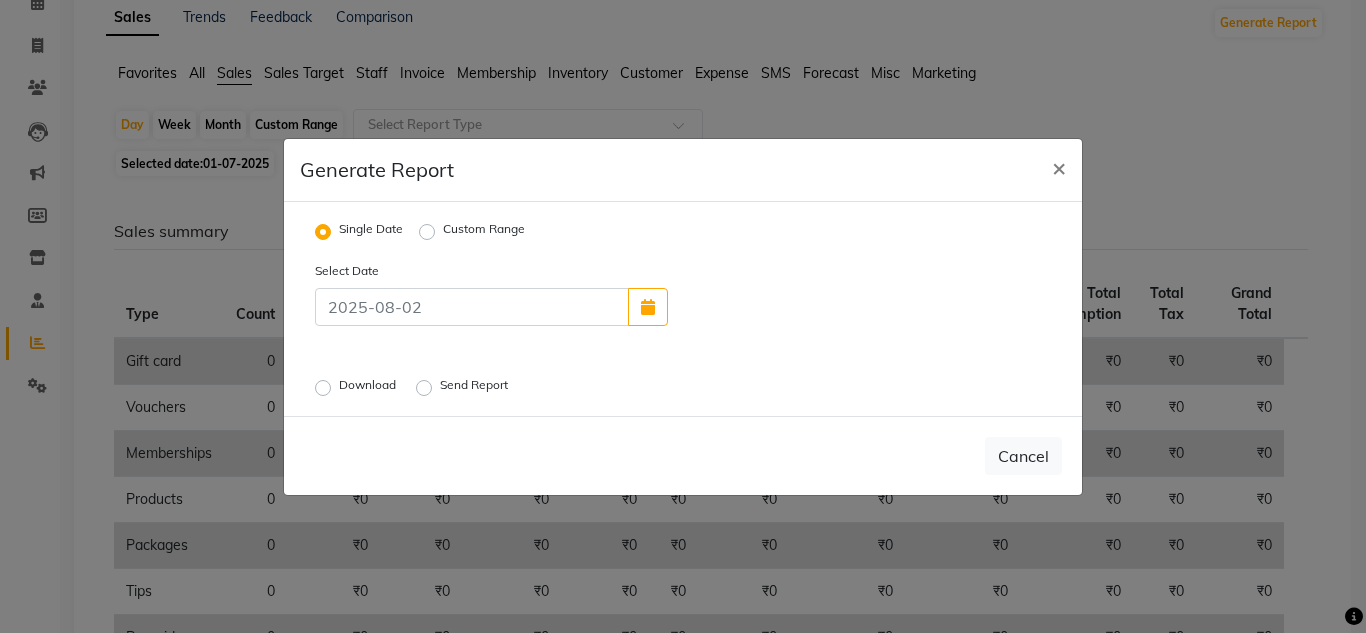 click on "Custom Range" 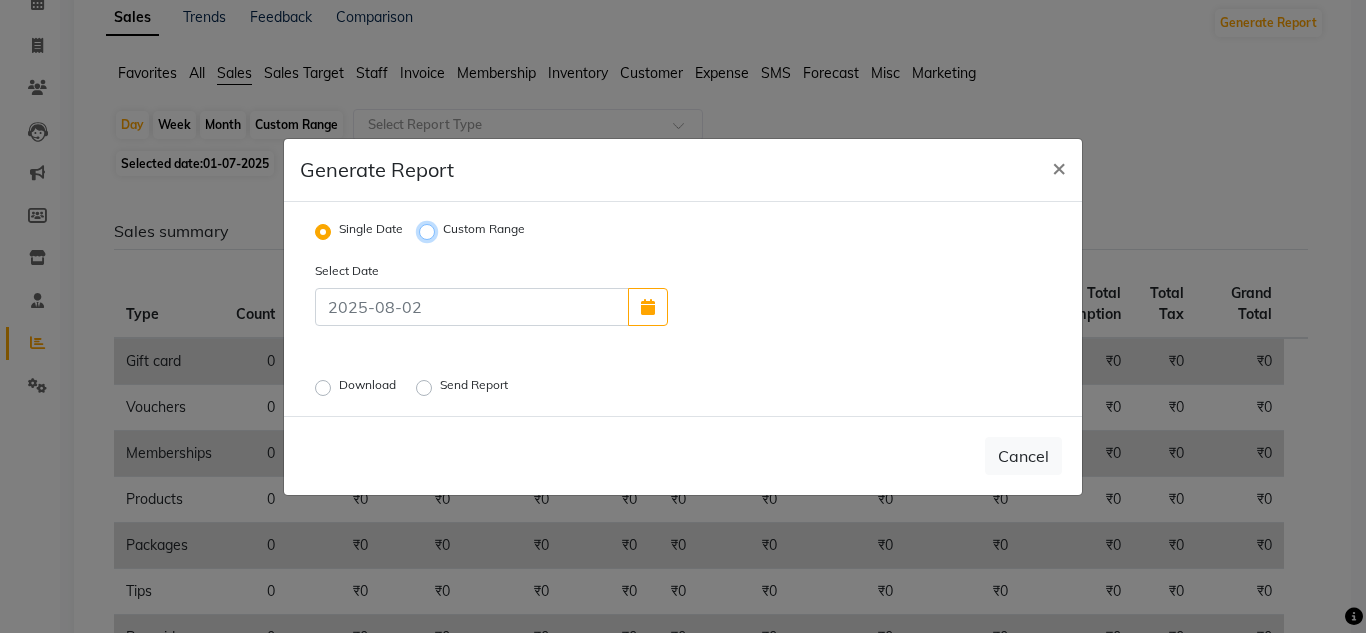 click on "Custom Range" at bounding box center (430, 231) 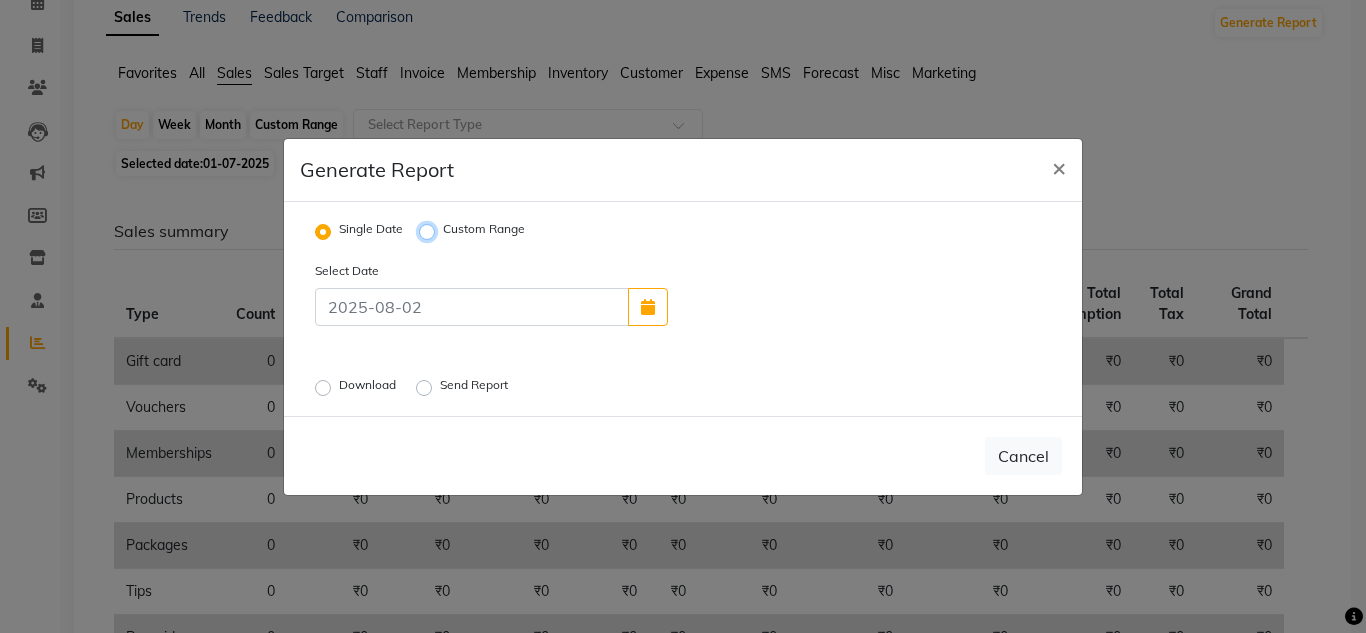 radio on "true" 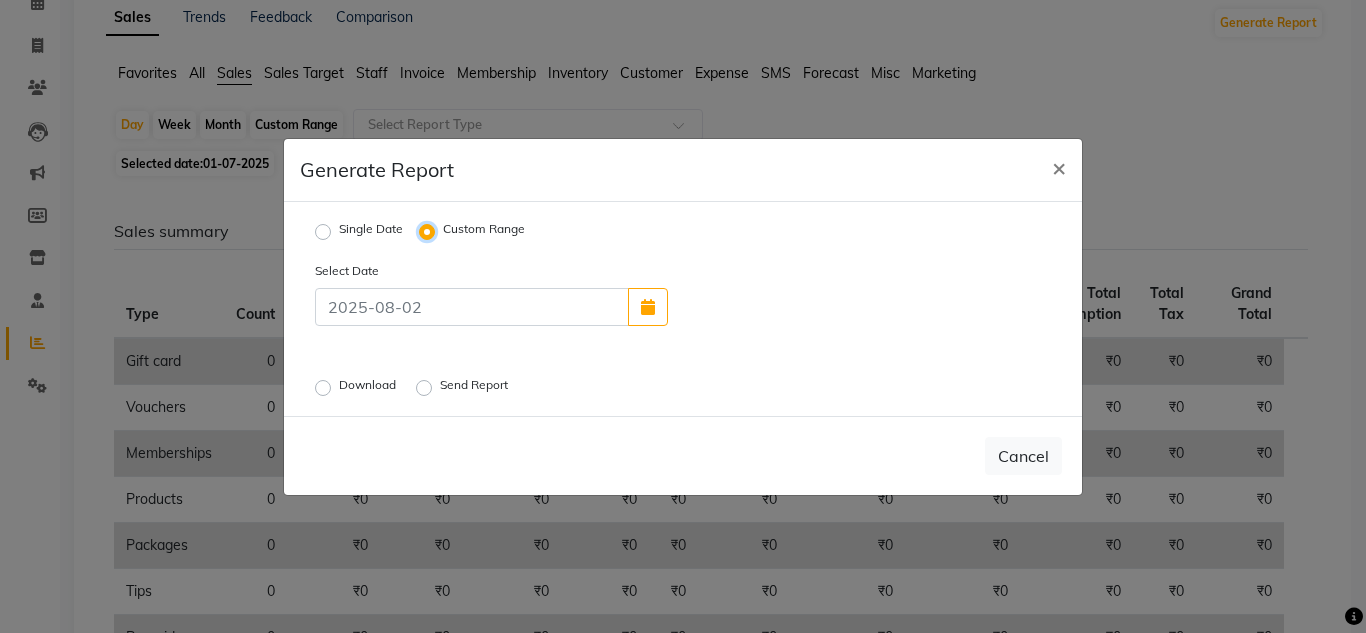 select on "8" 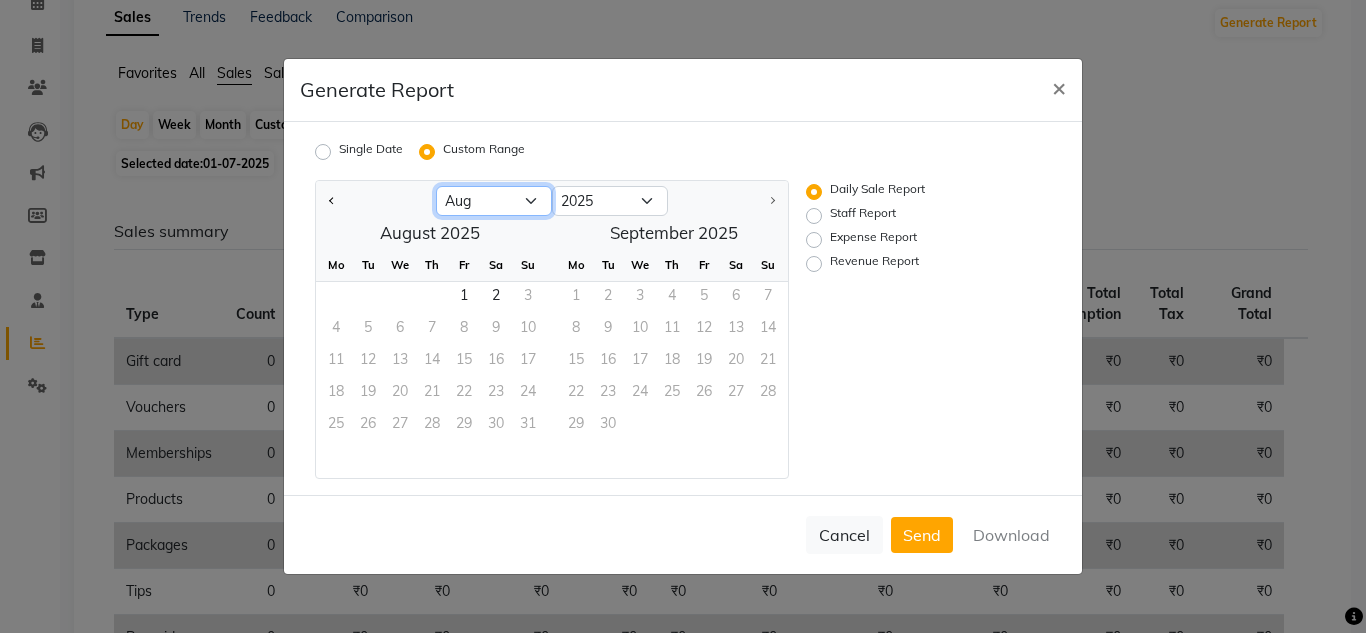 click on "Jan Feb Mar Apr May Jun Jul Aug" 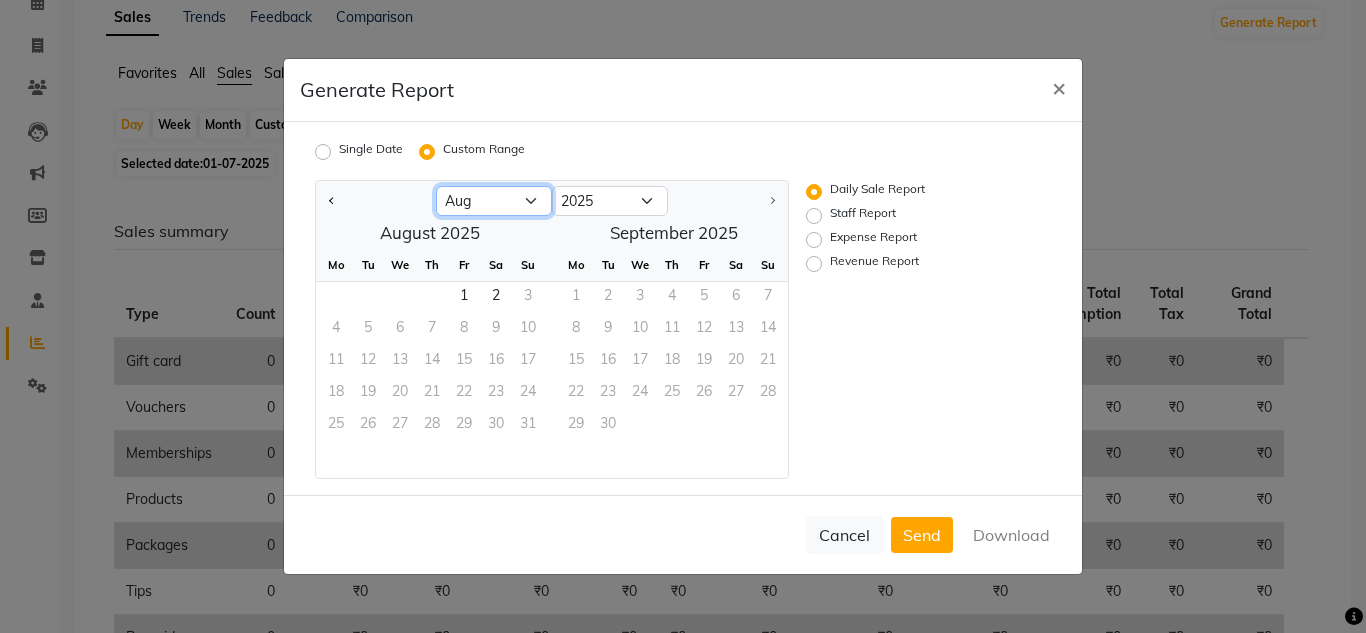 select on "7" 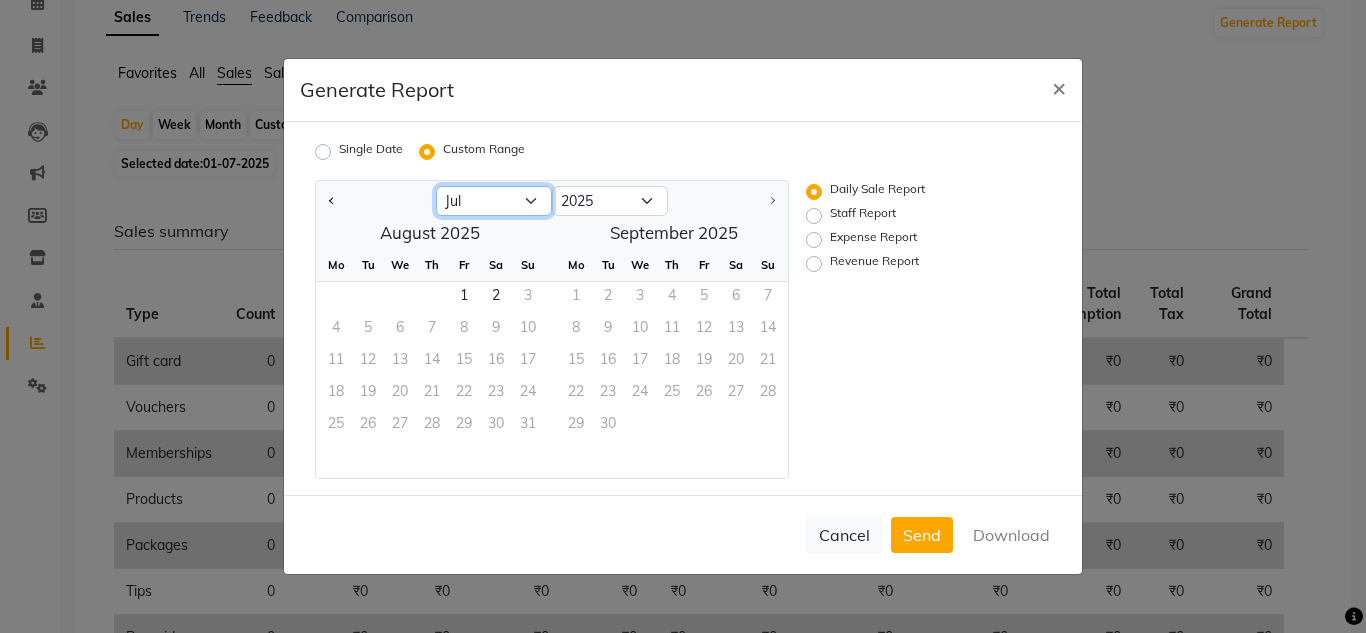 click on "Jan Feb Mar Apr May Jun Jul Aug" 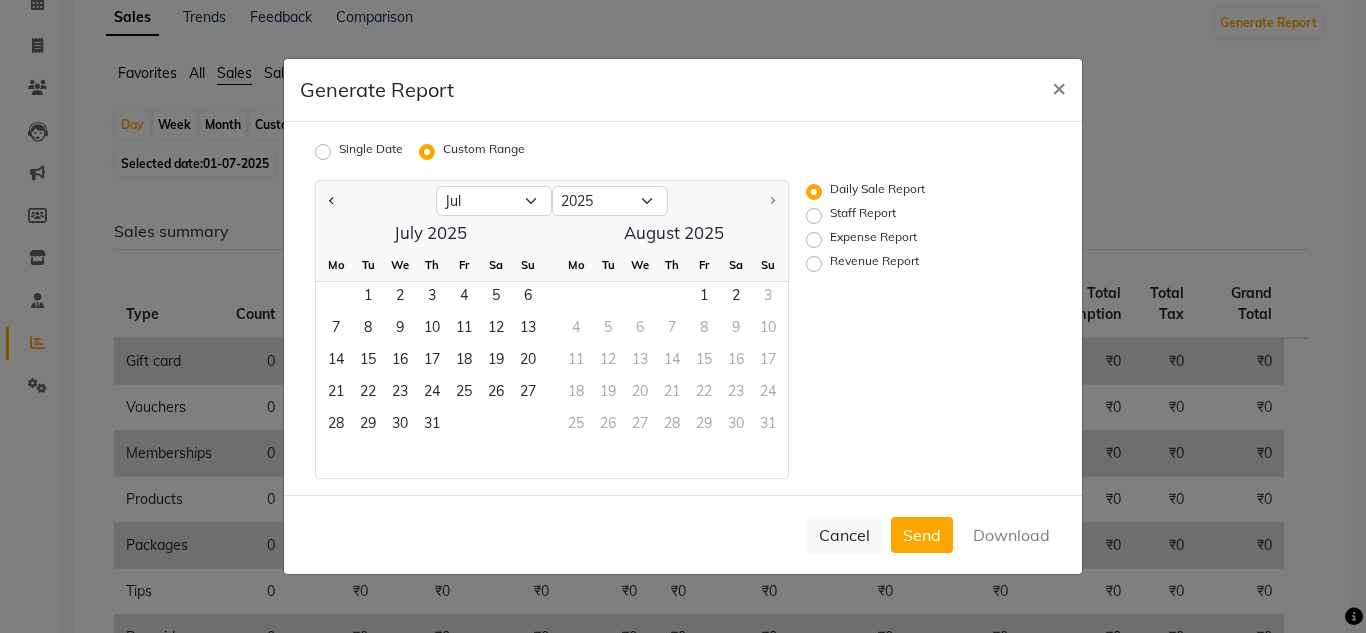 click on "Generate Report × Single Date Custom Range Jan Feb Mar Apr May Jun Jul Aug 2015 2016 2017 2018 2019 2020 2021 2022 2023 2024 2025  July 2025  Mo Tu We Th Fr Sa Su  1   2   3   4   5   6   7   8   9   10   11   12   13   14   15   16   17   18   19   20   21   22   23   24   25   26   27   28   29   30   31   August 2025  Mo Tu We Th Fr Sa Su  1   2   3   4   5   6   7   8   9   10   11   12   13   14   15   16   17   18   19   20   21   22   23   24   25   26   27   28   29   30   31  Daily Sale Report Staff Report Expense Report Revenue Report  Cancel   Send   Download" 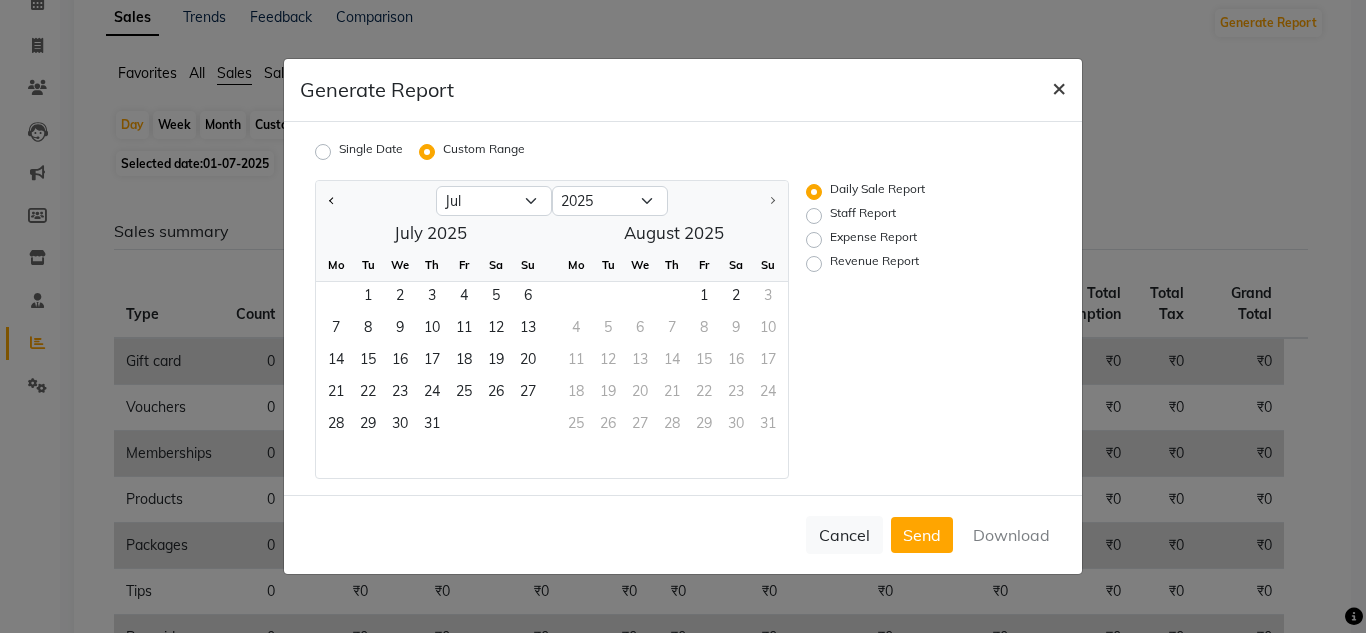 click on "×" 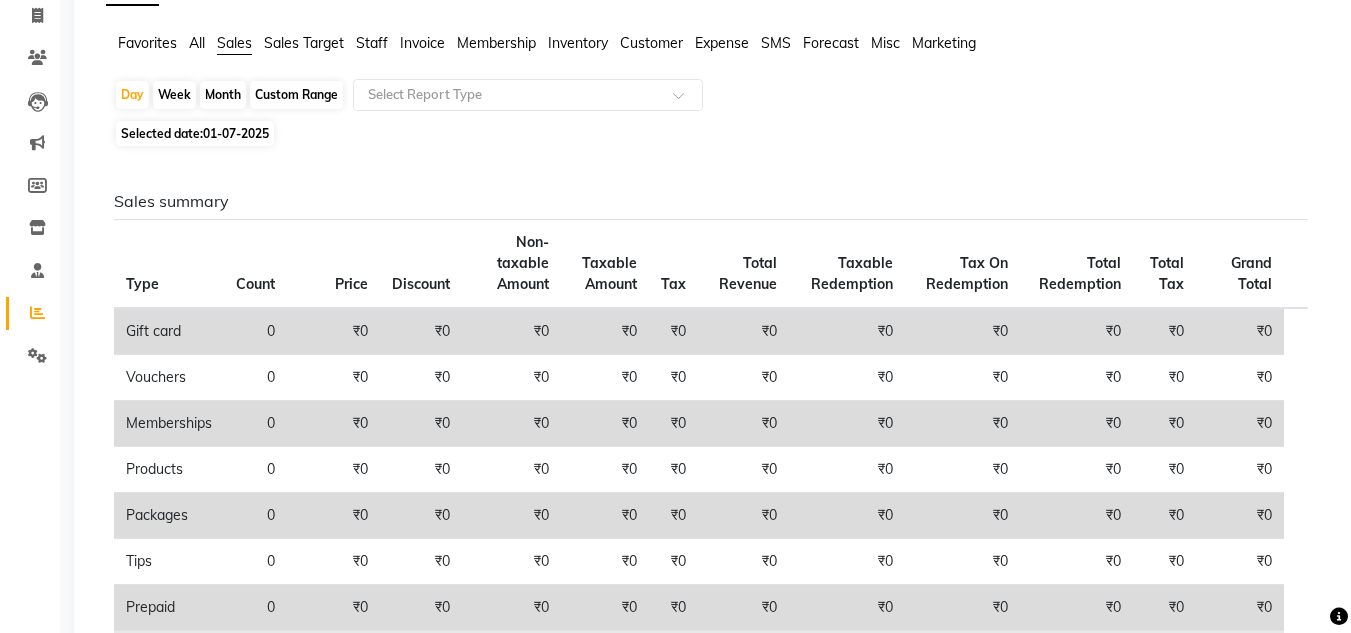 scroll, scrollTop: 80, scrollLeft: 0, axis: vertical 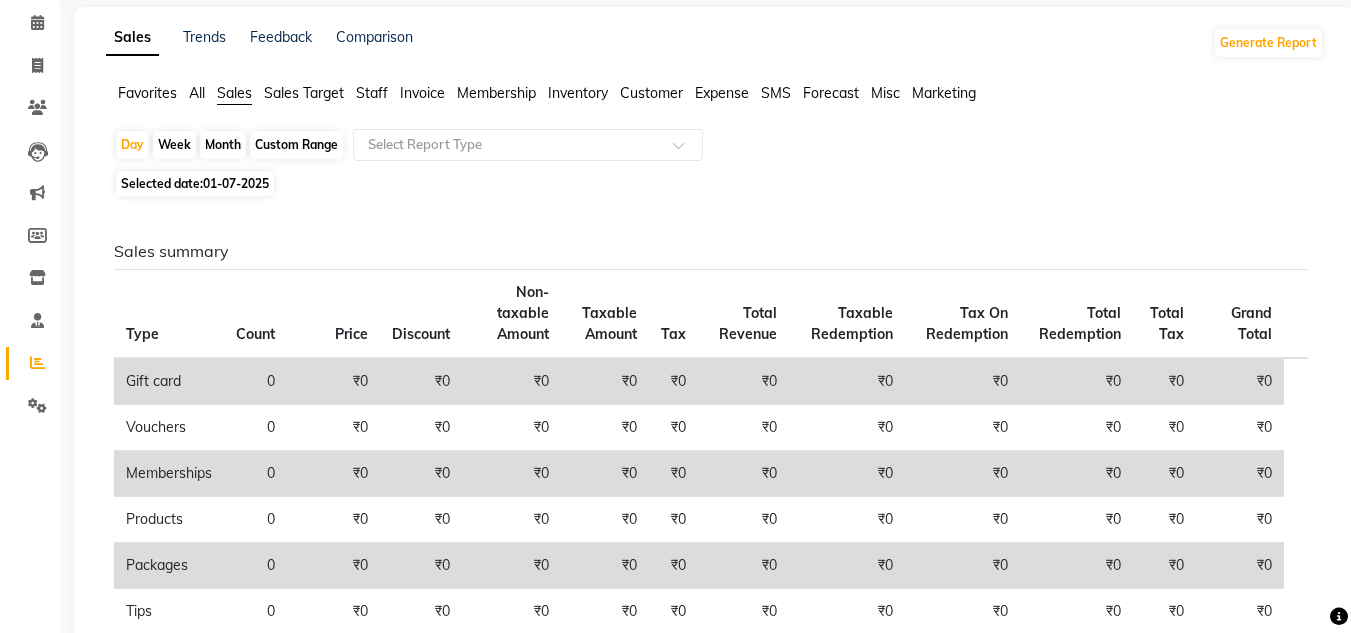 click on "Custom Range" 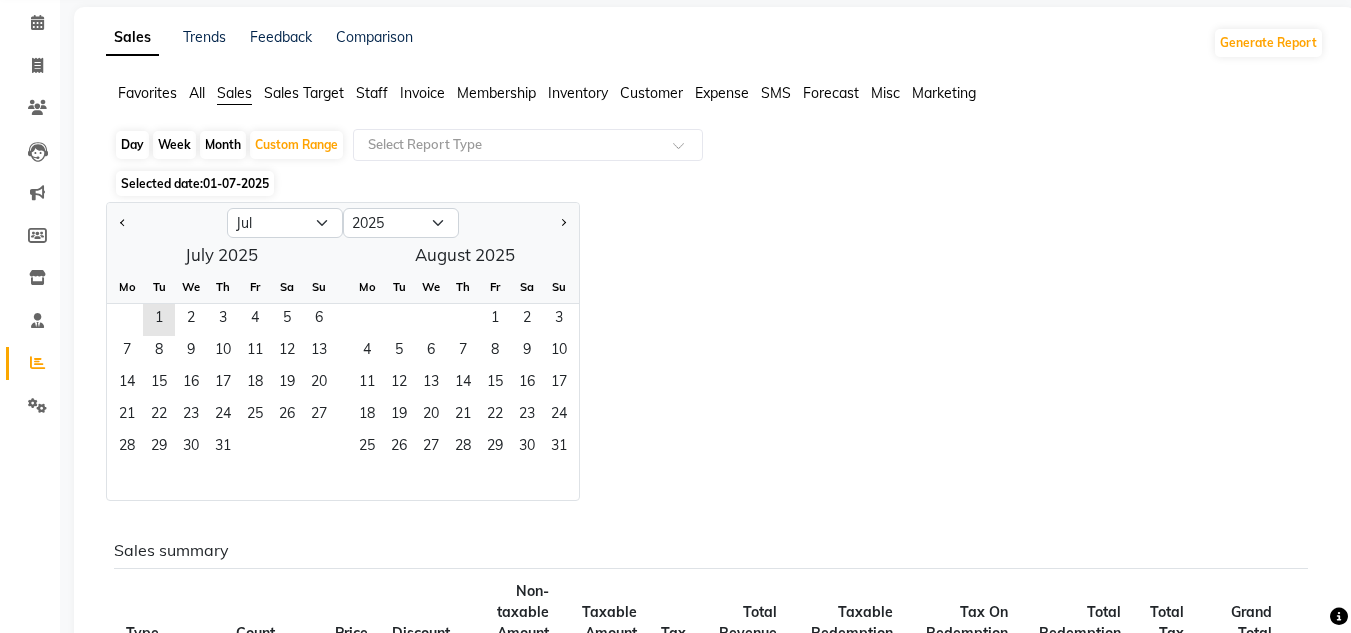 click on "July 2025  Mo Tu We Th Fr Sa Su  1   2   3   4   5   6   7   8   9   10   11   12   13   14   15   16   17   18   19   20   21   22   23   24   25   26   27   28   29   30   31   August 2025  Mo Tu We Th Fr Sa Su  1   2   3   4   5   6   7   8   9   10   11   12   13   14   15   16   17   18   19   20   21   22   23   24   25   26   27   28   29   30   31" 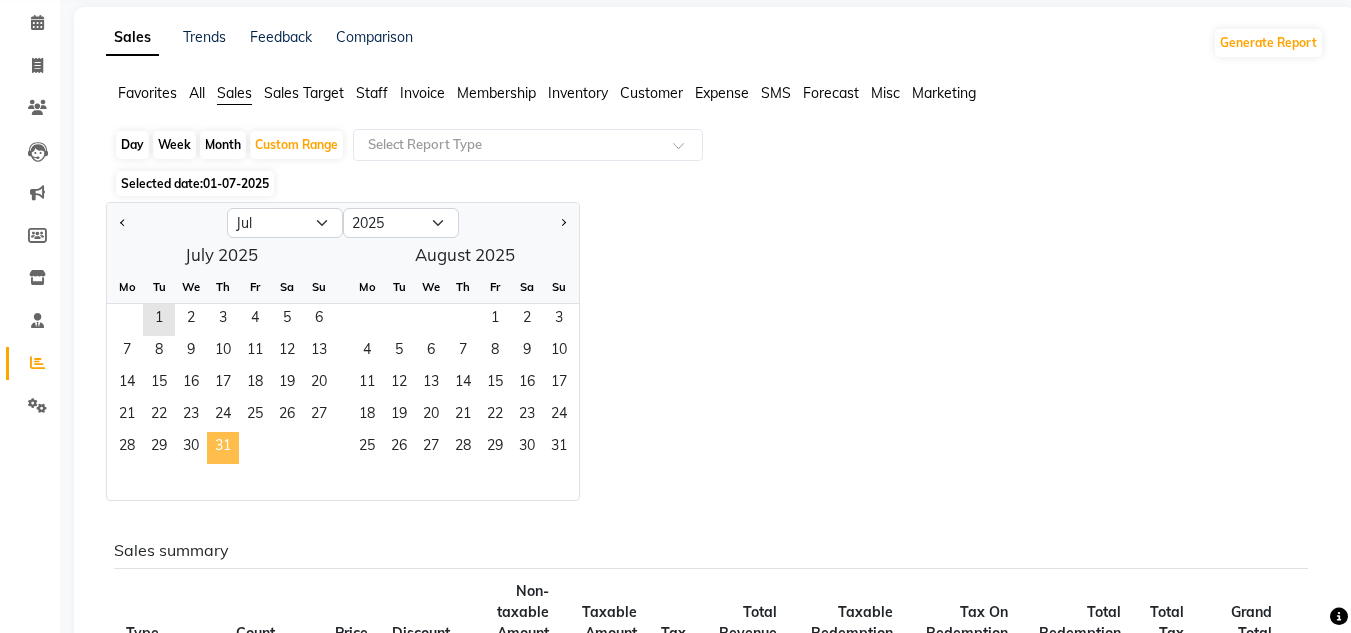 click on "31" 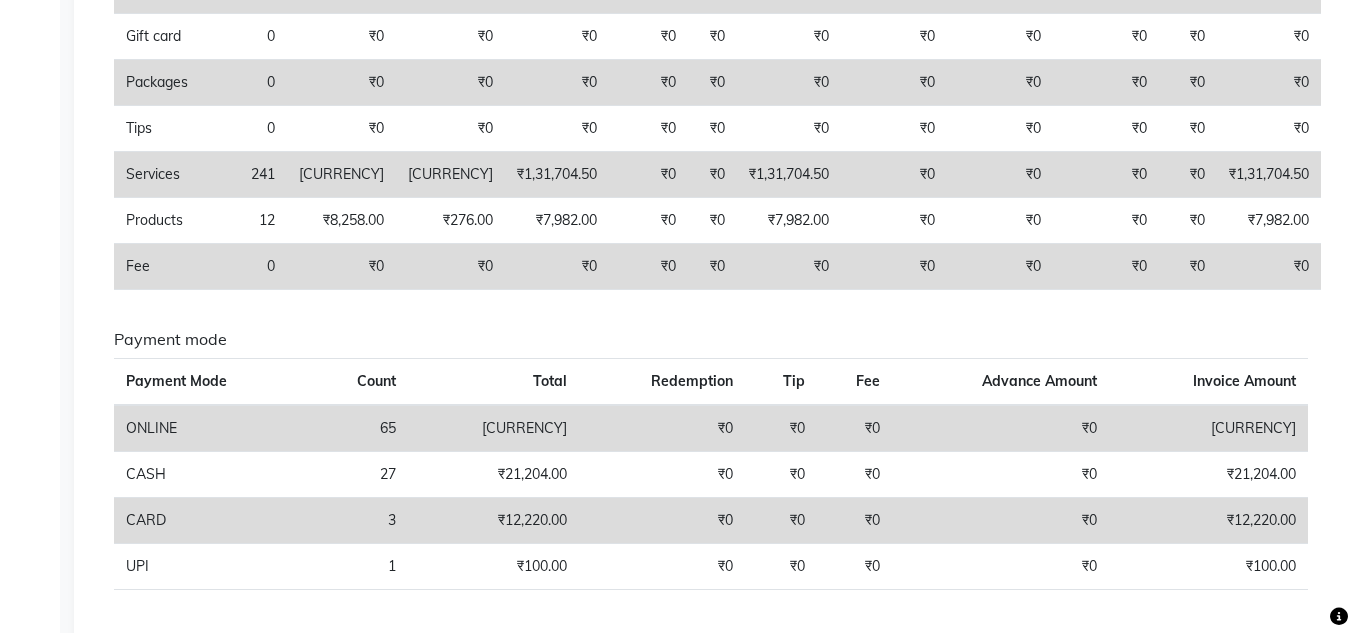scroll, scrollTop: 605, scrollLeft: 0, axis: vertical 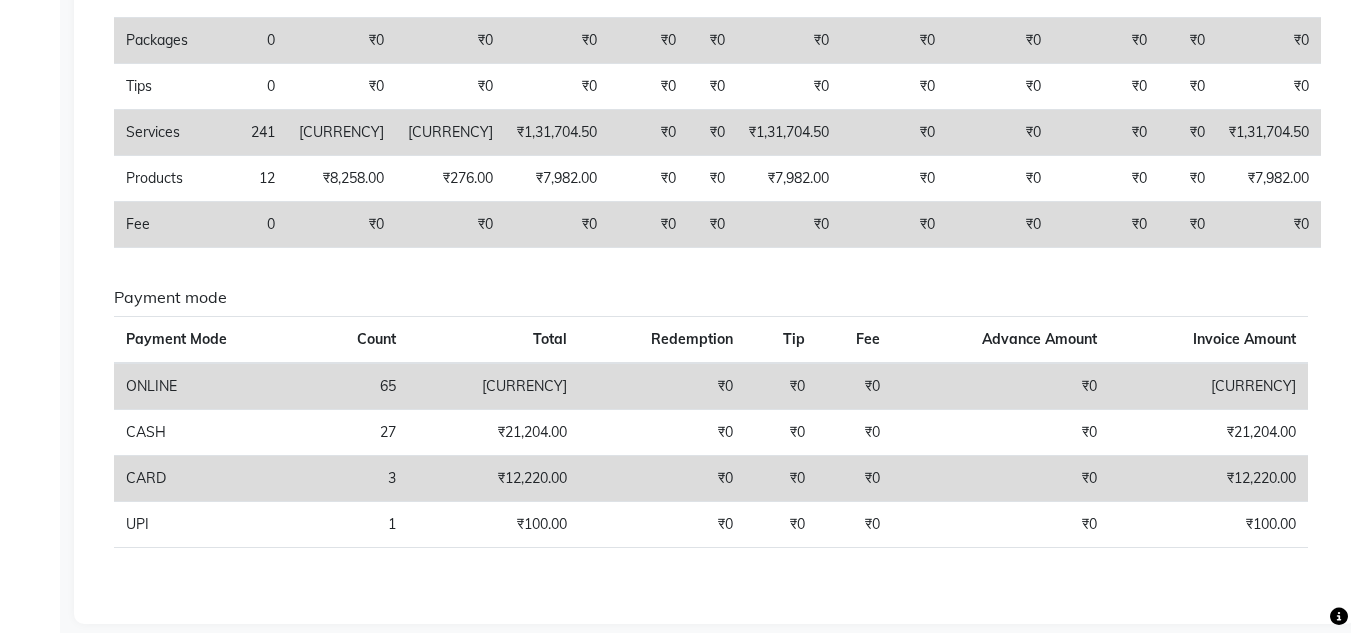 click on "Sales summary Type Count Price Discount Non-taxable Amount Taxable Amount Tax Total Revenue Taxable Redemption Tax On Redemption Total Redemption Total Tax Grand Total  Memberships 0 ₹0 ₹0 ₹0 ₹0 ₹0 ₹0 ₹0 ₹0 ₹0 ₹0 ₹0  Prepaid 0 ₹0 ₹0 ₹0 ₹0 ₹0 ₹0 ₹0 ₹0 ₹0 ₹0 ₹0  Vouchers 0 ₹0 ₹0 ₹0 ₹0 ₹0 ₹0 ₹0 ₹0 ₹0 ₹0 ₹0  Gift card 0 ₹0 ₹0 ₹0 ₹0 ₹0 ₹0 ₹0 ₹0 ₹0 ₹0 ₹0  Packages 0 ₹0 ₹0 ₹0 ₹0 ₹0 ₹0 ₹0 ₹0 ₹0 ₹0 ₹0  Tips 0 ₹0 ₹0 ₹0 ₹0 ₹0 ₹0 ₹0 ₹0 ₹0 ₹0 ₹0  Services 241 ₹1,51,584.00 ₹19,879.50 ₹1,31,704.50 ₹0 ₹0 ₹1,31,704.50 ₹0 ₹0 ₹0 ₹0 ₹1,31,704.50  Products 12 ₹8,258.00 ₹276.00 ₹7,982.00 ₹0 ₹0 ₹7,982.00 ₹0 ₹0 ₹0 ₹0 ₹7,982.00  Fee 0 ₹0 ₹0 ₹0 ₹0 ₹0 ₹0 ₹0 ₹0 ₹0 ₹0 ₹0 Payment mode Payment Mode Count Total Redemption Tip Fee Advance Amount Invoice Amount  ONLINE 65 ₹1,06,162.50 ₹0 ₹0 ₹0 ₹0 ₹1,06,162.50  CASH 27 ₹21,204.00 ₹0" 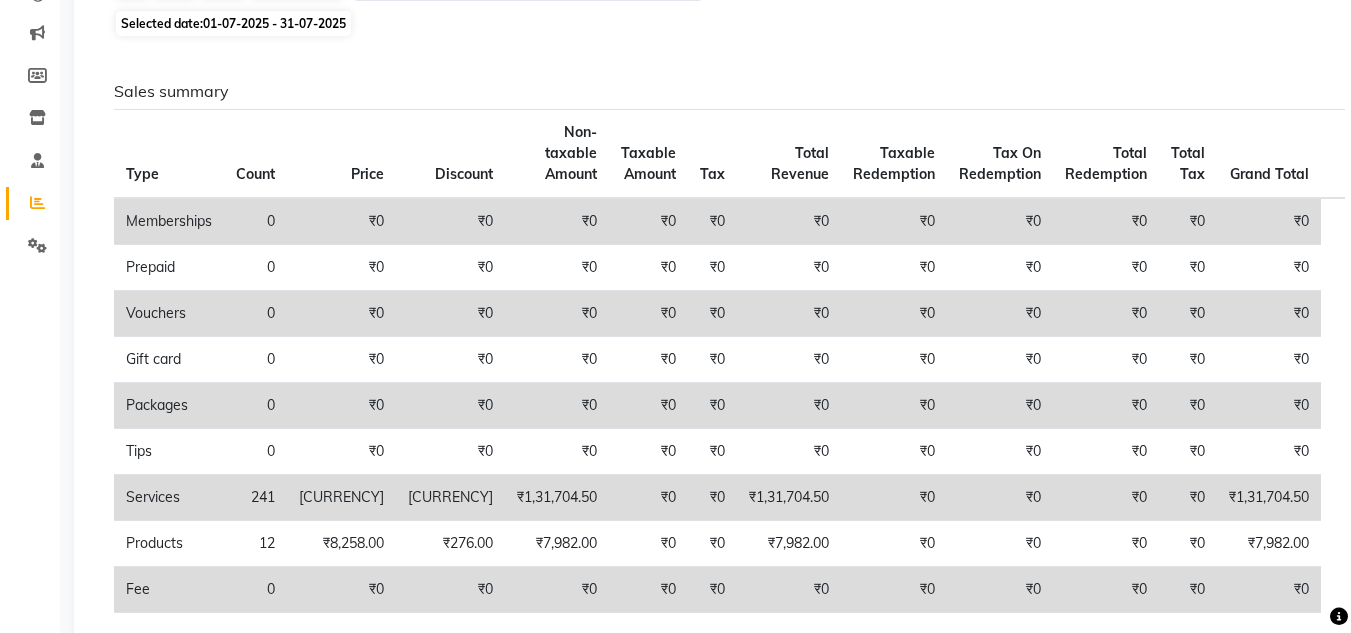 scroll, scrollTop: 105, scrollLeft: 0, axis: vertical 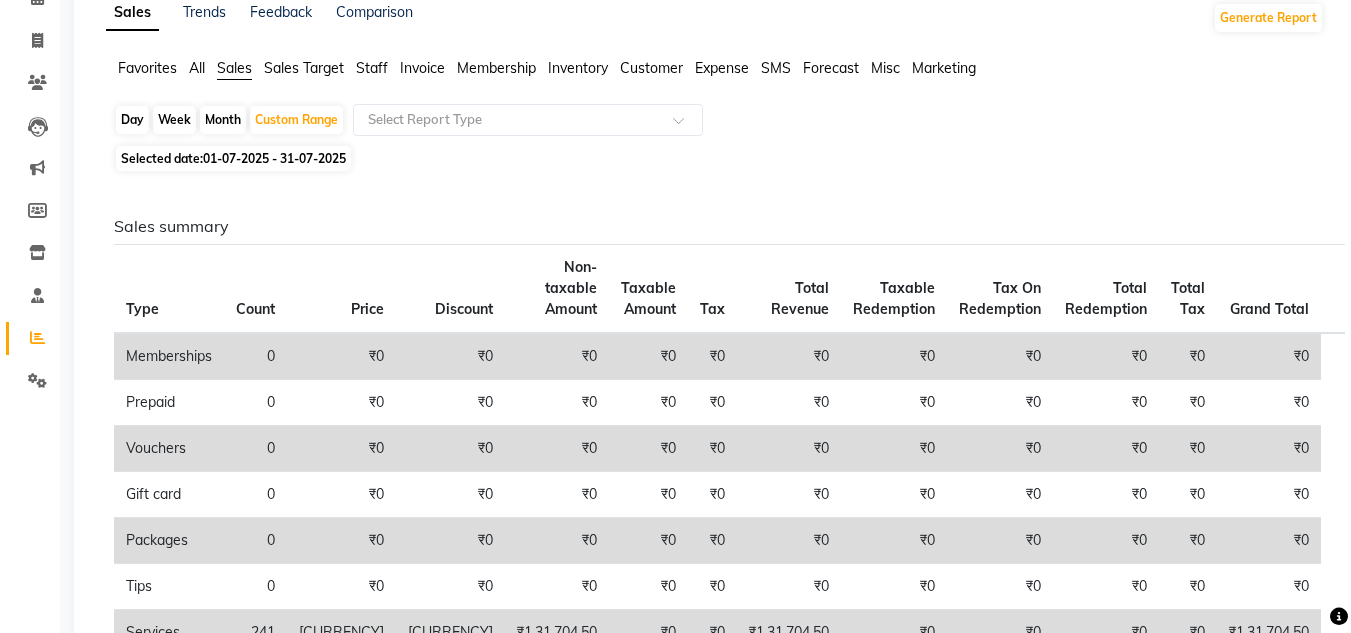 click on "Staff" 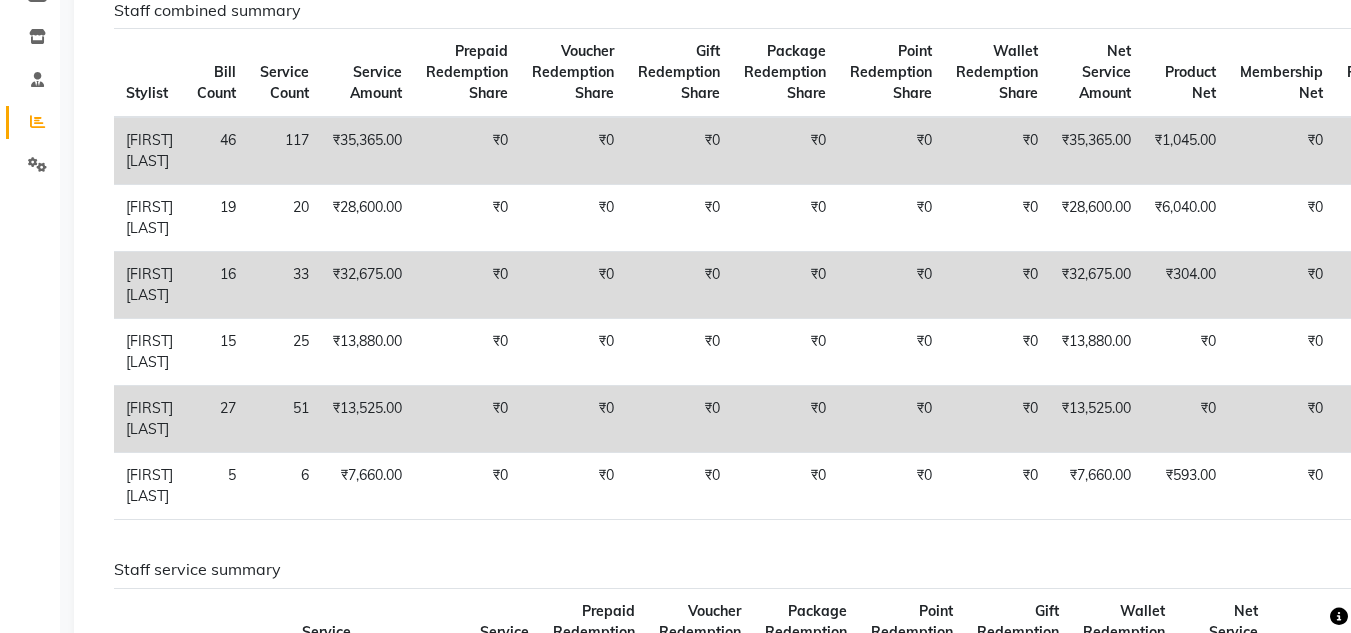 scroll, scrollTop: 300, scrollLeft: 0, axis: vertical 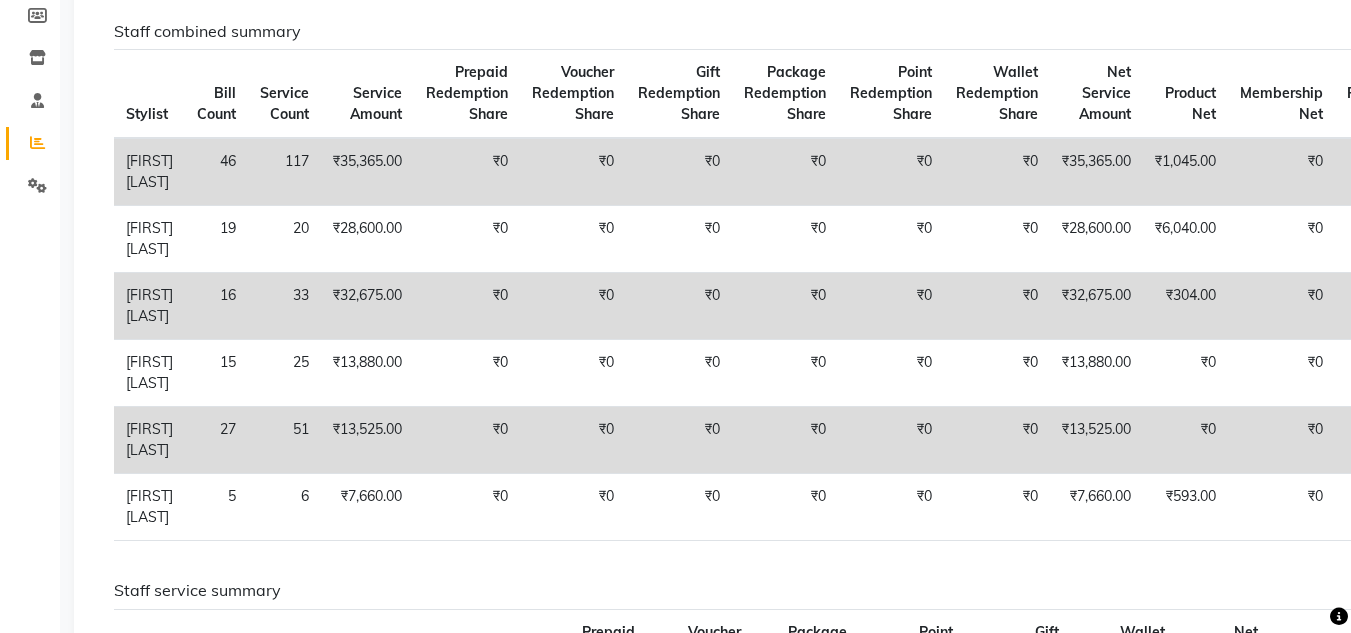 drag, startPoint x: 1300, startPoint y: 555, endPoint x: 1113, endPoint y: 556, distance: 187.00267 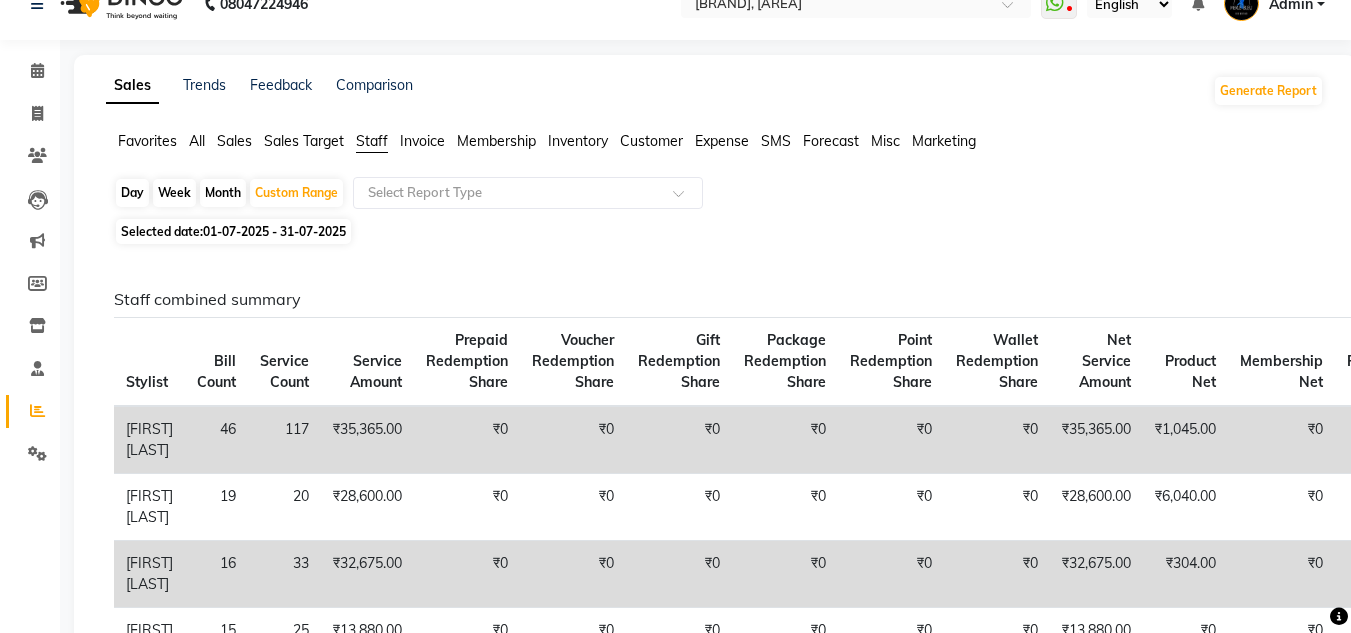 scroll, scrollTop: 0, scrollLeft: 0, axis: both 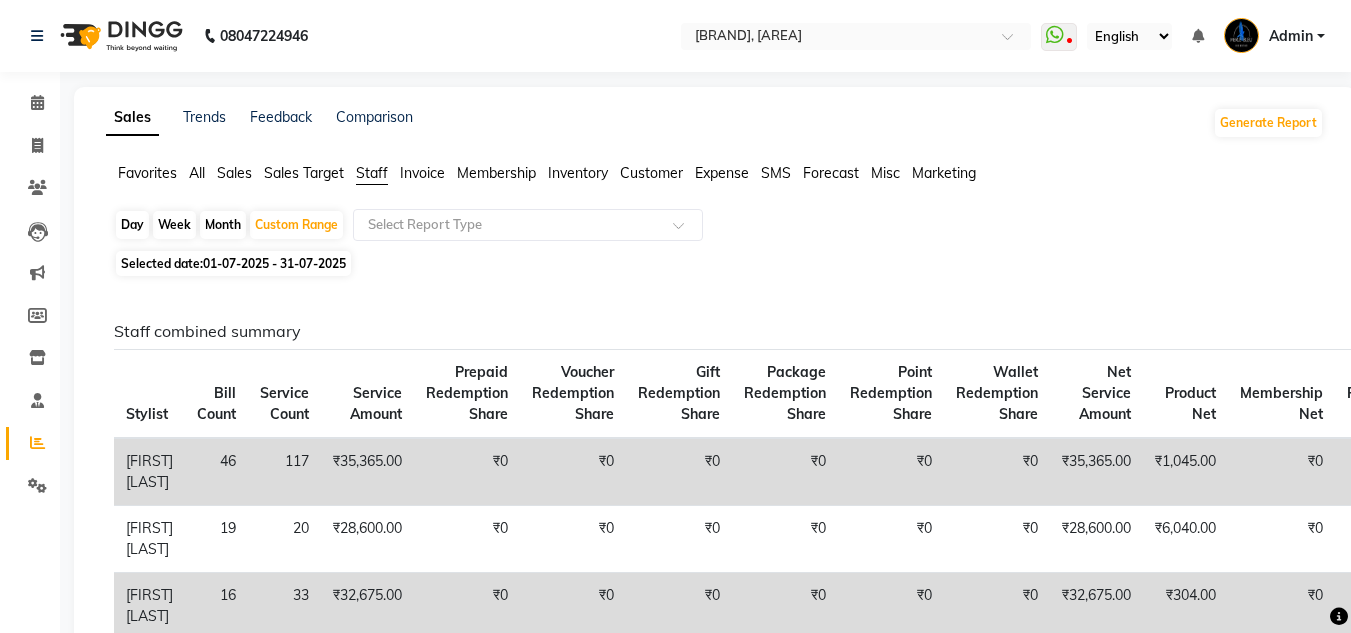 click on "All" 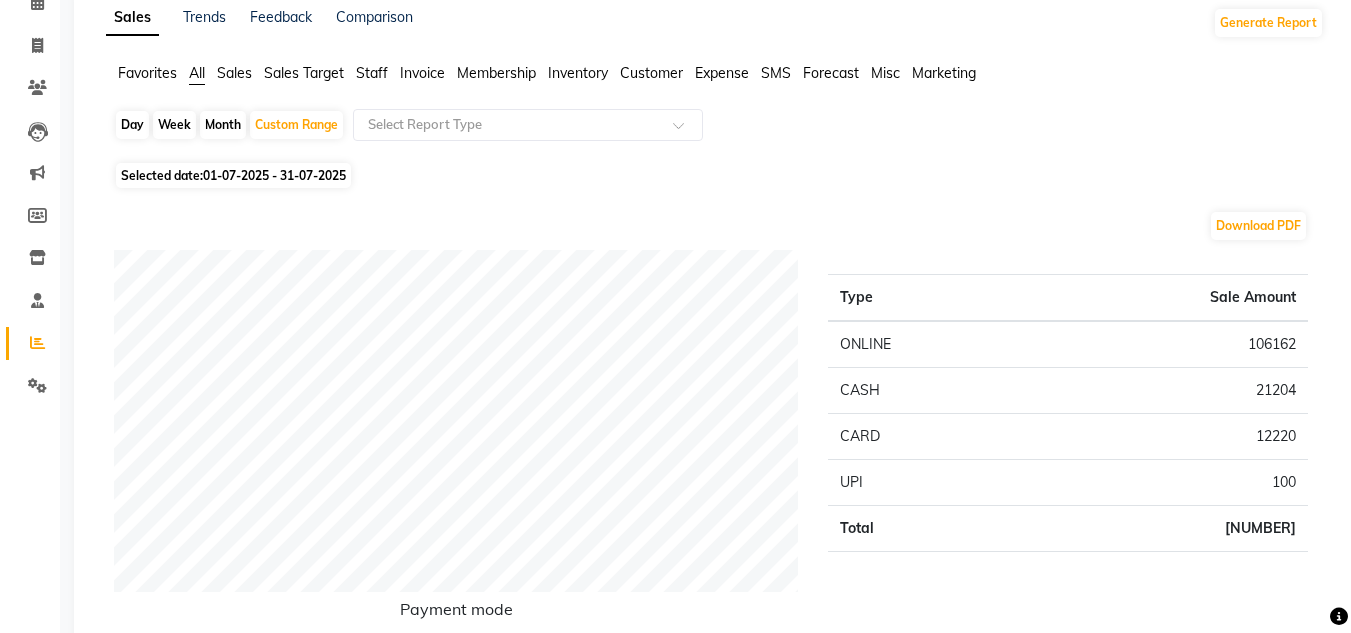 scroll, scrollTop: 0, scrollLeft: 0, axis: both 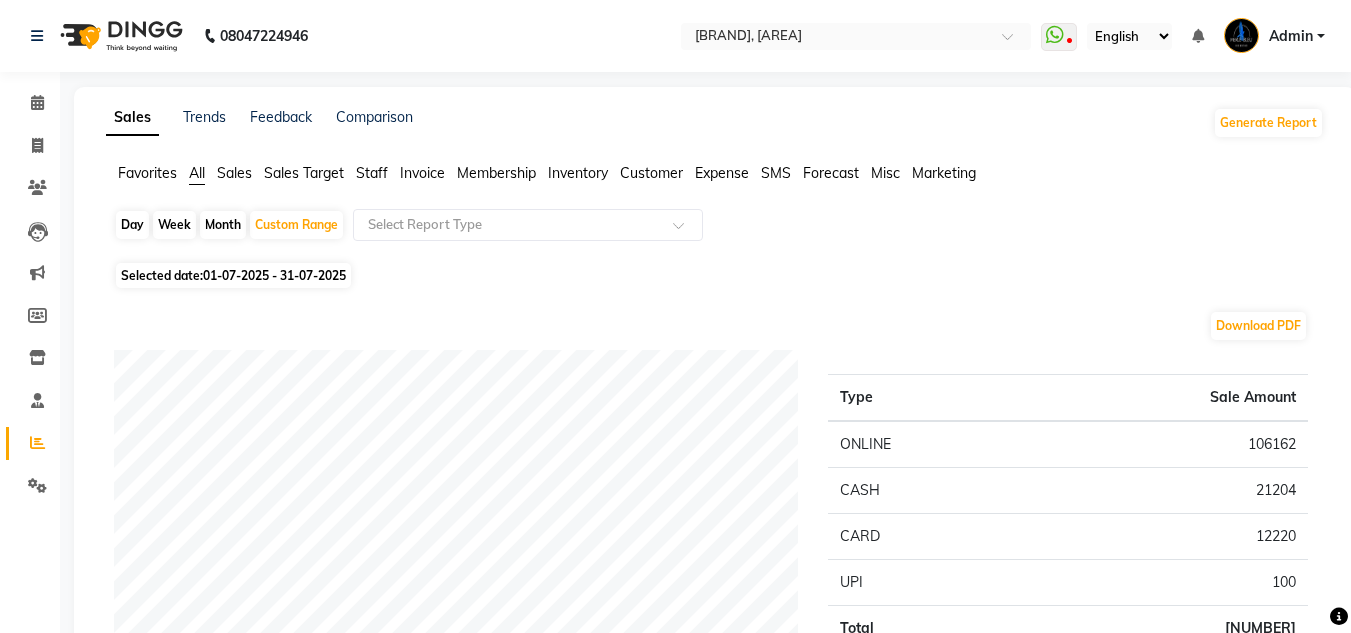click on "Sales" 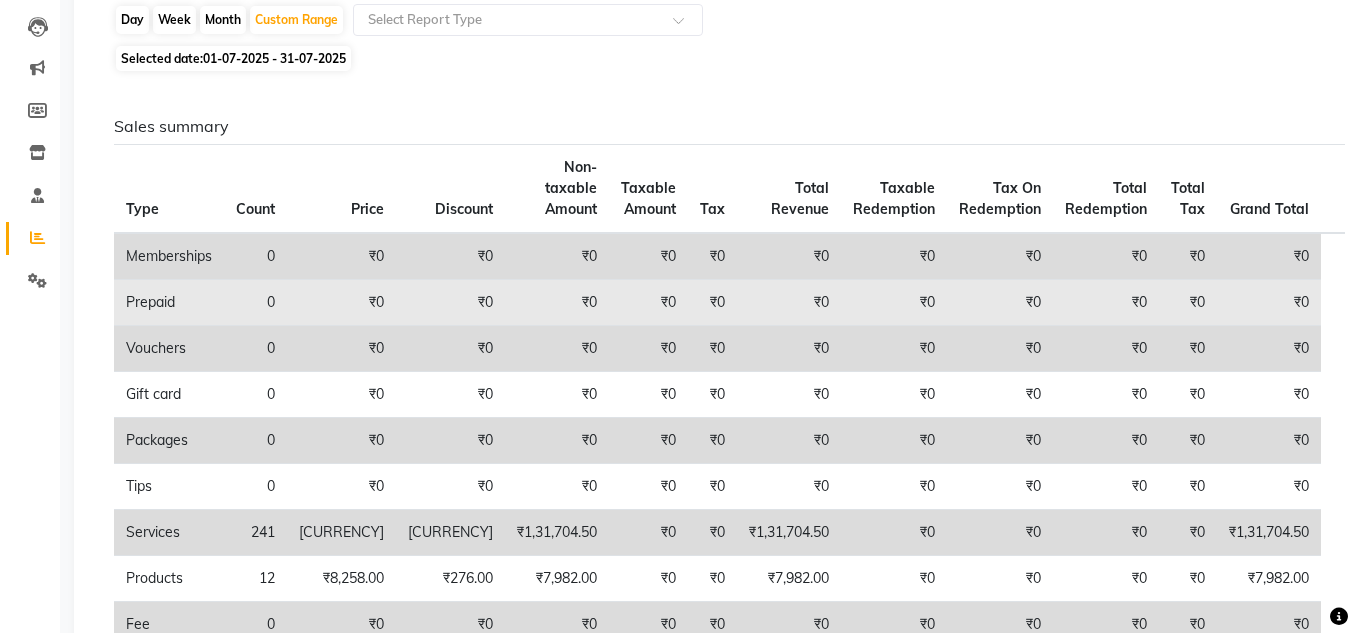 scroll, scrollTop: 505, scrollLeft: 0, axis: vertical 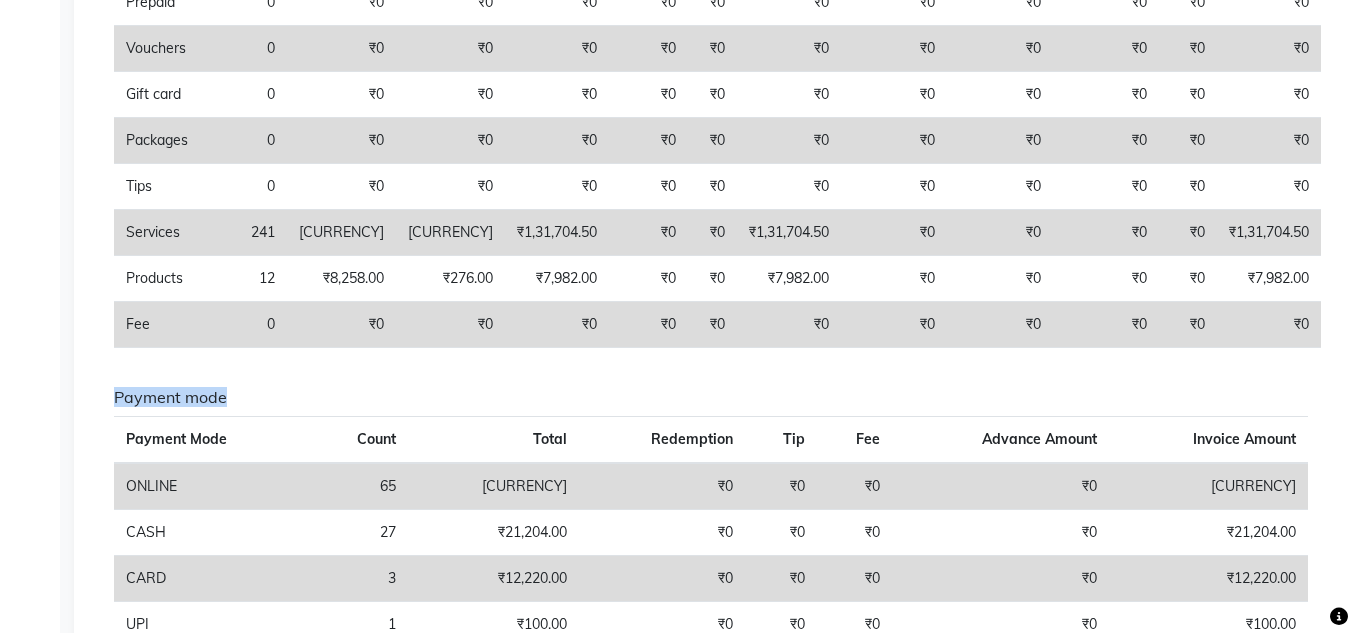 drag, startPoint x: 114, startPoint y: 374, endPoint x: 296, endPoint y: 370, distance: 182.04395 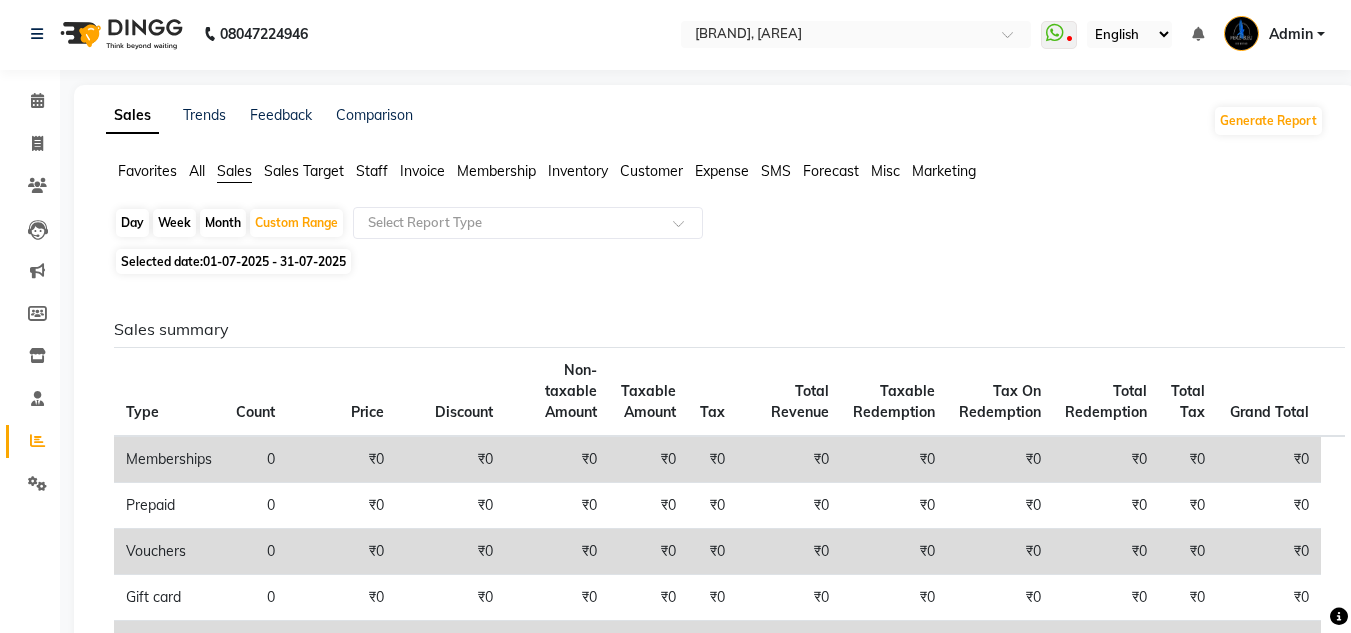 scroll, scrollTop: 0, scrollLeft: 0, axis: both 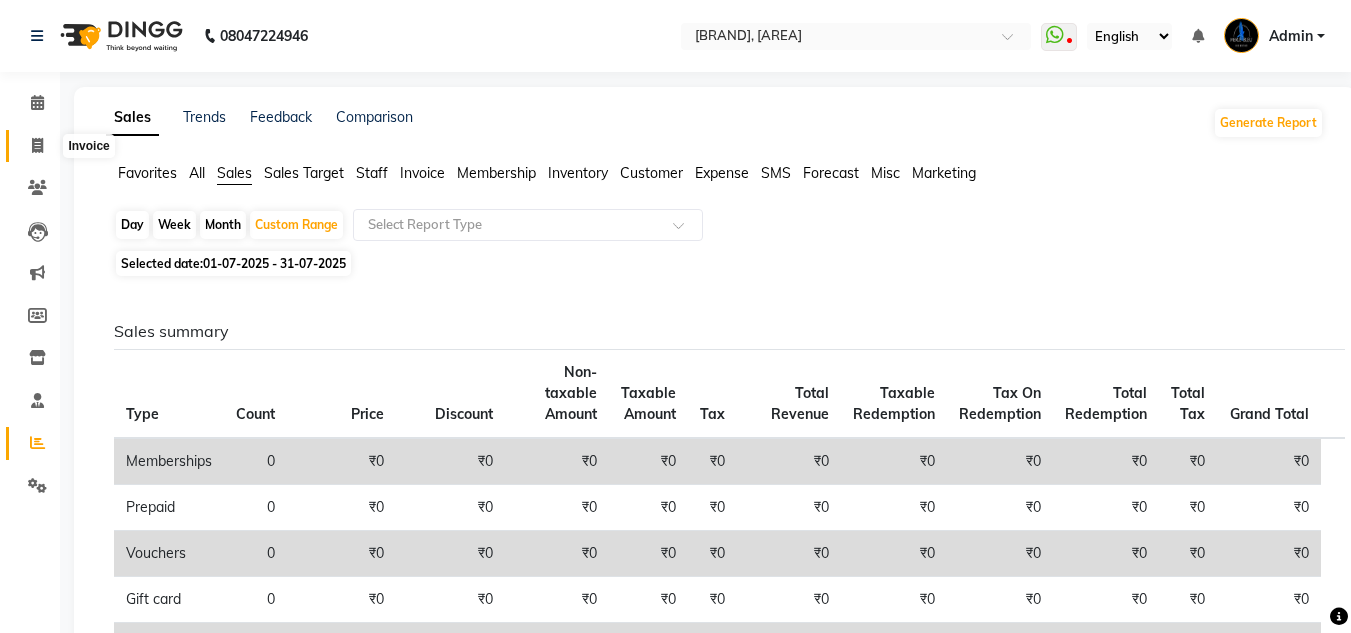 click 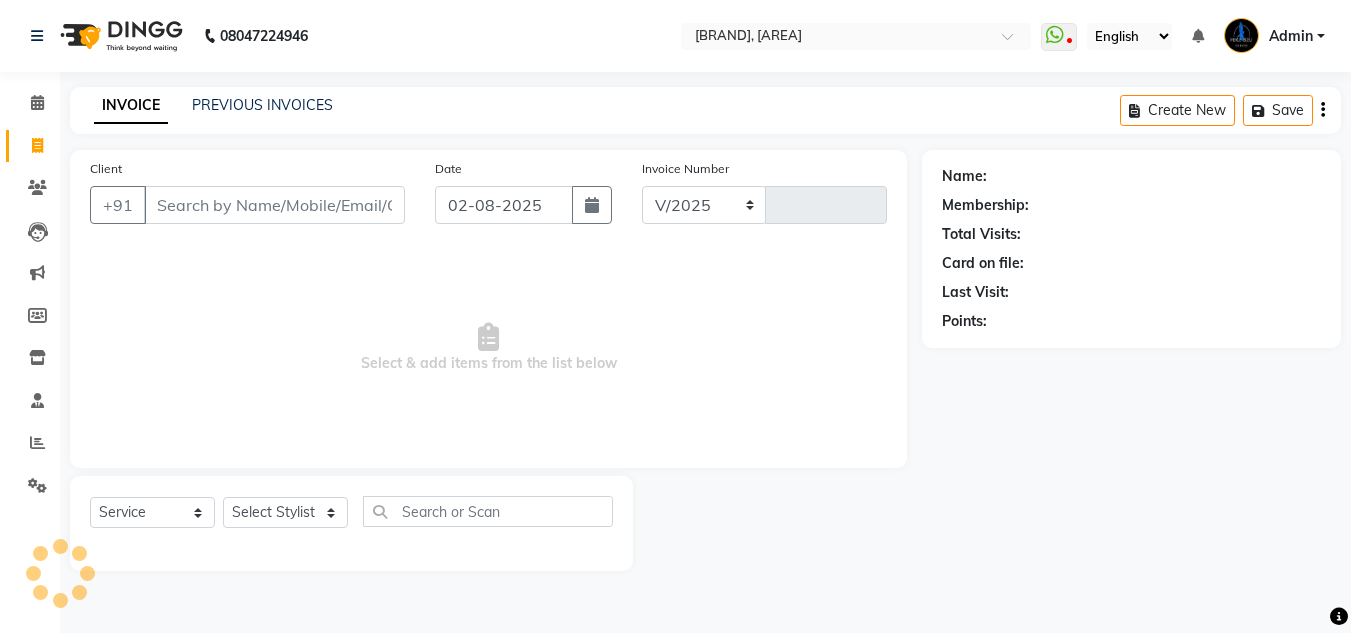 select on "7629" 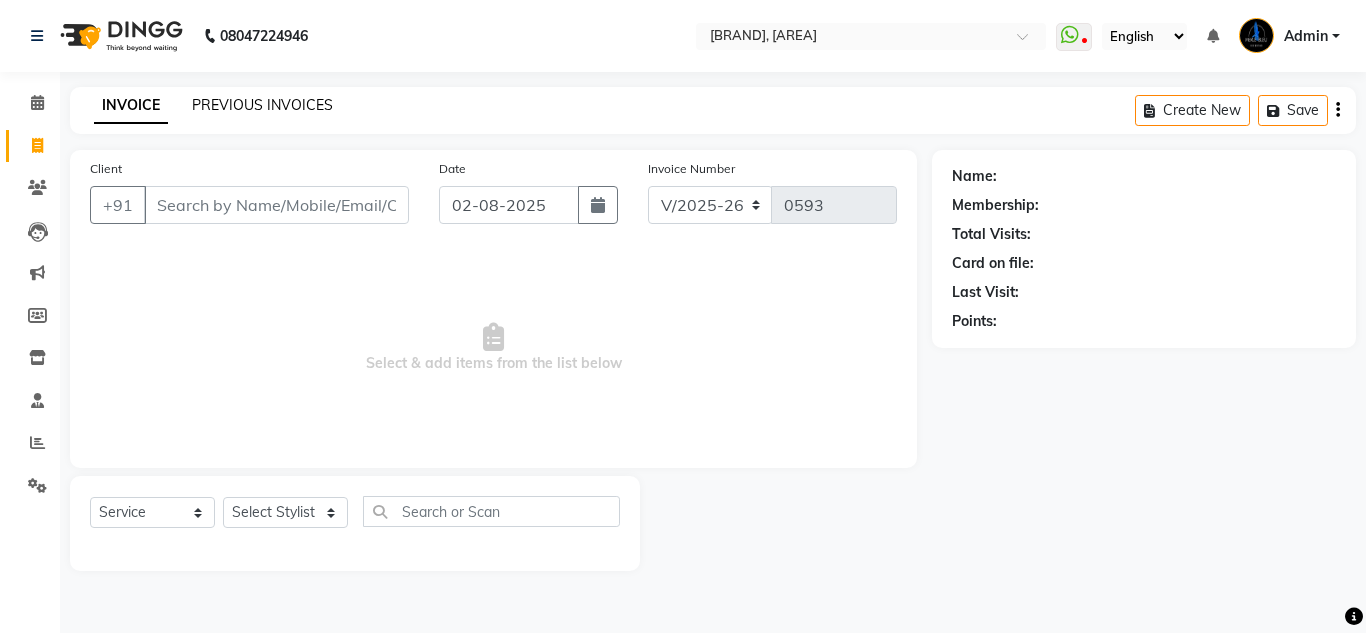 click on "PREVIOUS INVOICES" 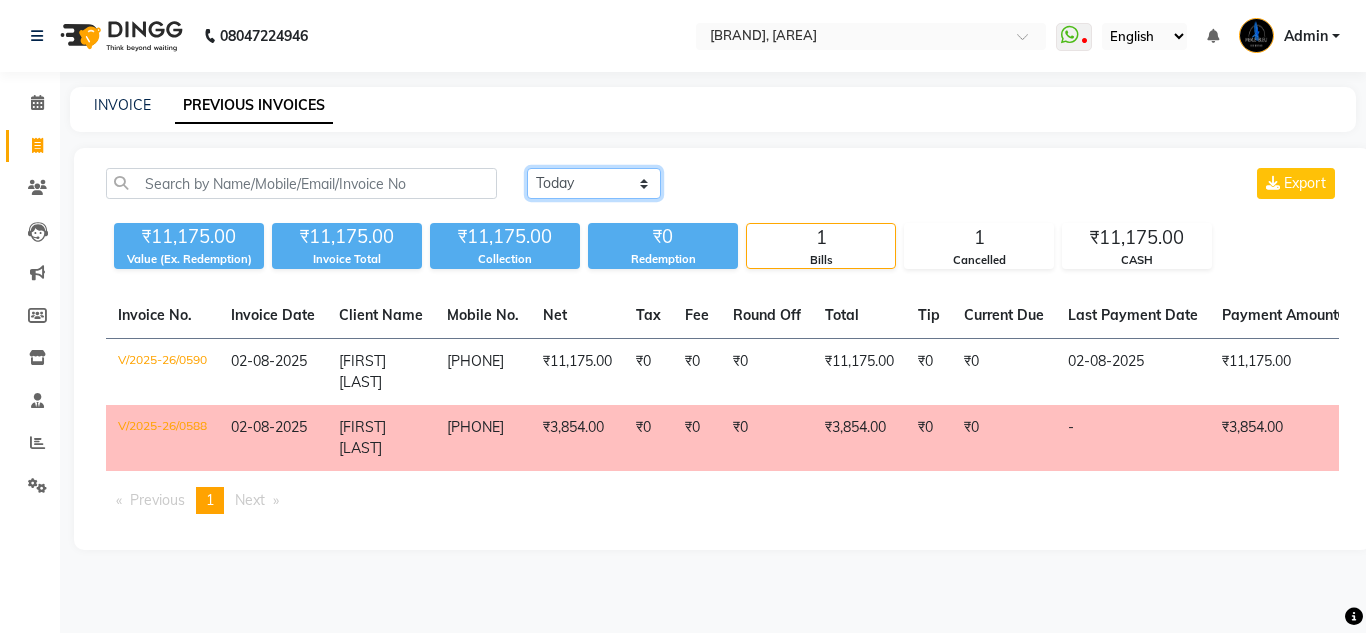 click on "Today Yesterday Custom Range" 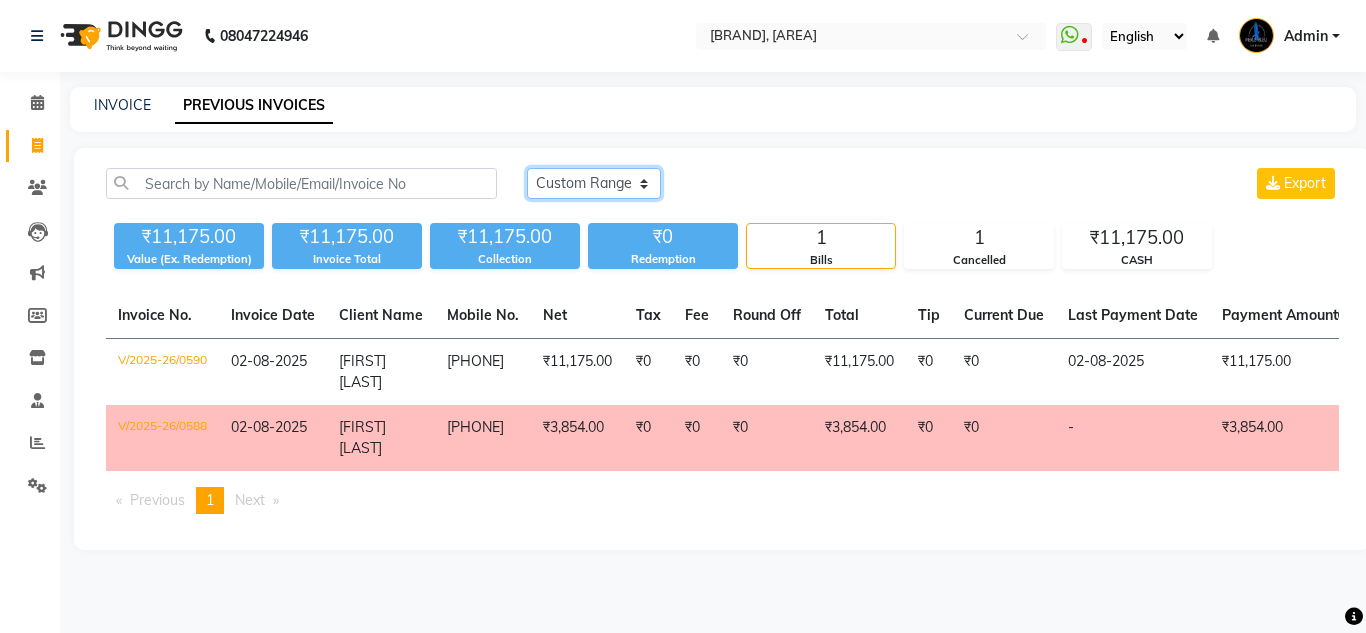 click on "Today Yesterday Custom Range" 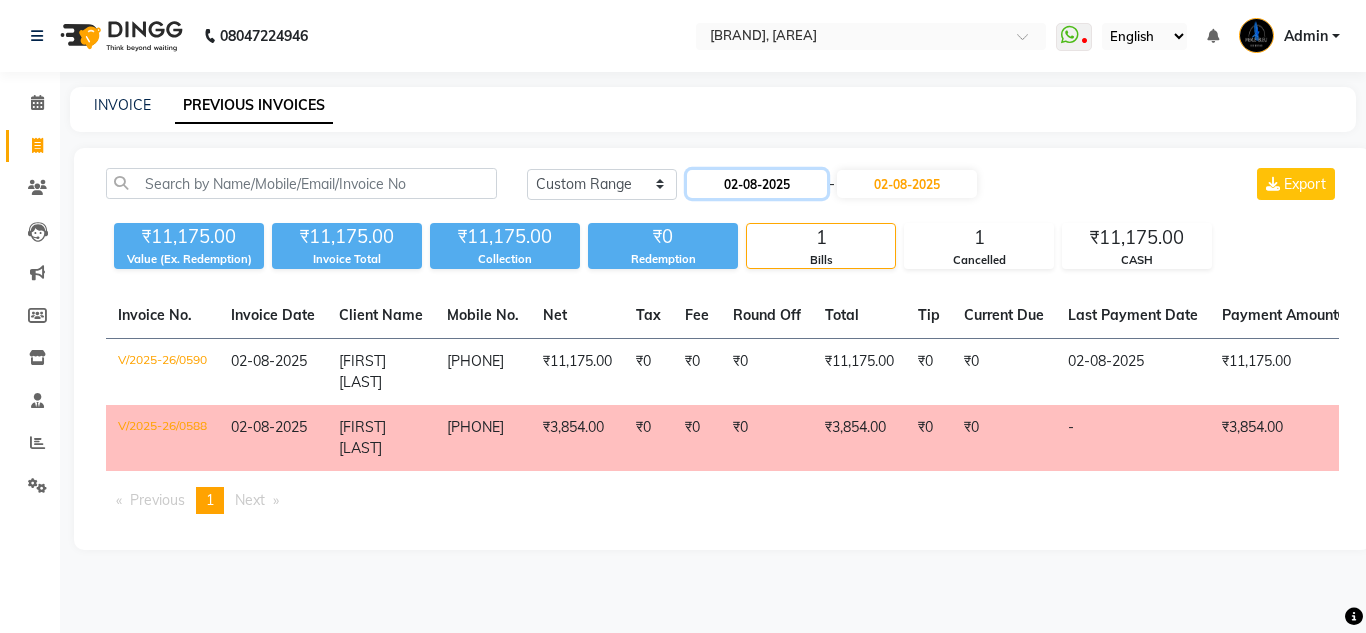 click on "02-08-2025" 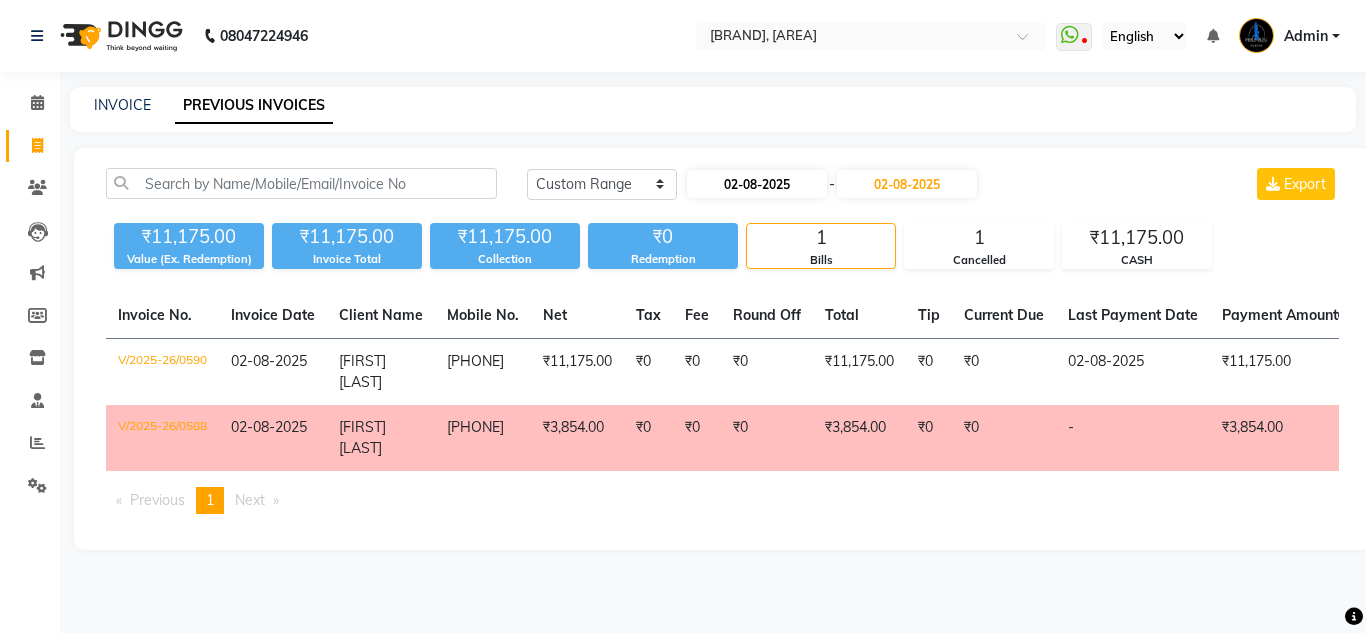 select on "8" 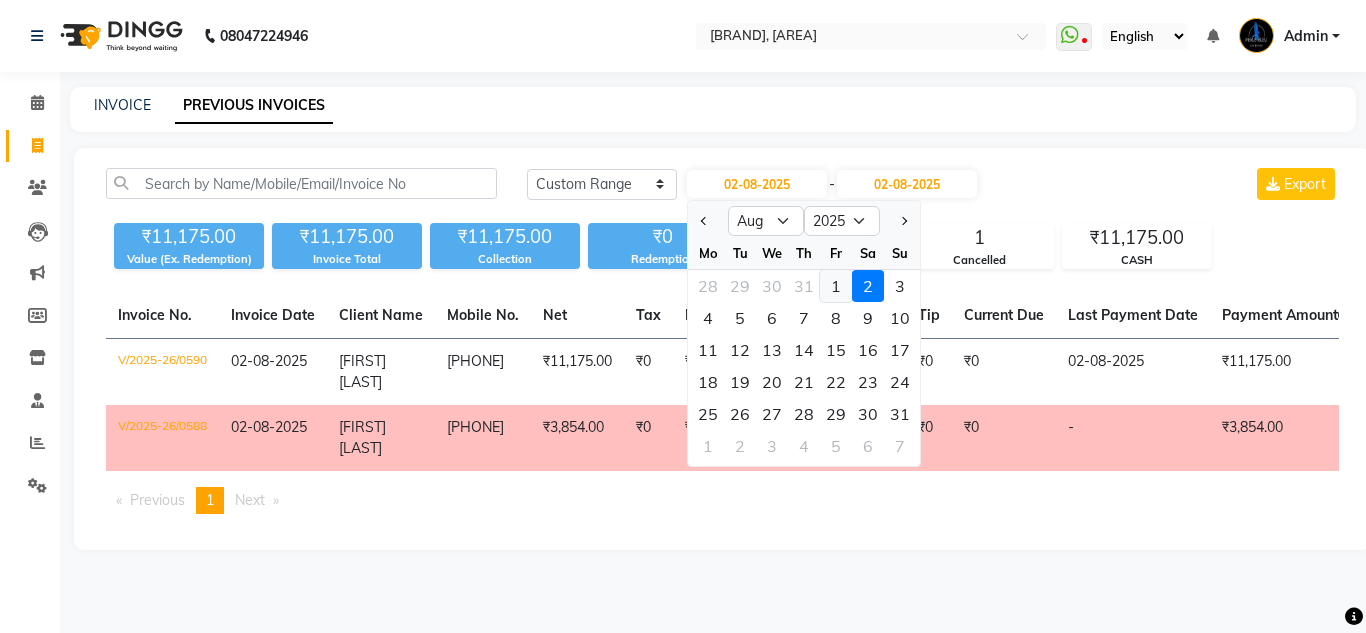 click on "1" 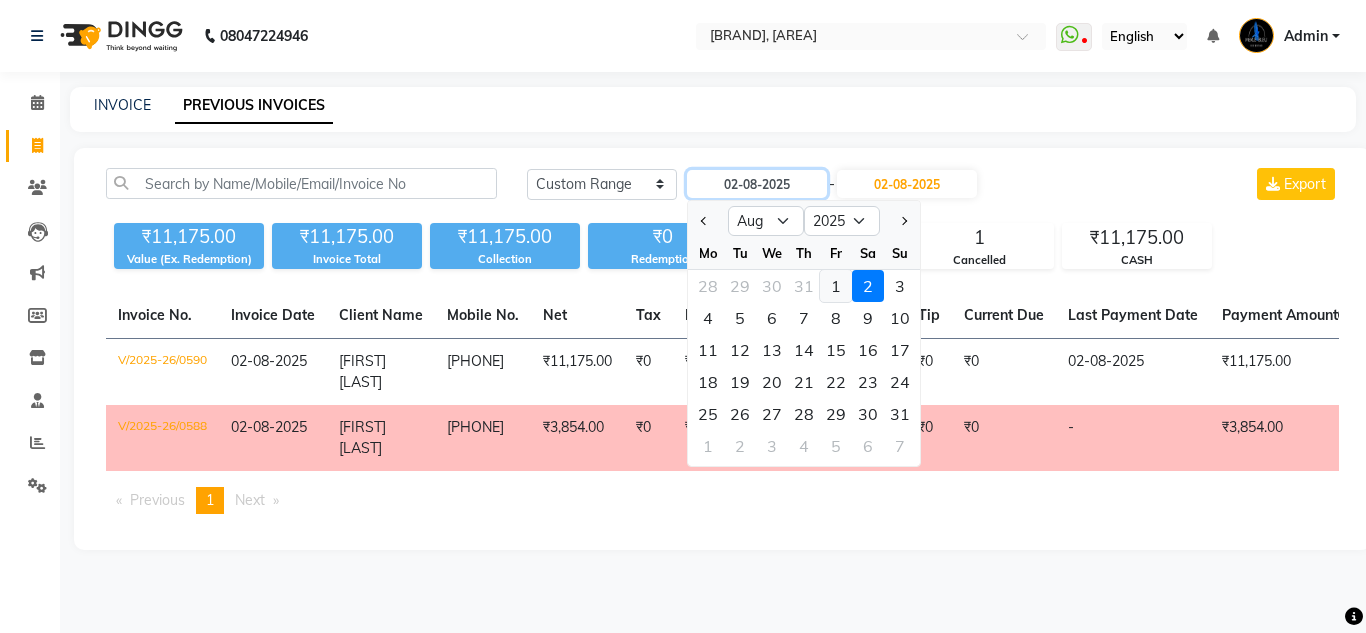 type on "01-08-2025" 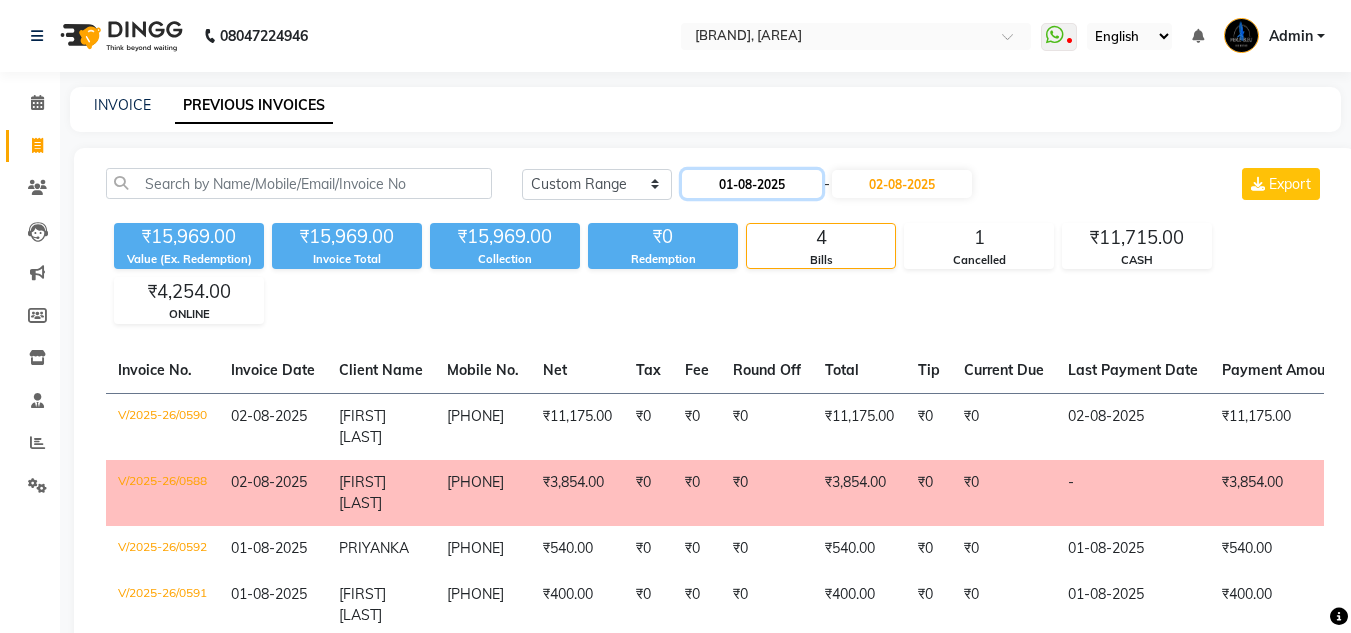 click on "01-08-2025" 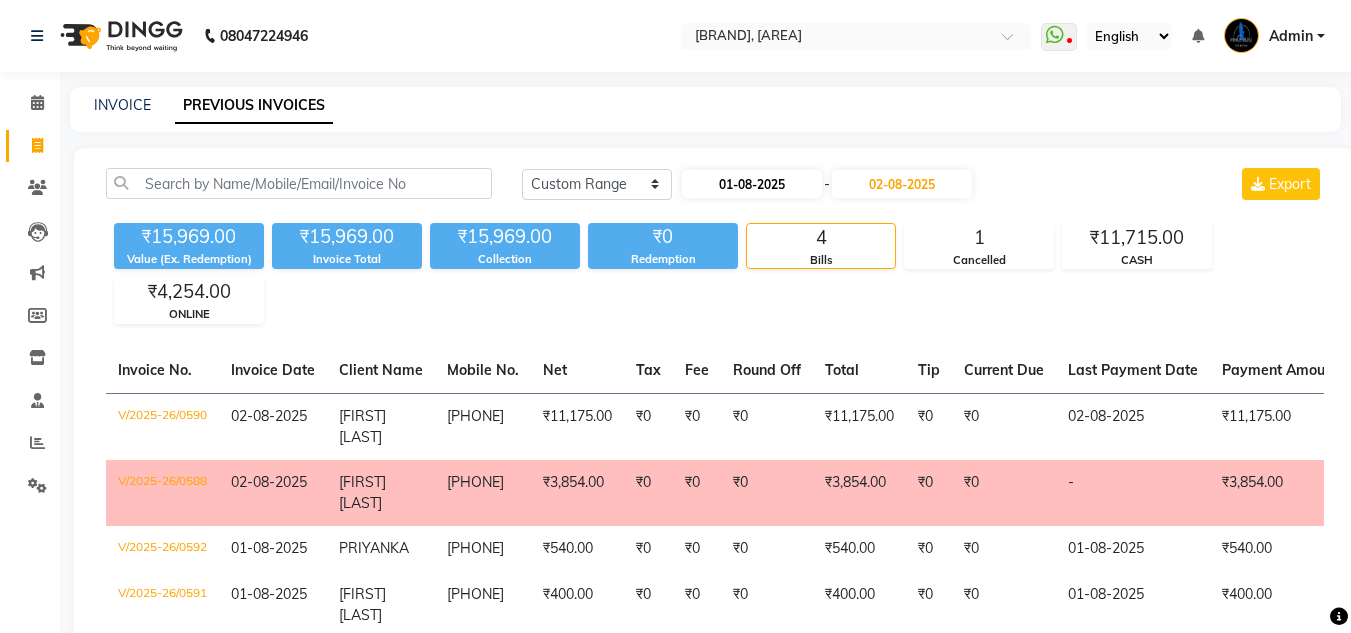 select on "8" 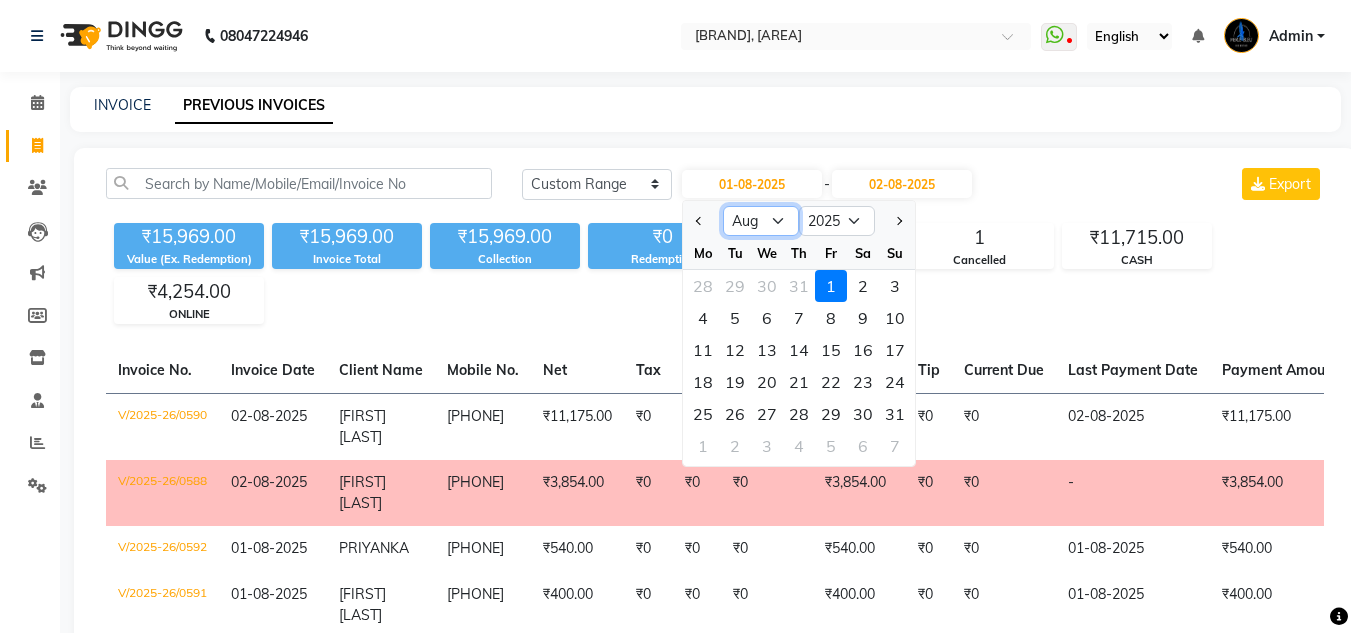 click on "Jan Feb Mar Apr May Jun Jul Aug Sep Oct Nov Dec" 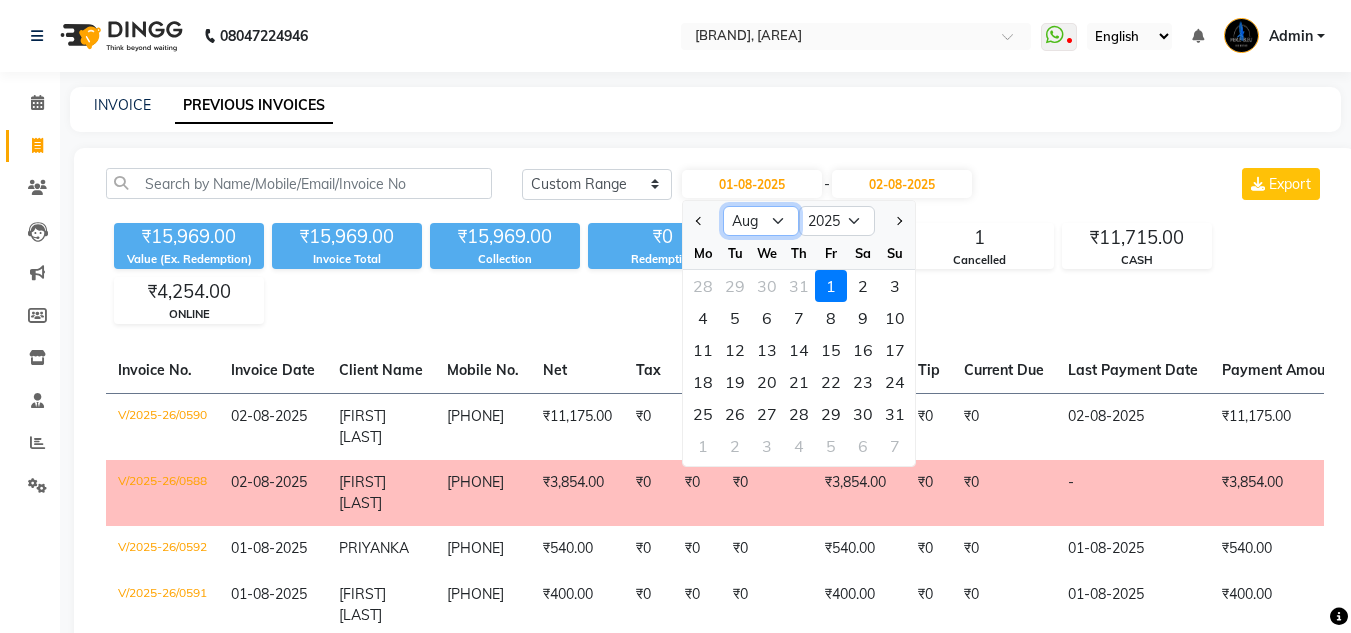 select on "7" 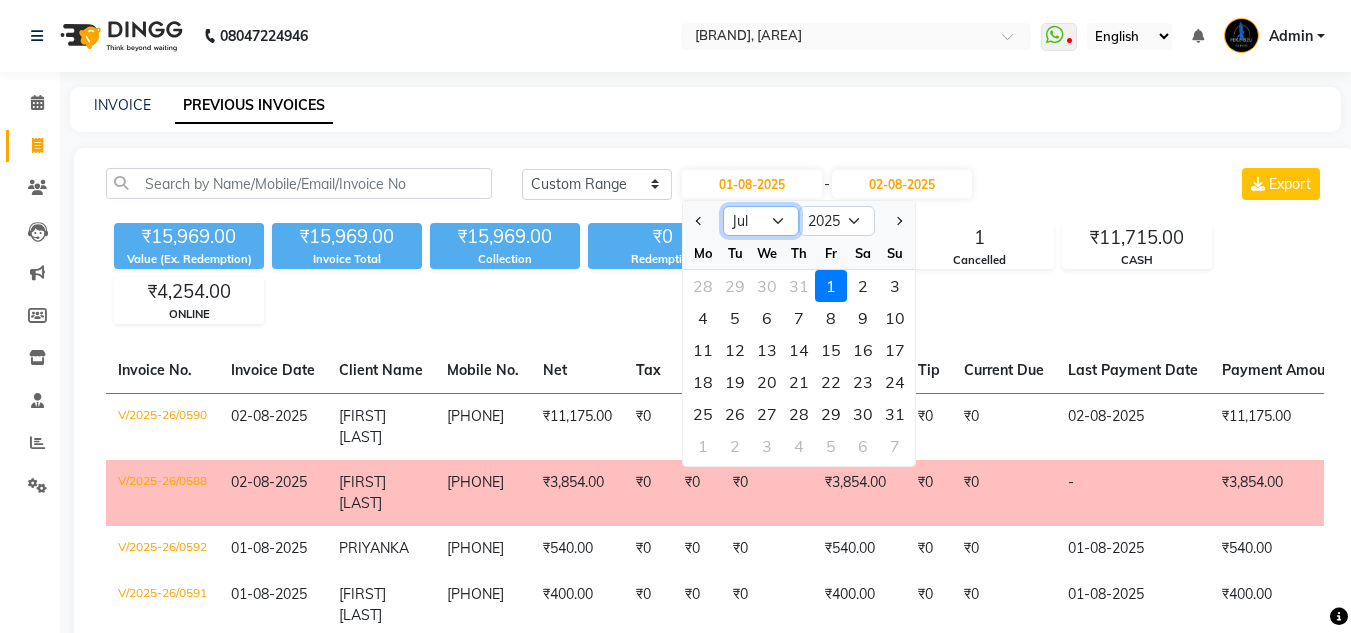 click on "Jan Feb Mar Apr May Jun Jul Aug Sep Oct Nov Dec" 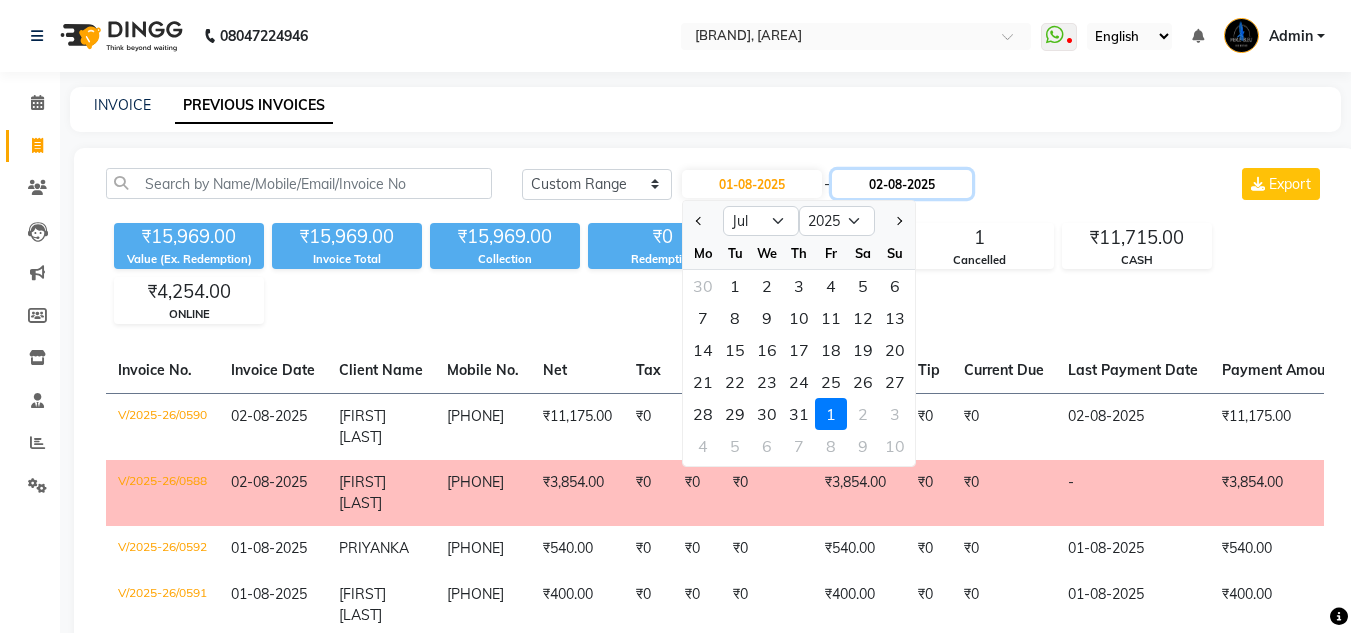 click on "02-08-2025" 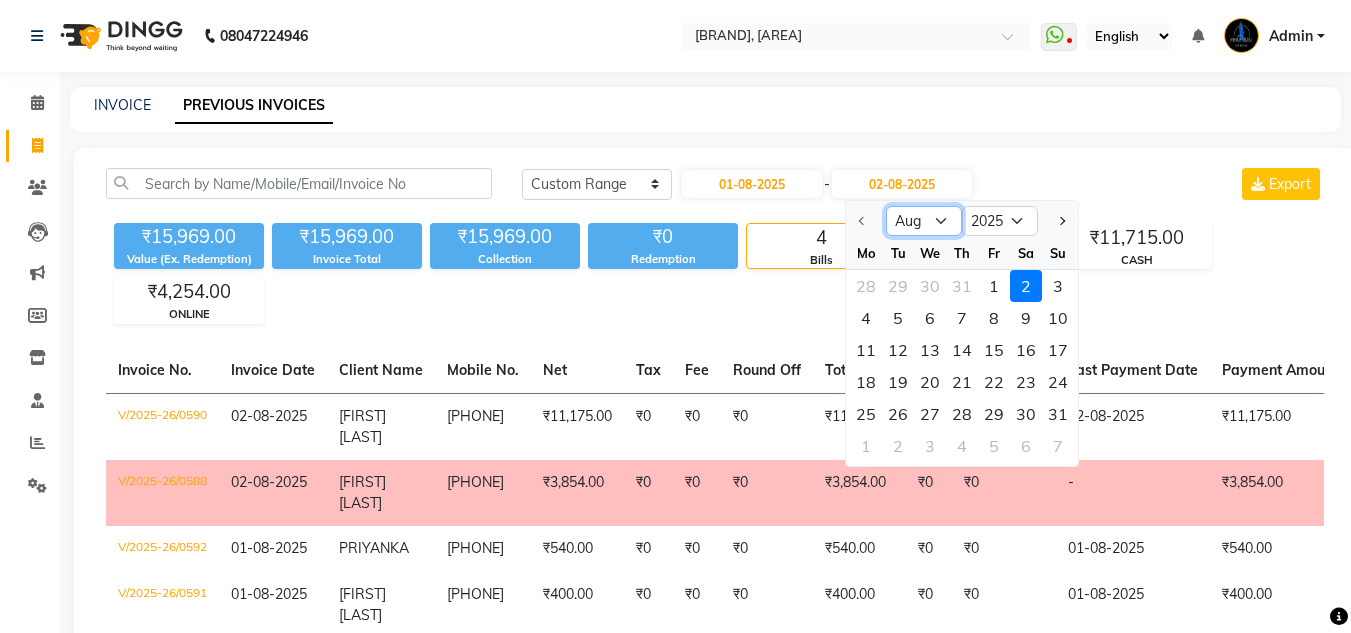 click on "Aug Sep Oct Nov Dec" 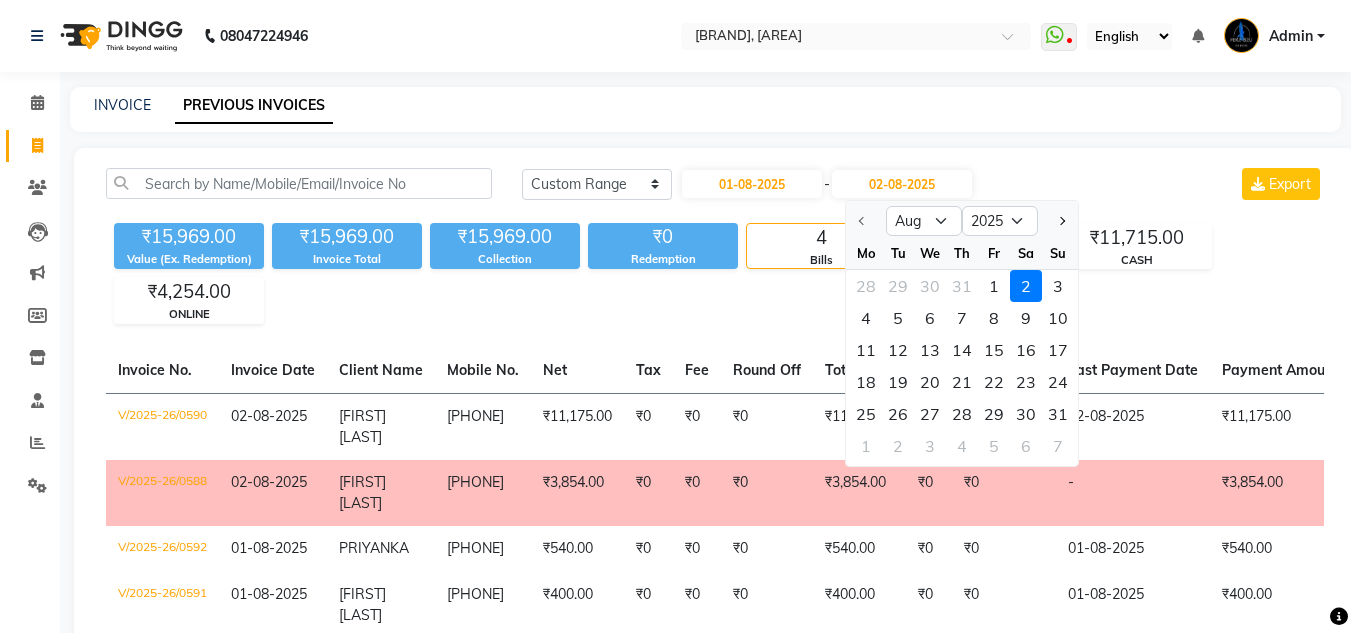 click on "Today Yesterday Custom Range [DATE] - [DATE] Aug Sep Oct Nov Dec 2025 2026 2027 2028 2029 2030 2031 2032 2033 2034 2035 Mo Tu We Th Fr Sa Su 28 29 30 31 1 2 3 4 5 6 7 8 9 10 11 12 13 14 15 16 17 18 19 20 21 22 23 24 25 26 27 28 29 30 31 1 2 3 4 5 6 7 Export [CURRENCY] Value (Ex. Redemption) [CURRENCY] Invoice Total  [CURRENCY] Collection ₹0 Redemption 4 Bills 1 Cancelled [CURRENCY] CASH [CURRENCY] ONLINE  Invoice No.   Invoice Date   Client Name   Mobile No.   Net   Tax   Fee   Round Off   Total   Tip   Current Due   Last Payment Date   Payment Amount   Payment Methods   Cancel Reason   Status   V/2025-26/0590  [DATE] [FIRST] [LAST]   [PHONE] ₹11,175.00 ₹0  ₹0  ₹0 ₹11,175.00 ₹0 ₹0 [DATE] ₹11,175.00  CASH - PAID  V/2025-26/0588  [DATE] [FIRST] [LAST]   [PHONE] ₹3,854.00 ₹0  ₹0  ₹0 ₹3,854.00 ₹0 ₹0 - ₹3,854.00  DATE ERROR CANCELLED  V/2025-26/0592  [DATE] [FIRST]   [PHONE] ₹540.00 ₹0  ₹0  ₹0 ₹540.00 ₹0 ₹0 [DATE] ₹540.00" 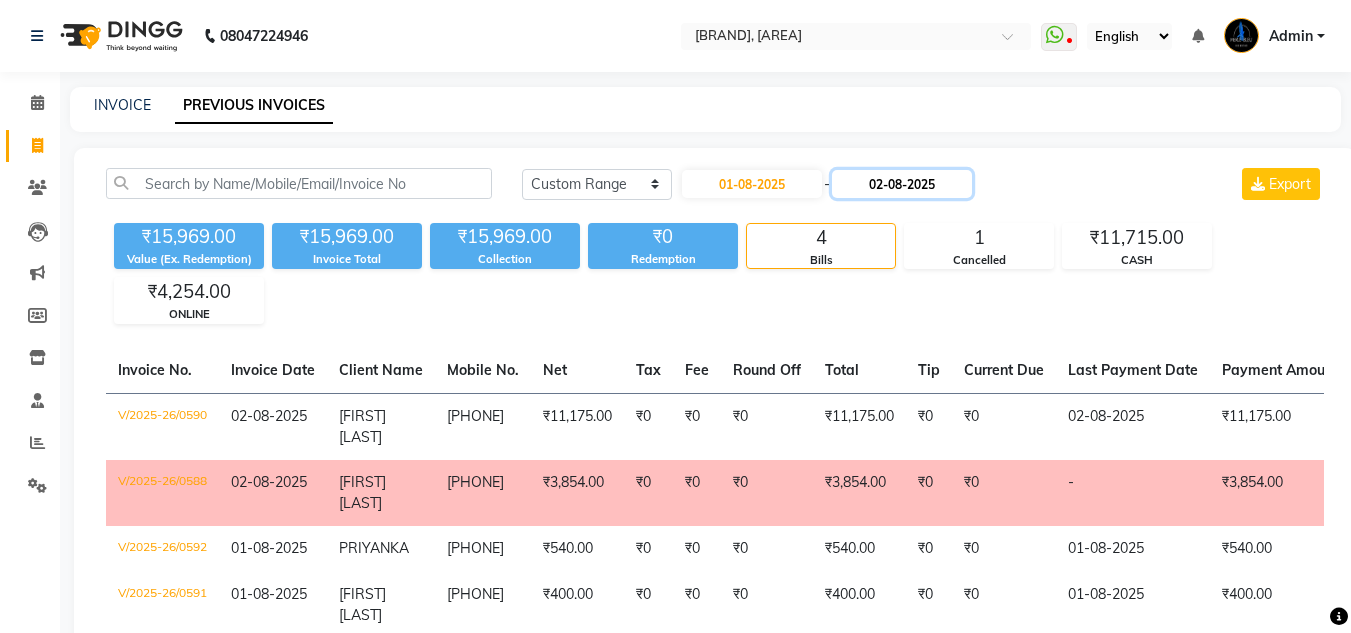 click on "02-08-2025" 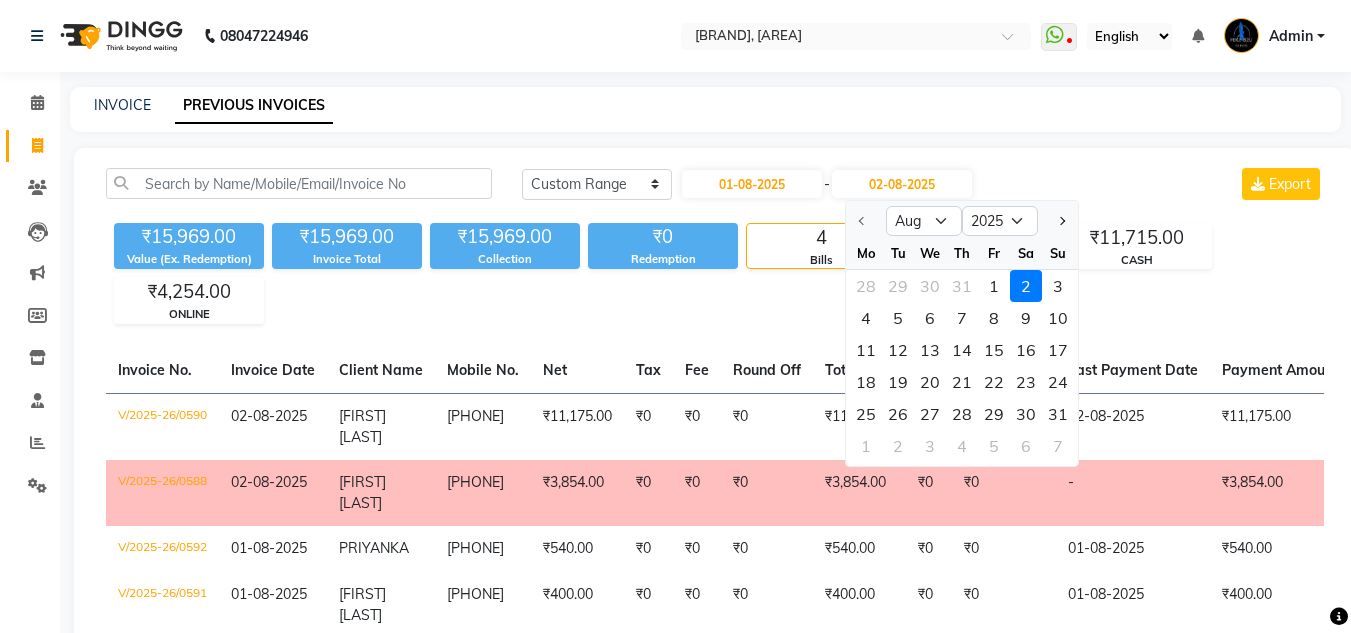 click on "Today Yesterday Custom Range [DATE] - [DATE] Aug Sep Oct Nov Dec 2025 2026 2027 2028 2029 2030 2031 2032 2033 2034 2035 Mo Tu We Th Fr Sa Su 28 29 30 31 1 2 3 4 5 6 7 8 9 10 11 12 13 14 15 16 17 18 19 20 21 22 23 24 25 26 27 28 29 30 31 1 2 3 4 5 6 7 Export [CURRENCY] Value (Ex. Redemption) [CURRENCY] Invoice Total  [CURRENCY] Collection ₹0 Redemption 4 Bills 1 Cancelled [CURRENCY] CASH [CURRENCY] ONLINE  Invoice No.   Invoice Date   Client Name   Mobile No.   Net   Tax   Fee   Round Off   Total   Tip   Current Due   Last Payment Date   Payment Amount   Payment Methods   Cancel Reason   Status   V/2025-26/0590  [DATE] [FIRST] [LAST]   [PHONE] ₹11,175.00 ₹0  ₹0  ₹0 ₹11,175.00 ₹0 ₹0 [DATE] ₹11,175.00  CASH - PAID  V/2025-26/0588  [DATE] [FIRST] [LAST]   [PHONE] ₹3,854.00 ₹0  ₹0  ₹0 ₹3,854.00 ₹0 ₹0 - ₹3,854.00  DATE ERROR CANCELLED  V/2025-26/0592  [DATE] [FIRST]   [PHONE] ₹540.00 ₹0  ₹0  ₹0 ₹540.00 ₹0 ₹0 [DATE] ₹540.00" 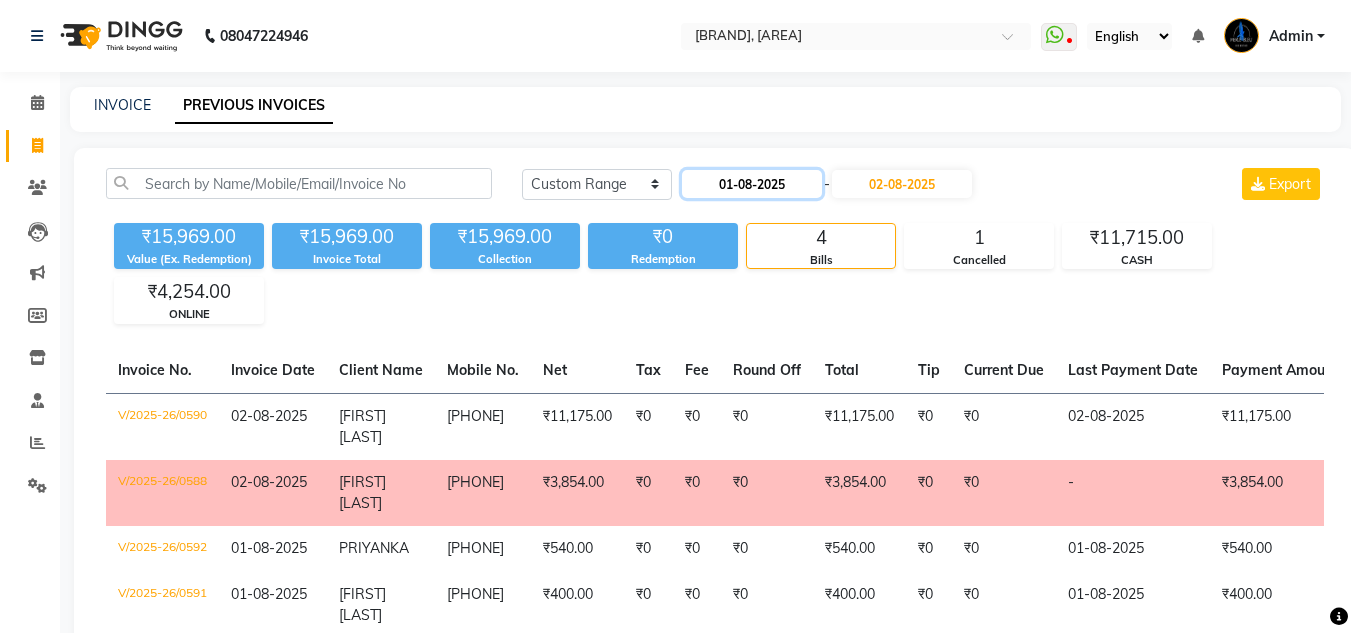 click on "01-08-2025" 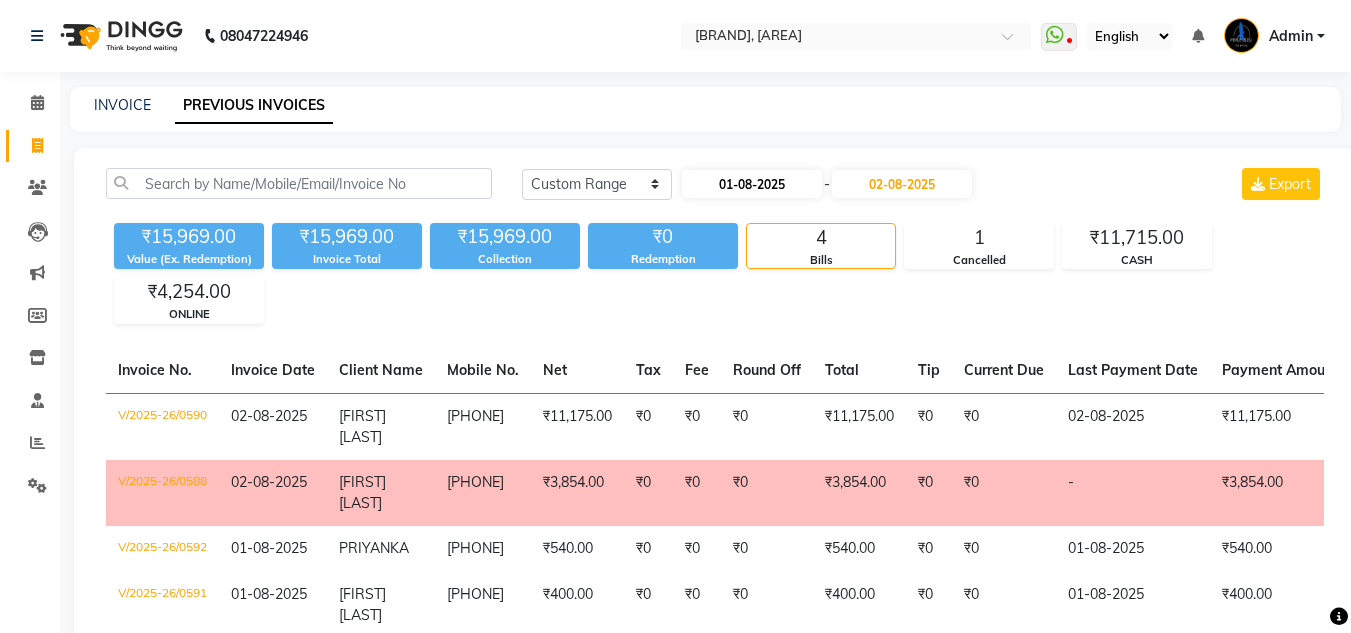 select on "8" 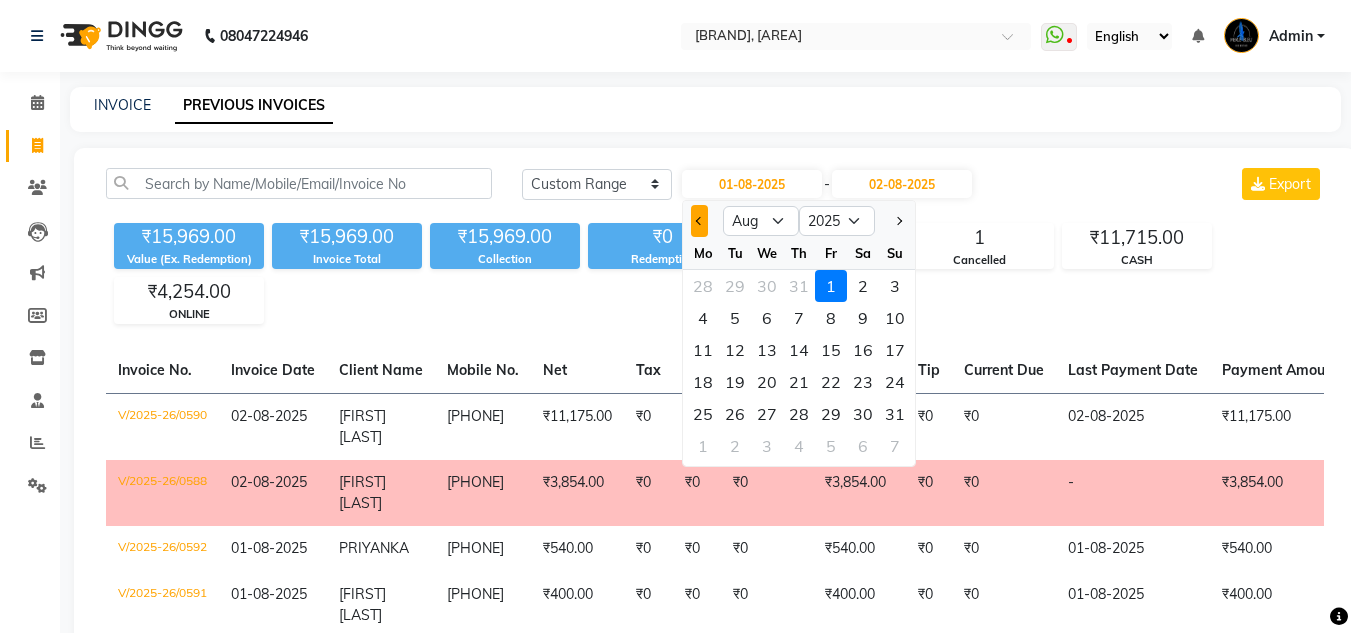 click 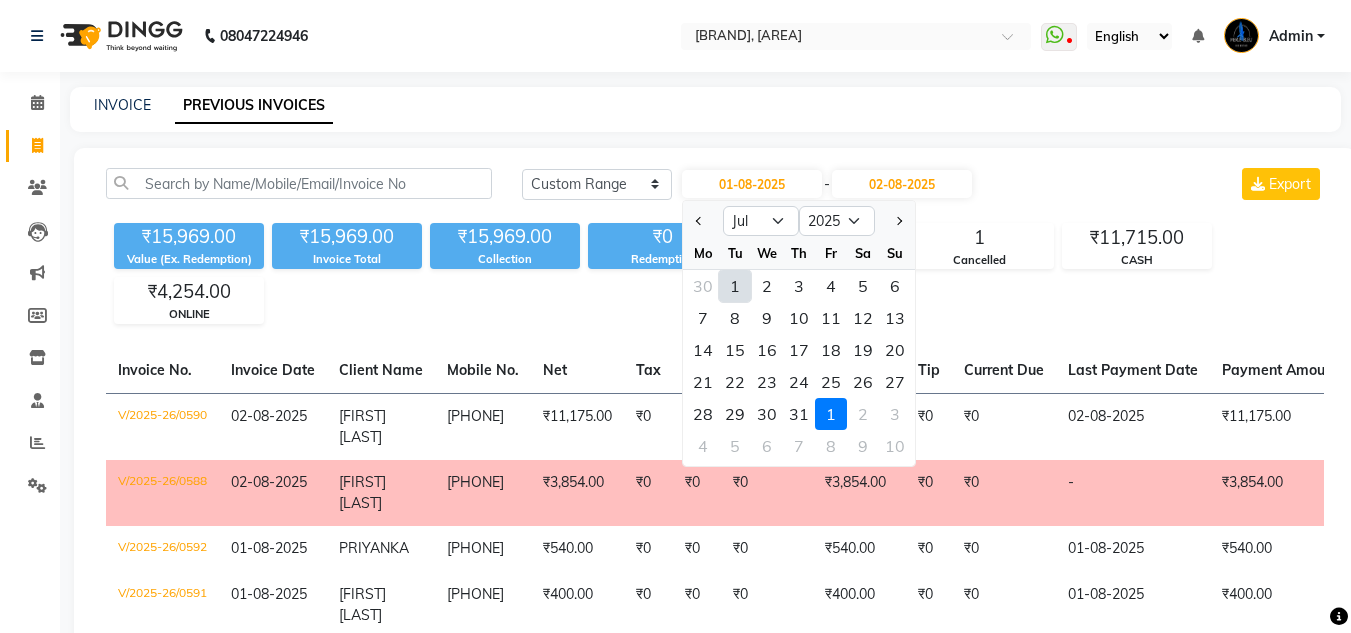 click on "1" 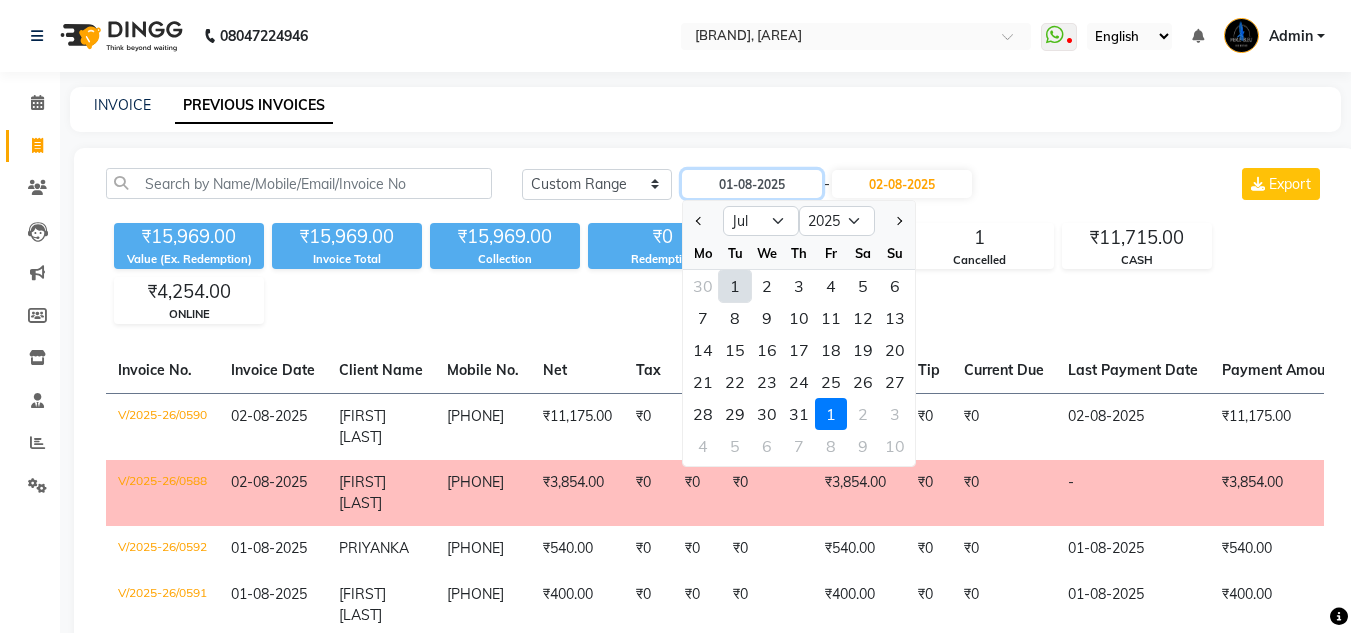 type on "01-07-2025" 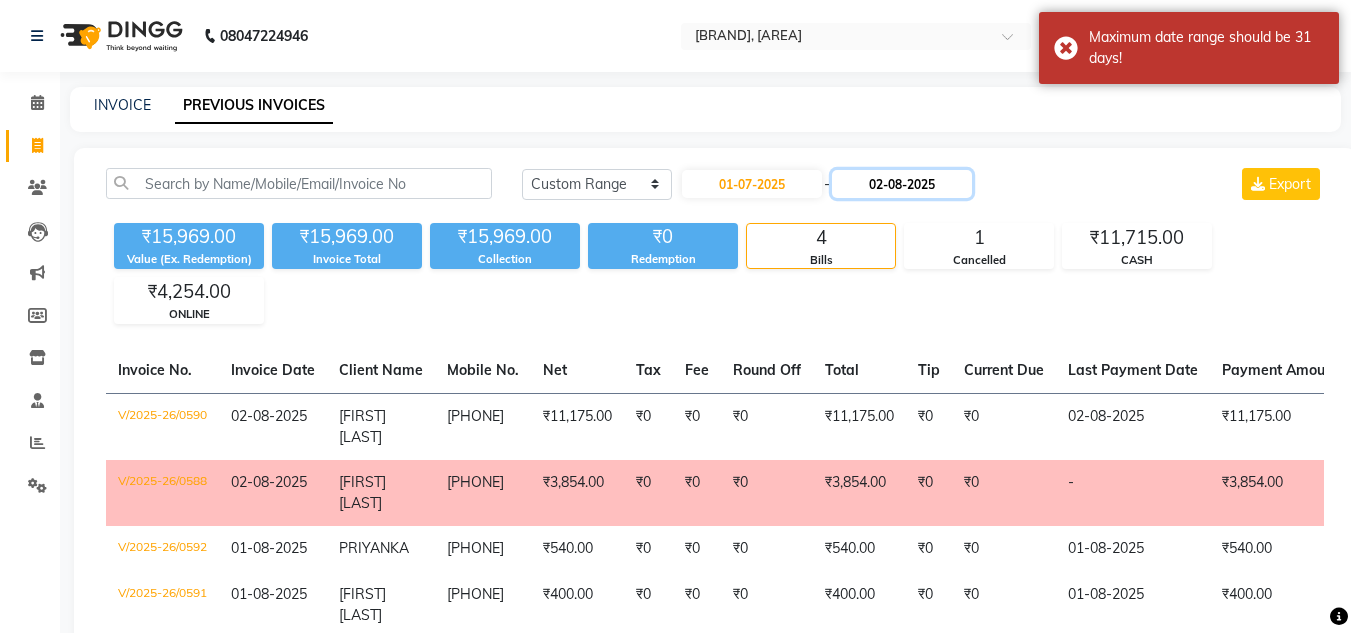 click on "02-08-2025" 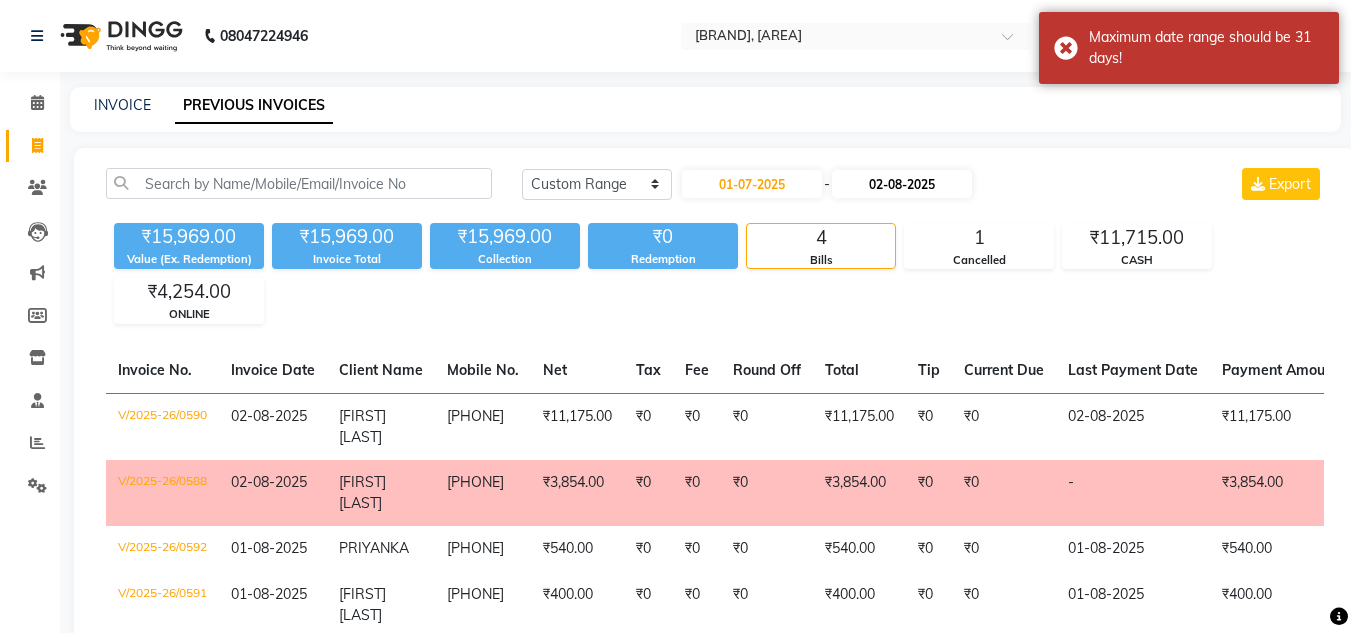 select on "8" 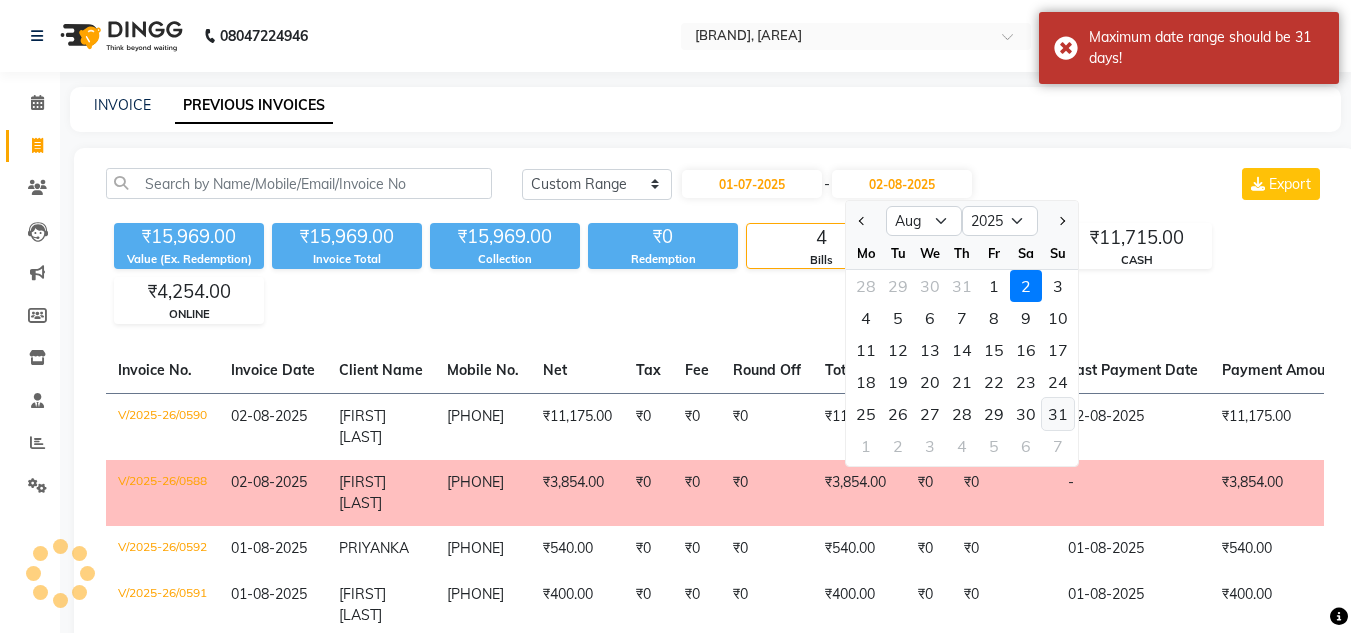 click on "31" 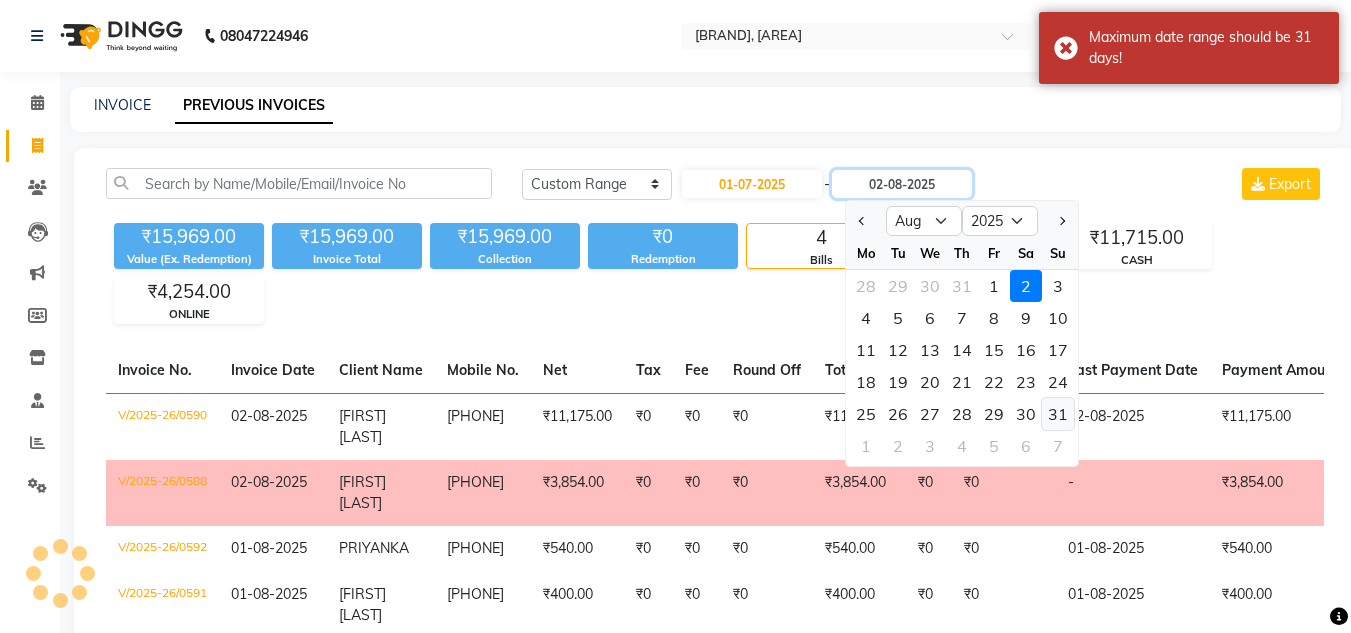 type on "31-08-2025" 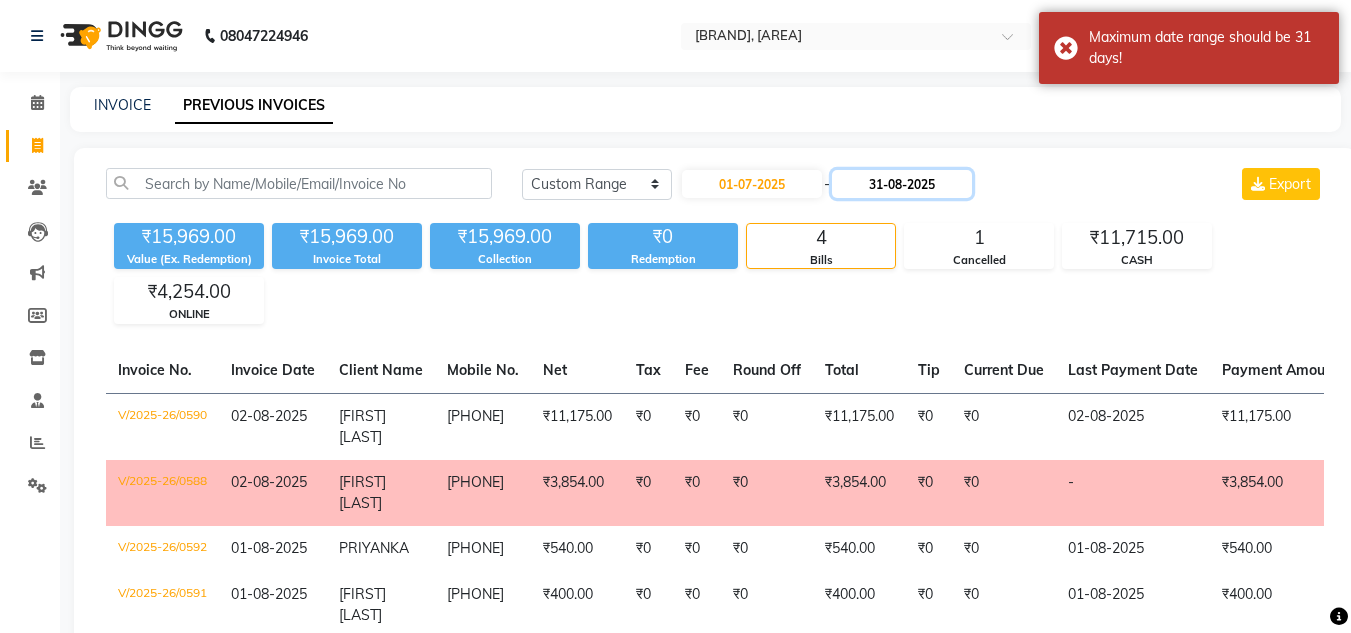 click on "31-08-2025" 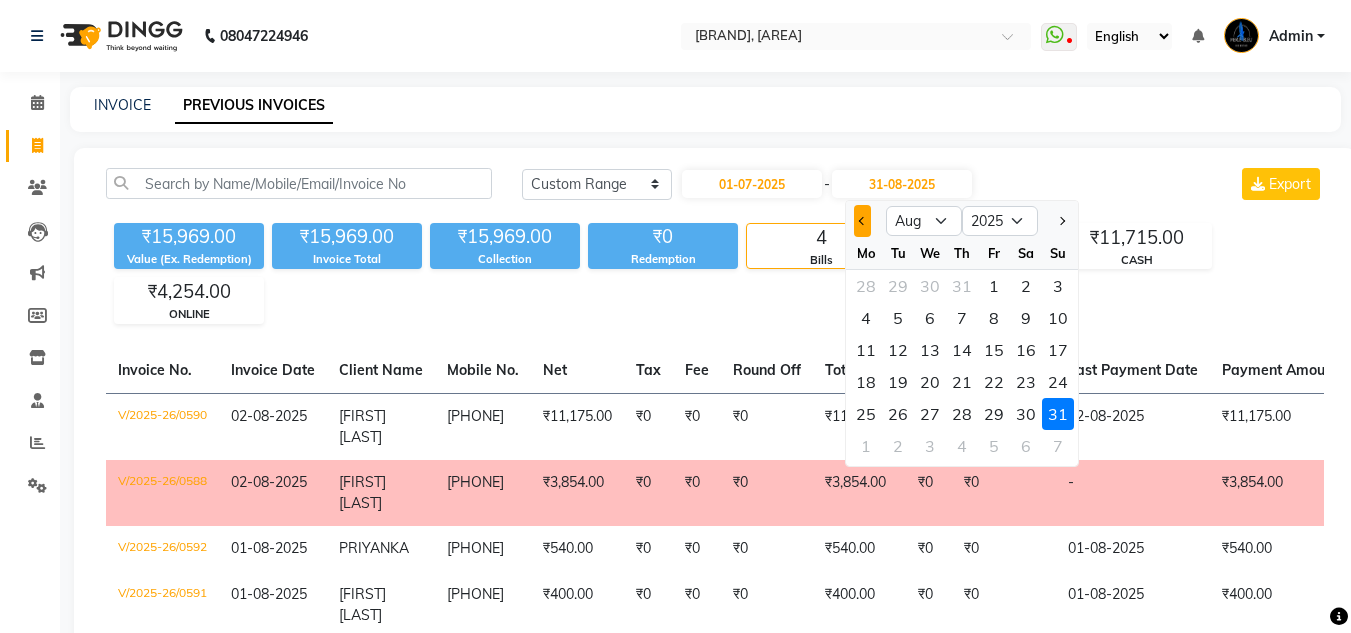 click 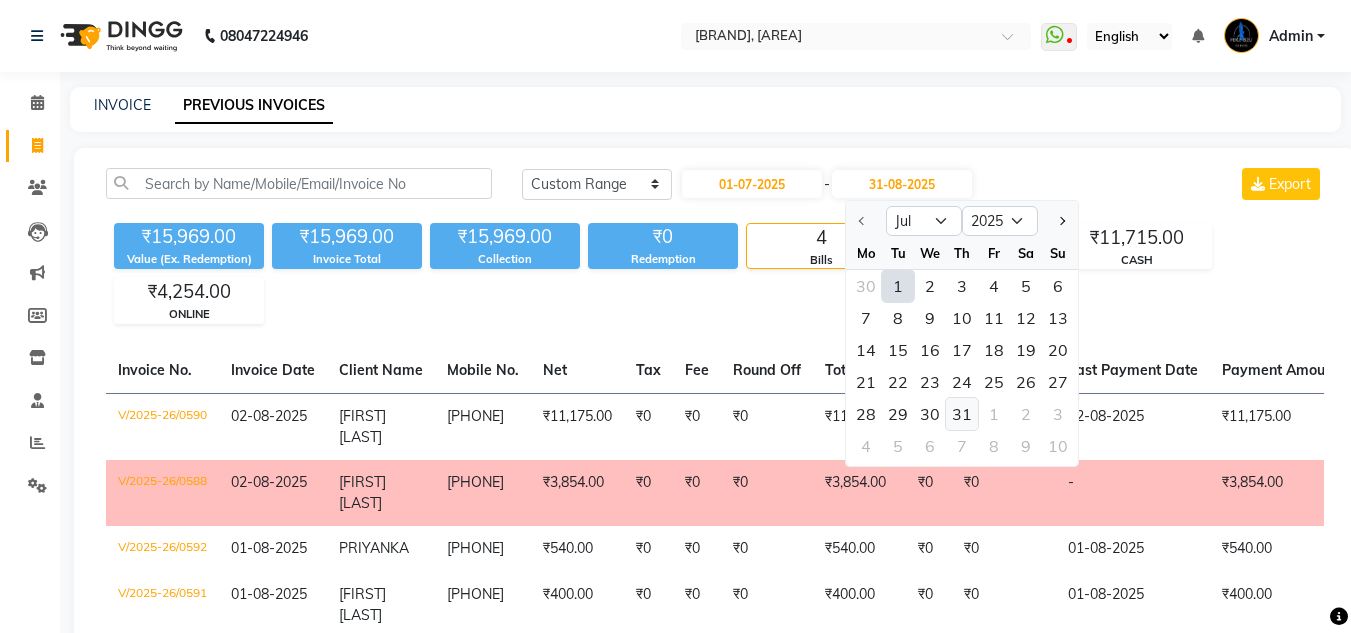 click on "31" 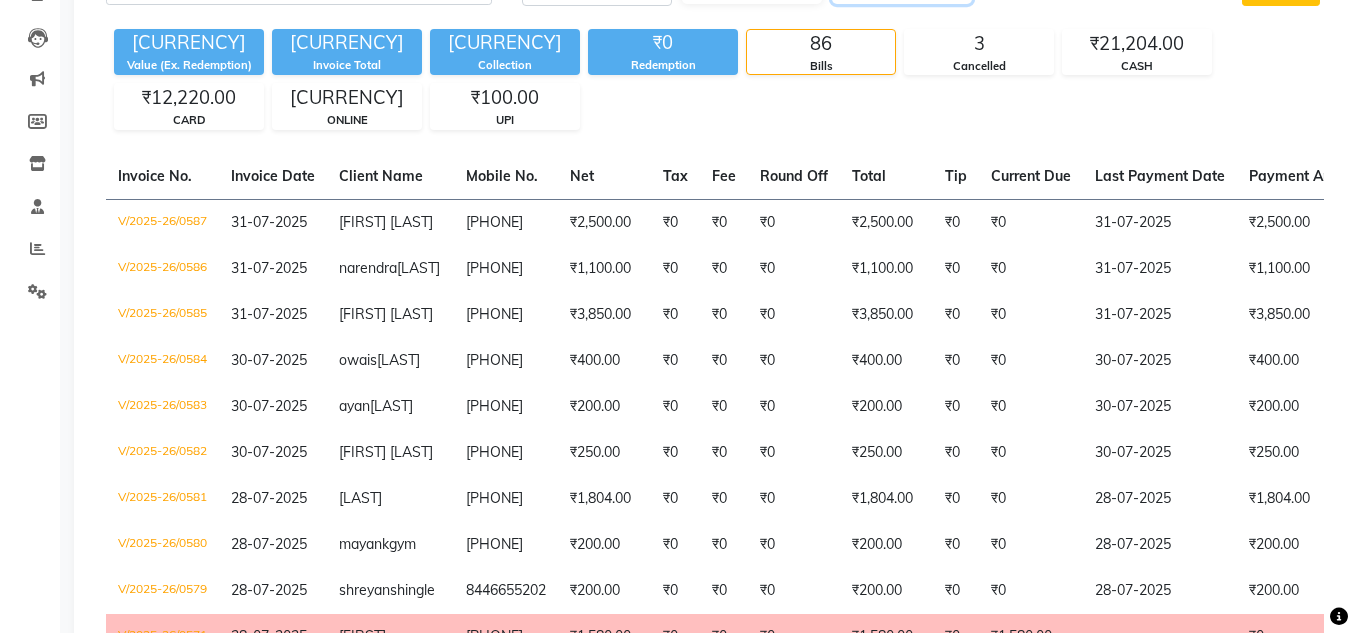 scroll, scrollTop: 100, scrollLeft: 0, axis: vertical 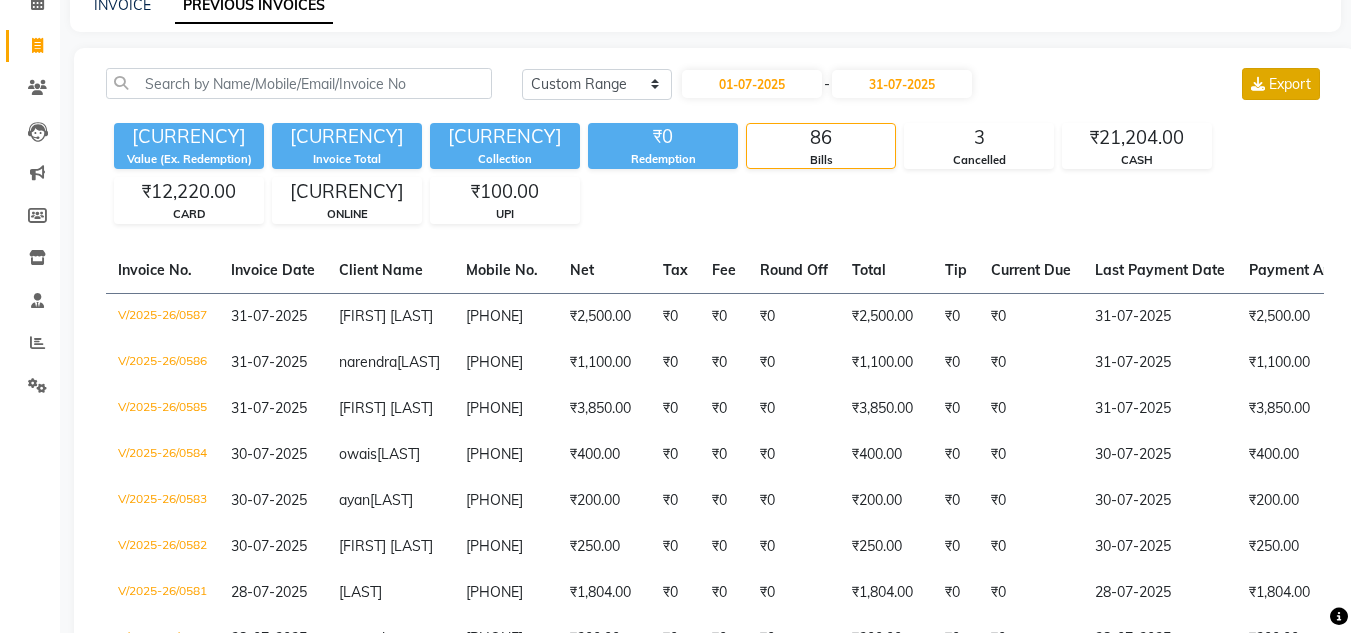 click on "Export" at bounding box center (1290, 84) 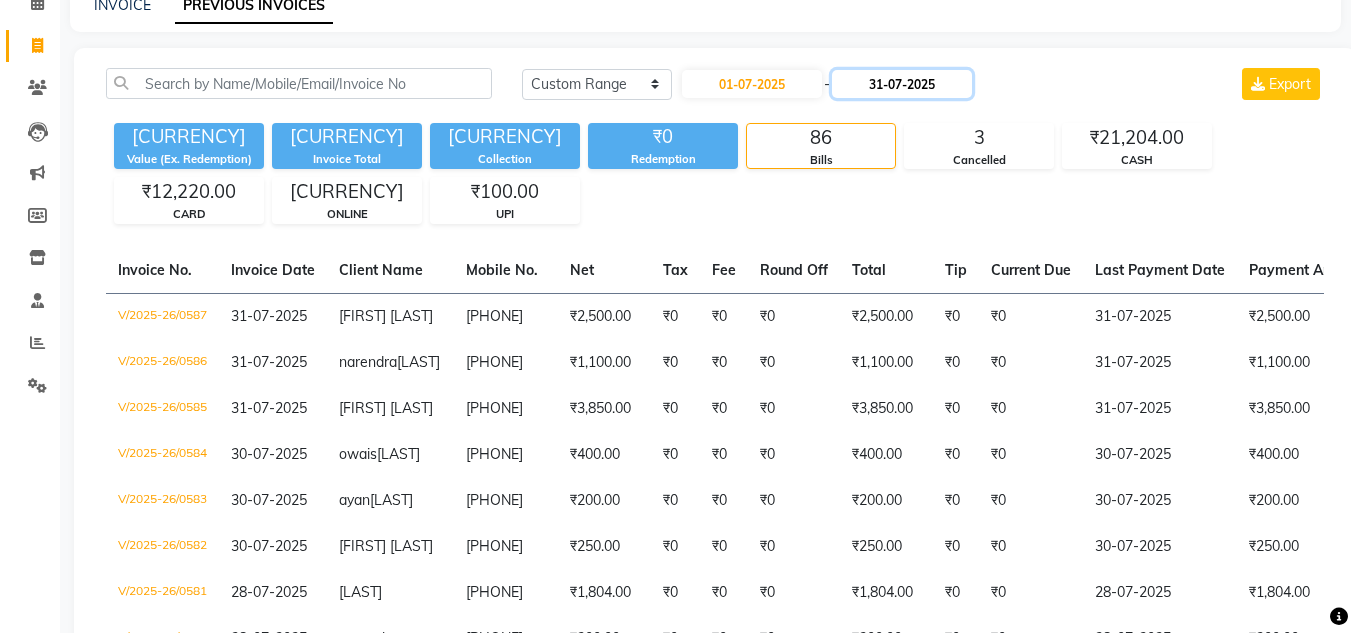 click on "31-07-2025" 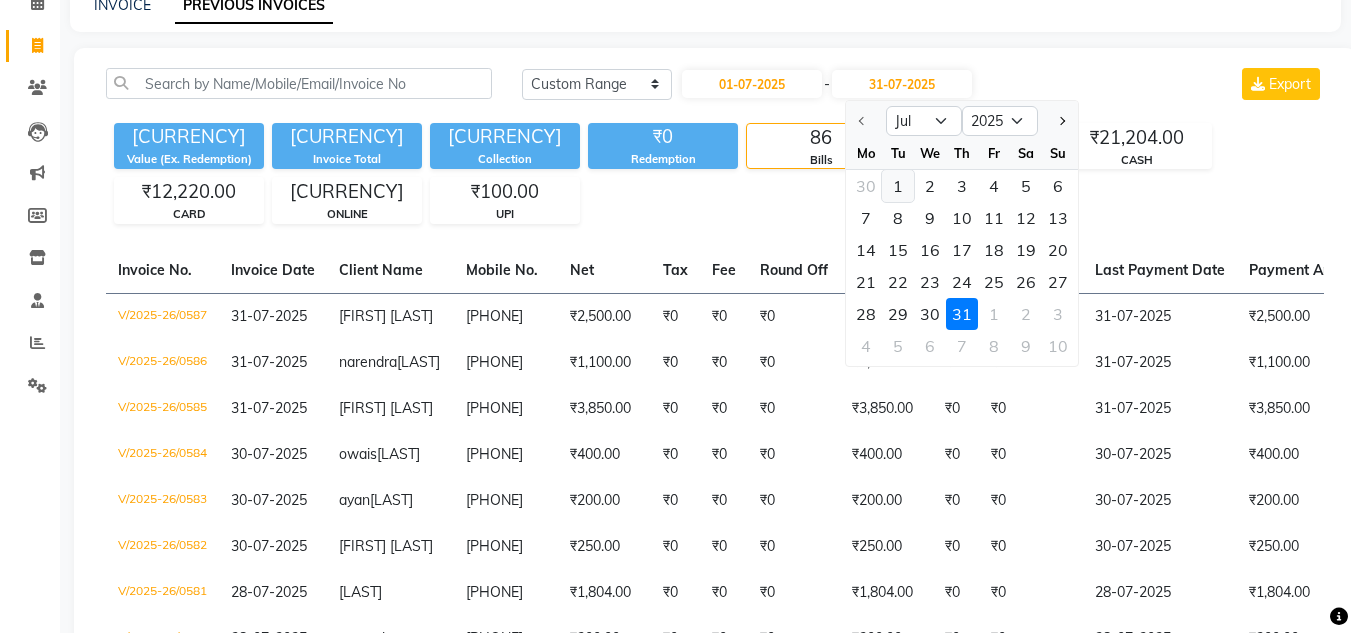 click on "1" 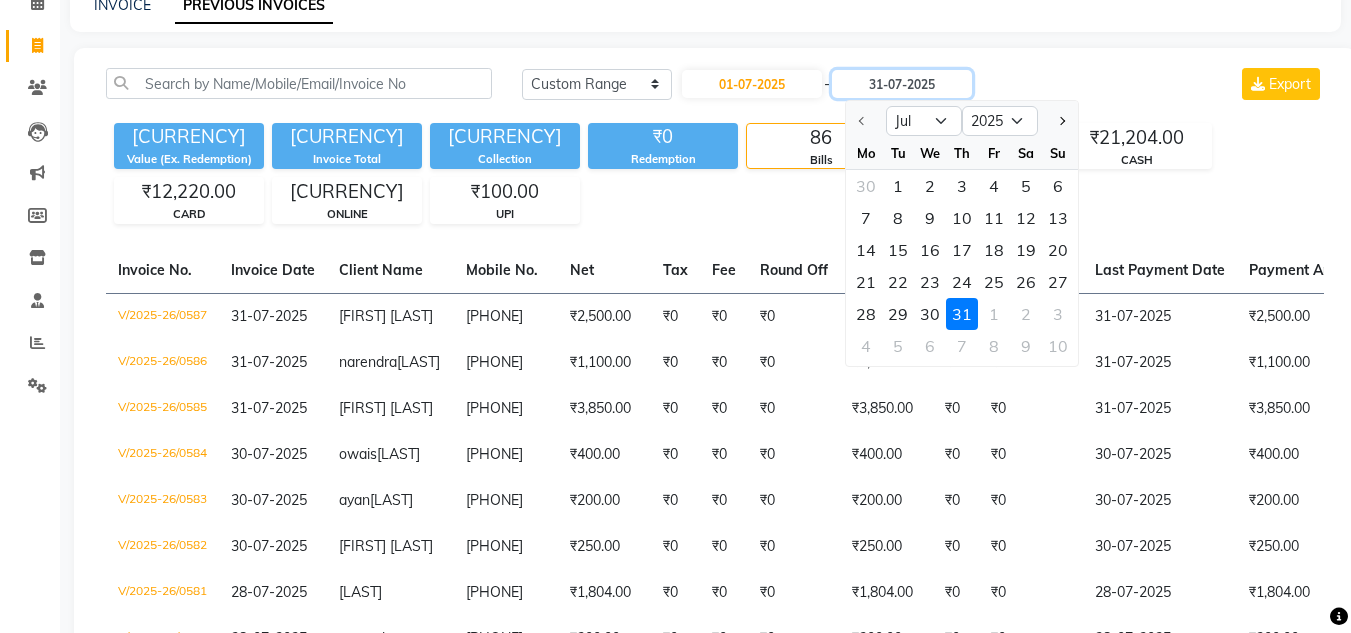 type on "01-07-2025" 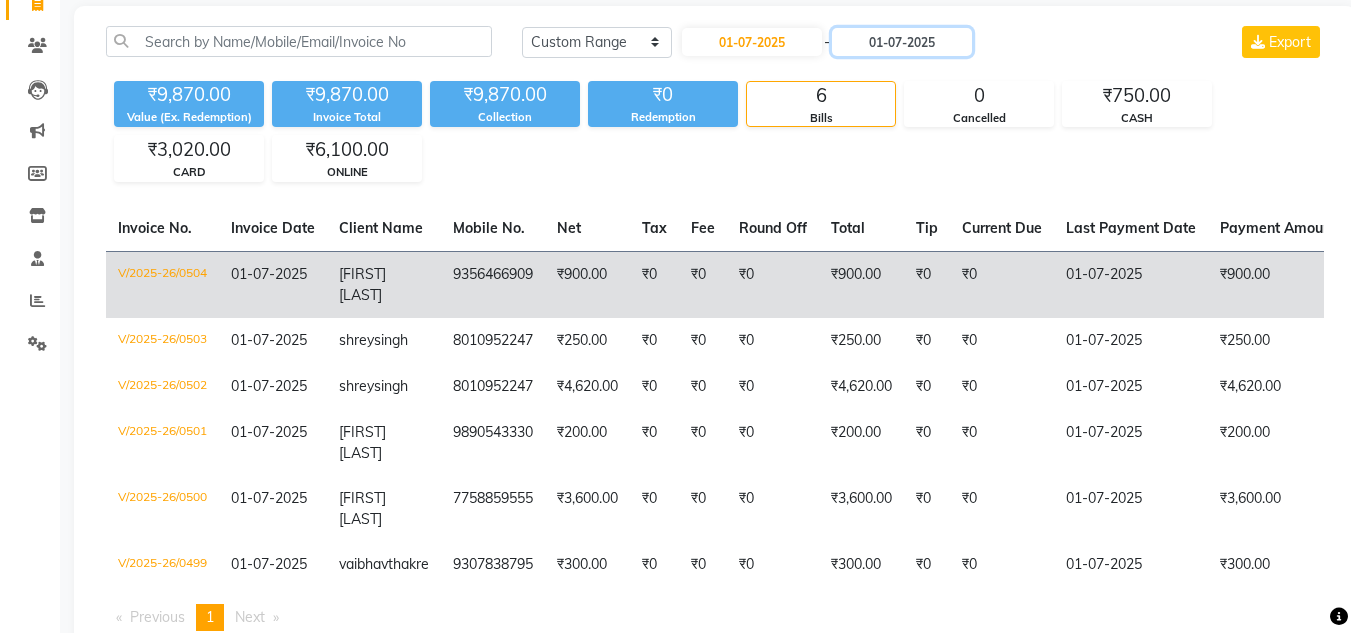 scroll, scrollTop: 141, scrollLeft: 0, axis: vertical 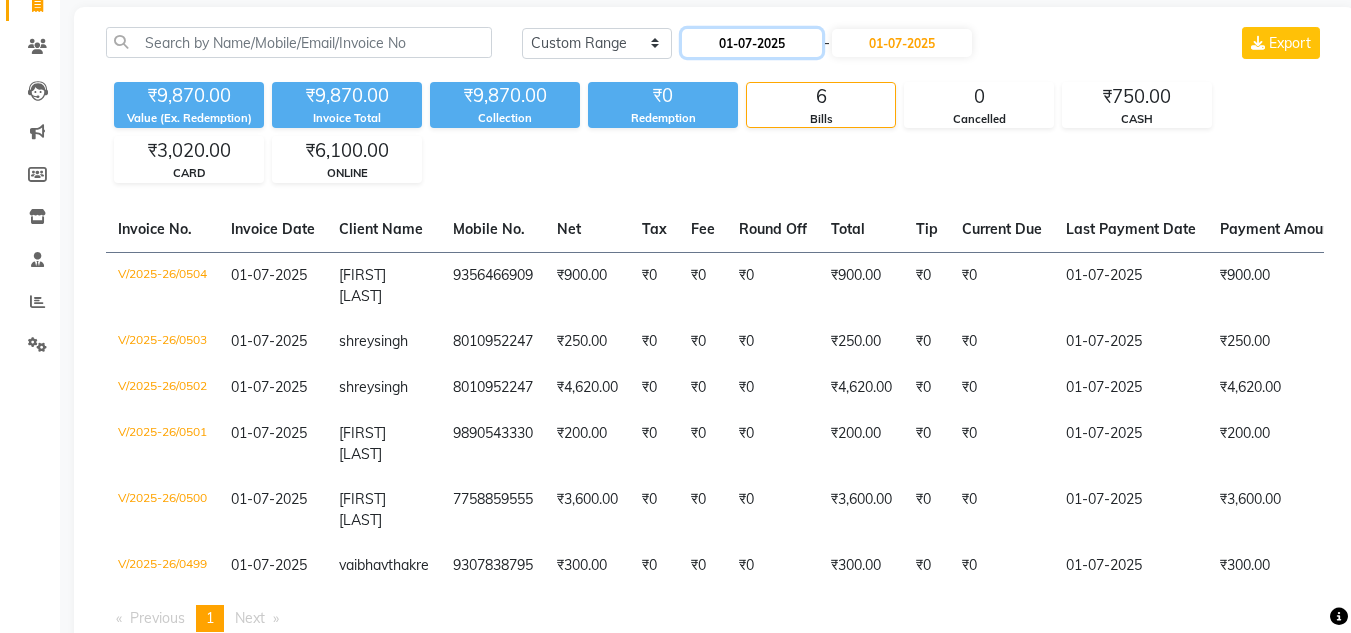 click on "01-07-2025" 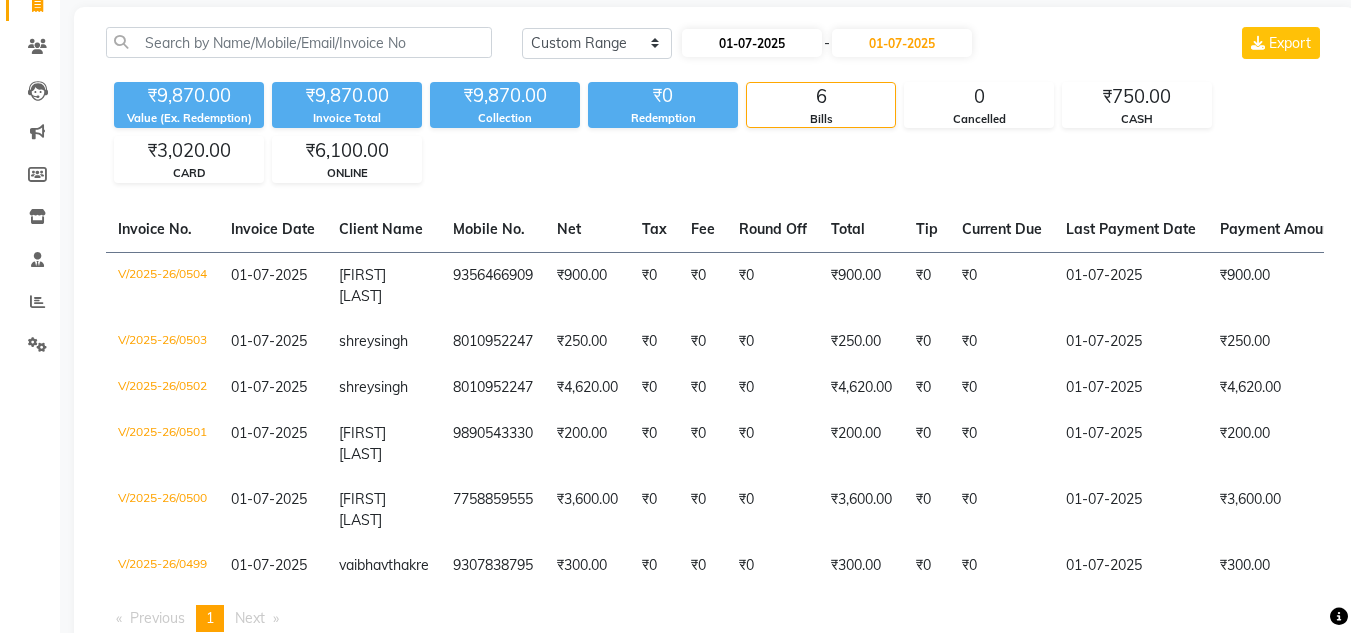select on "7" 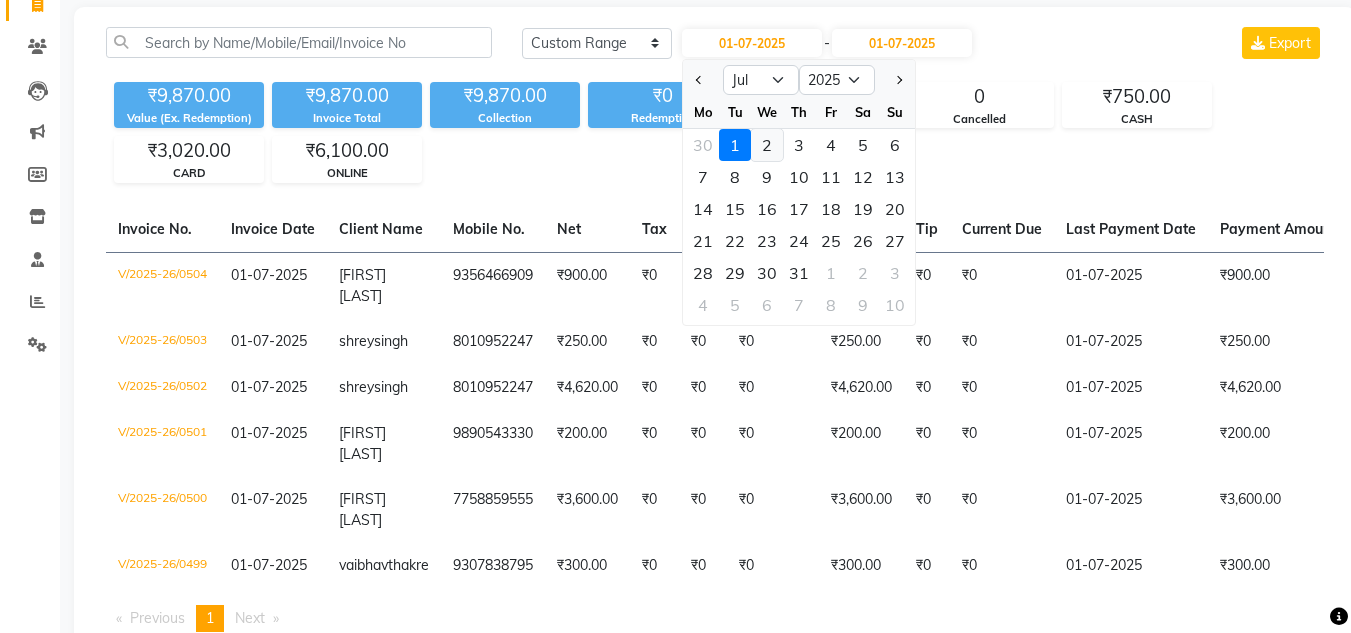 click on "2" 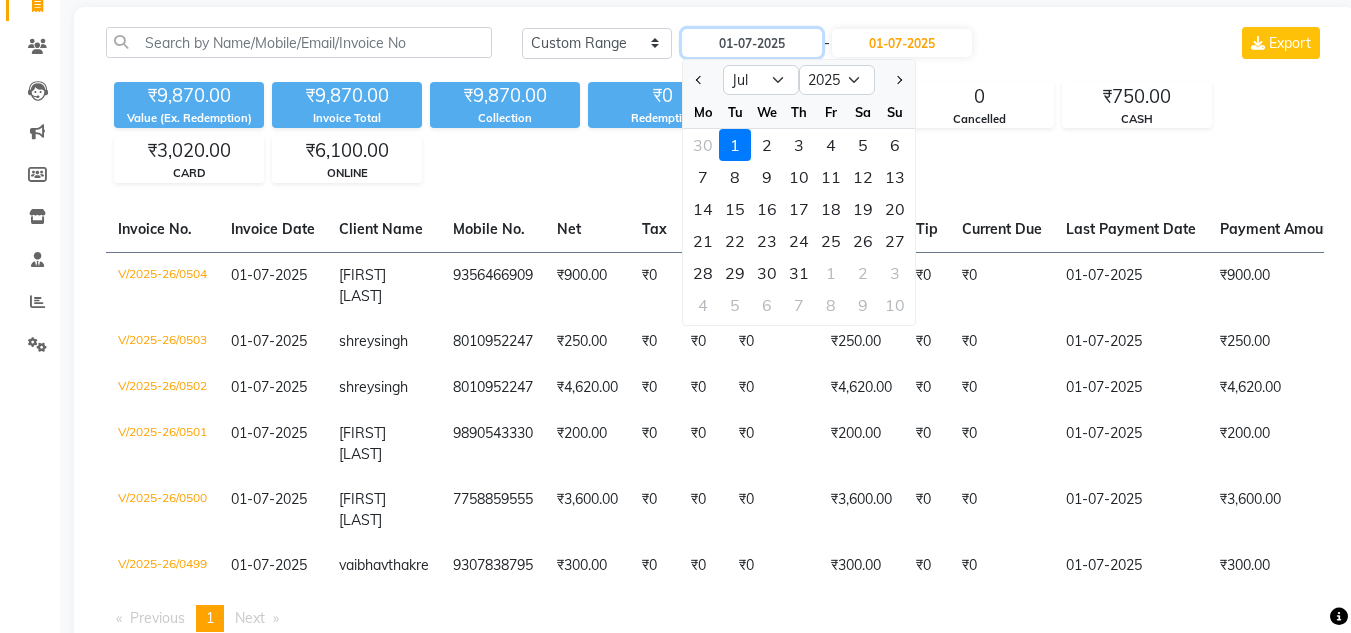 type on "02-07-2025" 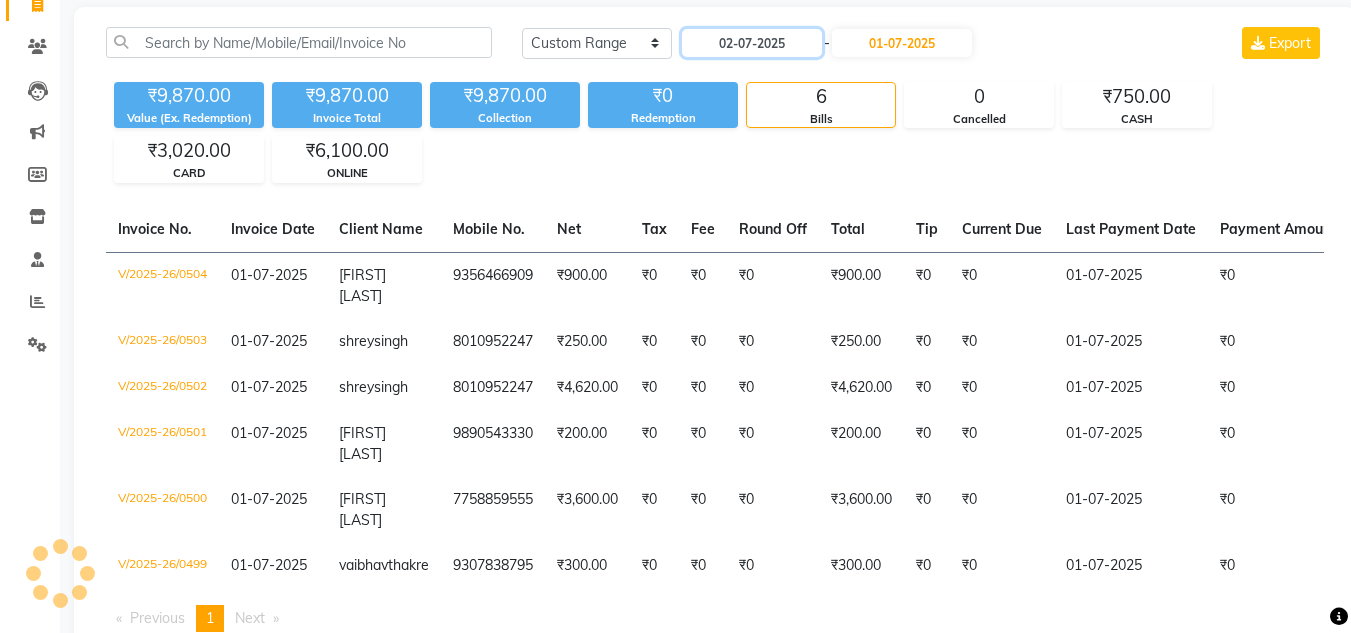 scroll, scrollTop: 0, scrollLeft: 0, axis: both 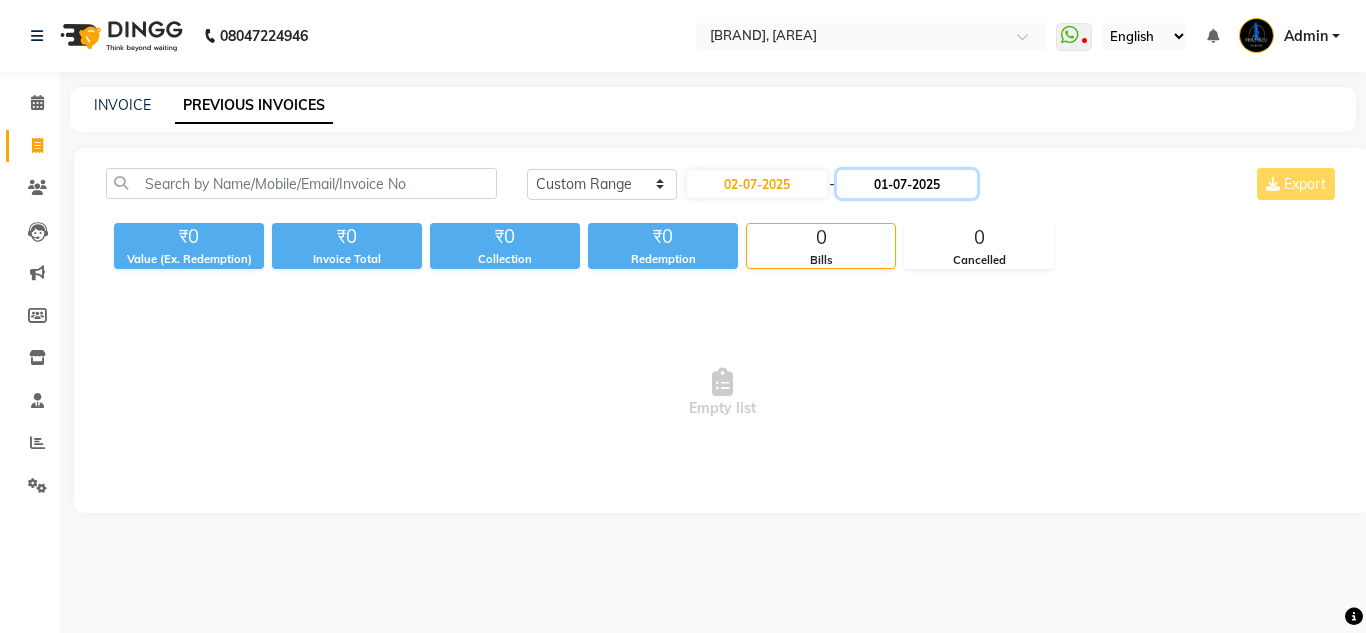 click on "01-07-2025" 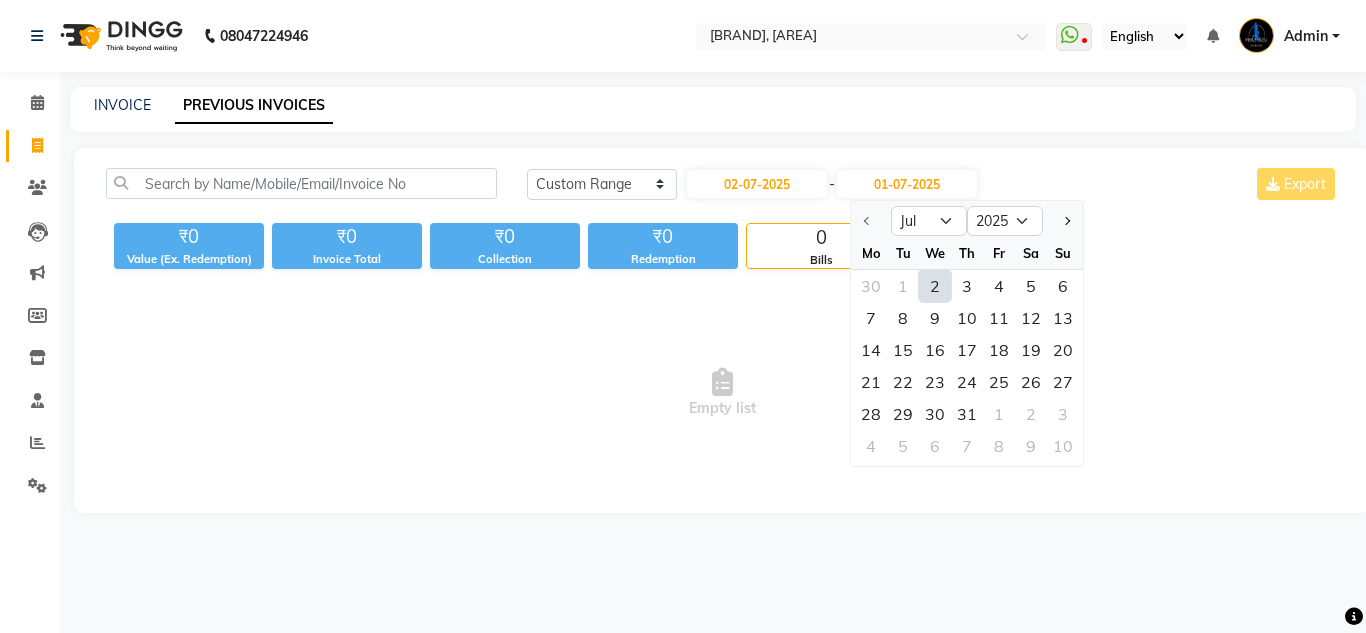 click on "2" 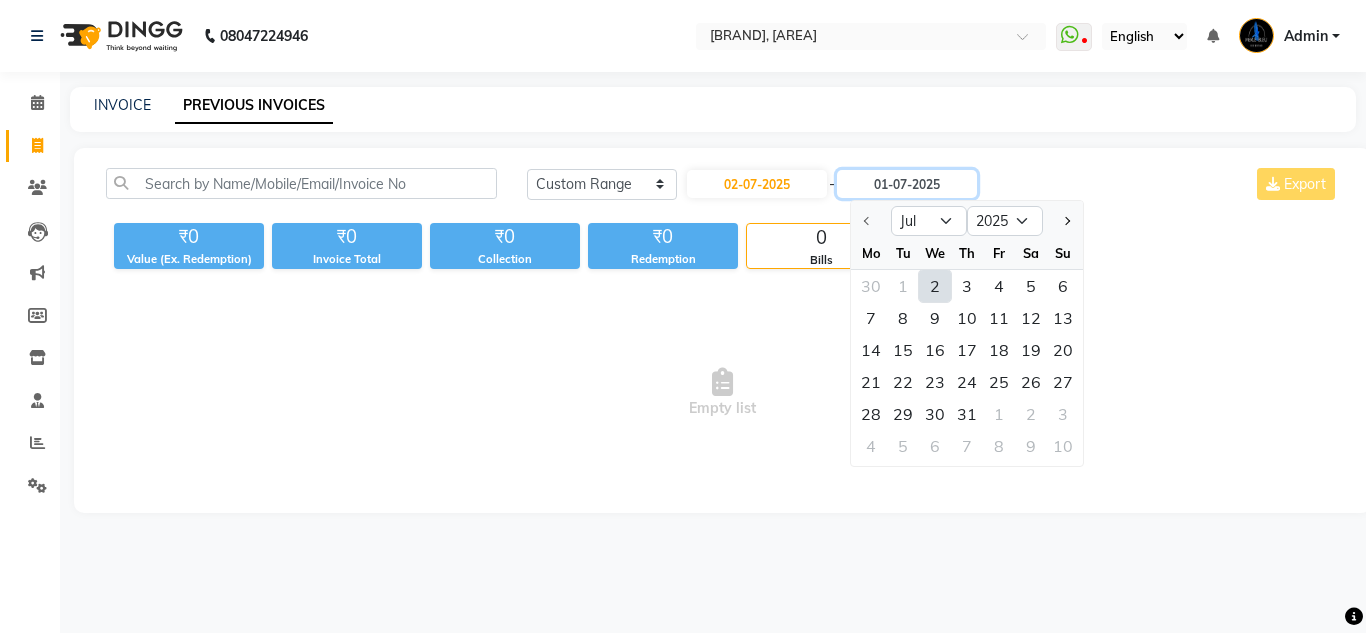 type on "02-07-2025" 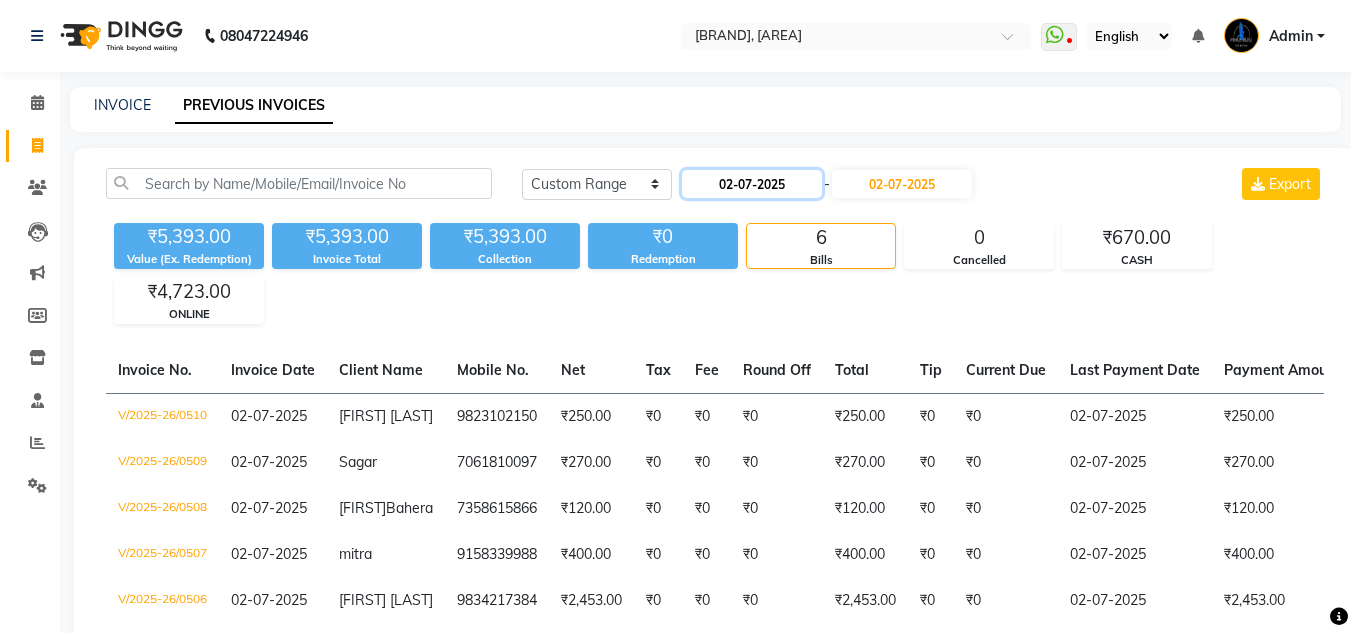 click on "02-07-2025" 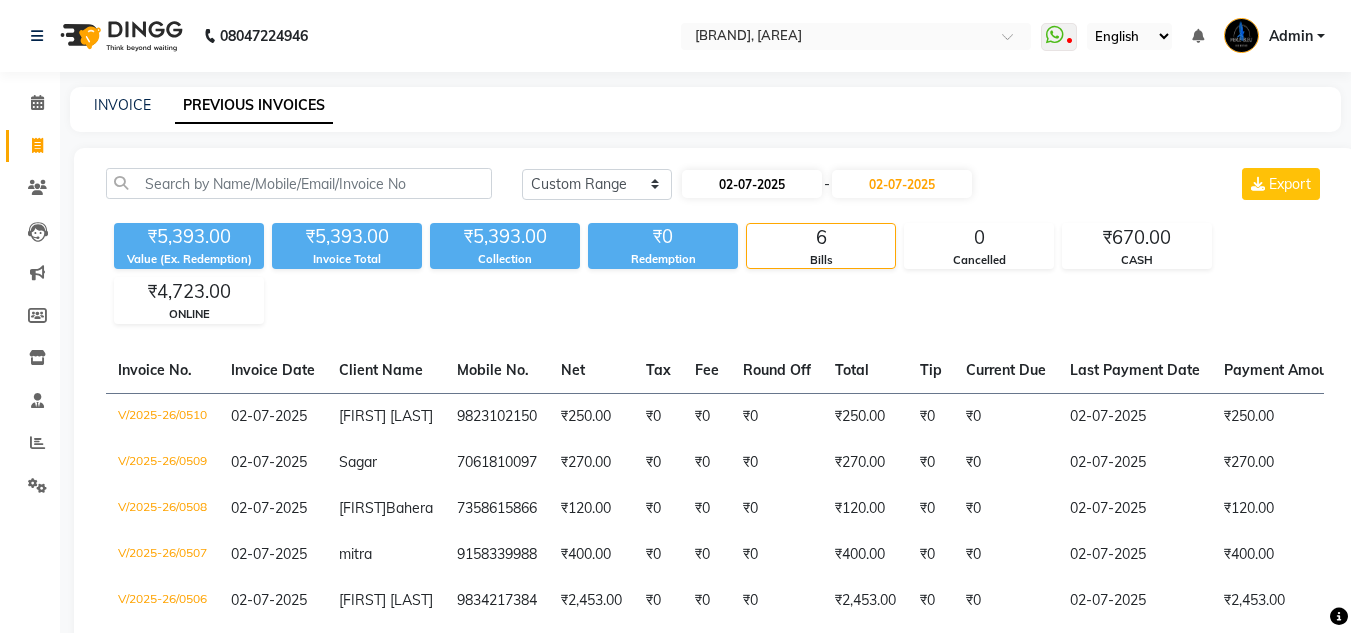 select on "7" 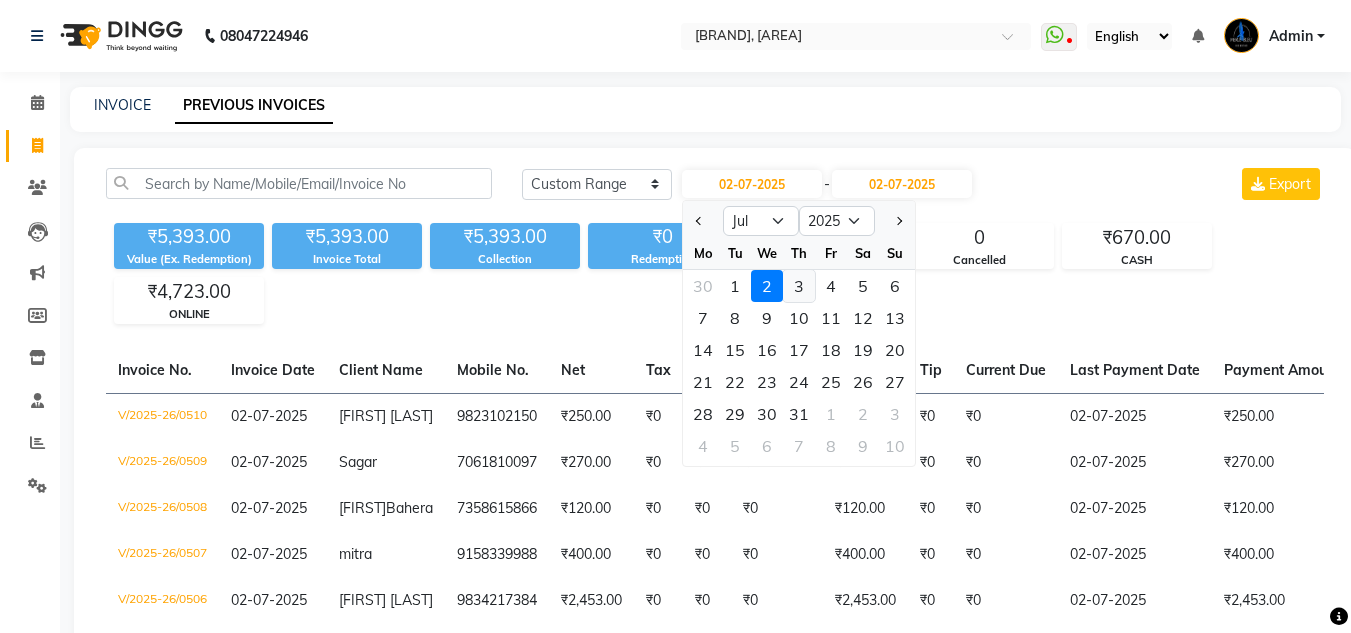 click on "3" 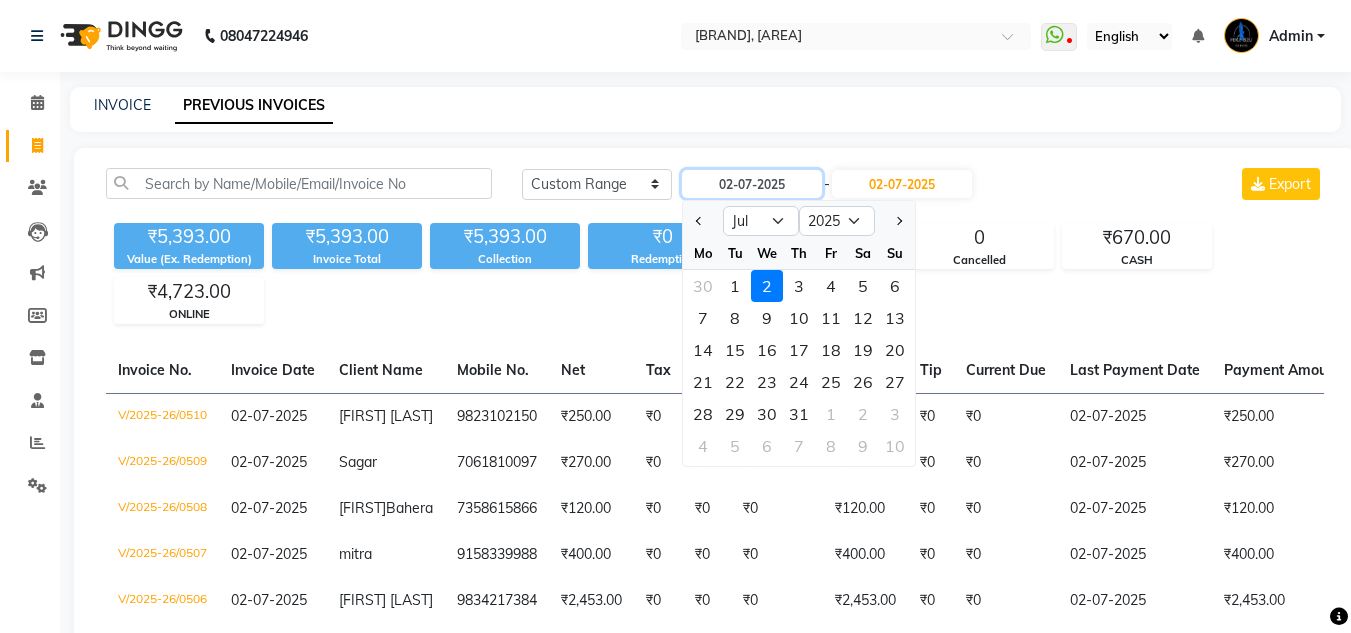 type on "03-07-2025" 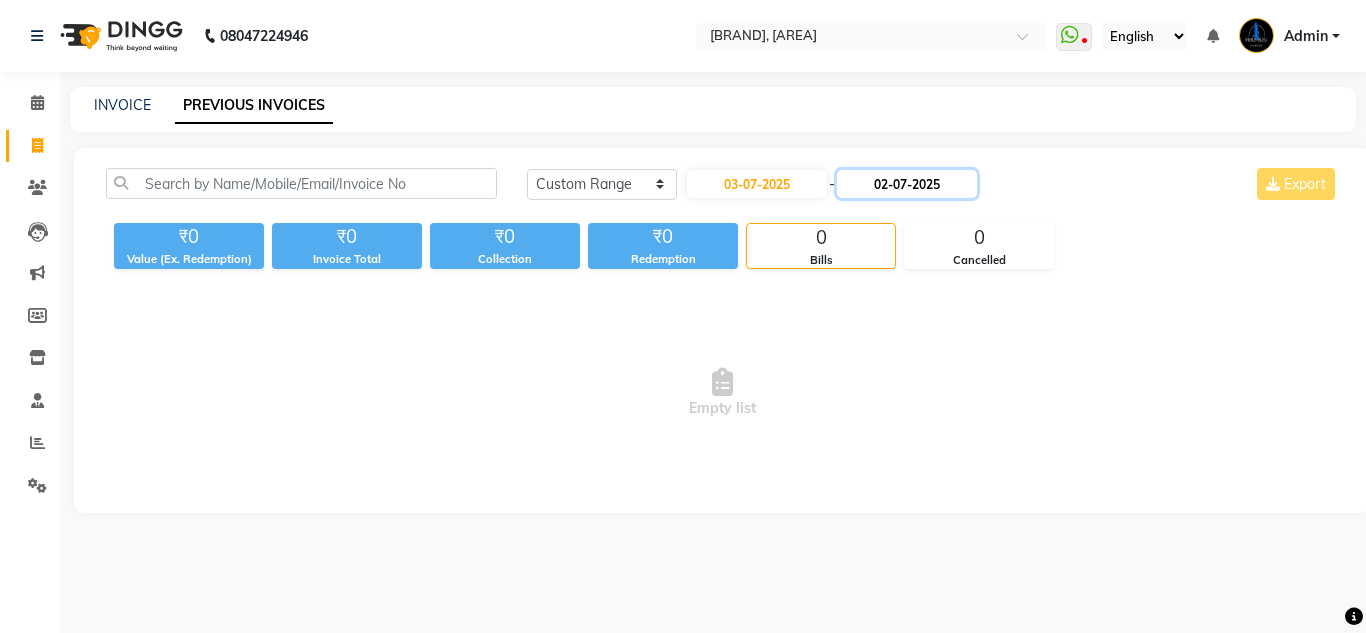 click on "02-07-2025" 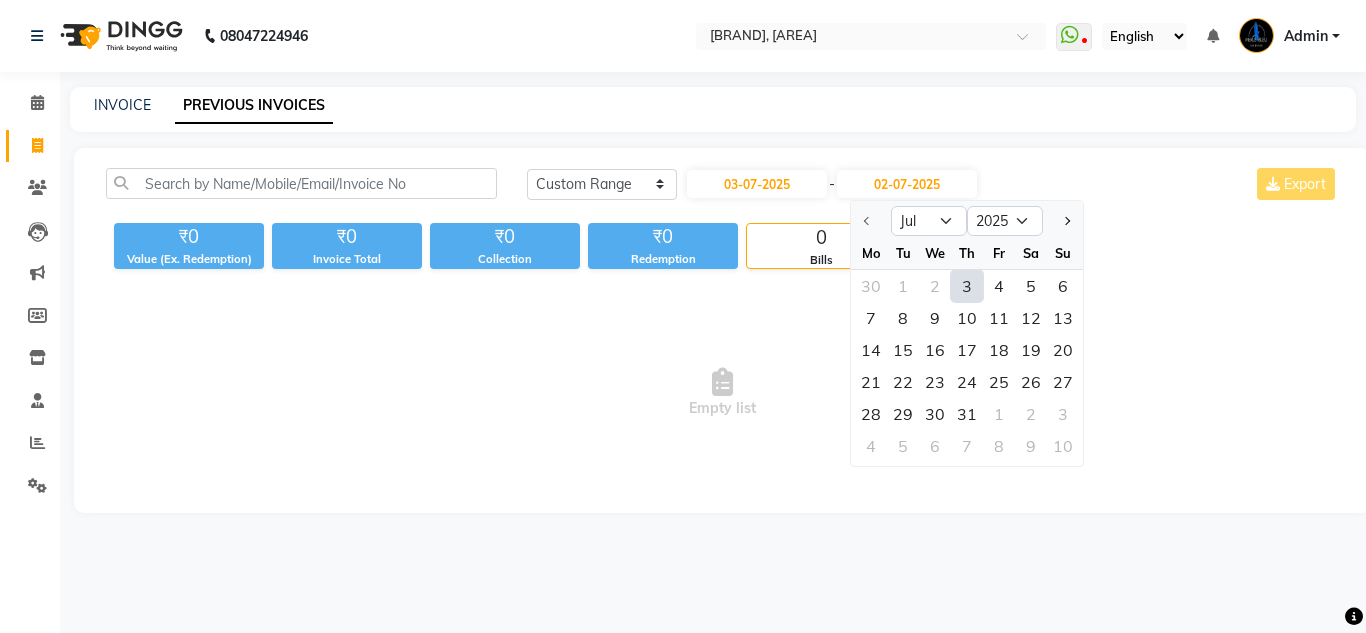 click on "3" 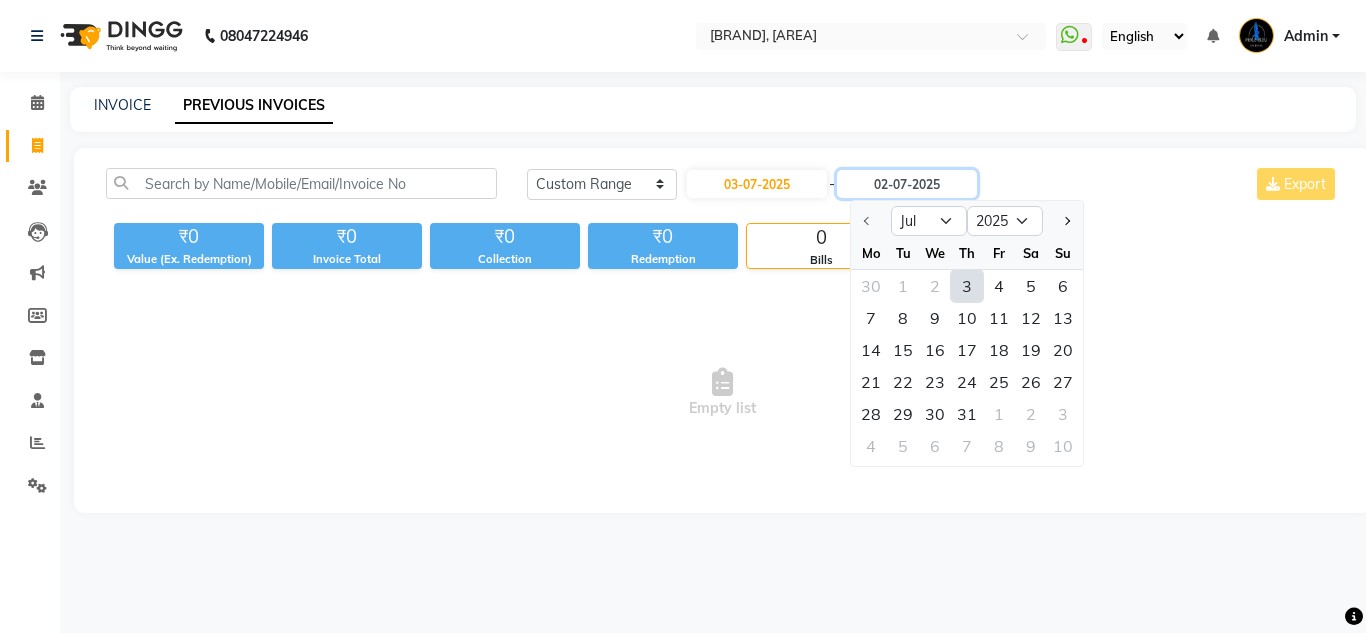 type on "03-07-2025" 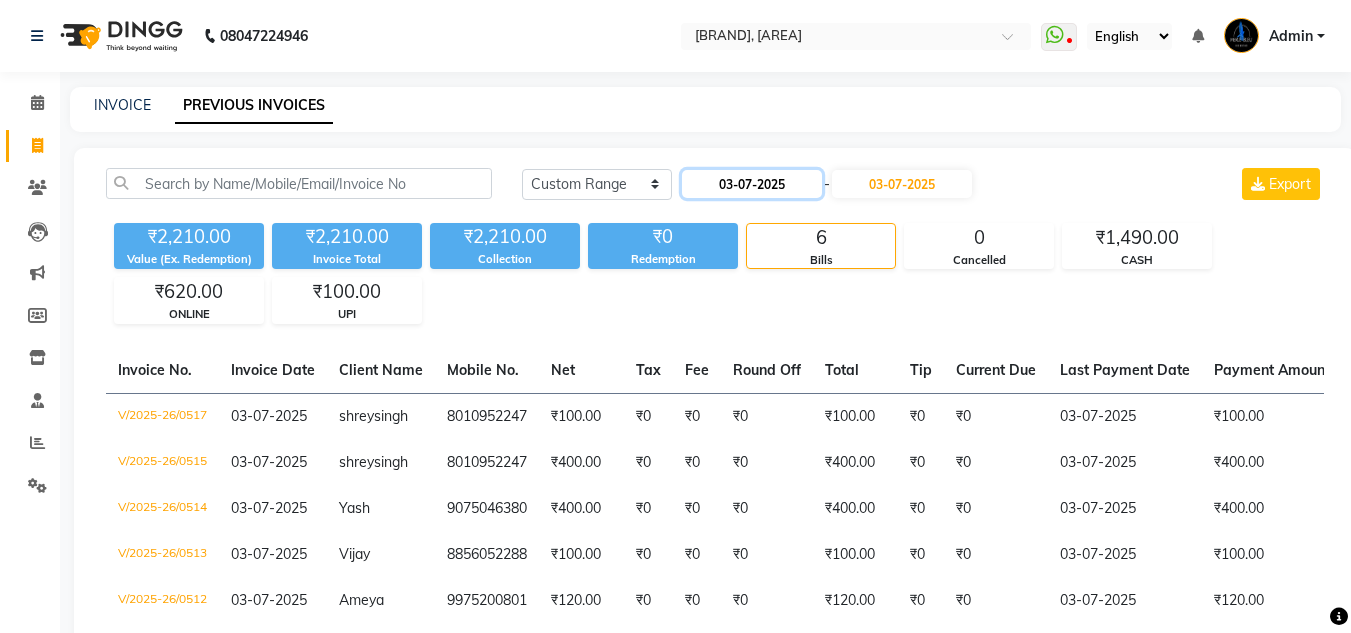 click on "03-07-2025" 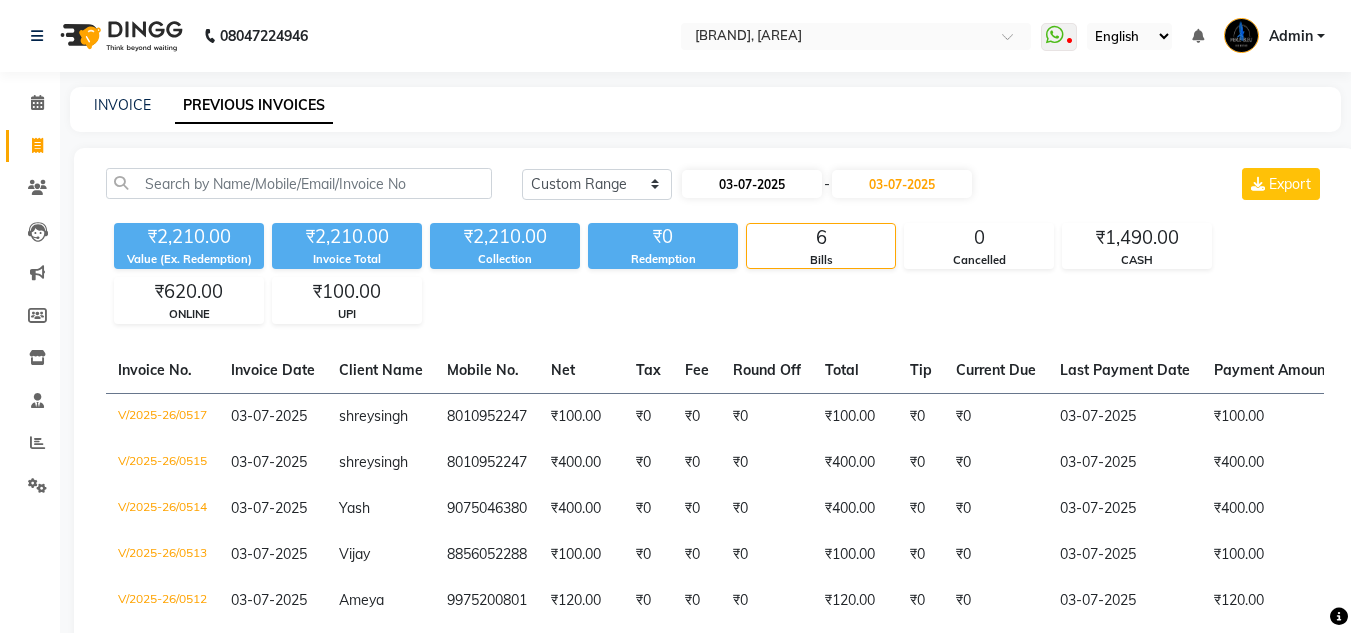 select on "7" 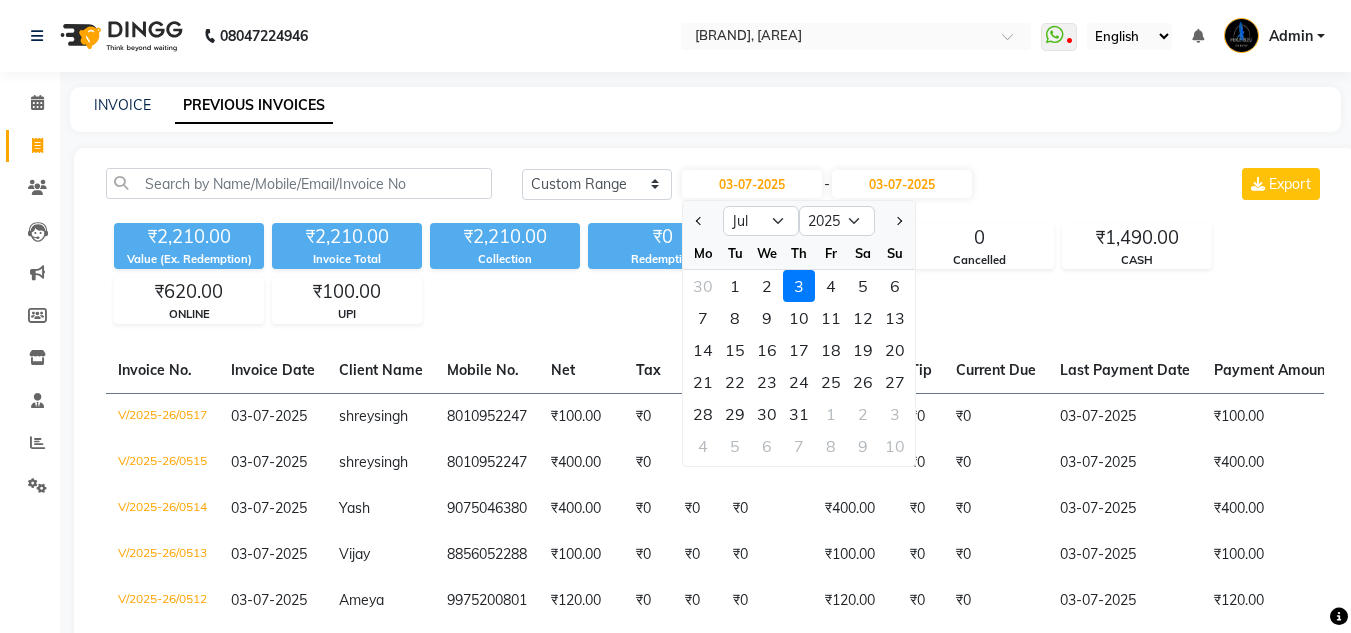click on "4" 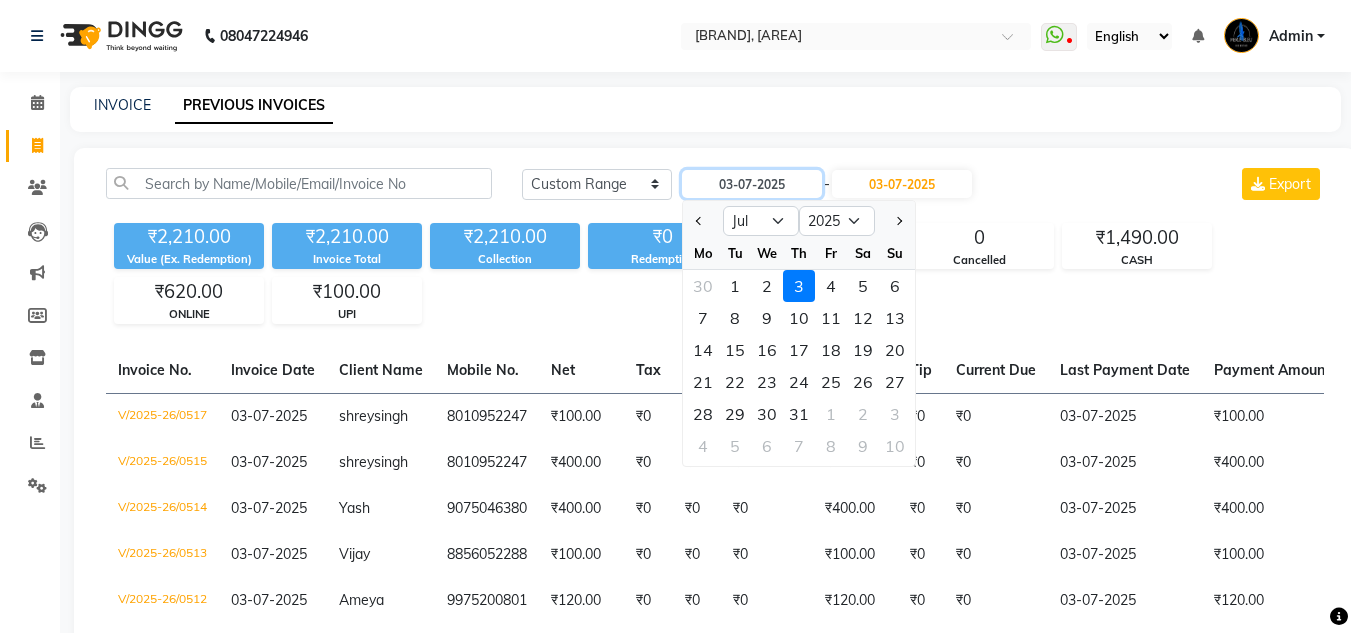 type on "04-07-2025" 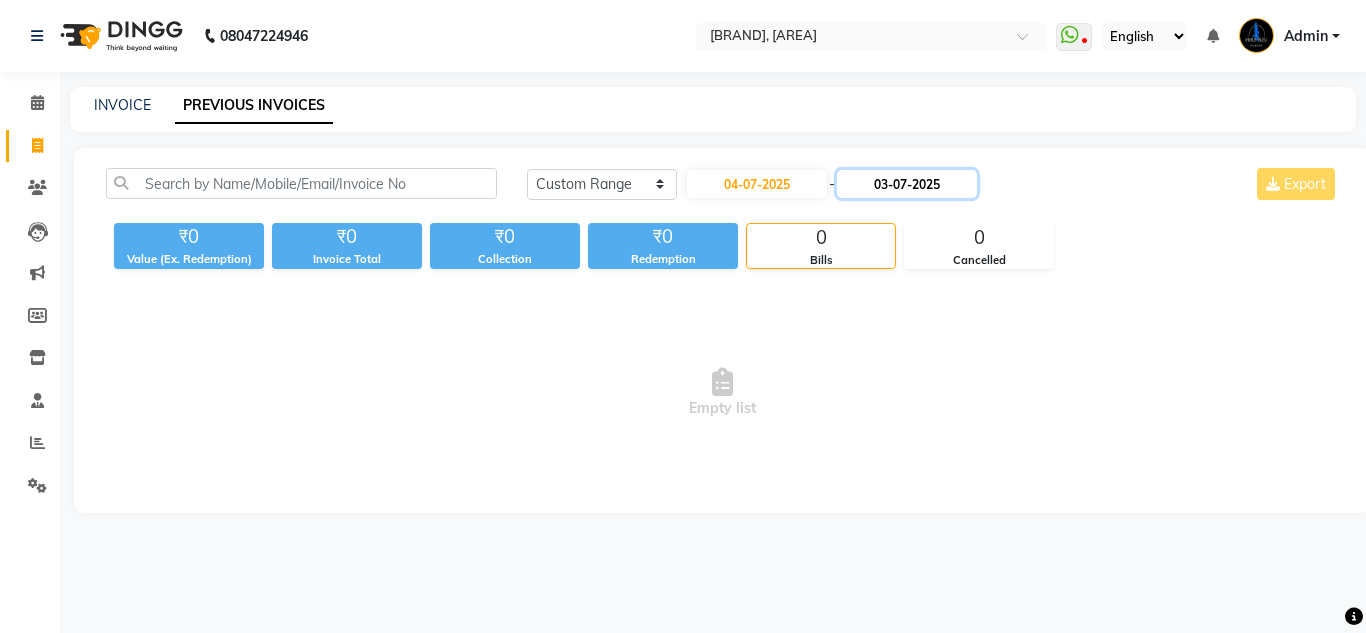 click on "03-07-2025" 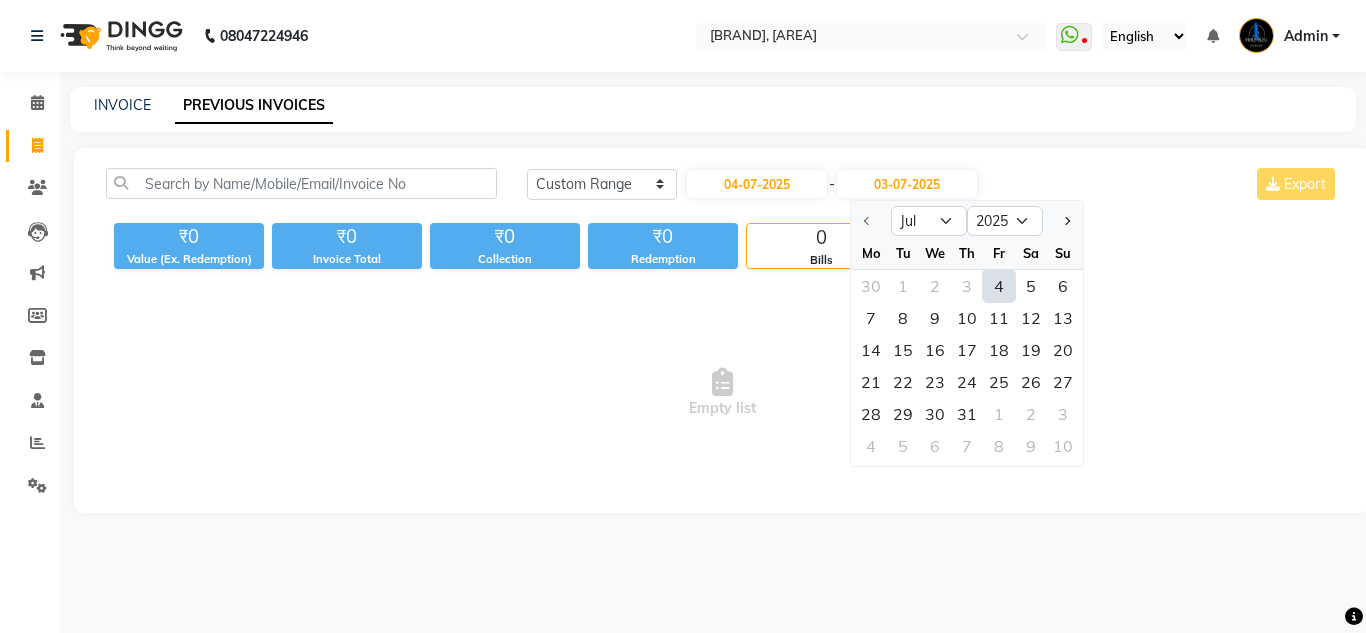 click on "4" 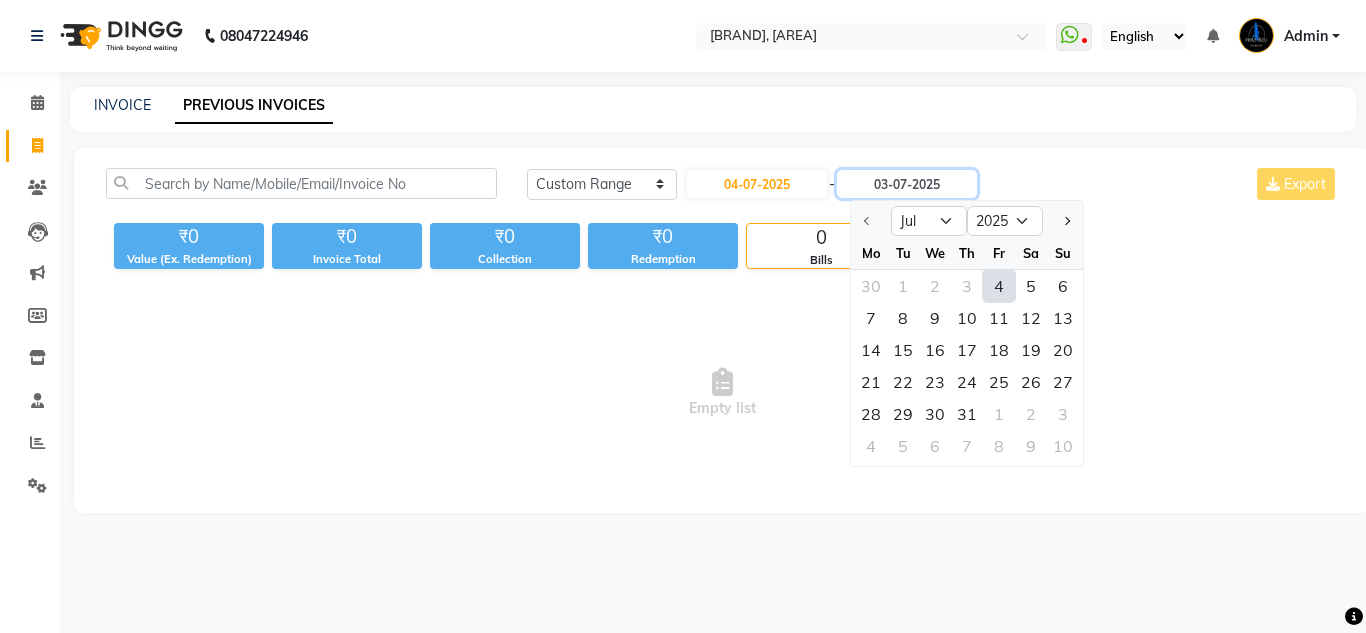 type on "04-07-2025" 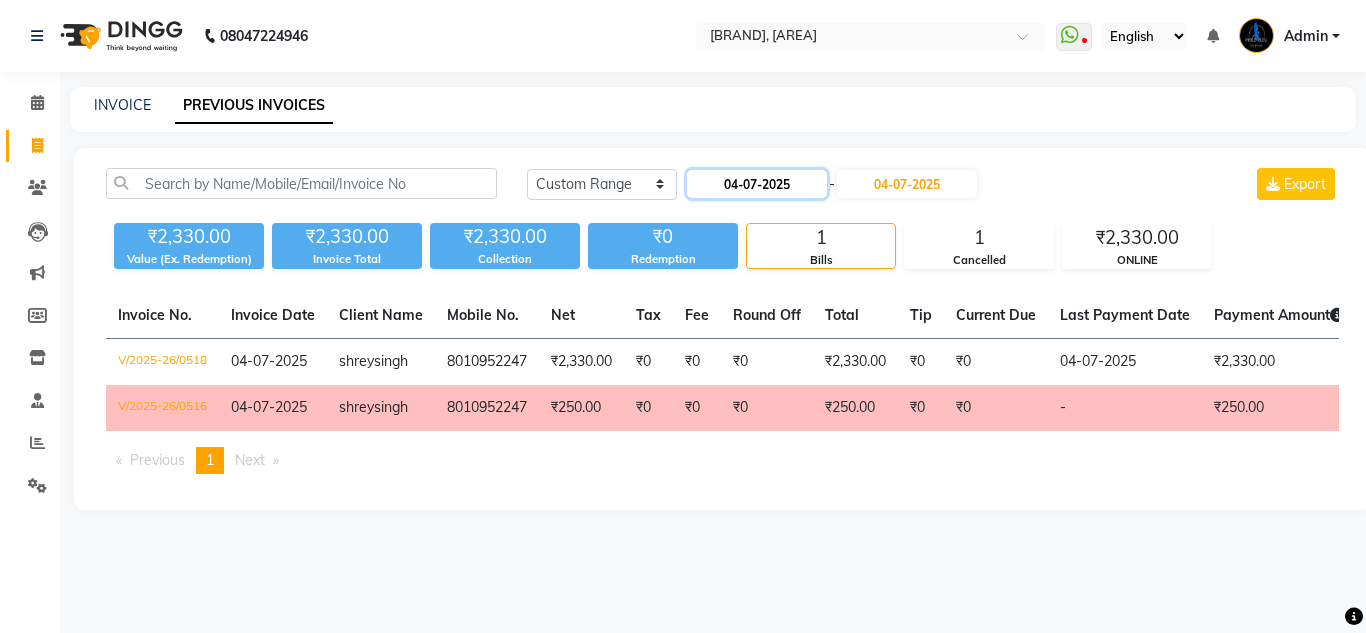 click on "04-07-2025" 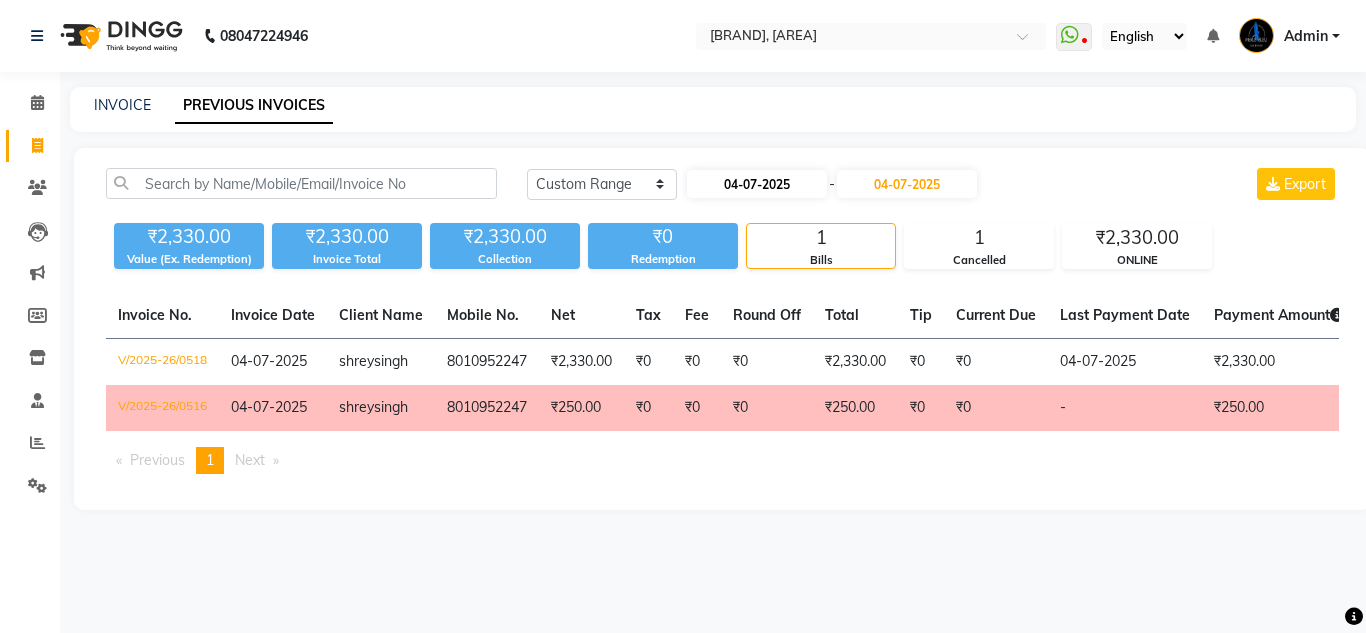 select on "7" 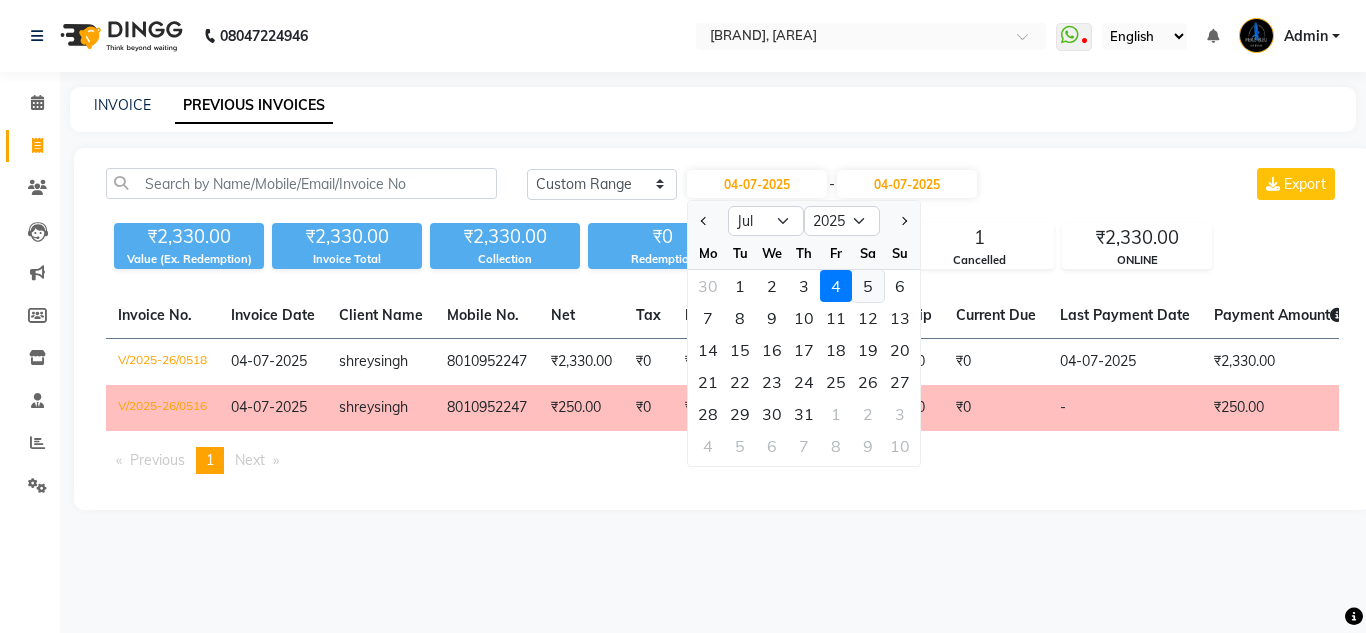 click on "5" 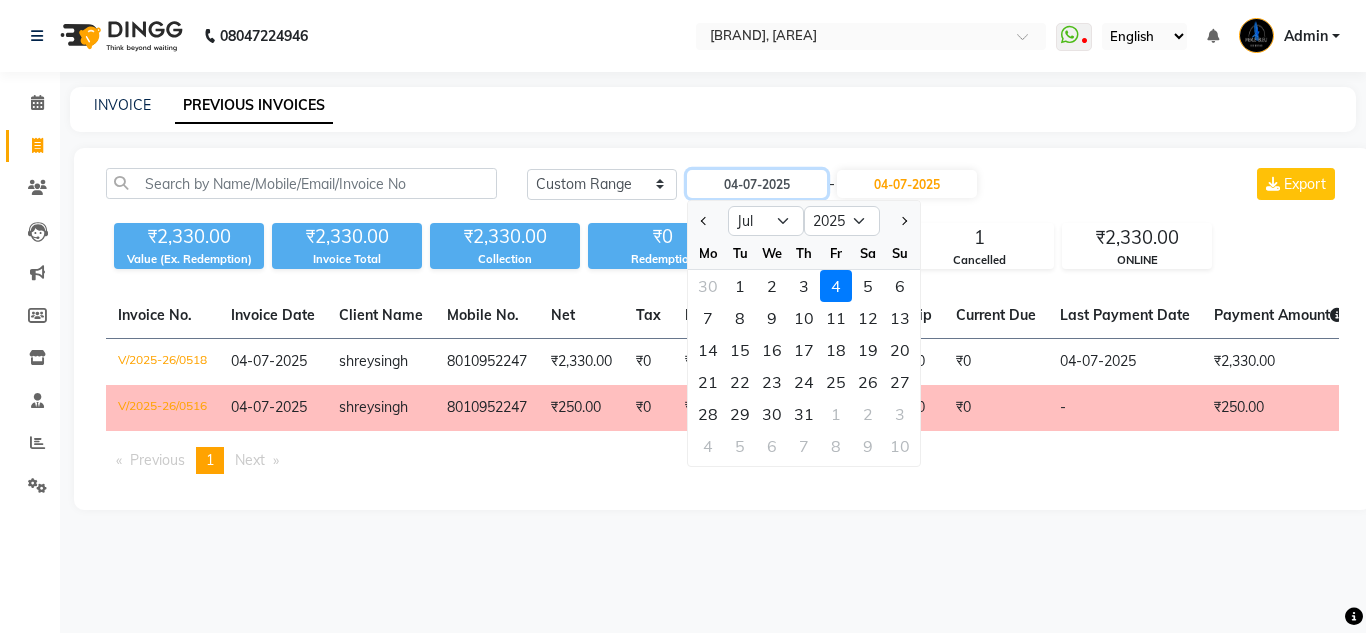 type on "05-07-2025" 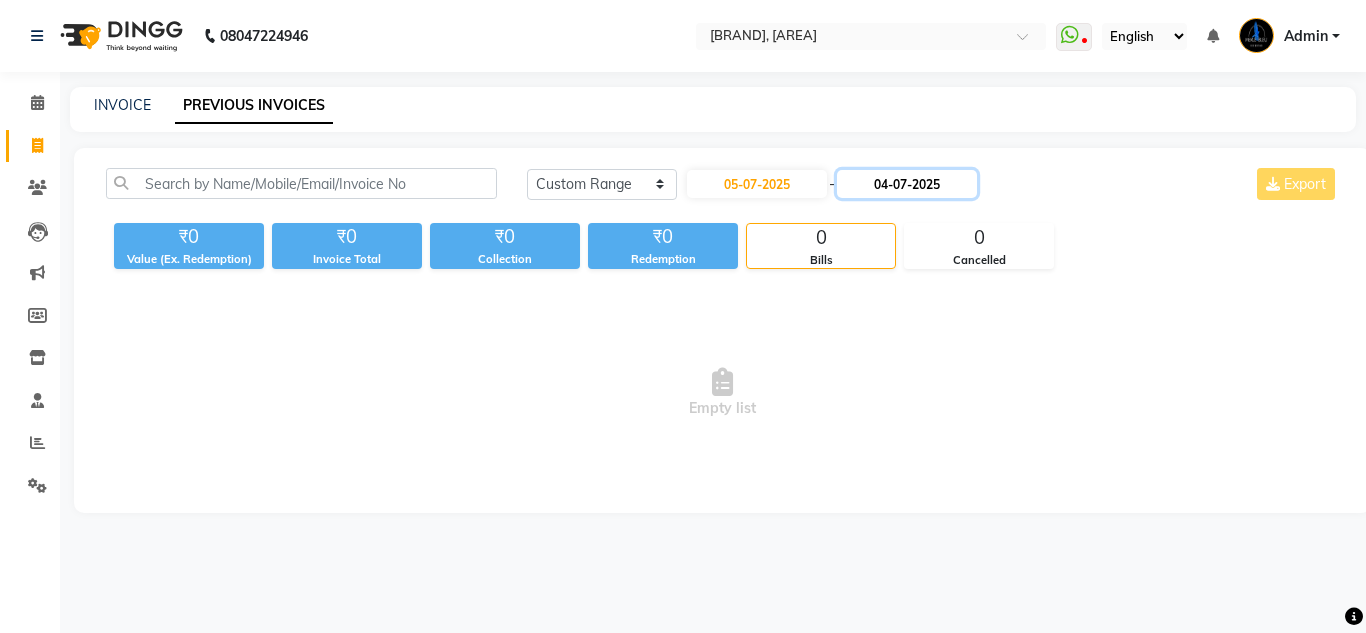 click on "04-07-2025" 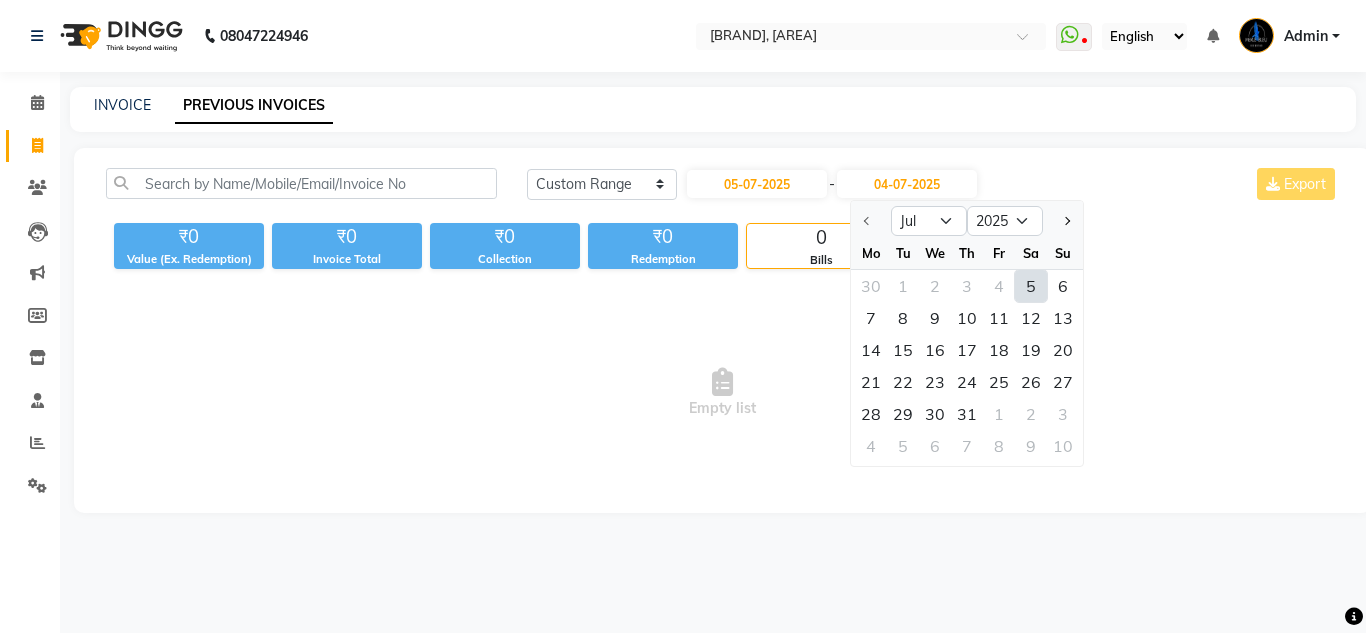 click on "5" 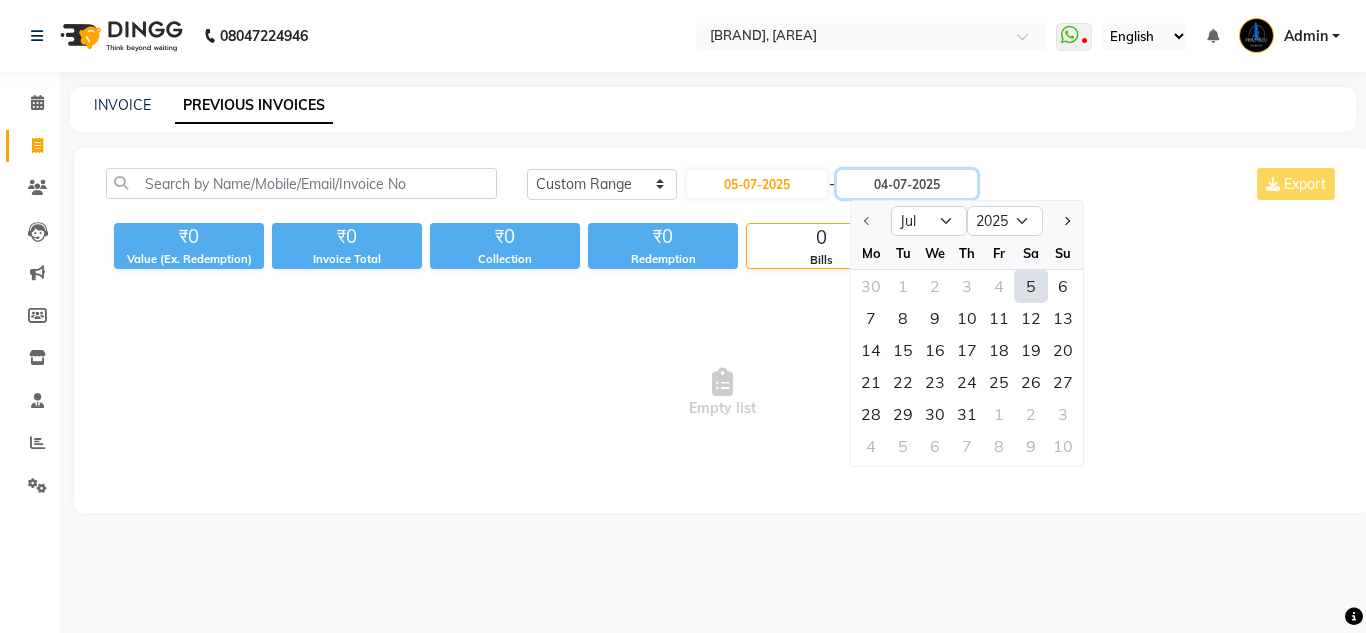 type on "05-07-2025" 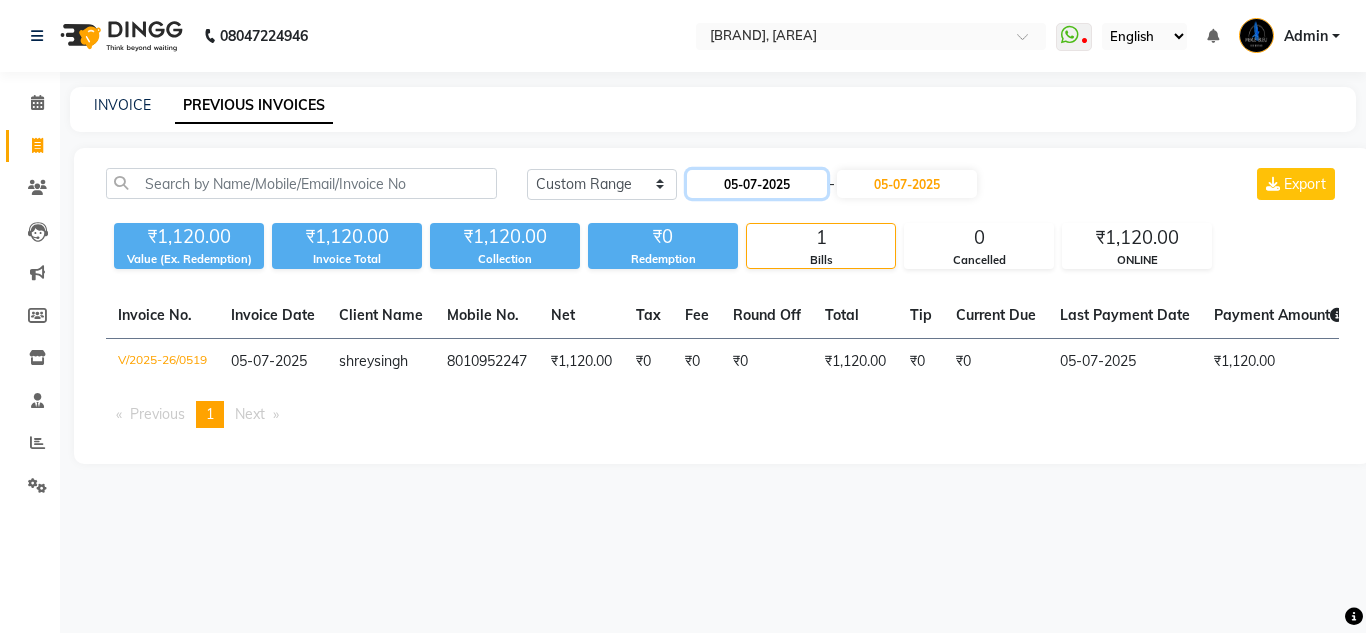 click on "05-07-2025" 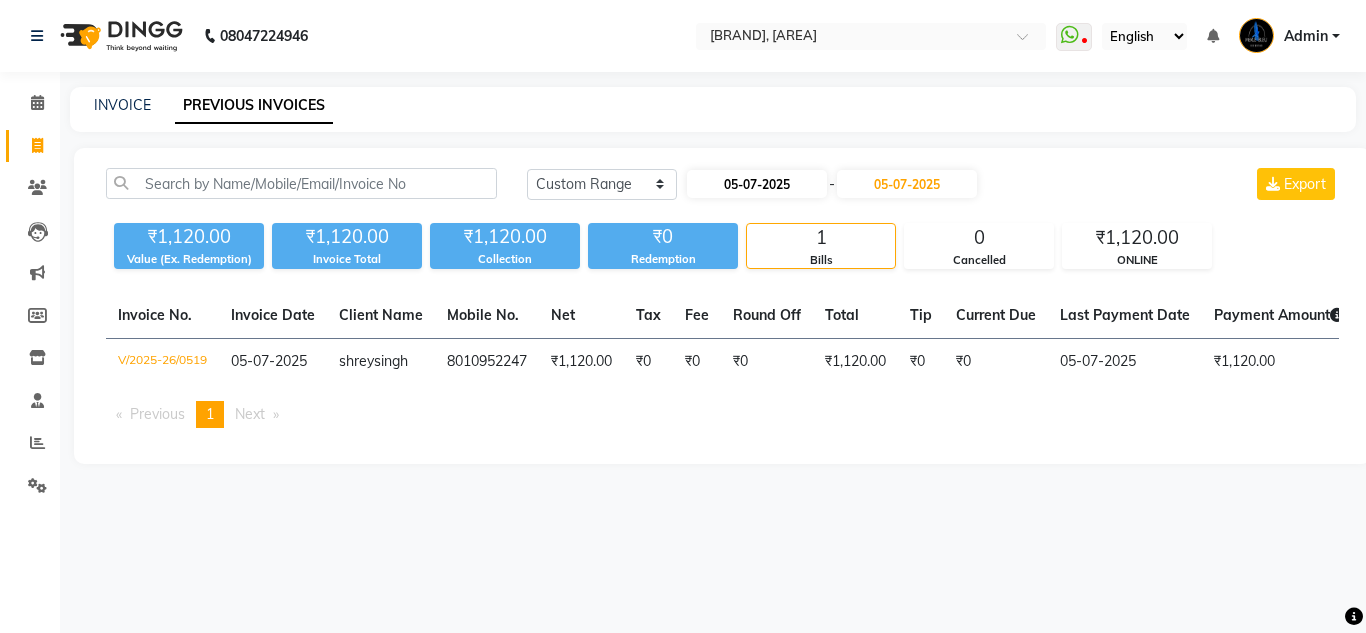 select on "7" 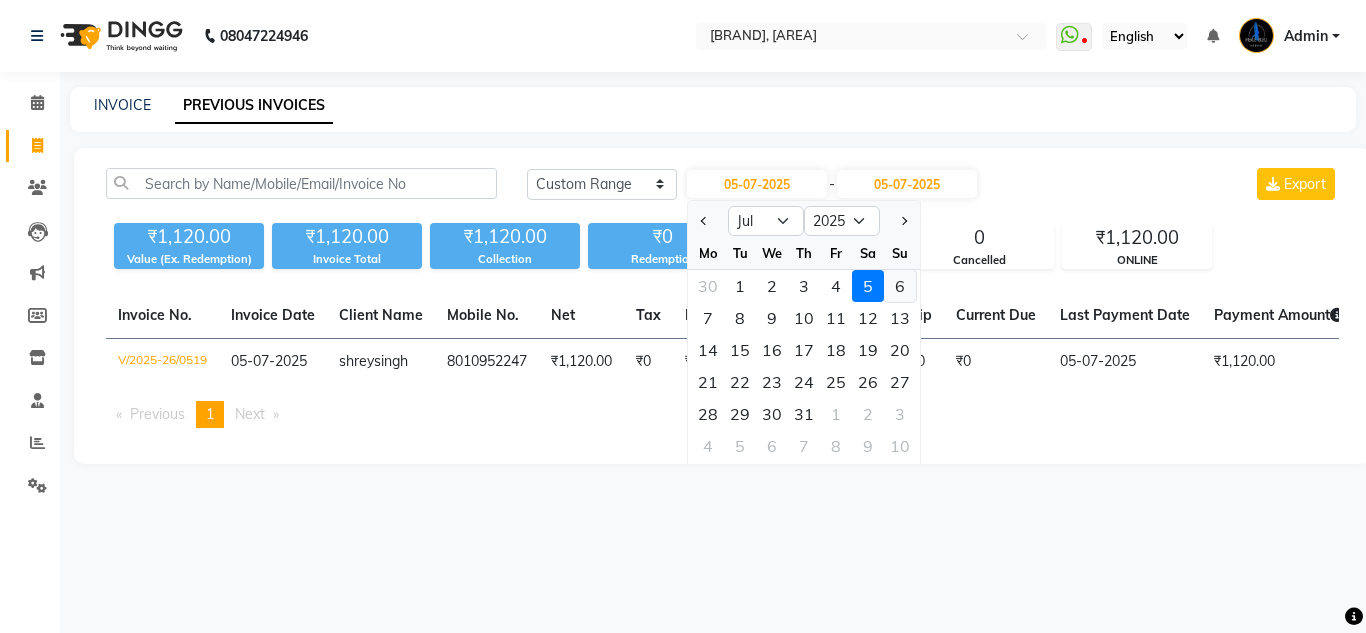 click on "6" 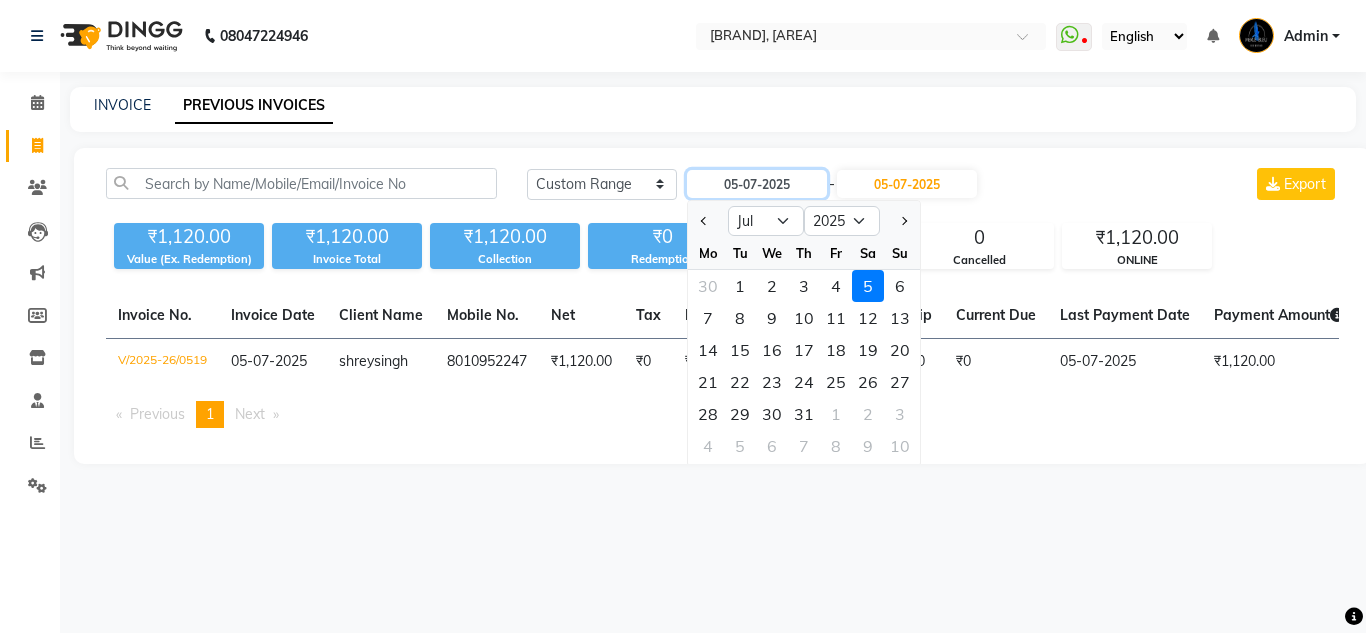 type on "06-07-2025" 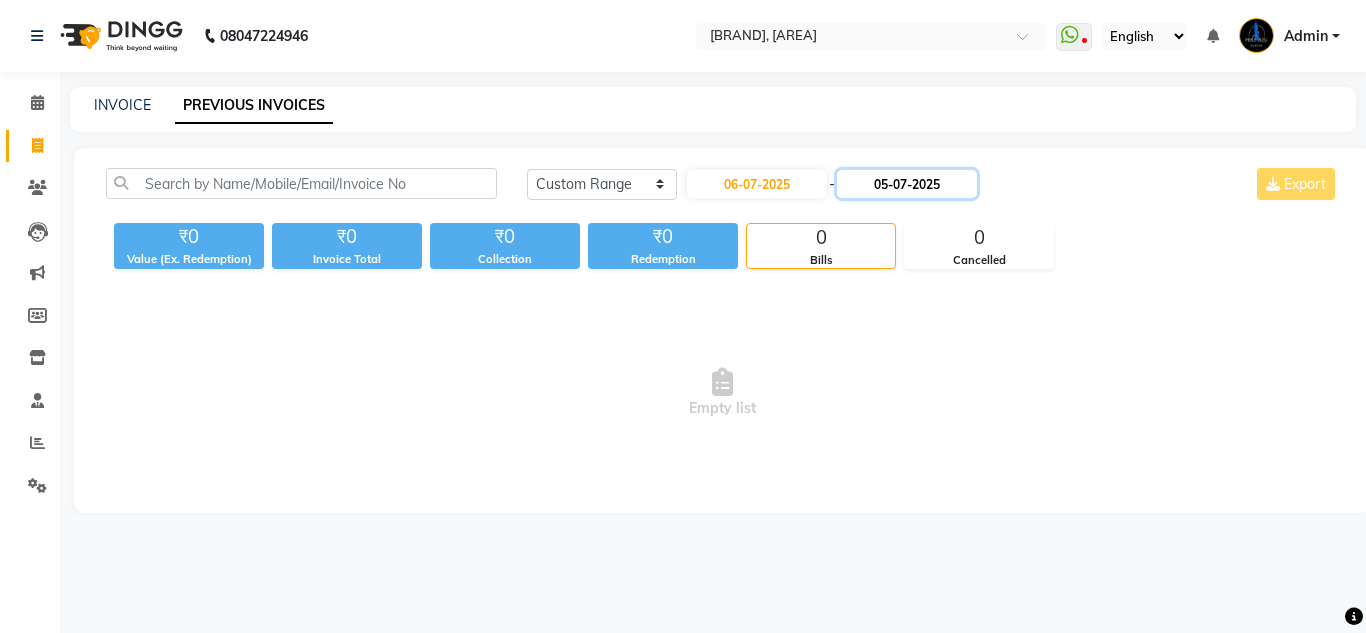 click on "05-07-2025" 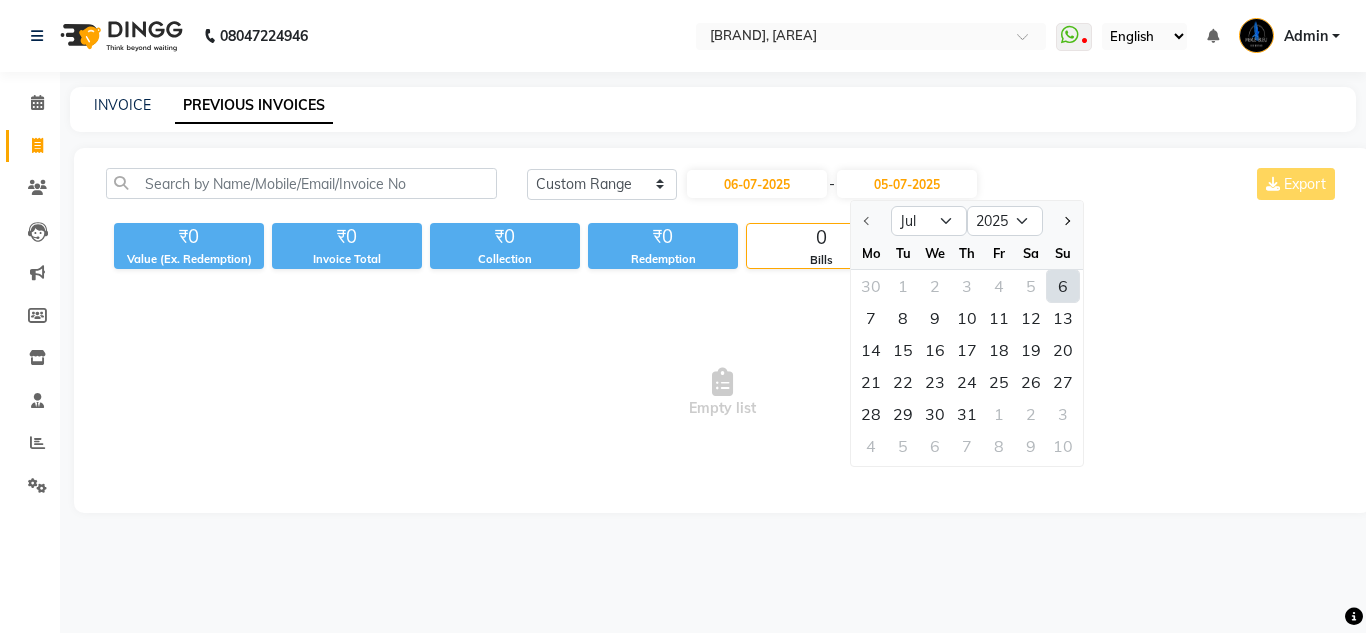 click on "6" 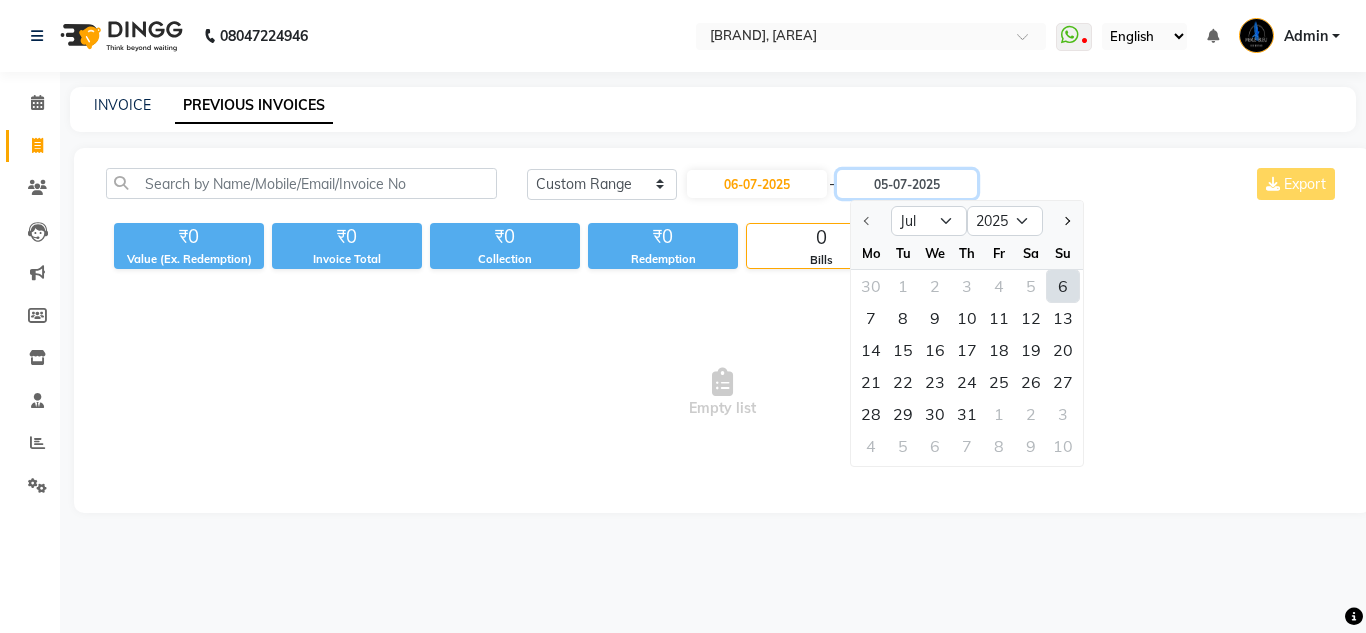 type on "06-07-2025" 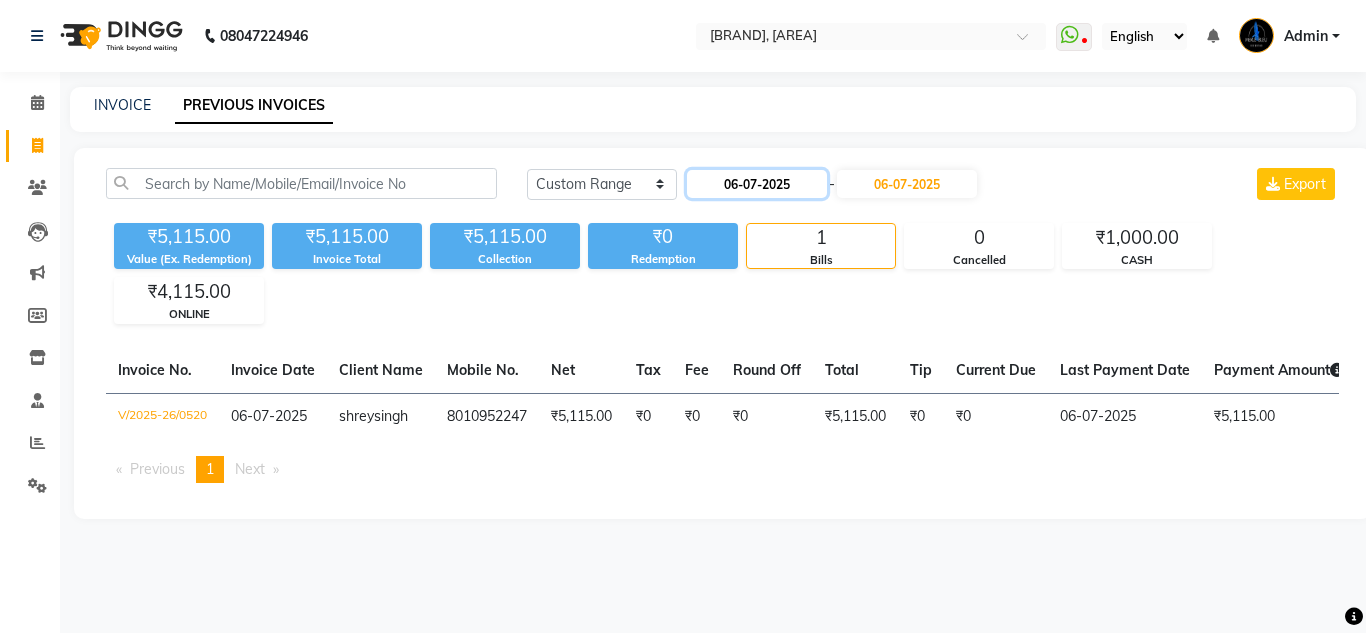 click on "06-07-2025" 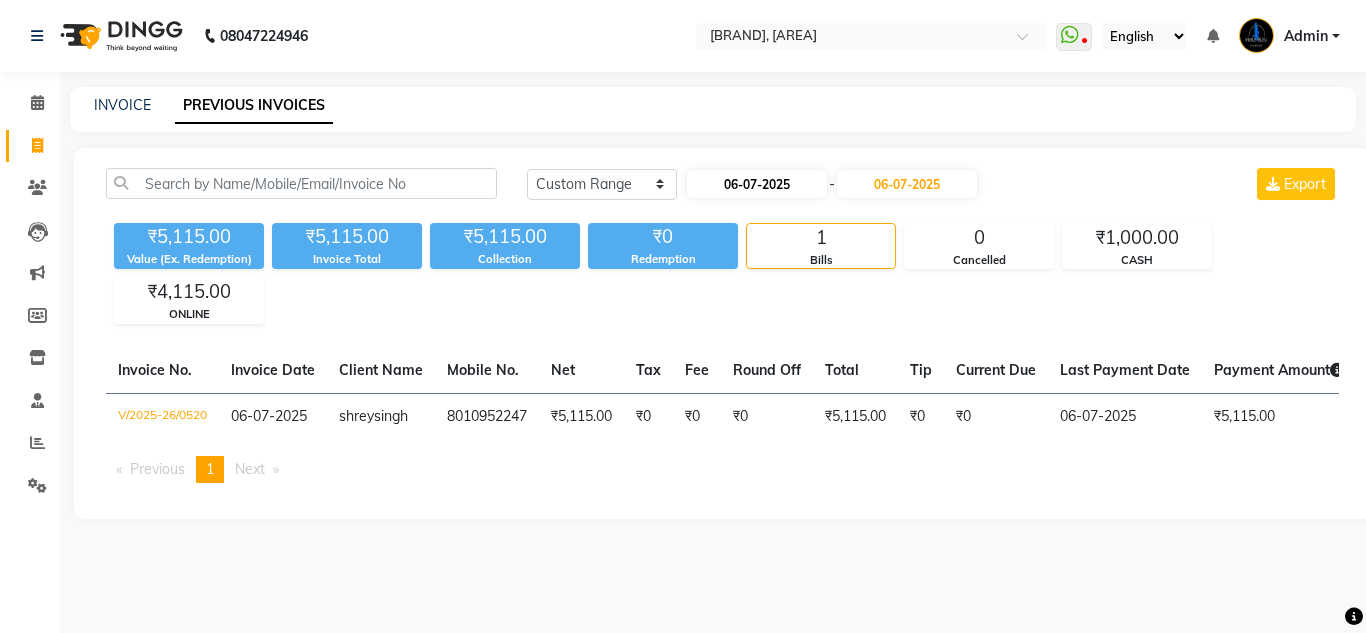 select on "7" 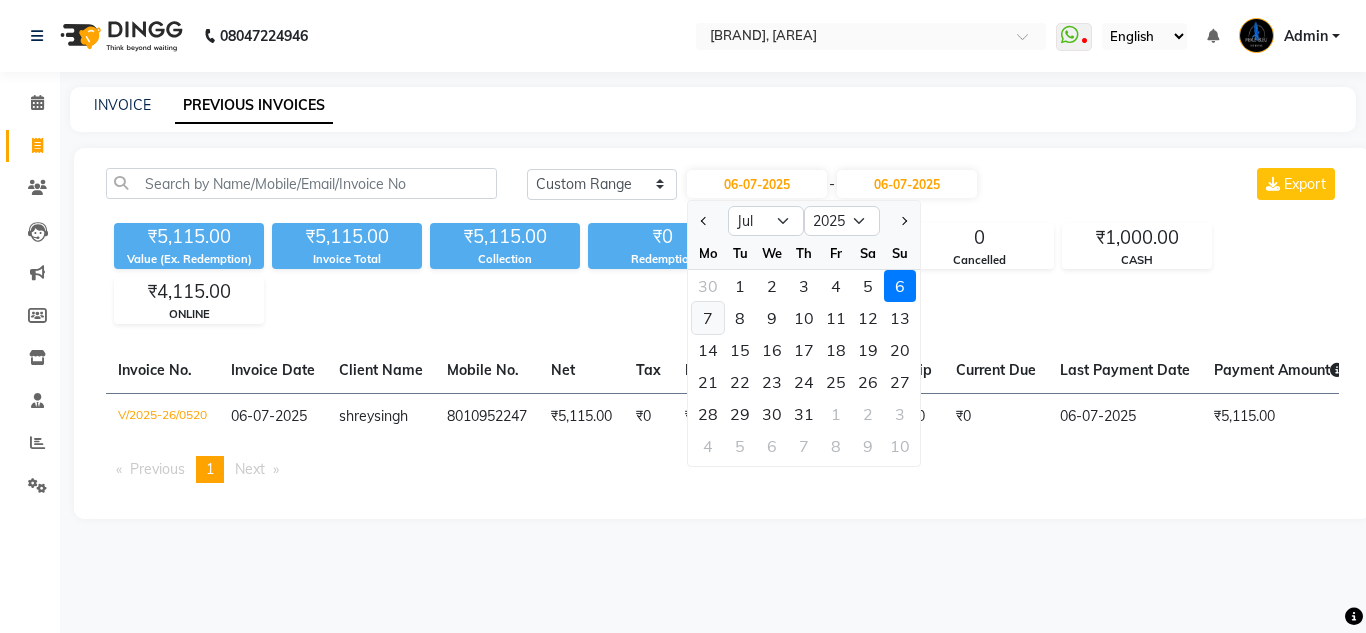 click on "7" 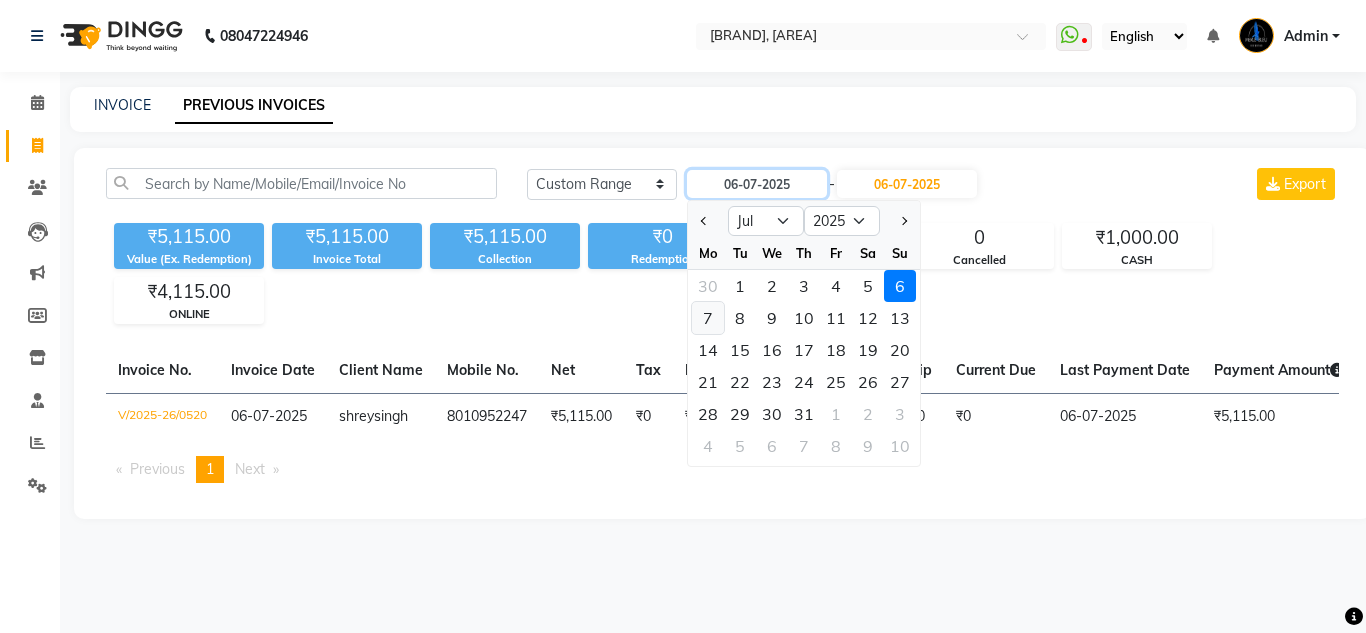 type on "07-07-2025" 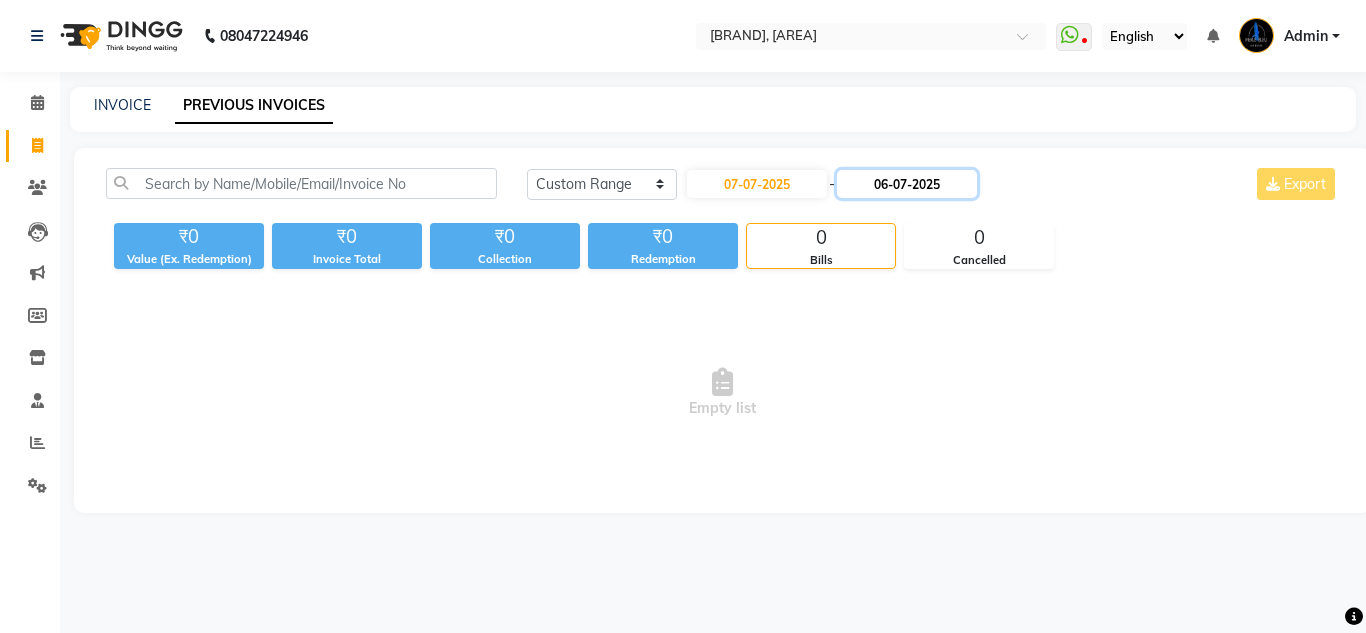 click on "06-07-2025" 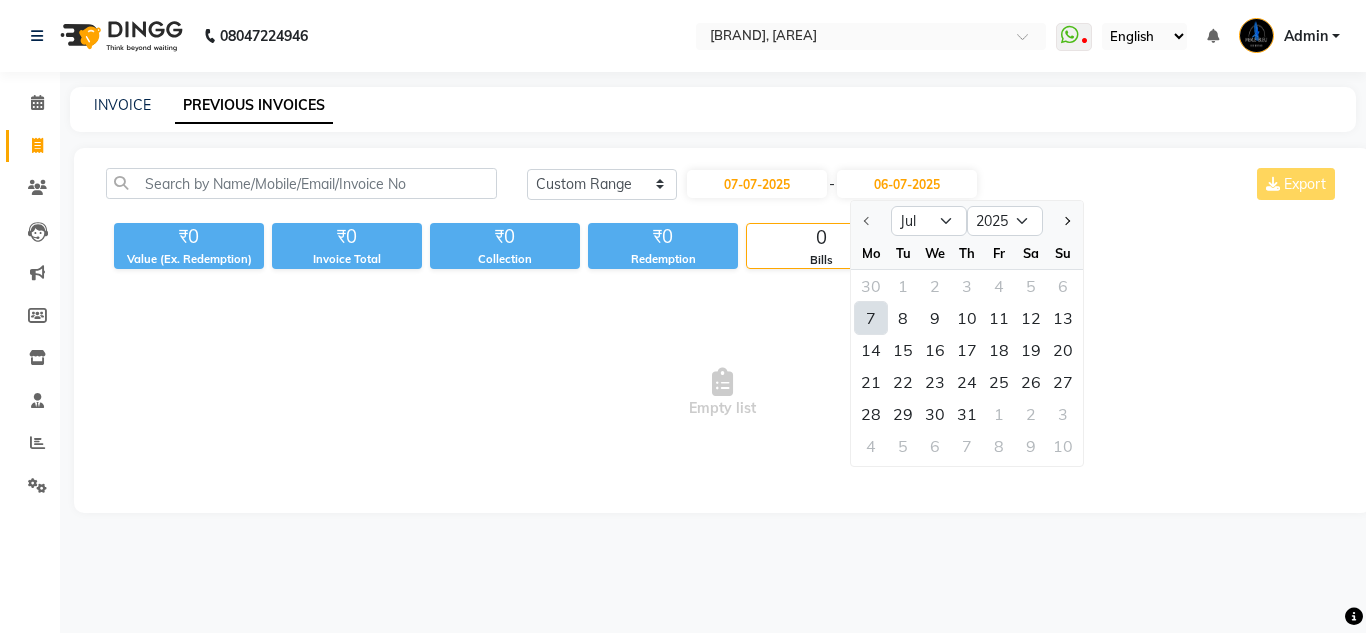 click on "7" 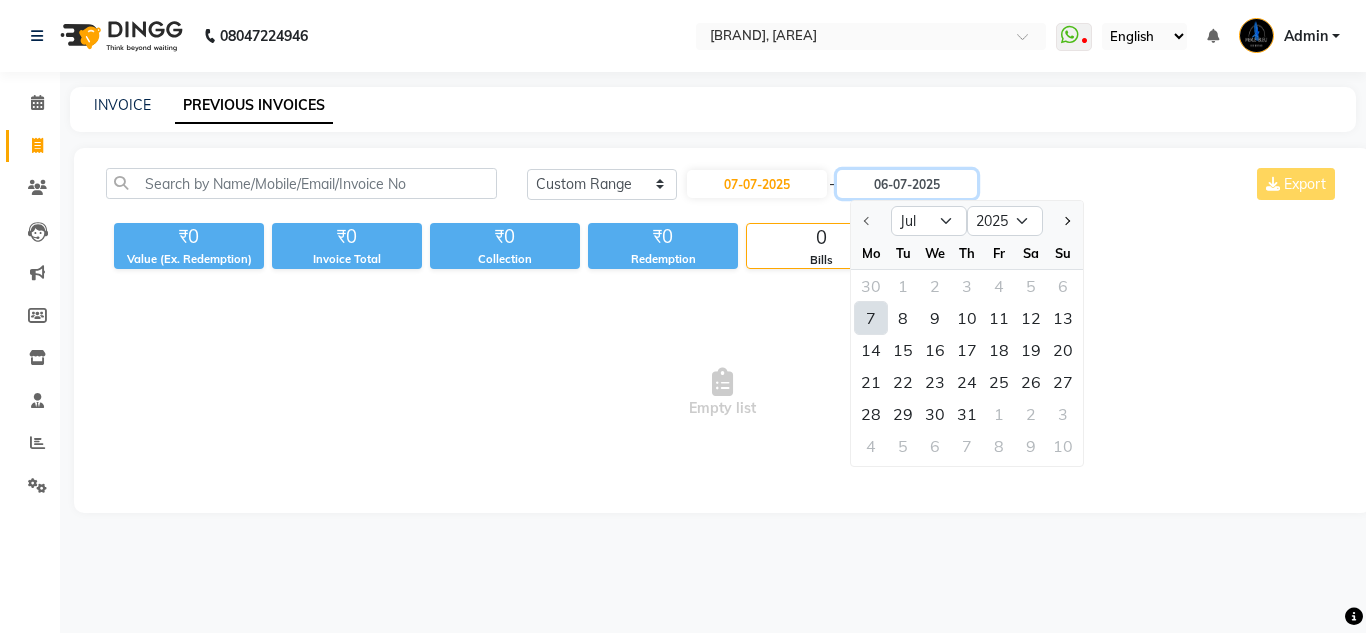 type on "07-07-2025" 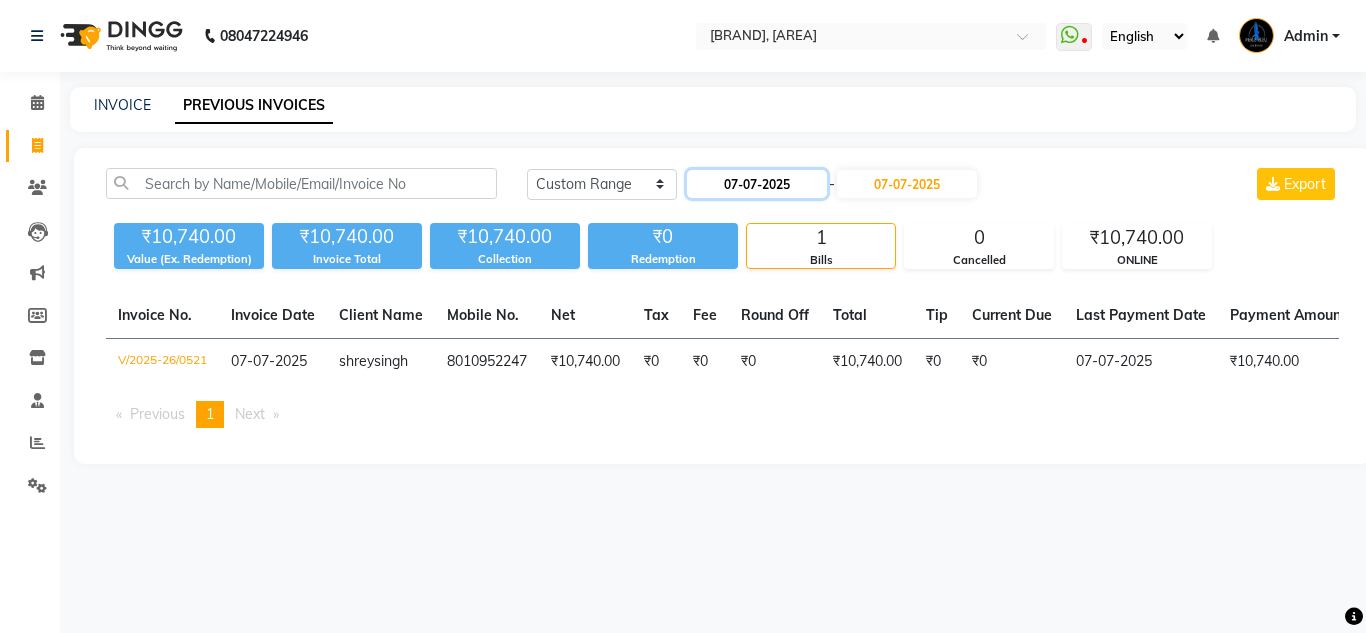 click on "07-07-2025" 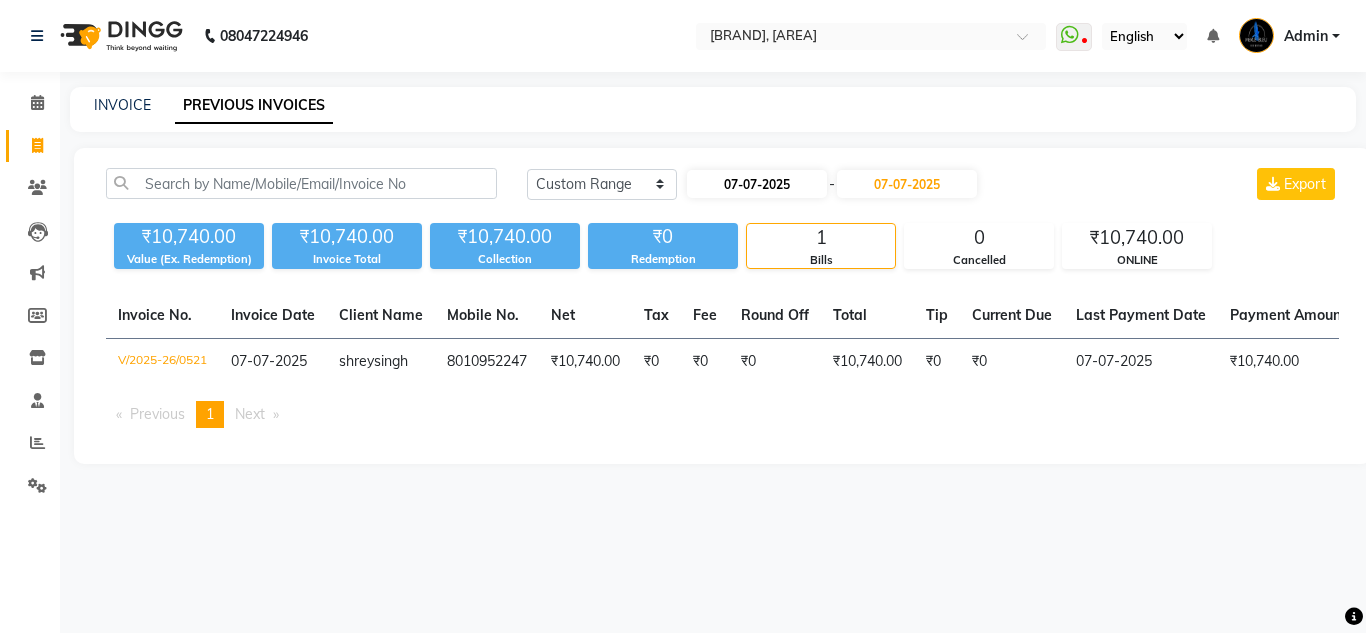 select on "7" 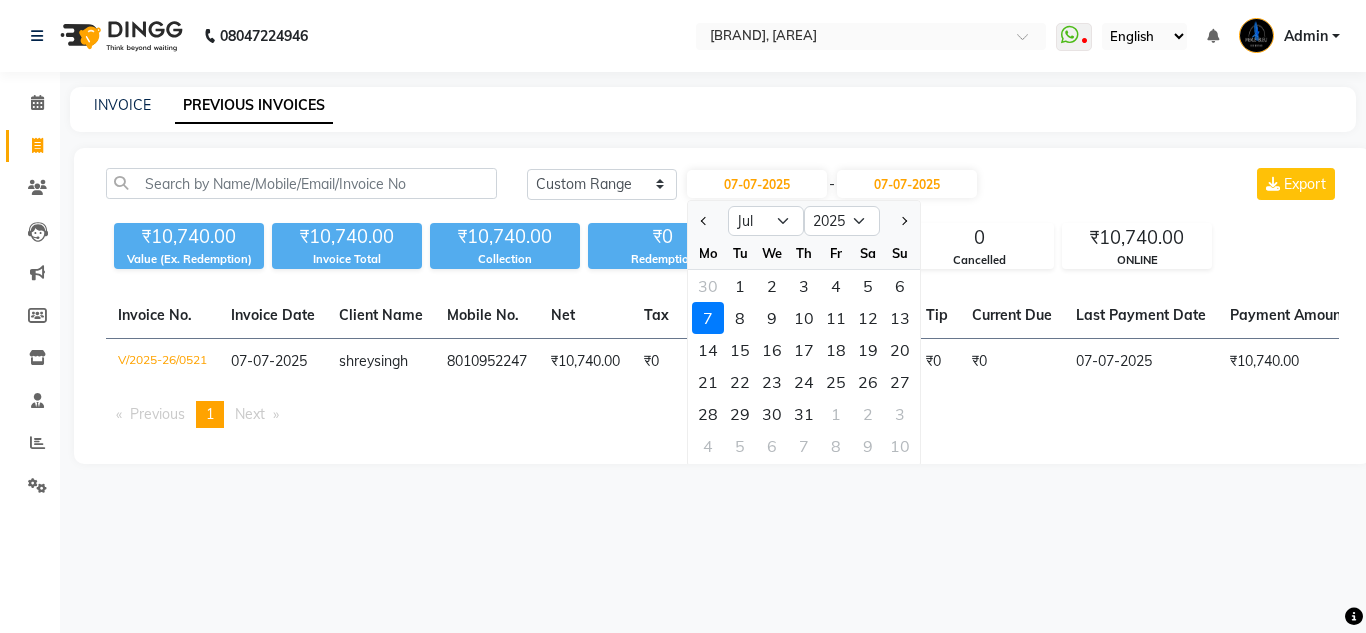 click on "7" 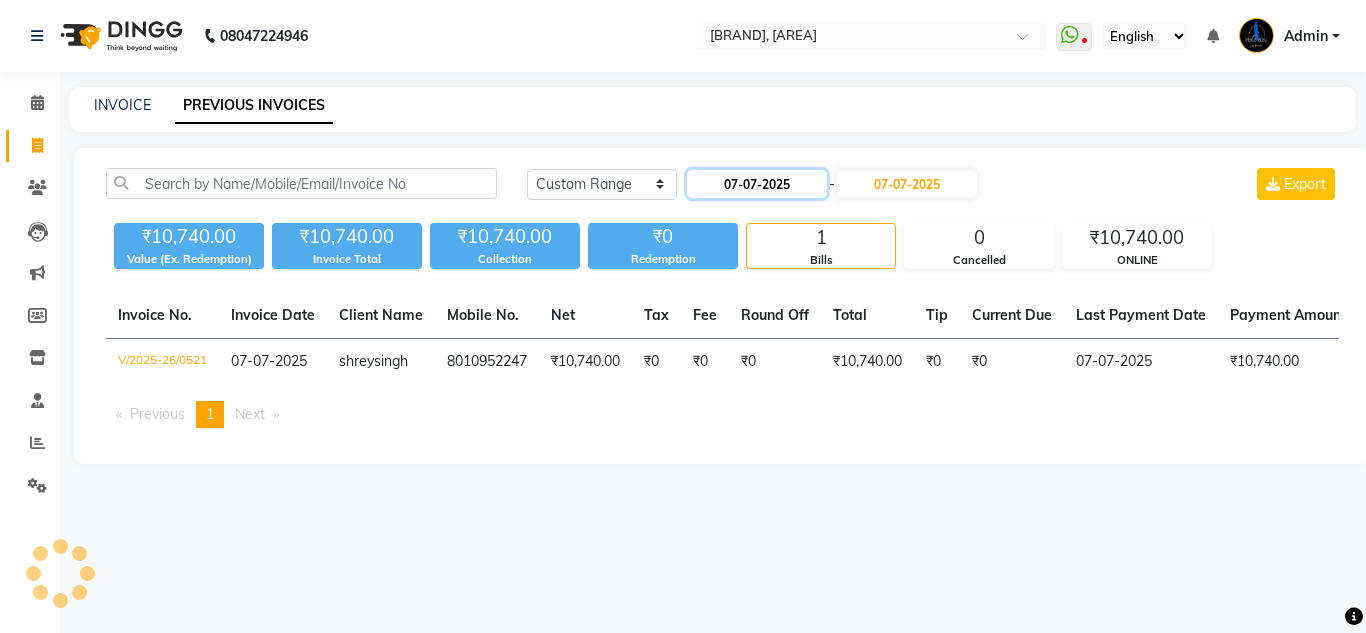 click on "07-07-2025" 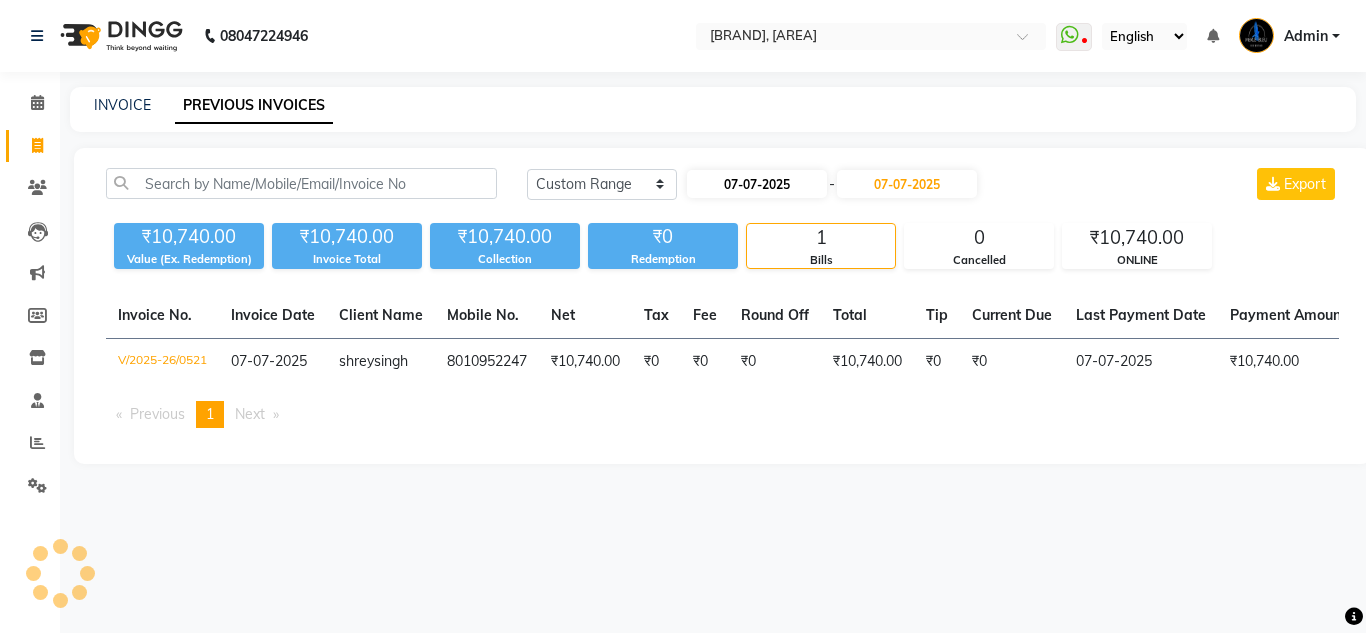 select on "7" 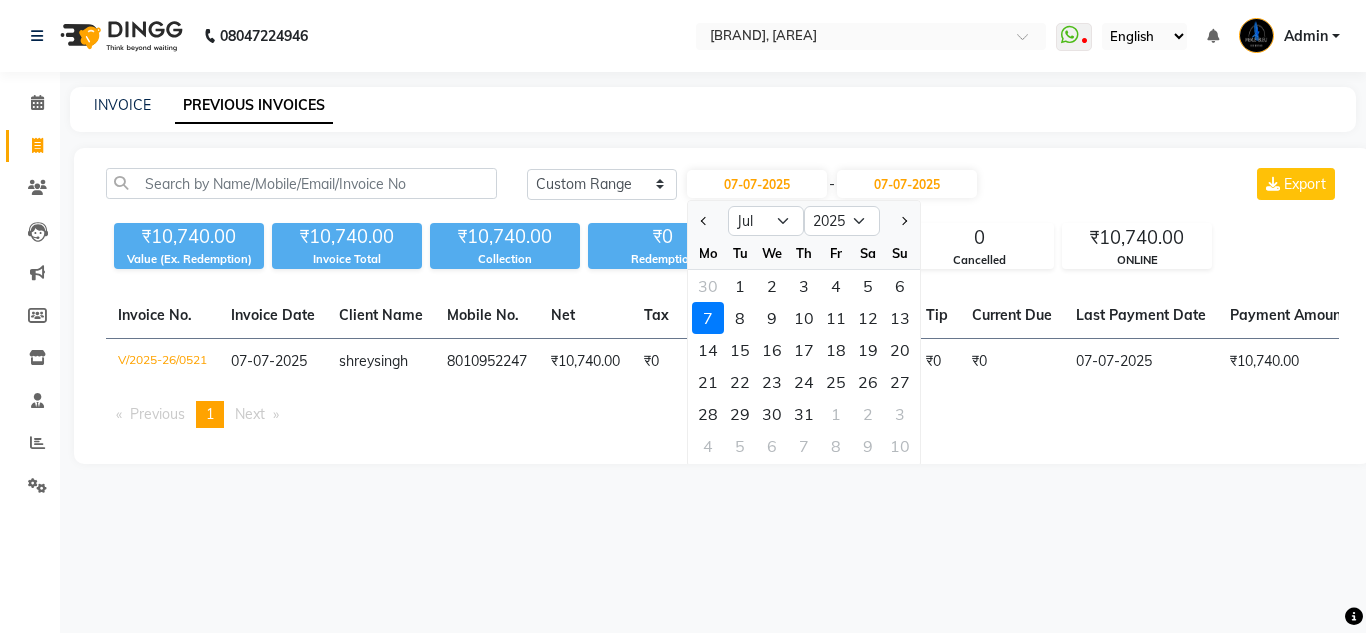 click on "8" 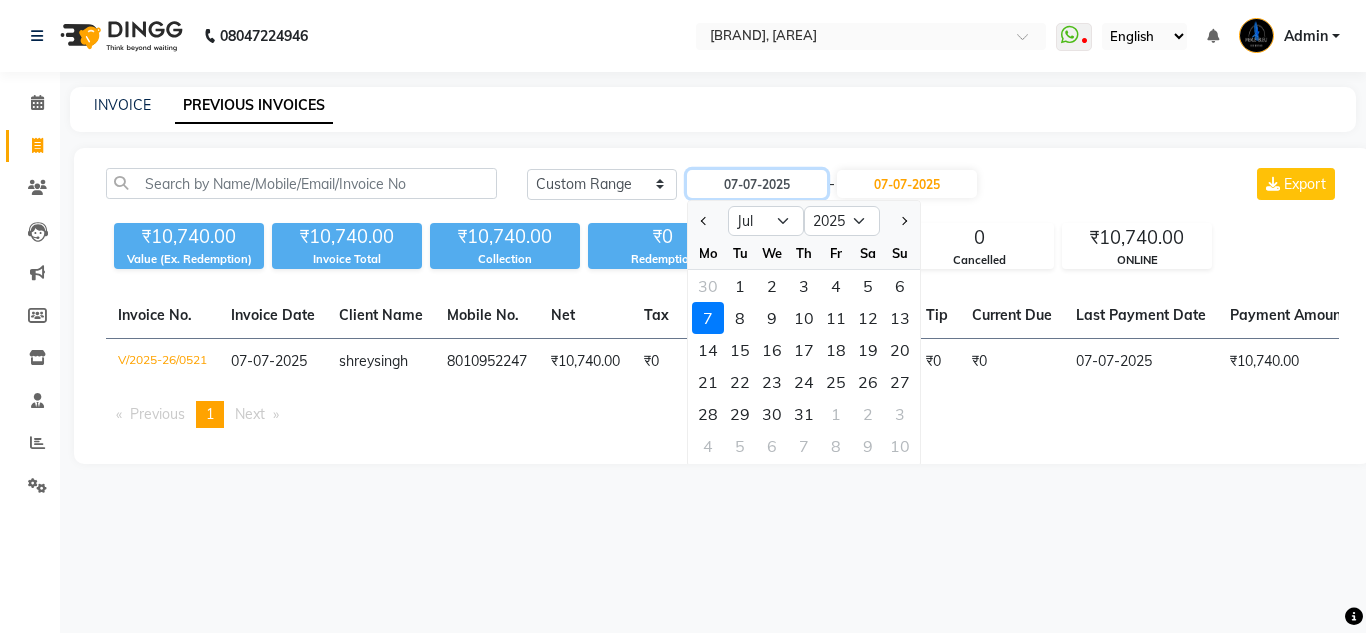 type on "08-07-2025" 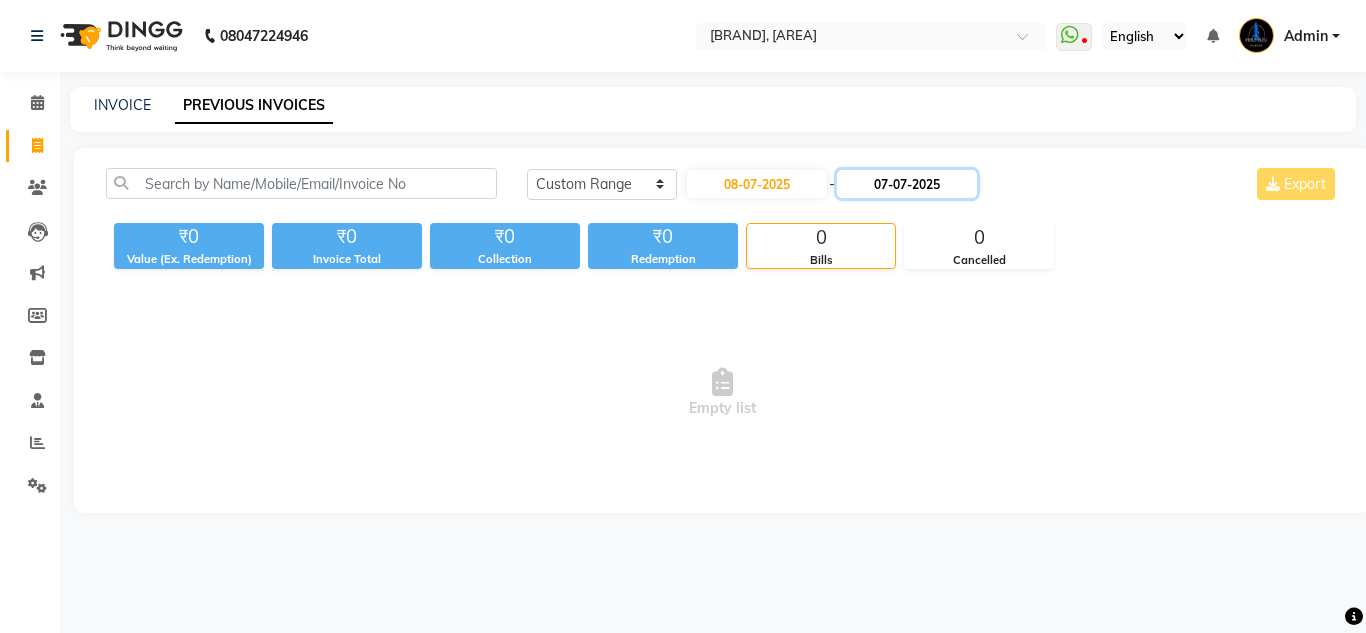click on "07-07-2025" 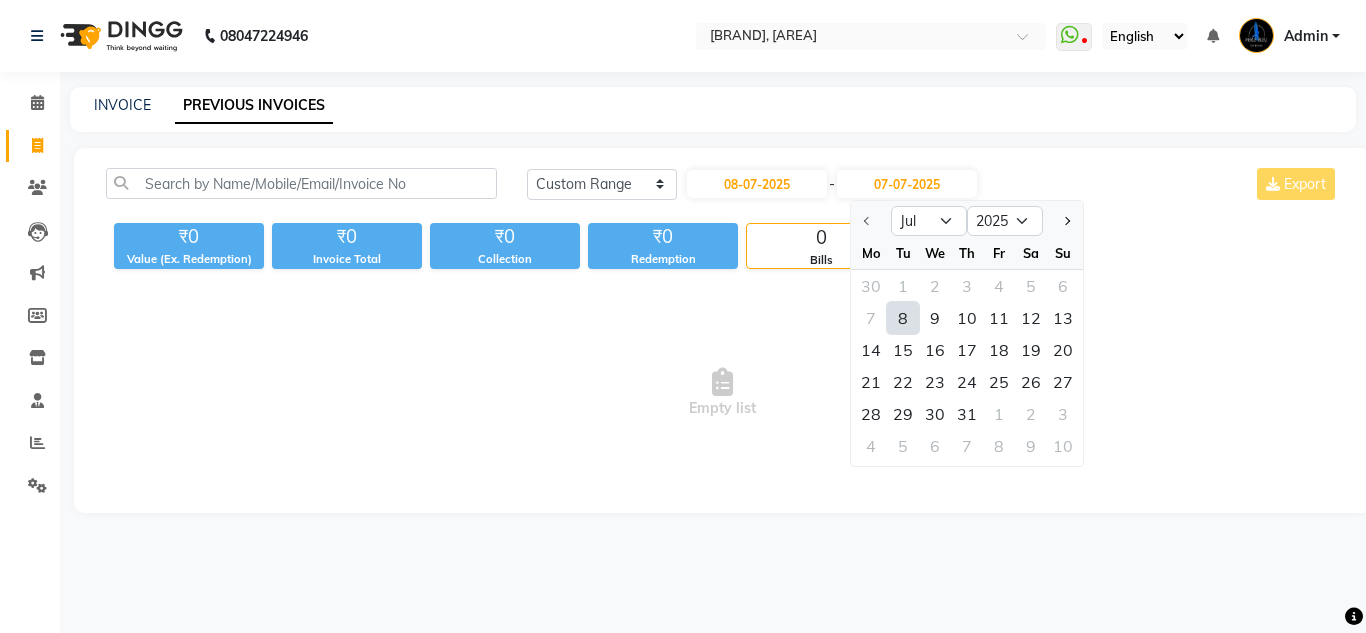 click on "8" 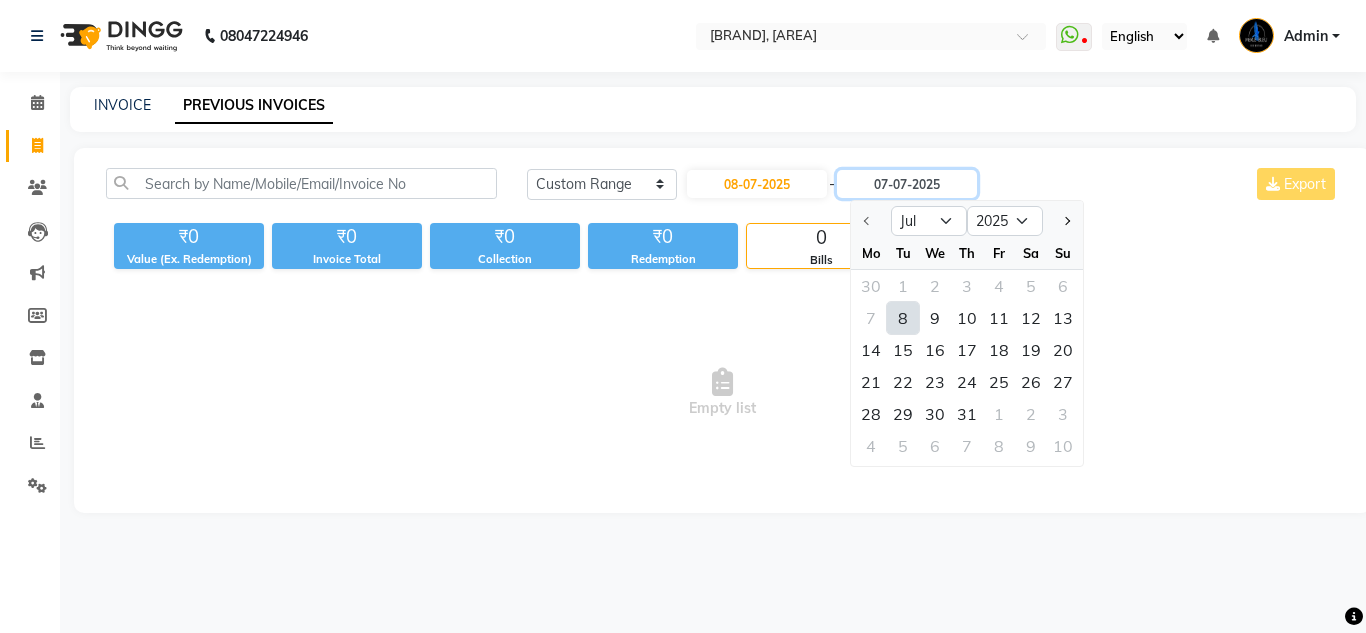 type on "08-07-2025" 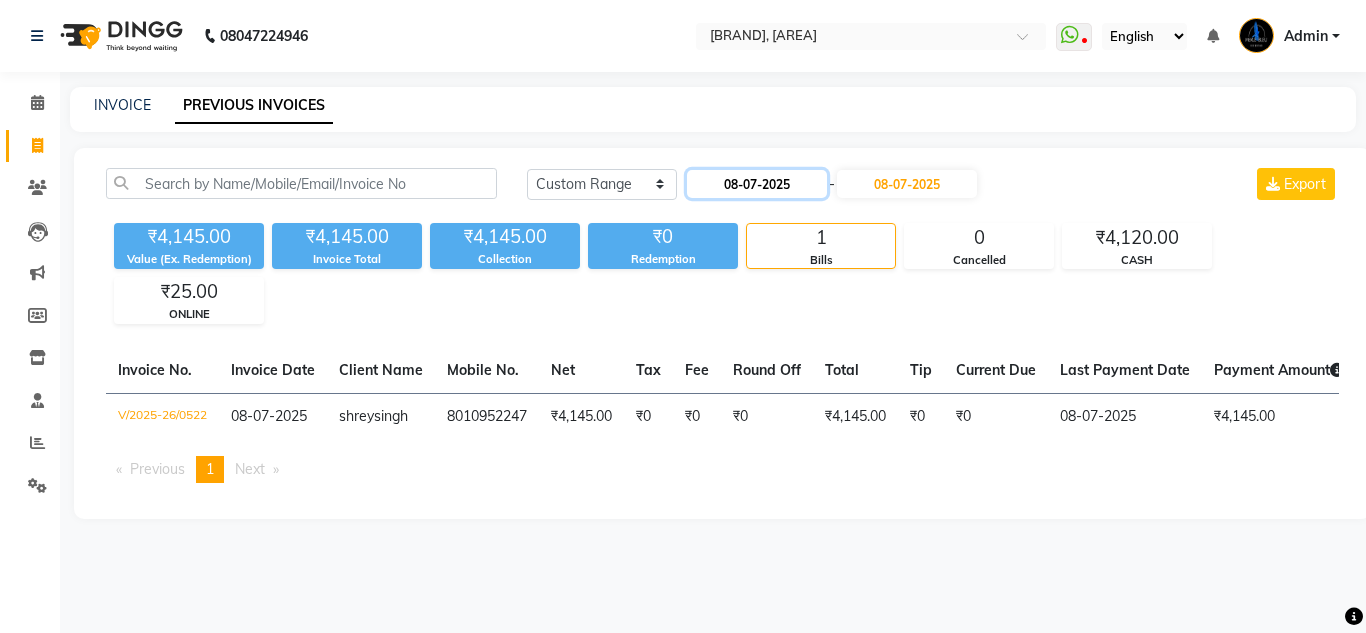 click on "08-07-2025" 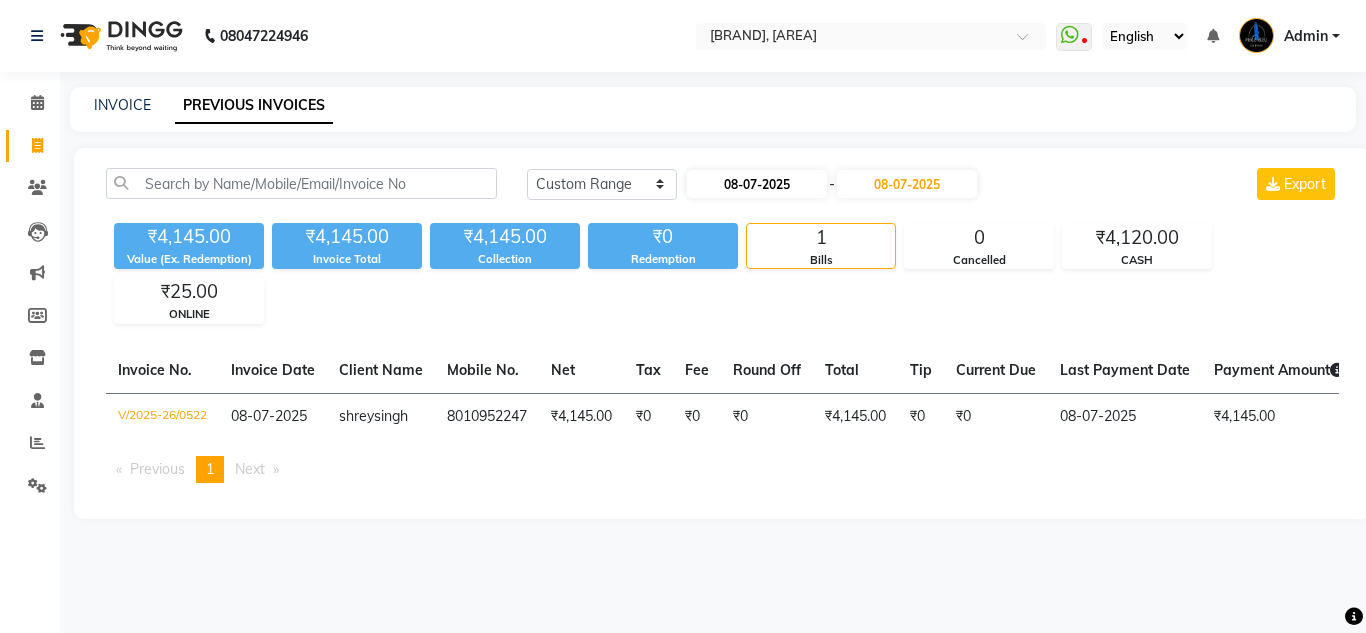 select on "7" 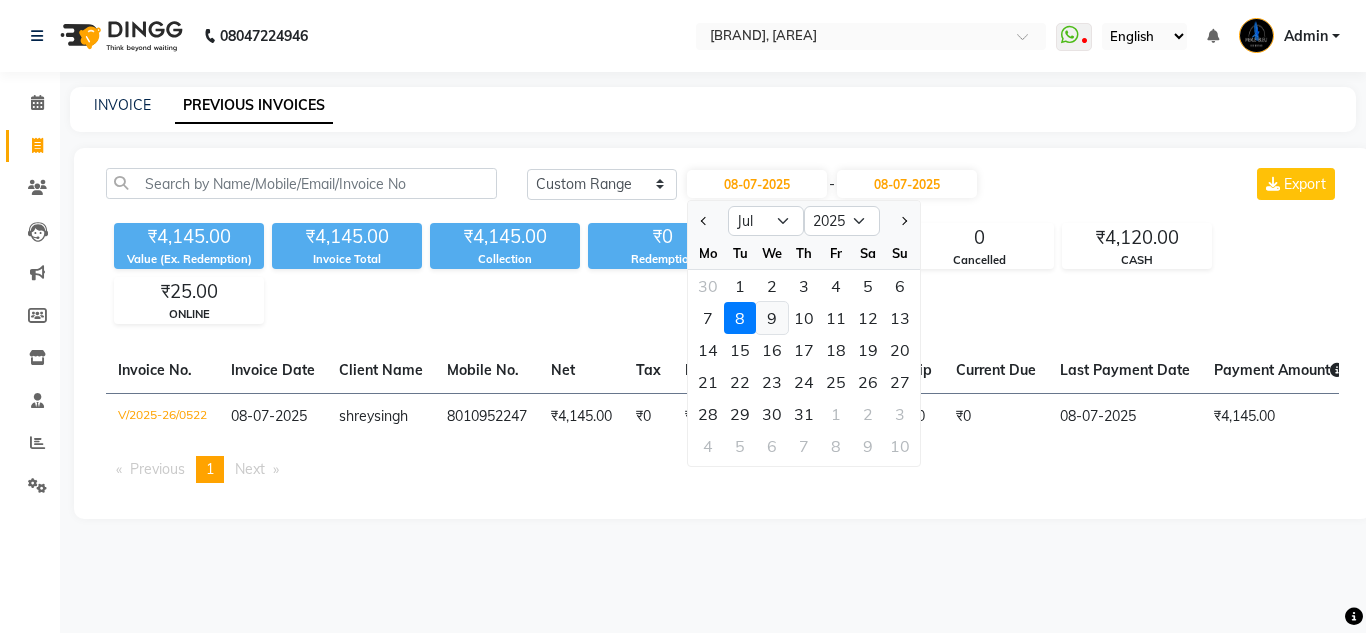 click on "9" 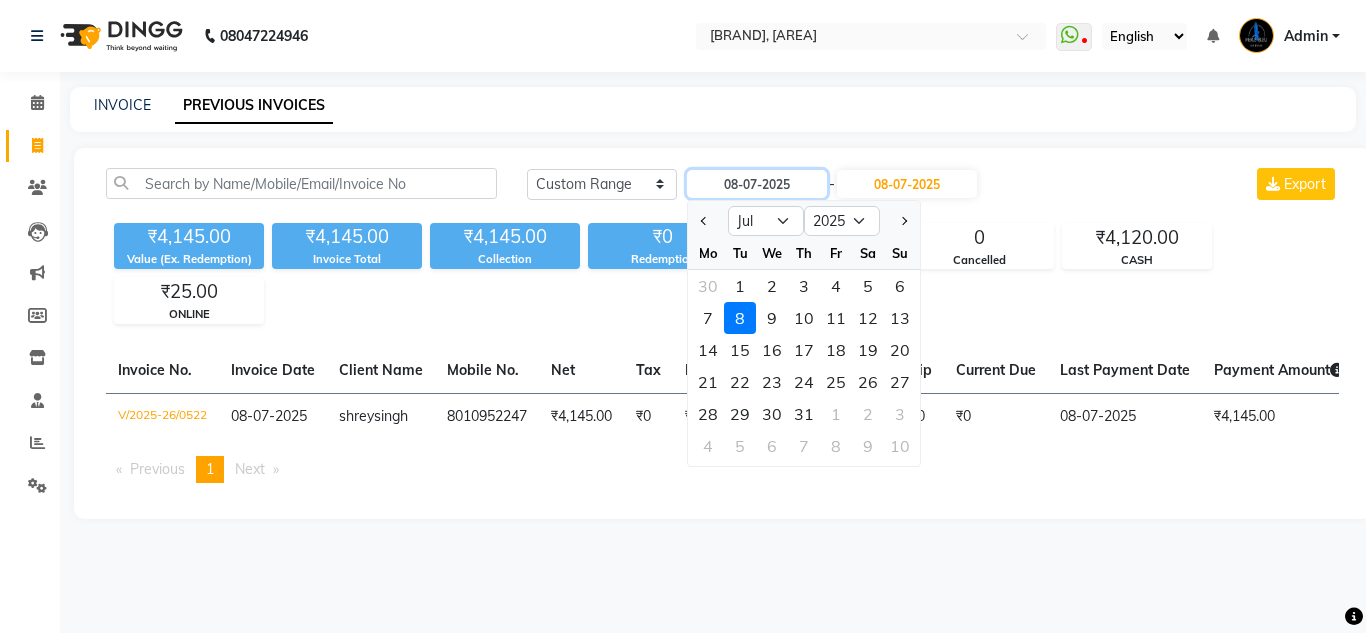 type on "09-07-2025" 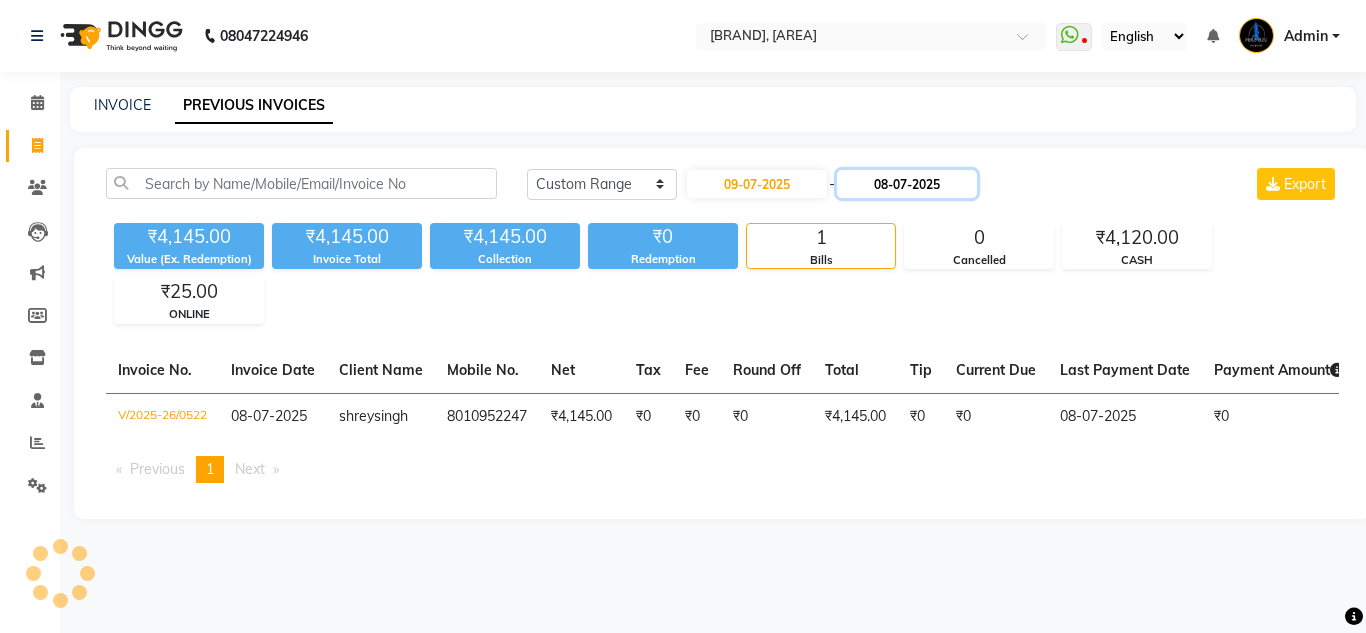 click on "08-07-2025" 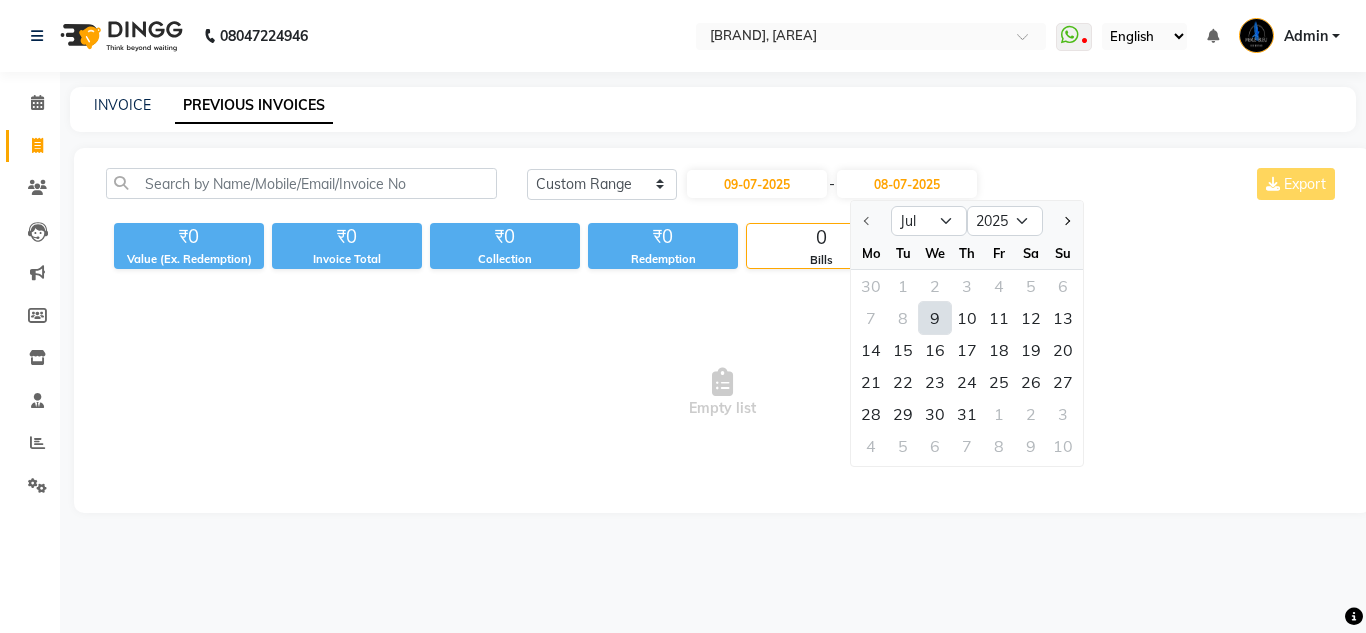 click on "9" 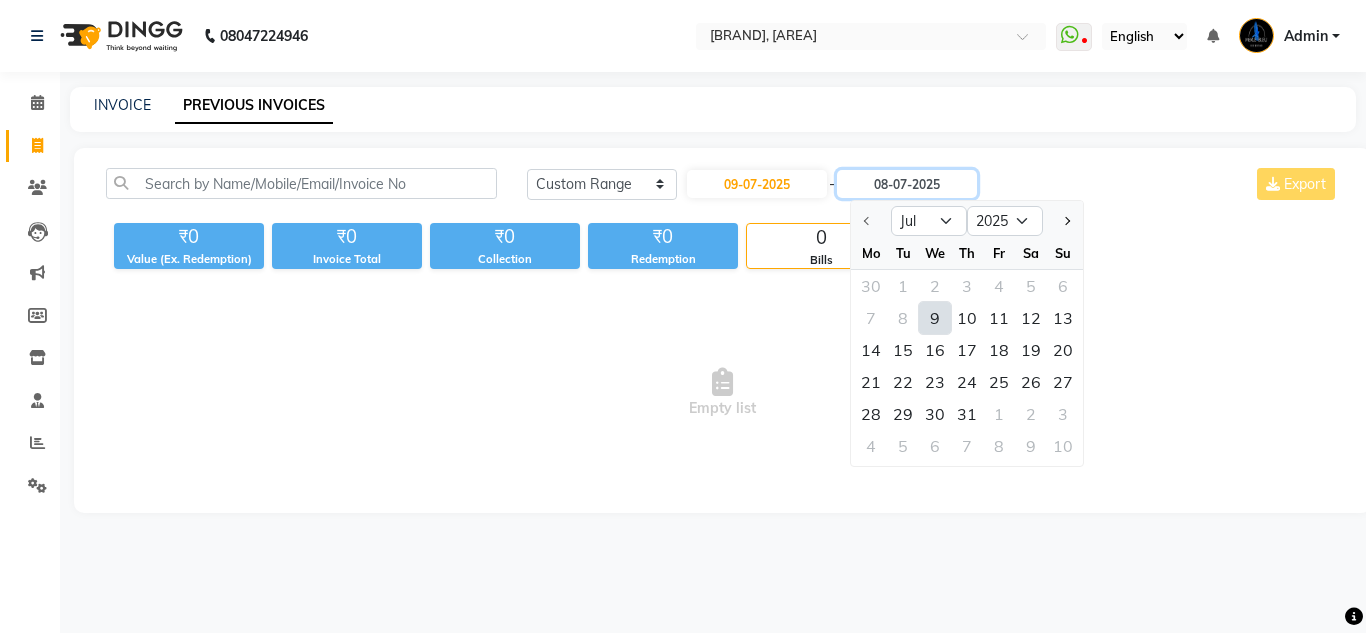 type on "09-07-2025" 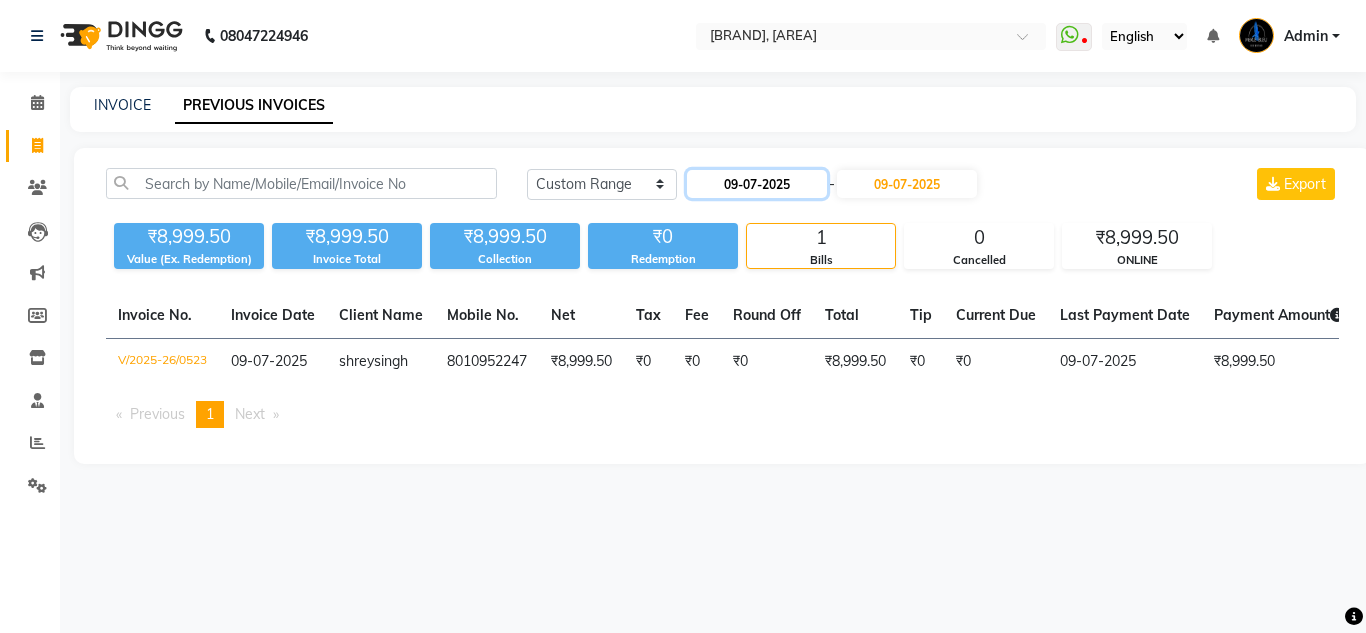 click on "09-07-2025" 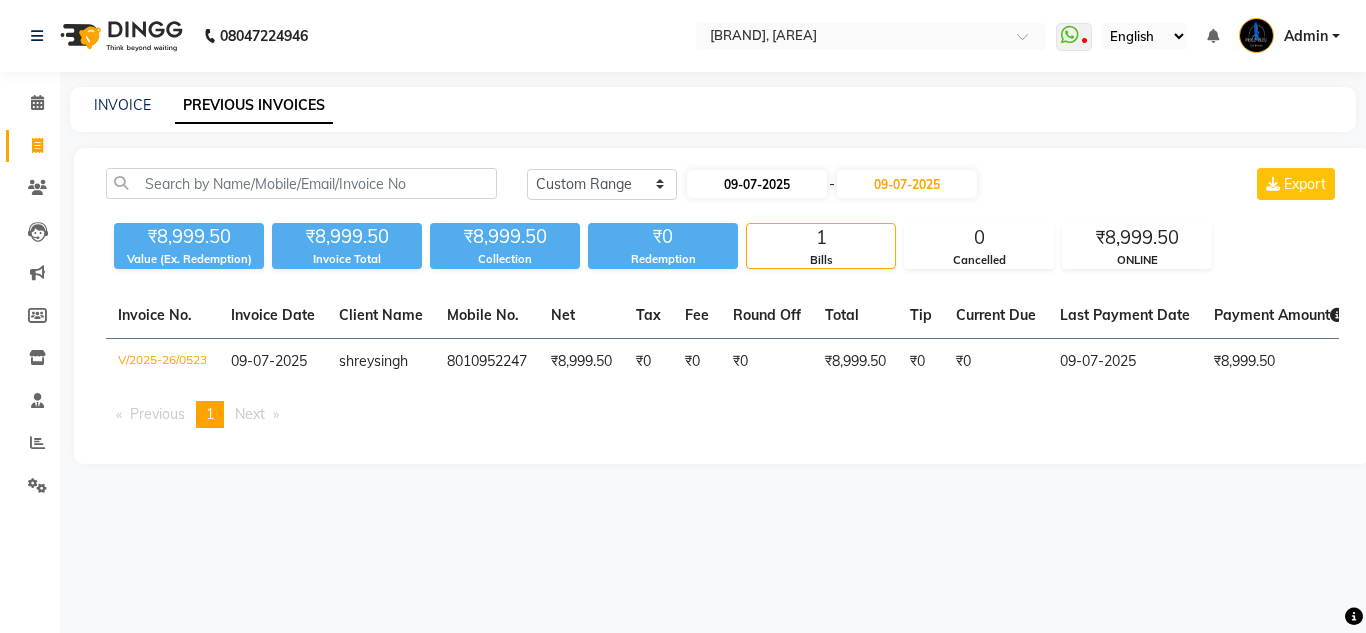 select on "7" 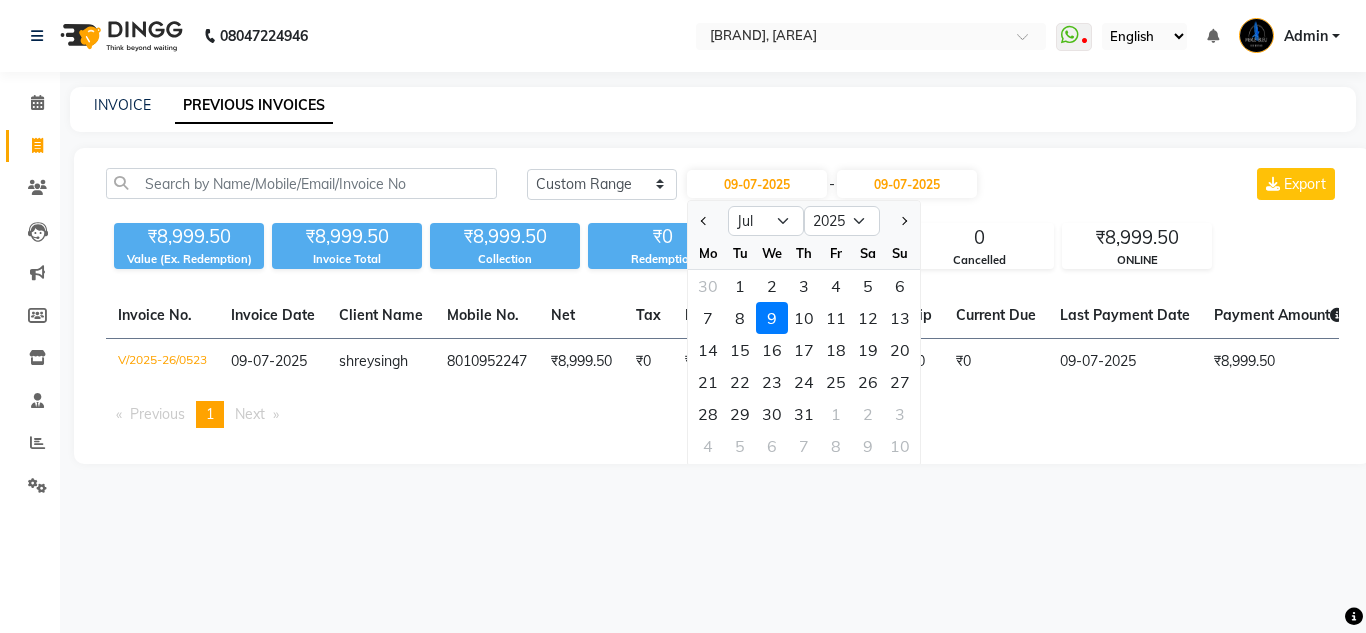 drag, startPoint x: 806, startPoint y: 325, endPoint x: 854, endPoint y: 260, distance: 80.80223 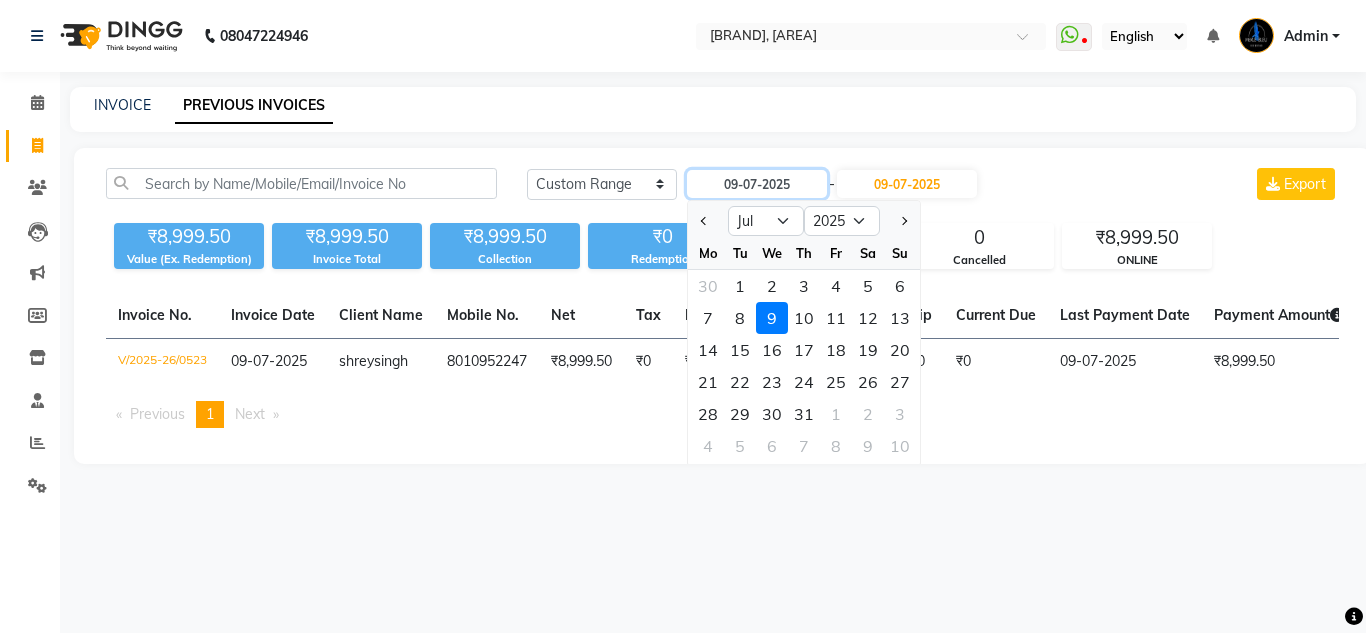 type on "10-07-2025" 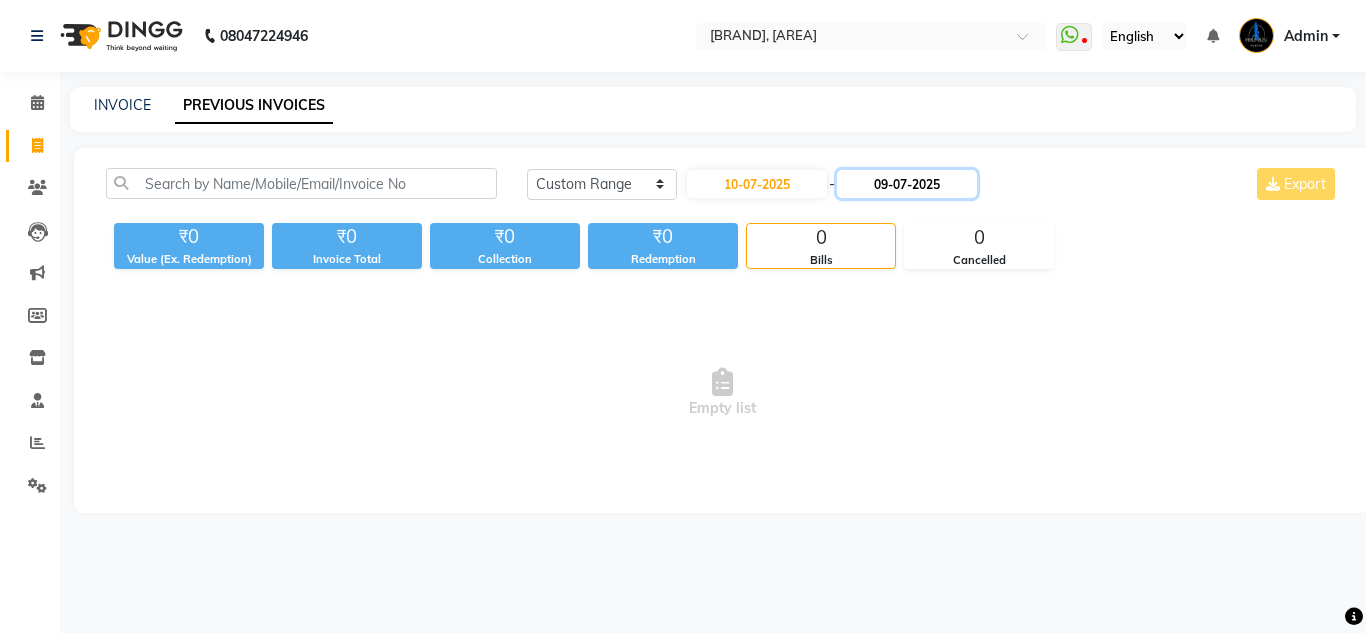 click on "09-07-2025" 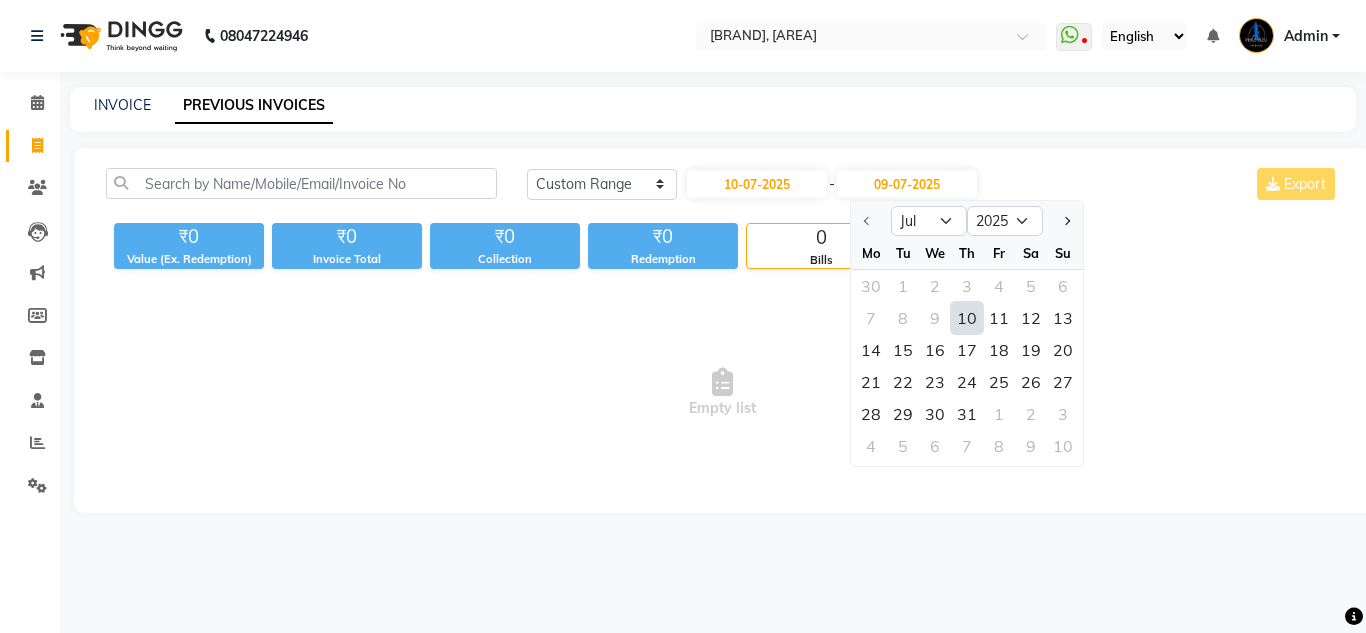 click on "10" 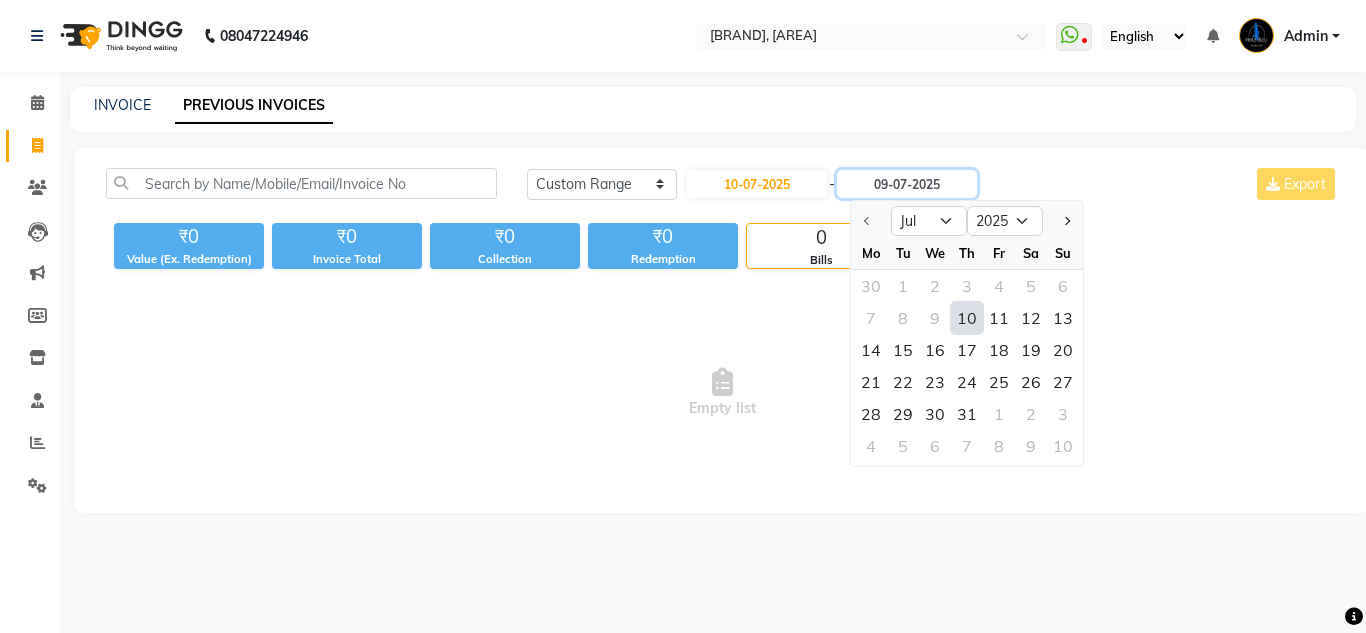 type on "10-07-2025" 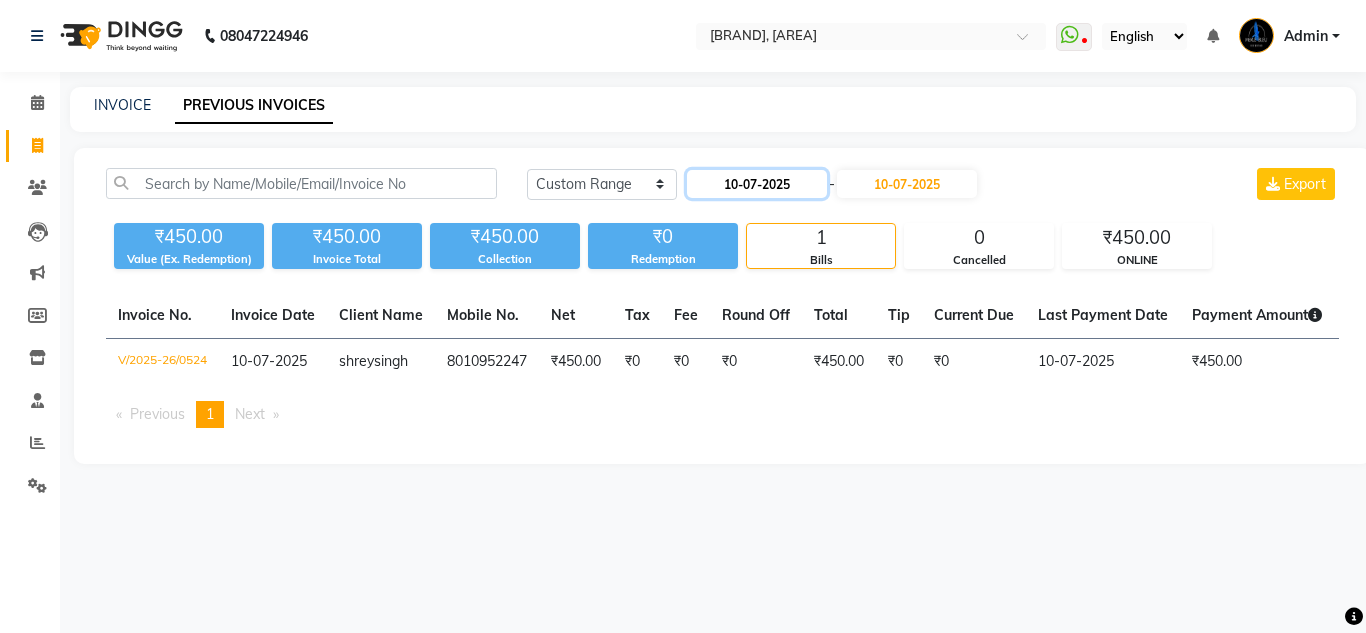 click on "10-07-2025" 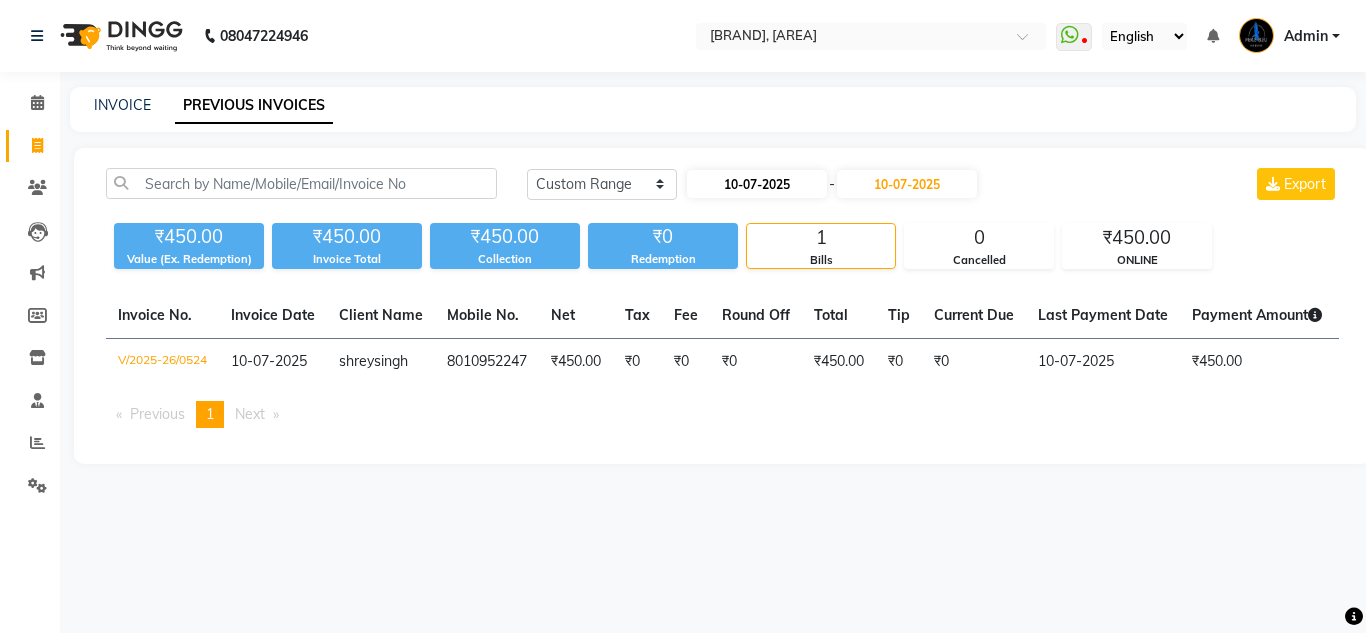 select on "7" 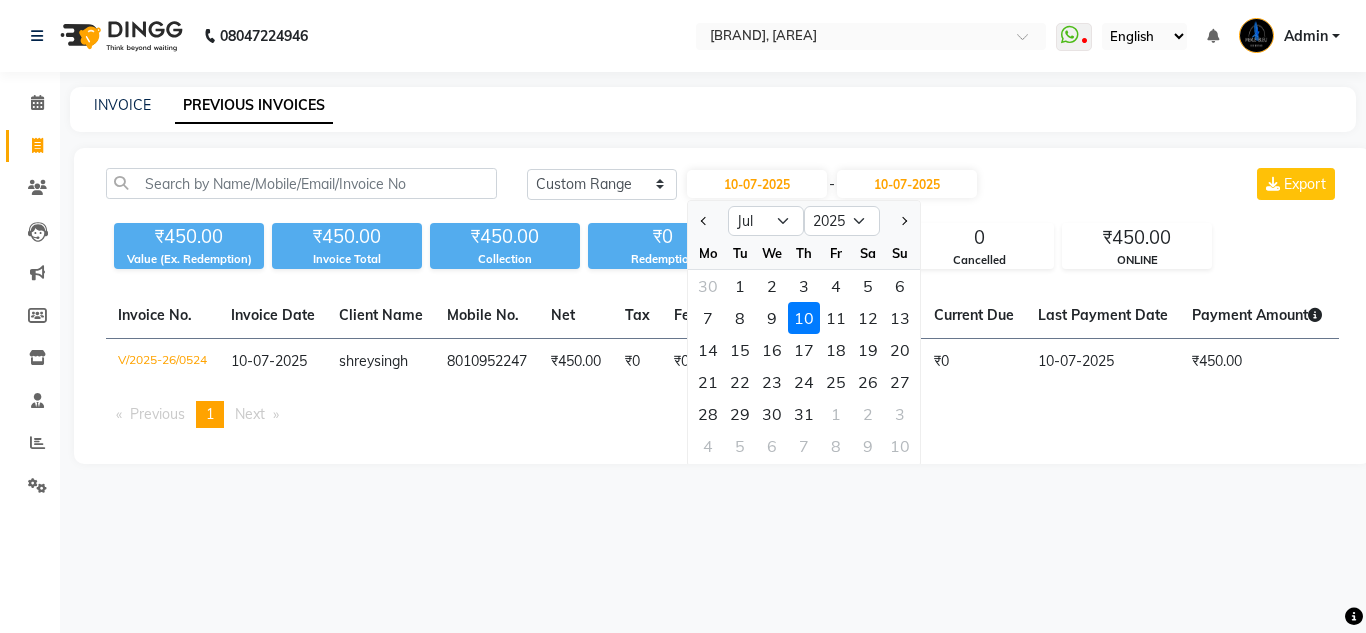 drag, startPoint x: 828, startPoint y: 309, endPoint x: 859, endPoint y: 286, distance: 38.600517 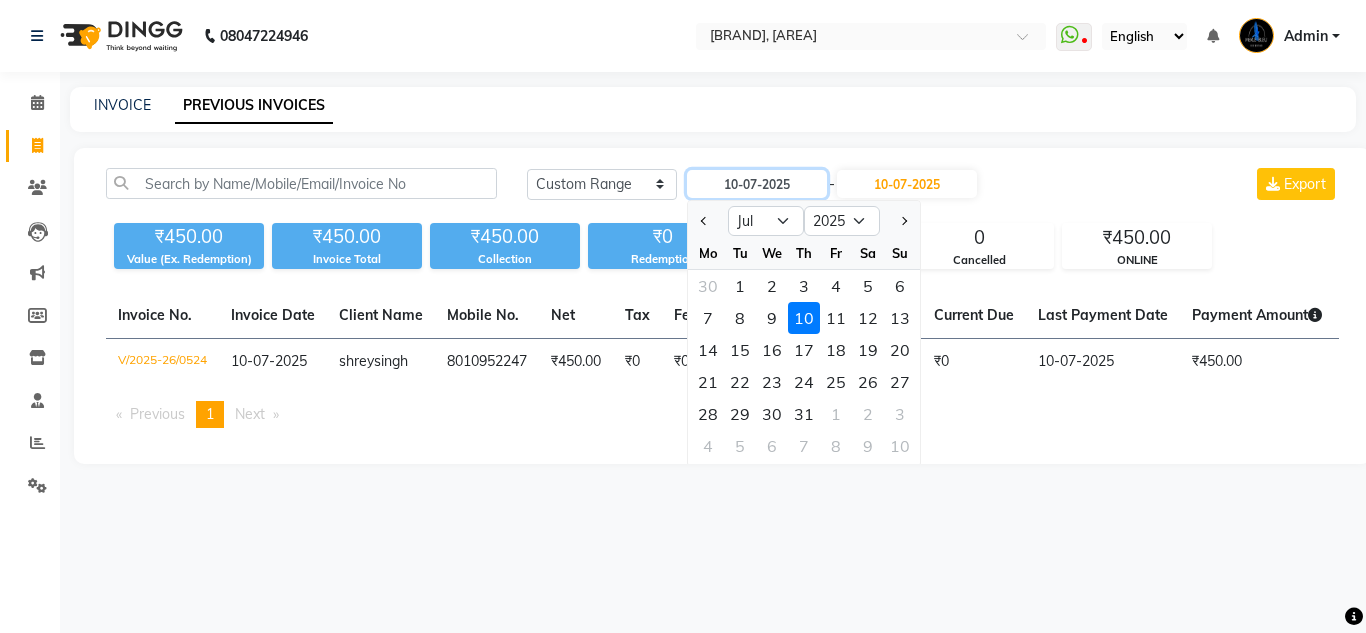 type on "11-07-2025" 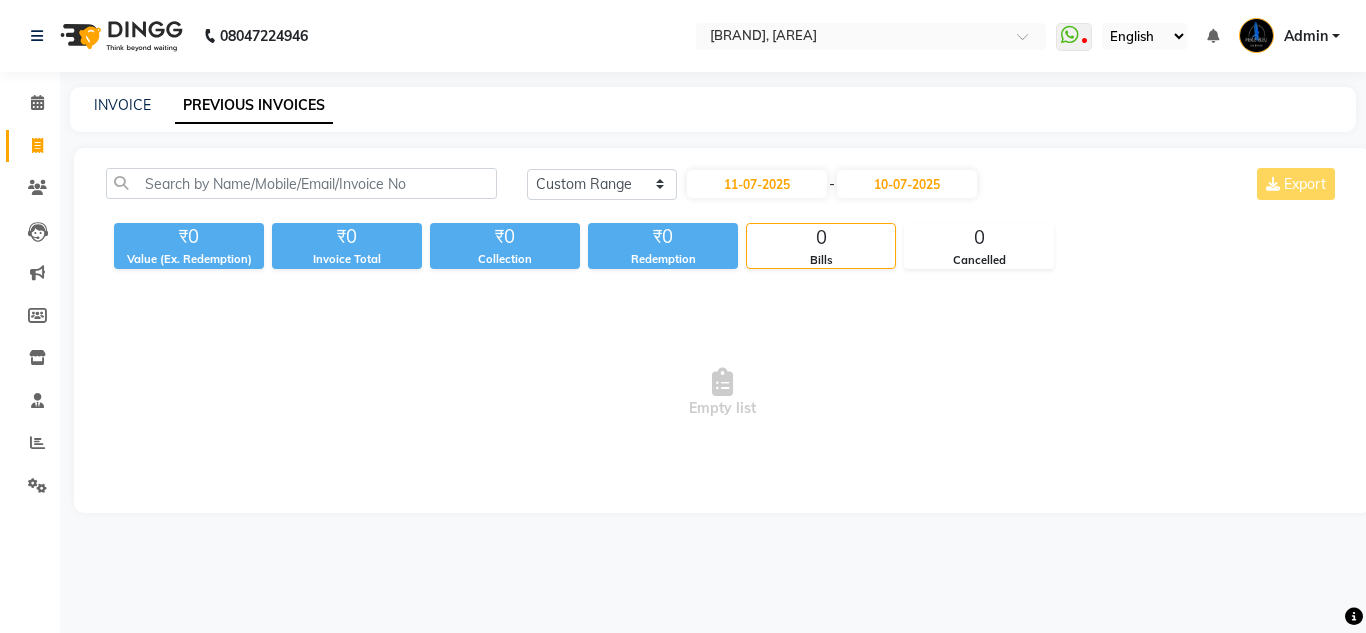 click on "[DATE] - [DATE]" 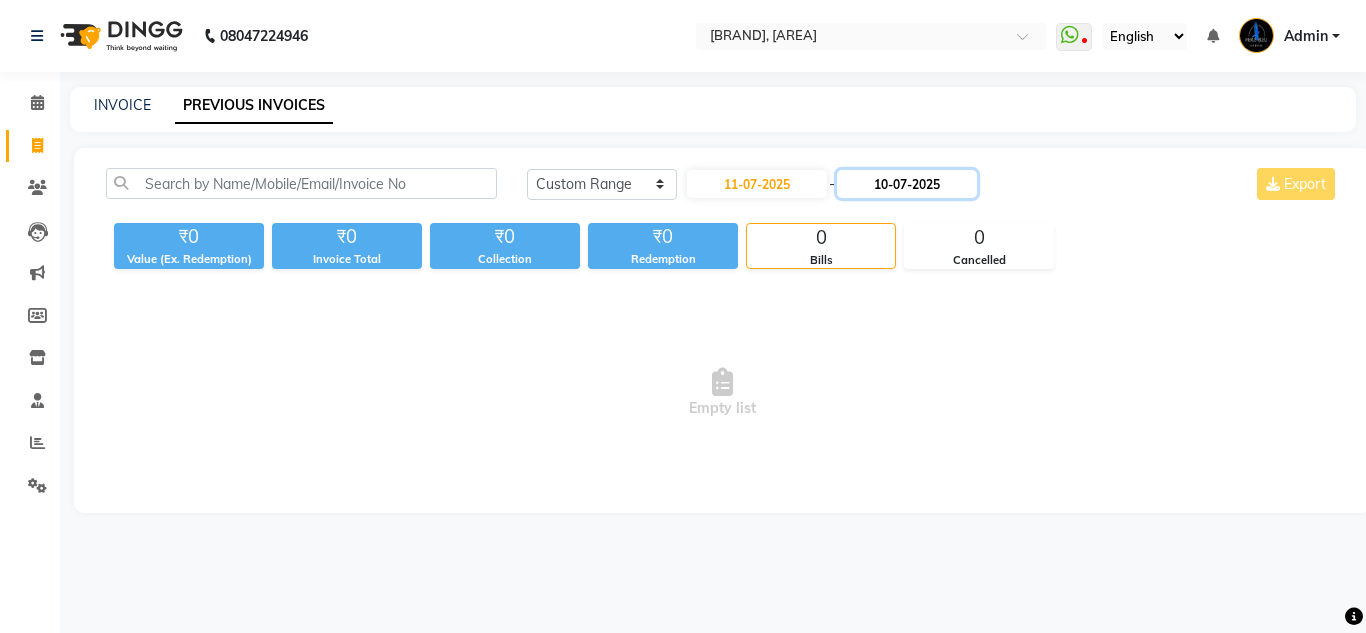 click on "10-07-2025" 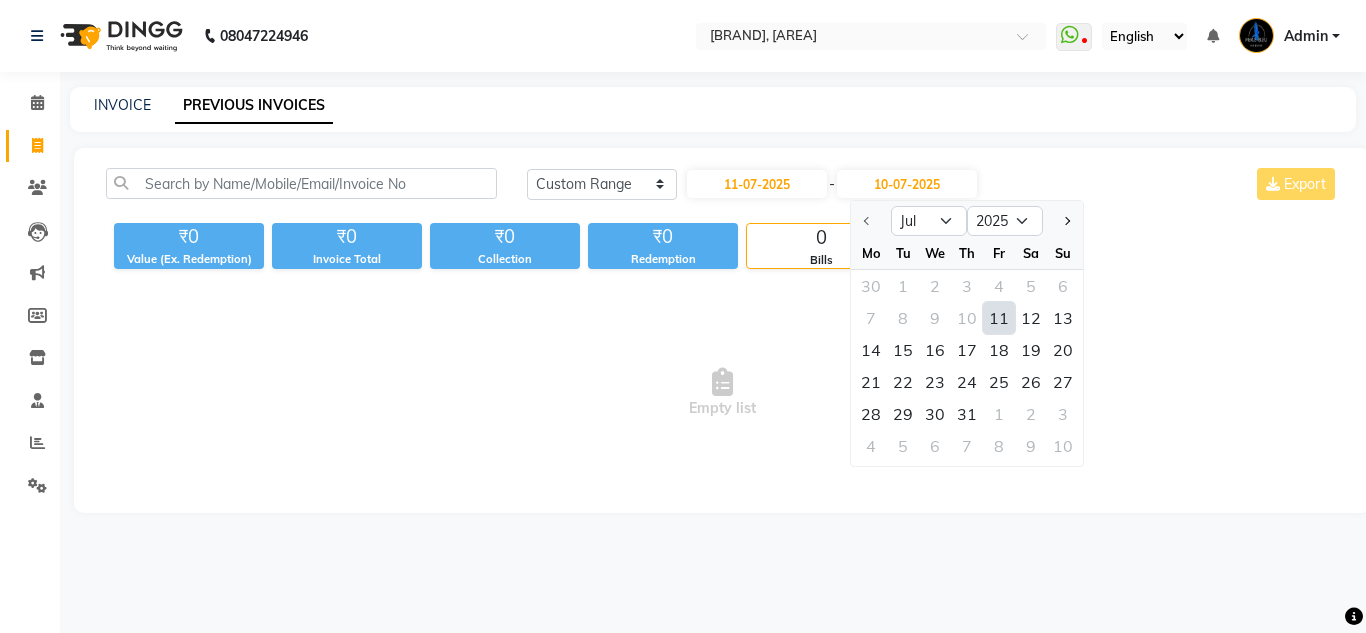 click on "11" 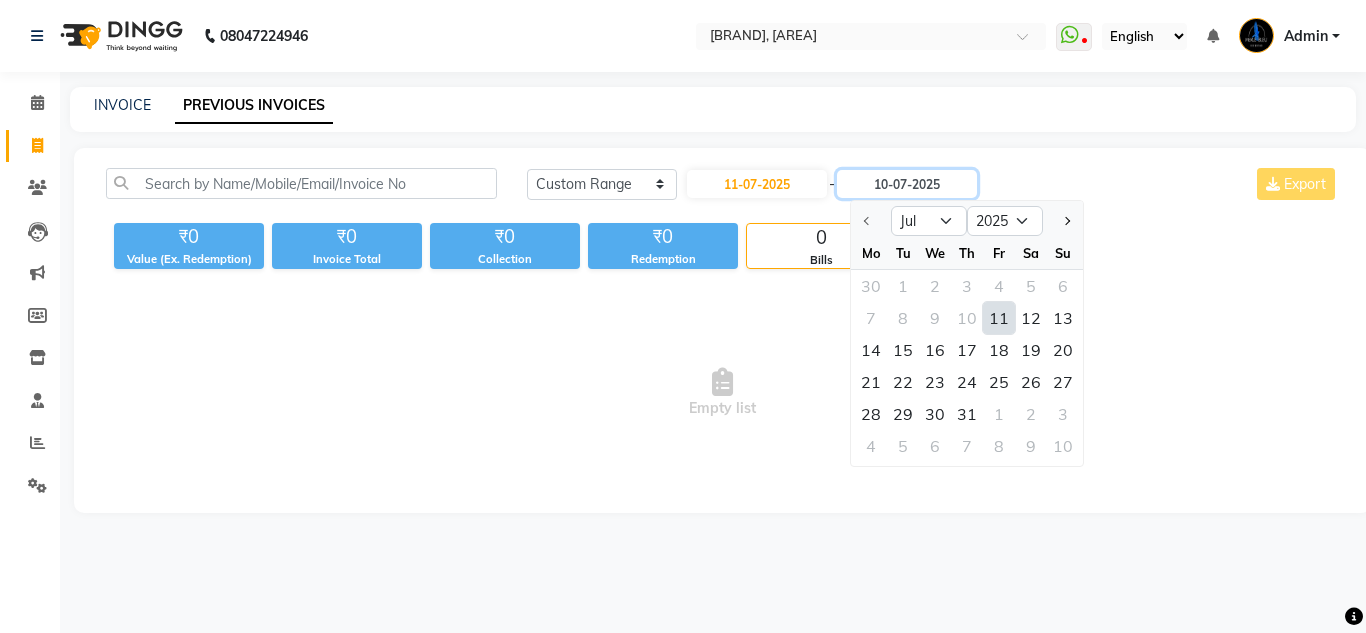 type on "11-07-2025" 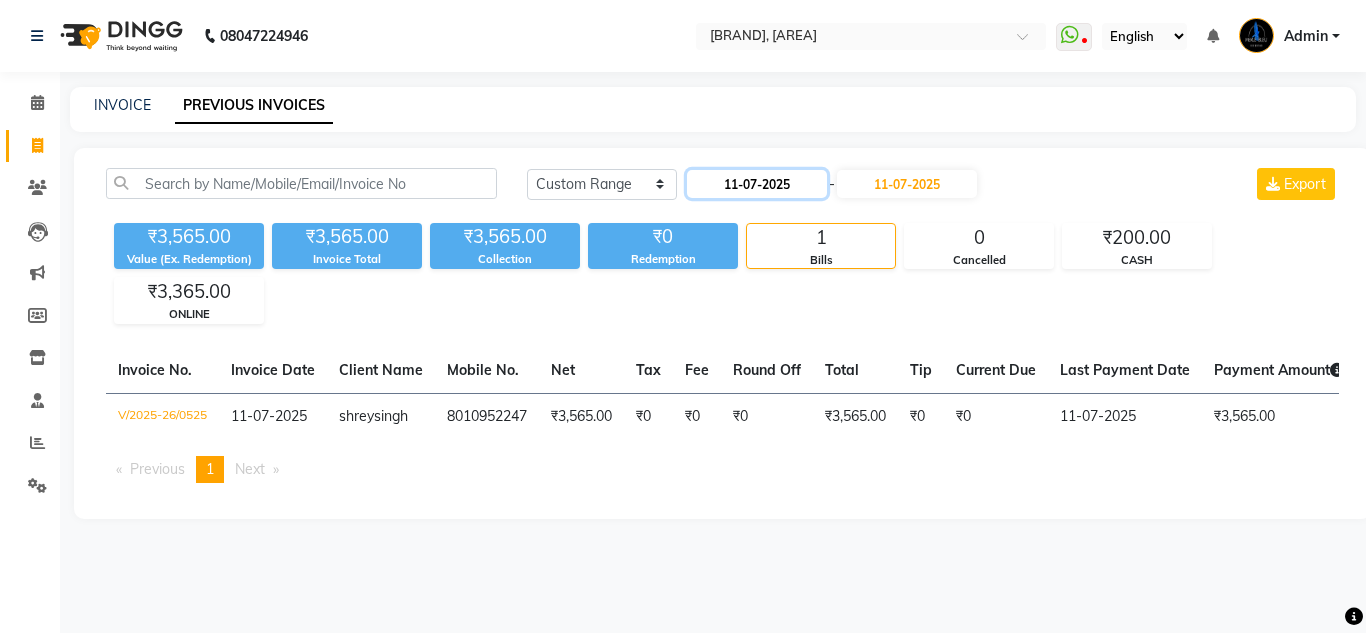 click on "11-07-2025" 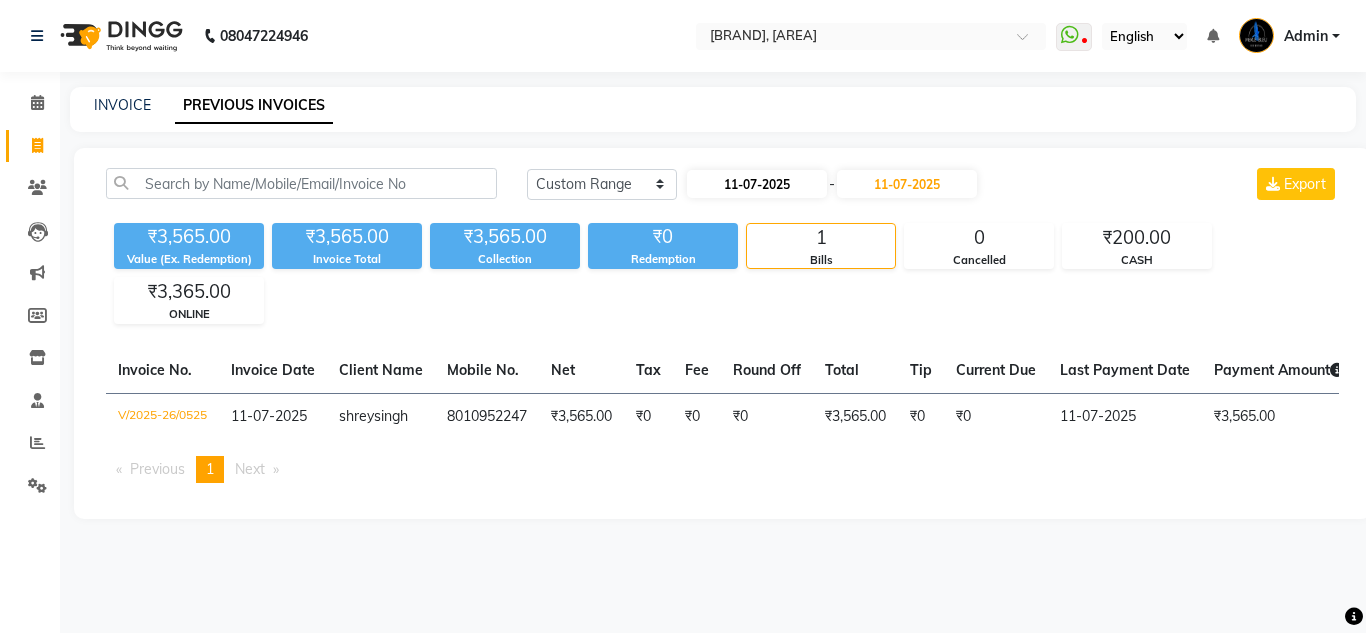 select on "7" 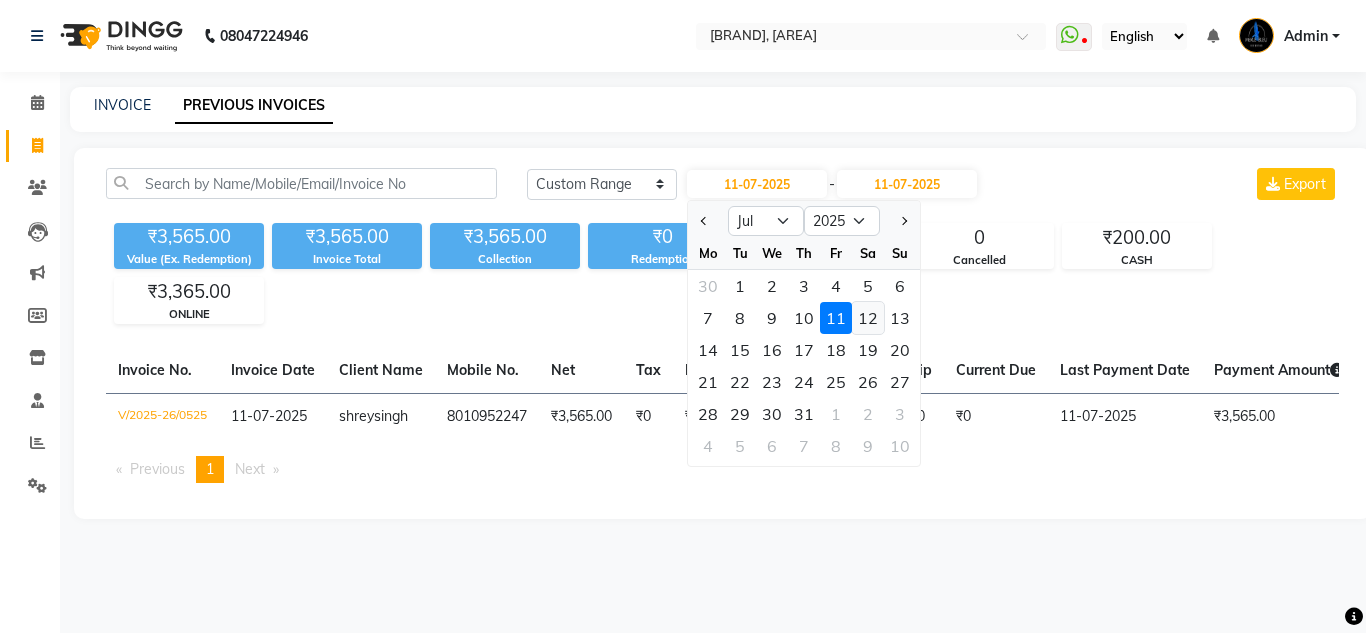 click on "12" 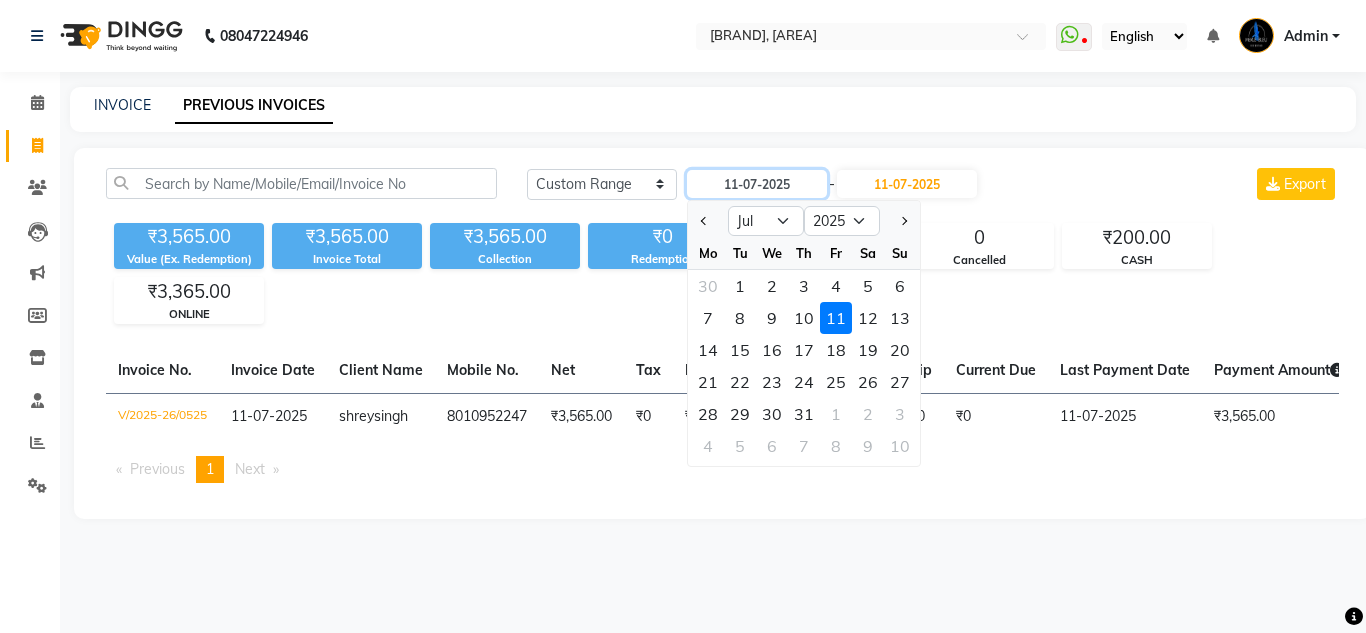 type on "12-07-2025" 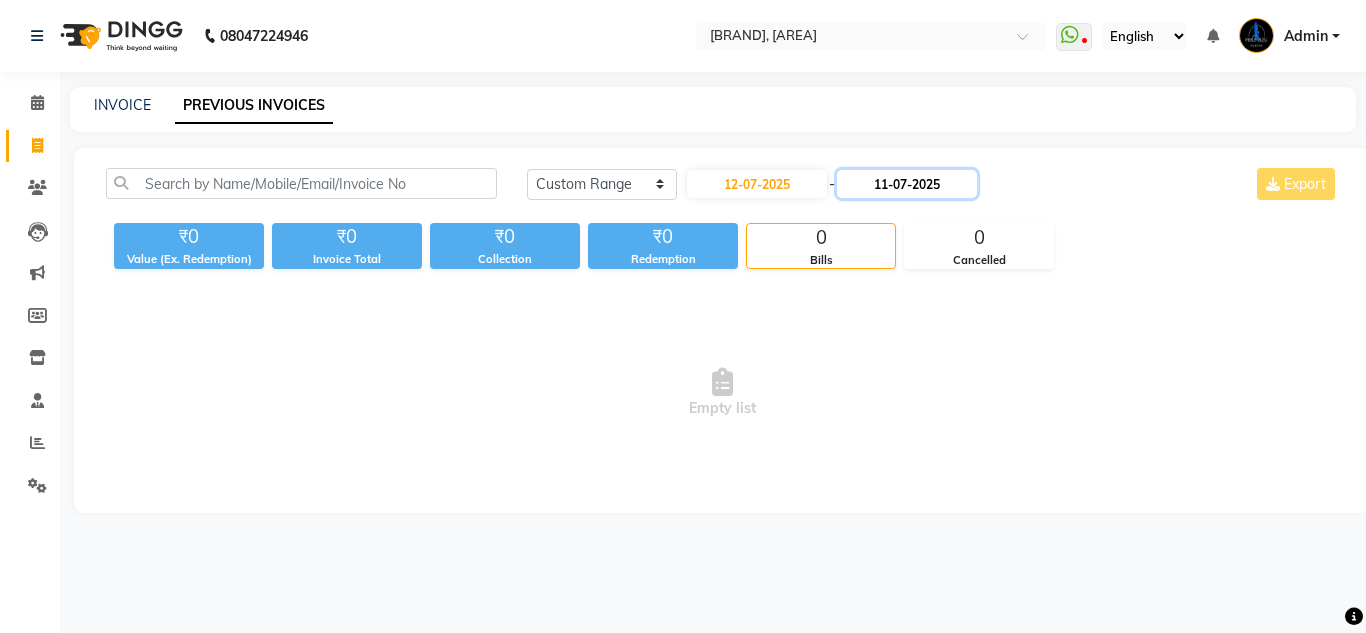 click on "11-07-2025" 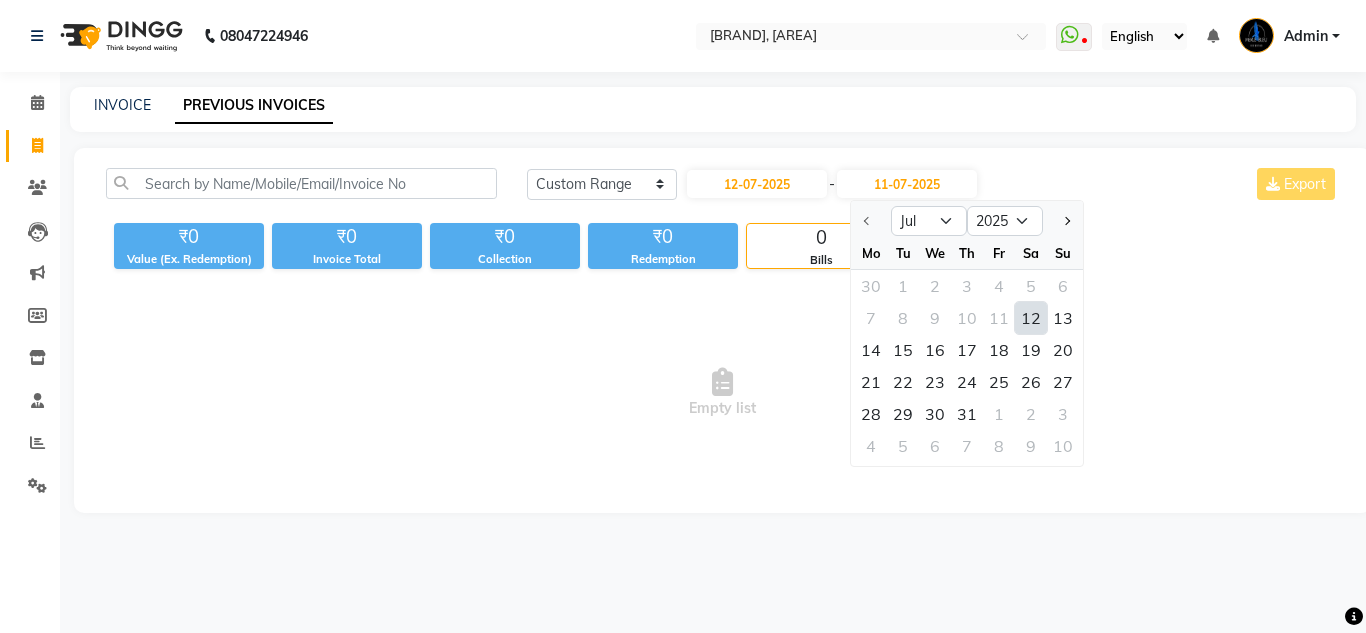 click on "12" 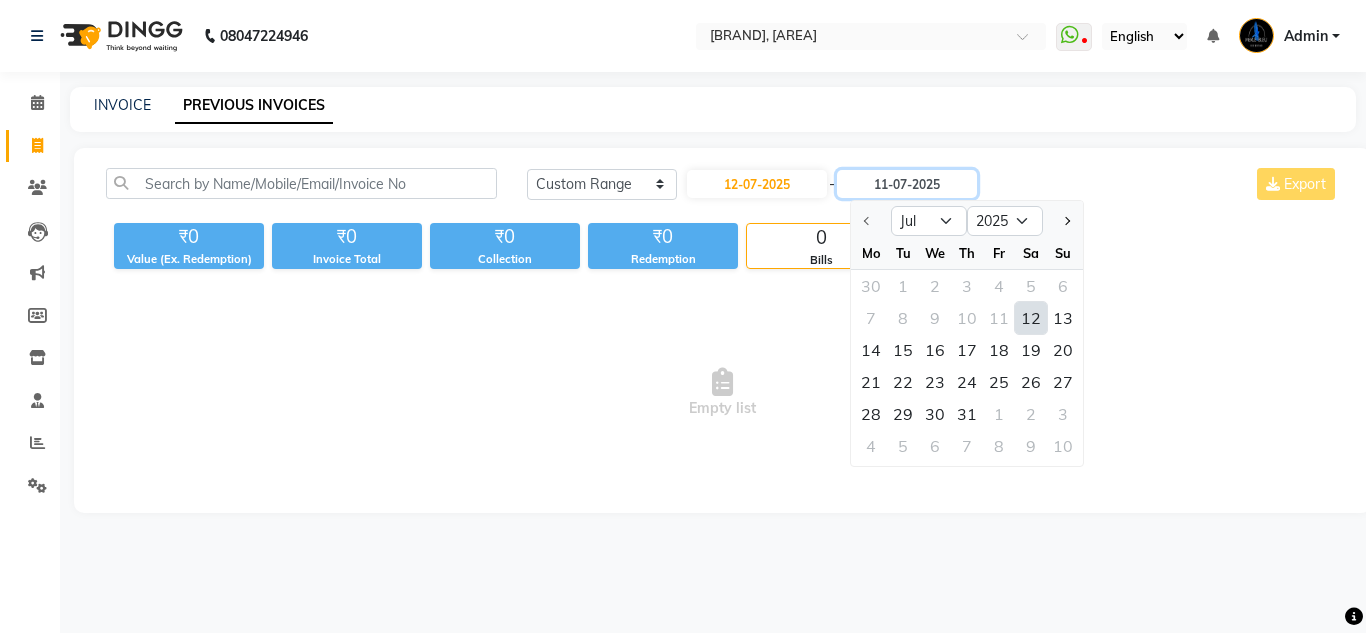 type on "12-07-2025" 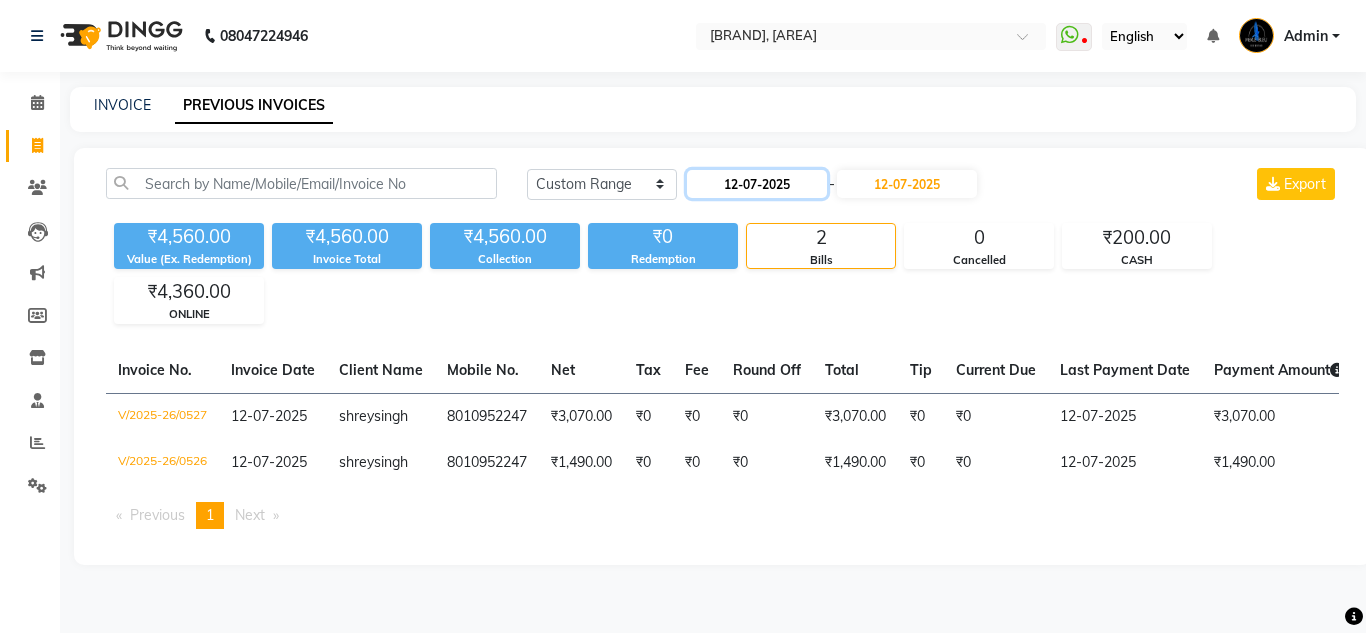 click on "12-07-2025" 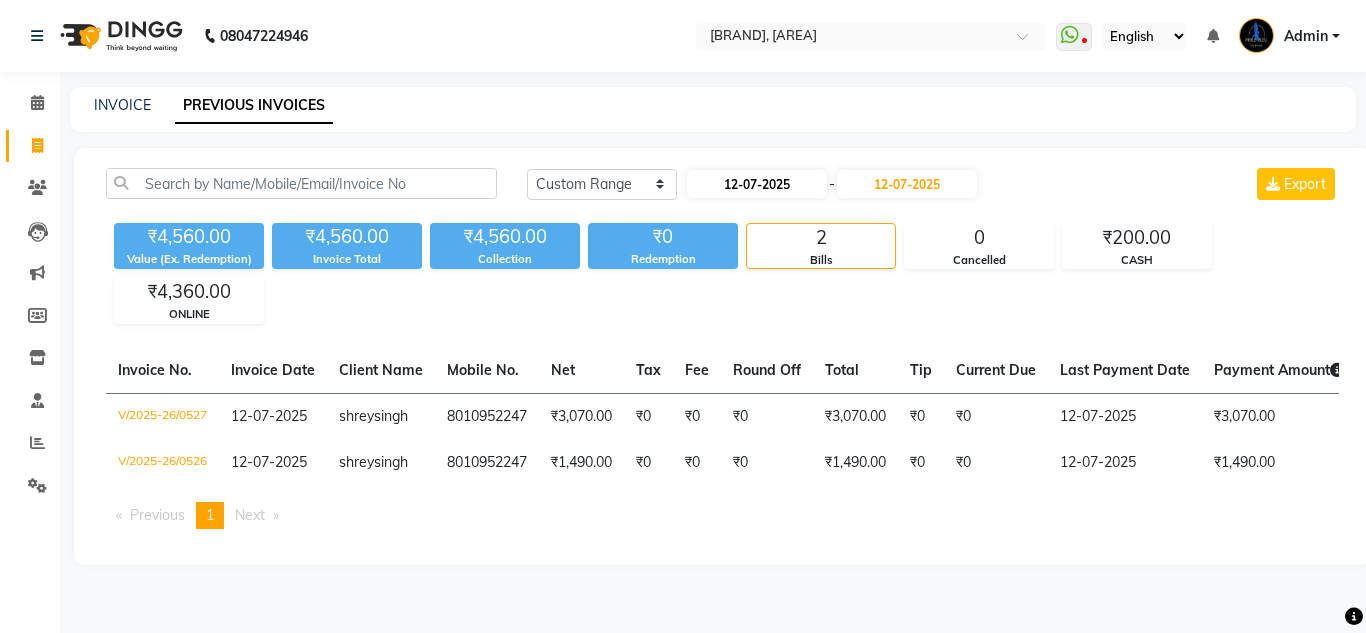 select on "7" 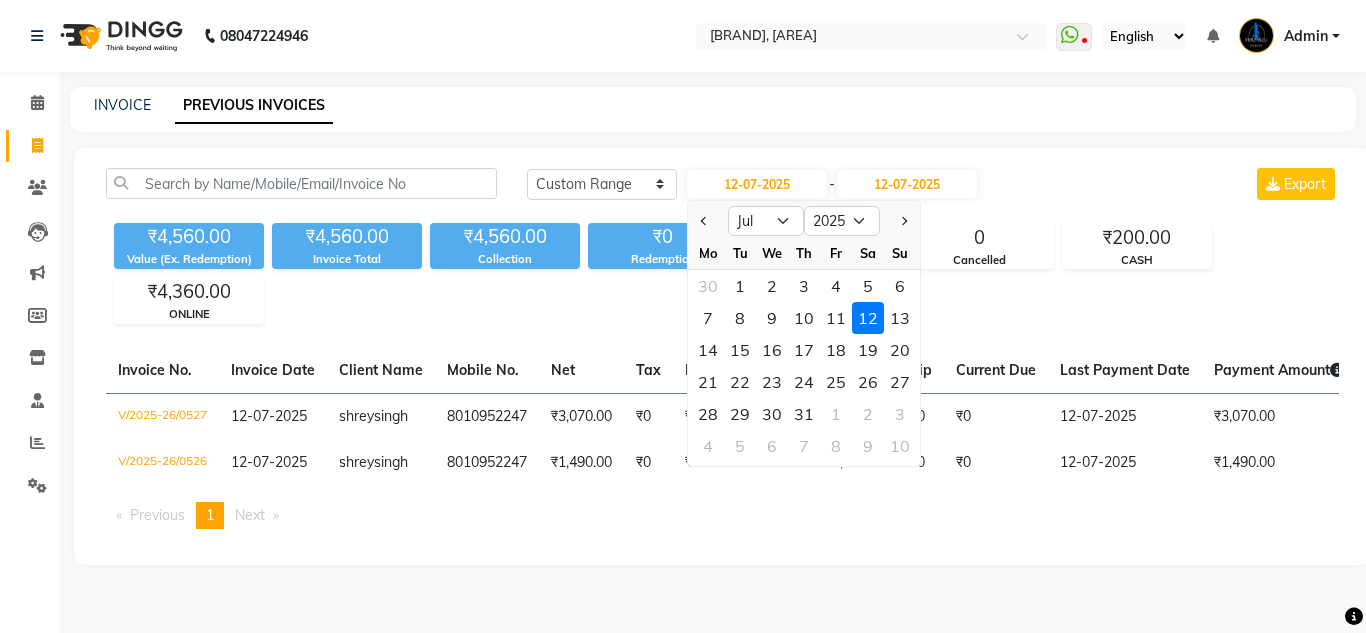 drag, startPoint x: 890, startPoint y: 320, endPoint x: 906, endPoint y: 276, distance: 46.818798 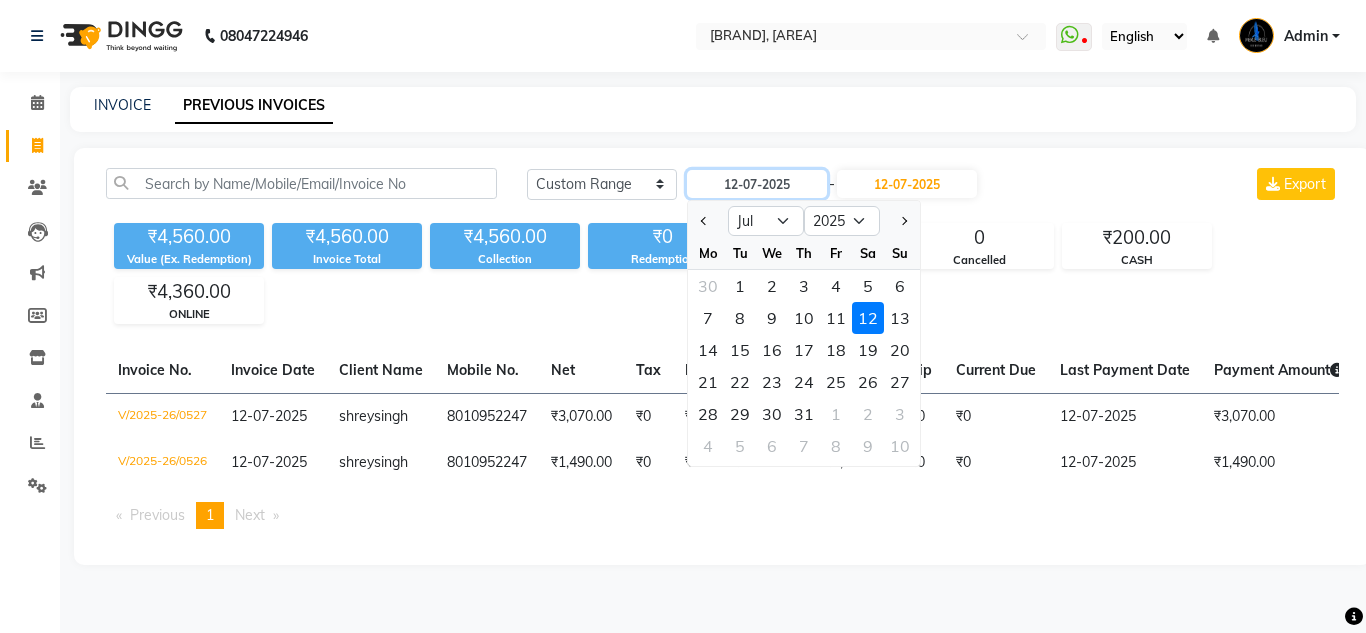 type on "13-07-2025" 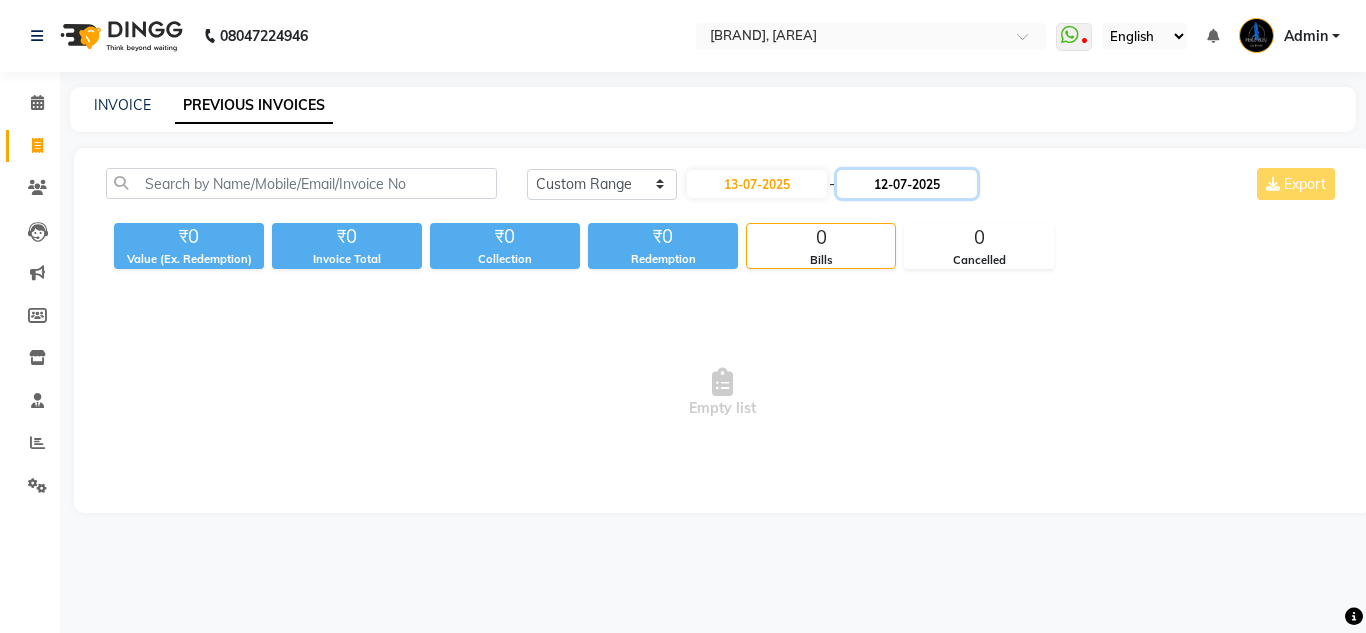 click on "12-07-2025" 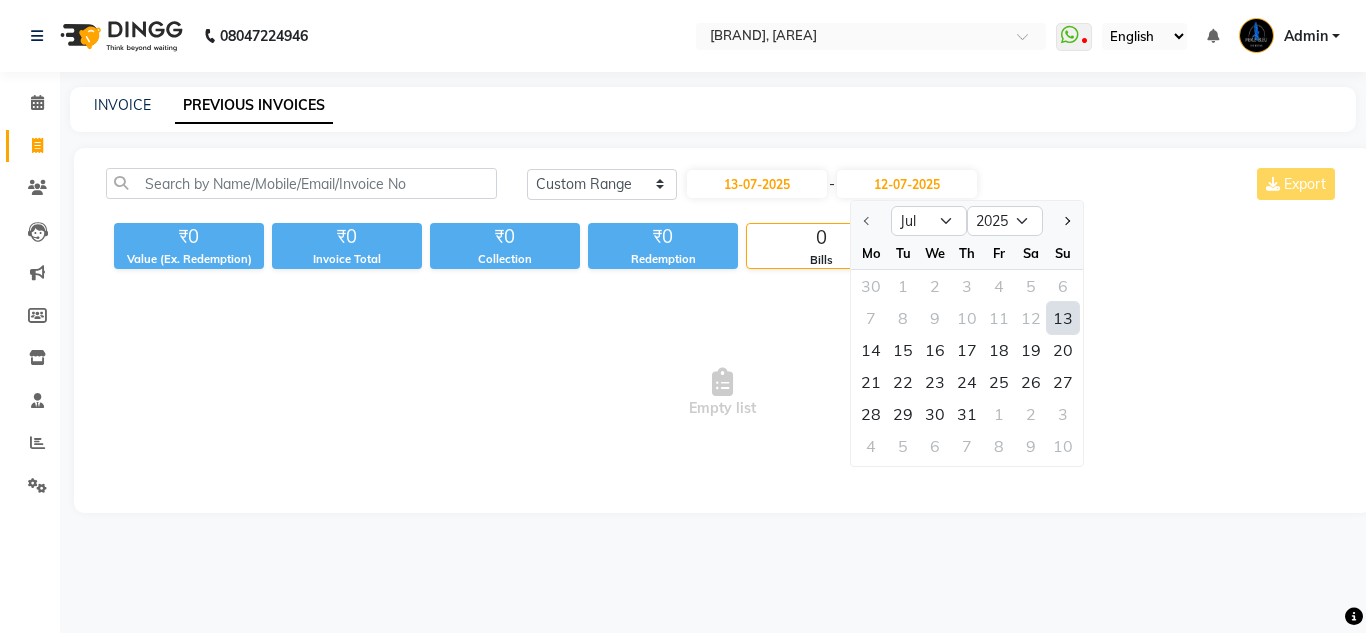 drag, startPoint x: 1057, startPoint y: 317, endPoint x: 1069, endPoint y: 294, distance: 25.942244 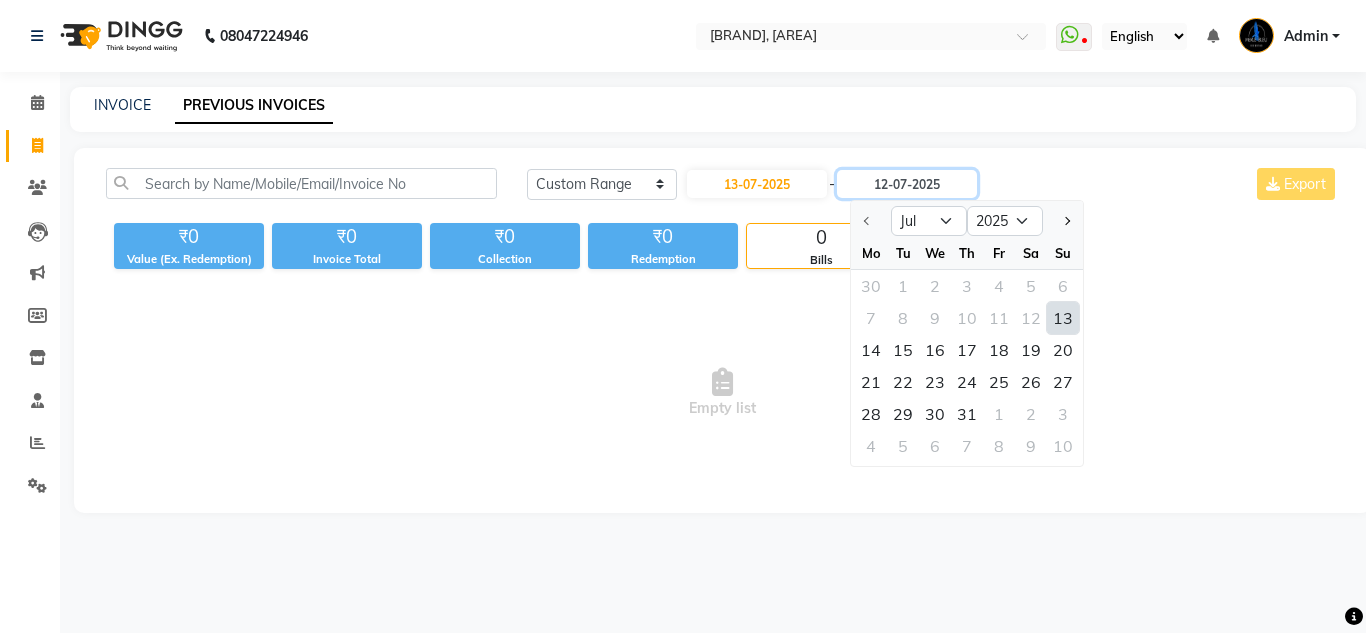 type on "13-07-2025" 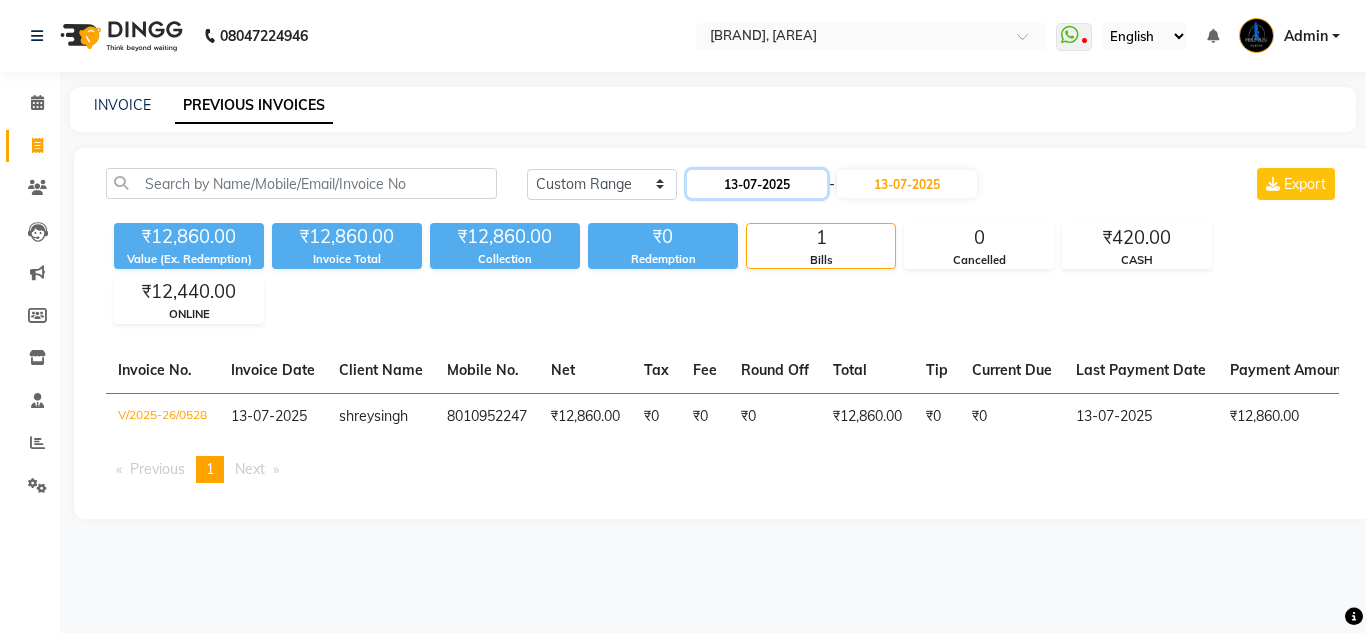 click on "13-07-2025" 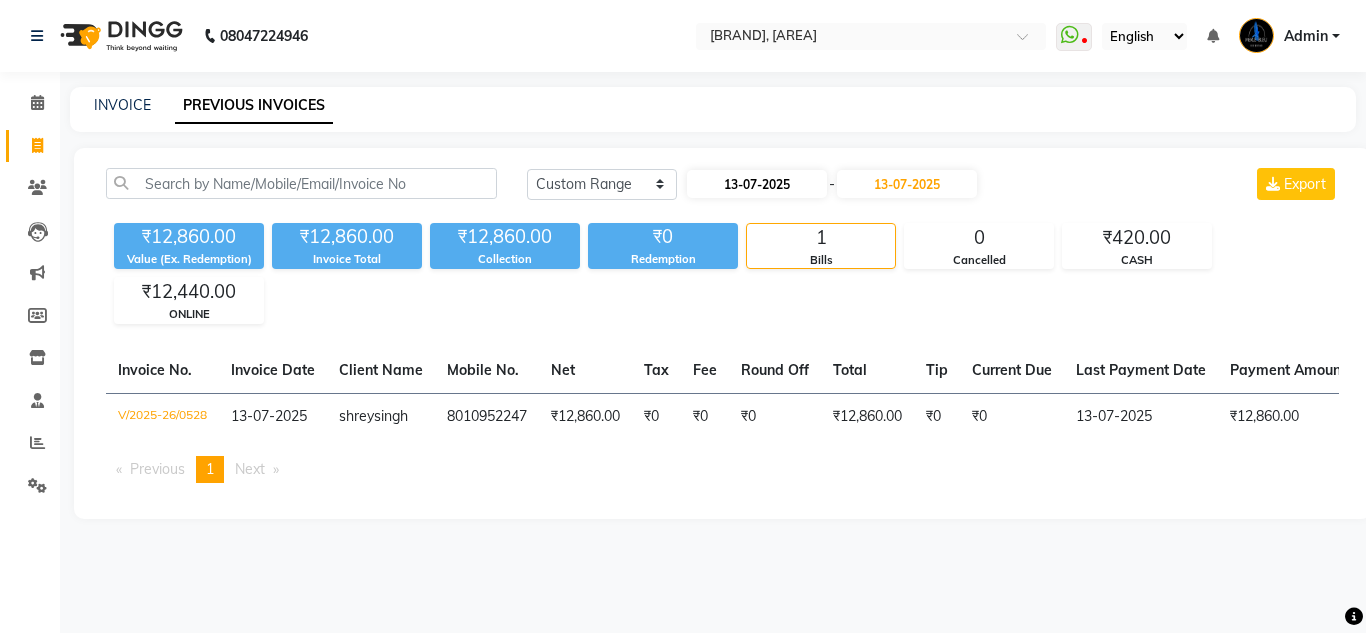 select on "7" 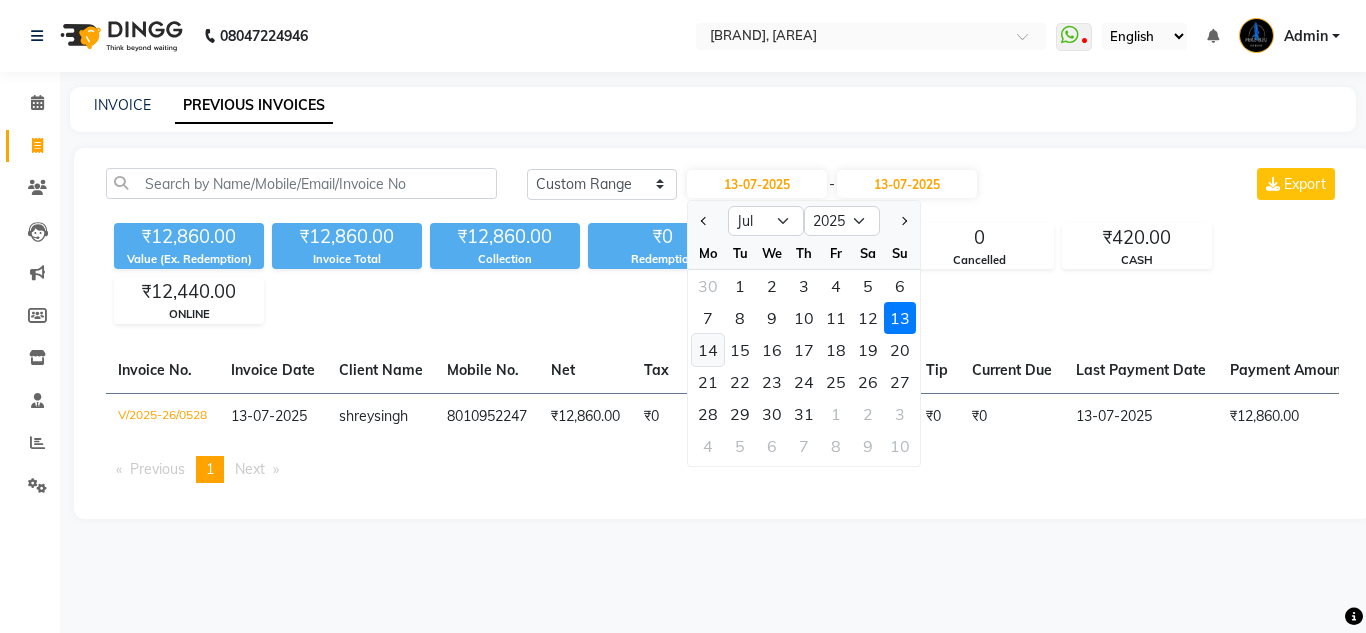 click on "14" 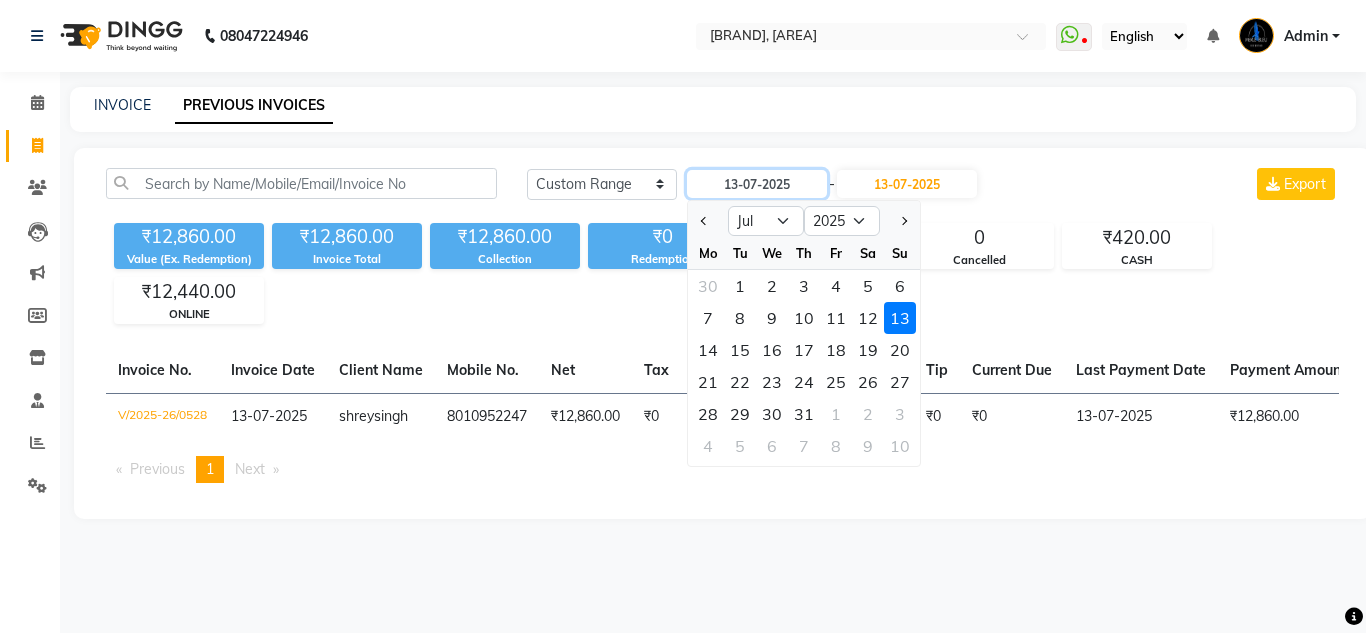 type on "14-07-2025" 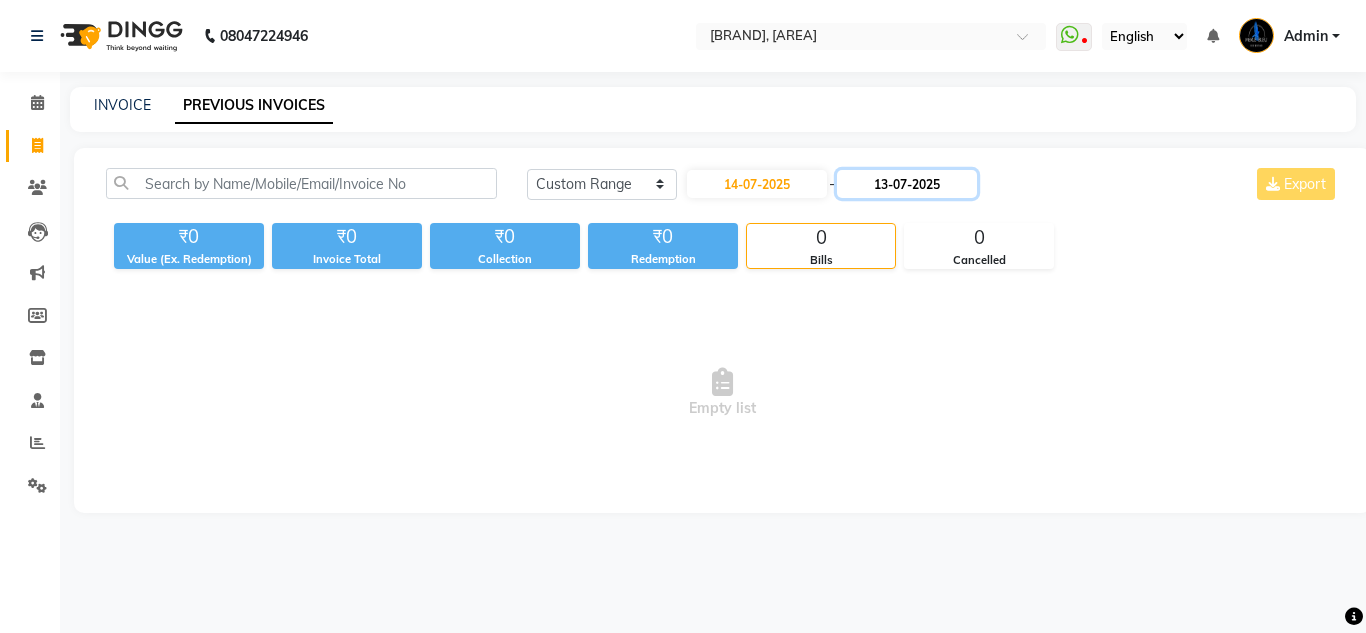 click on "13-07-2025" 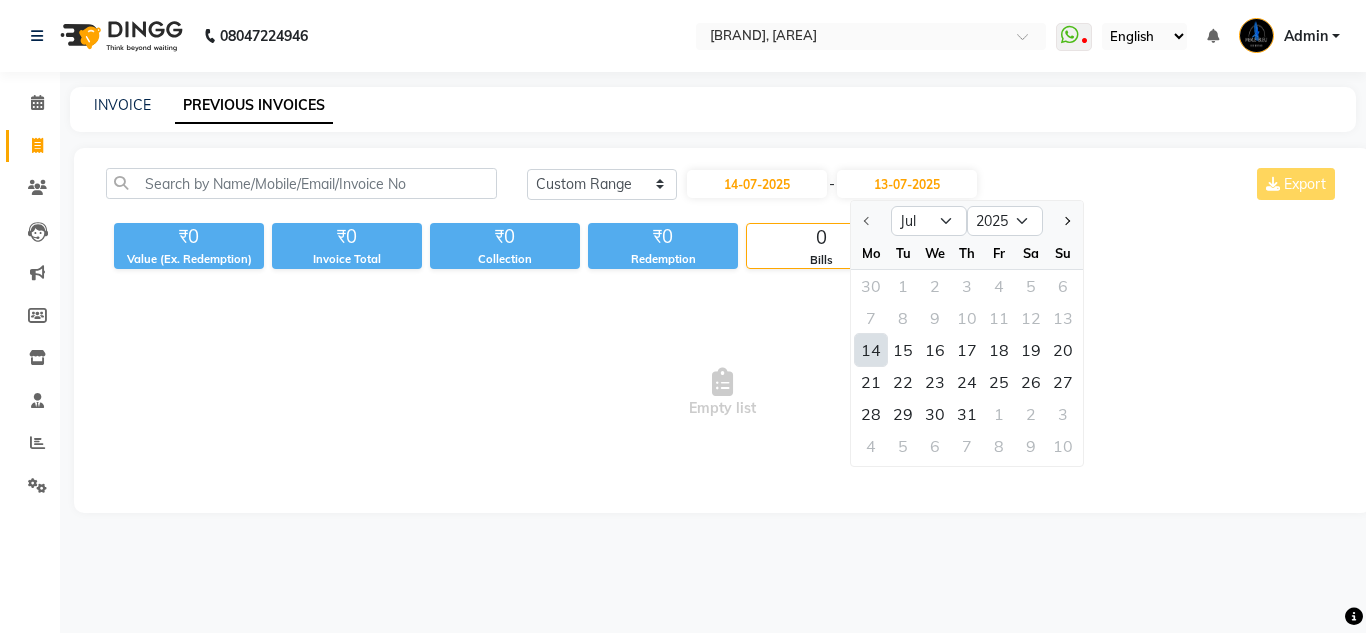drag, startPoint x: 874, startPoint y: 348, endPoint x: 879, endPoint y: 318, distance: 30.413813 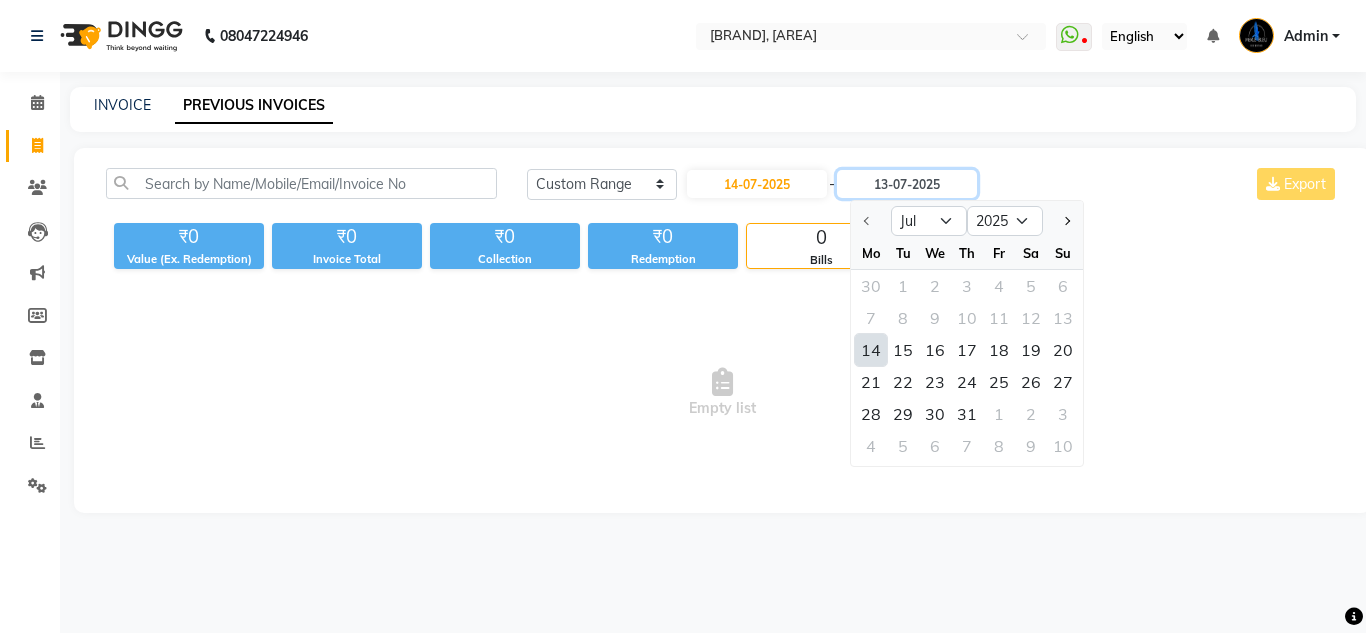 type on "14-07-2025" 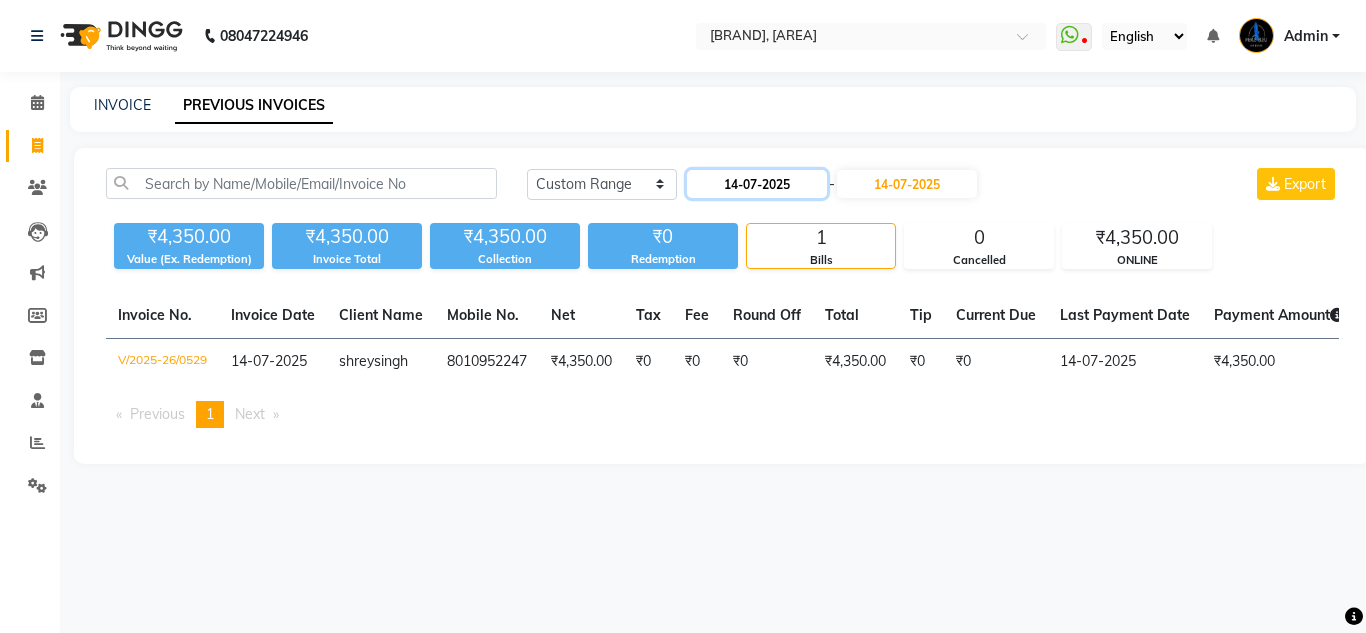 click on "14-07-2025" 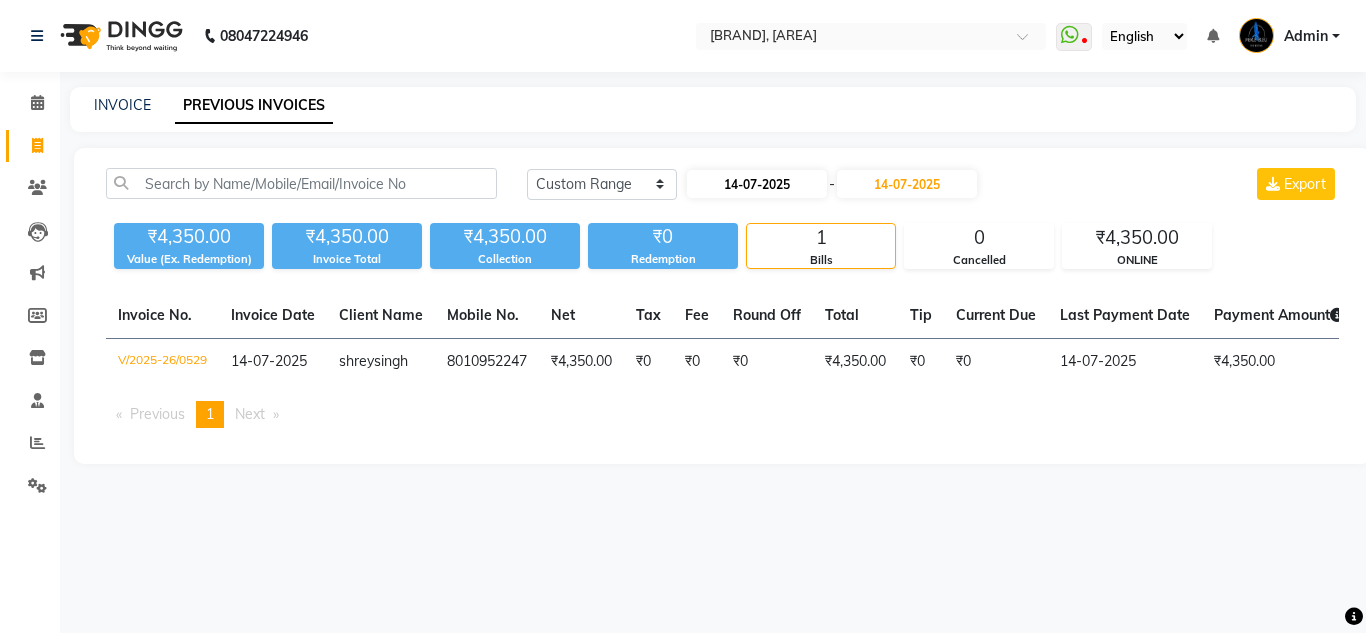 select on "7" 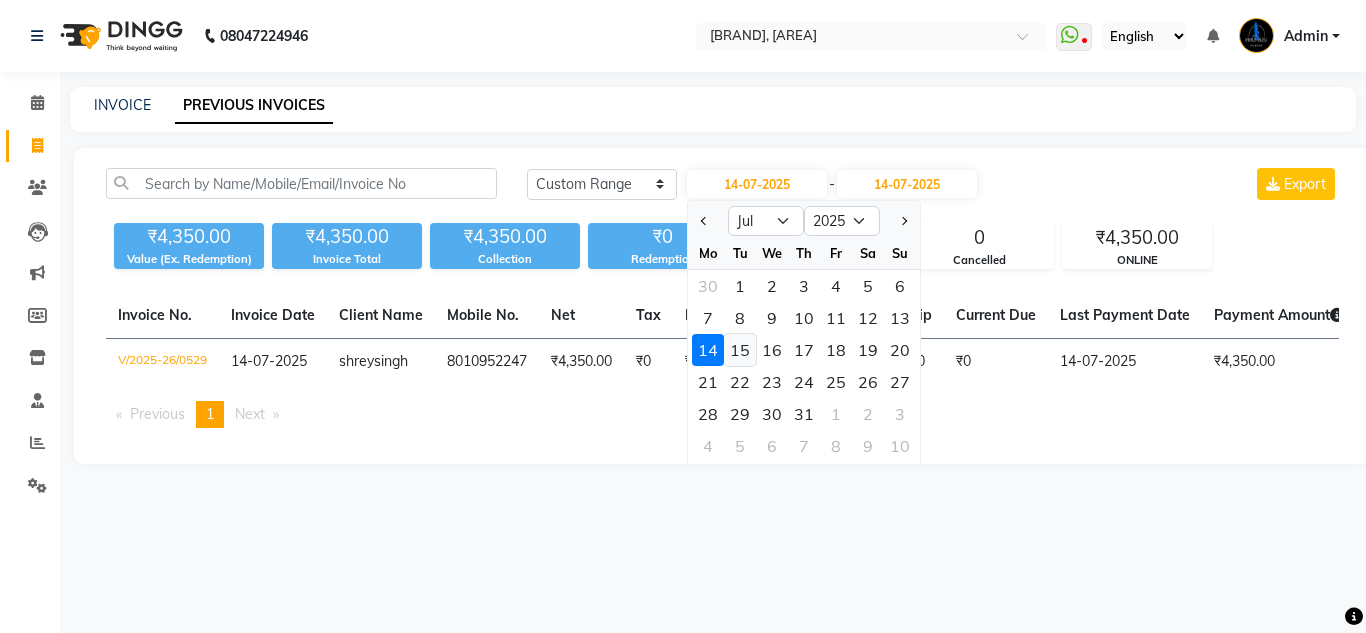 click on "15" 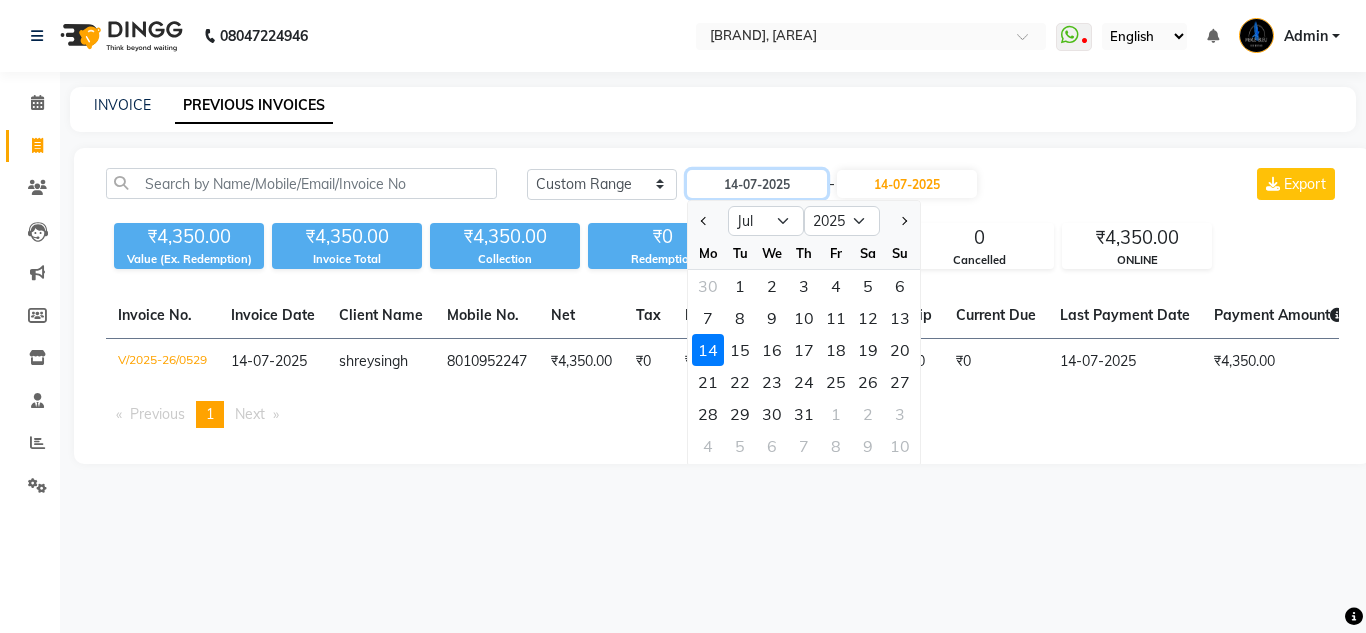 type on "15-07-2025" 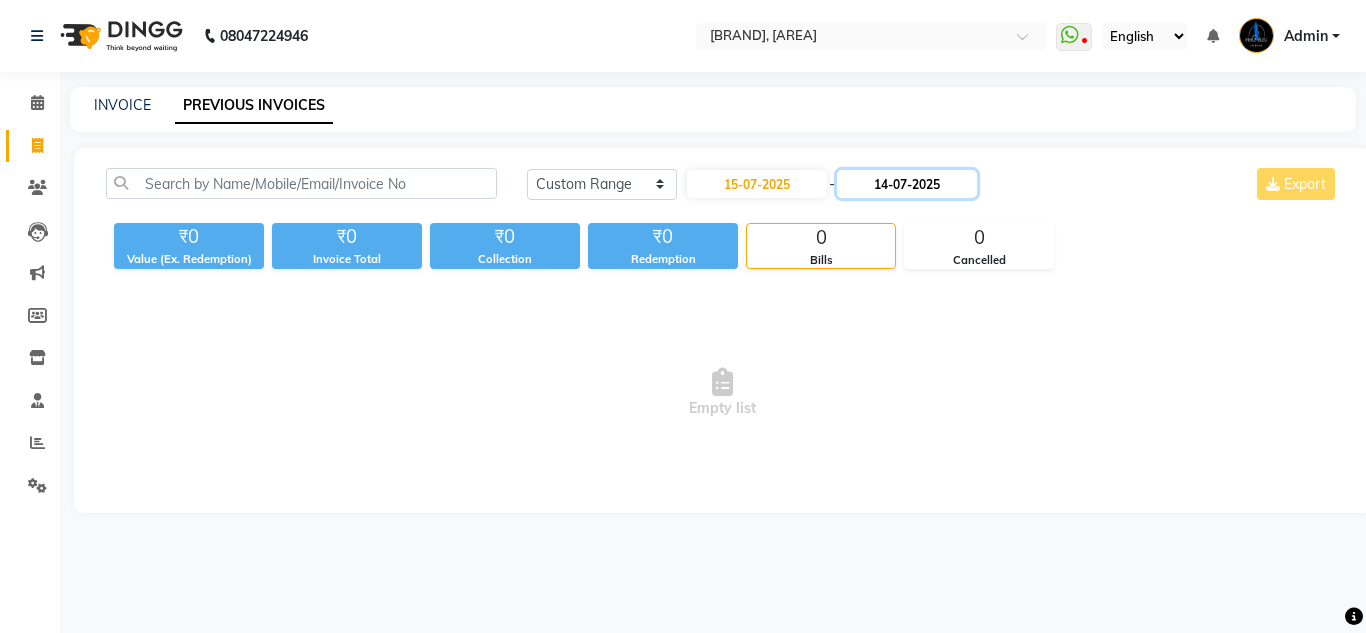 click on "14-07-2025" 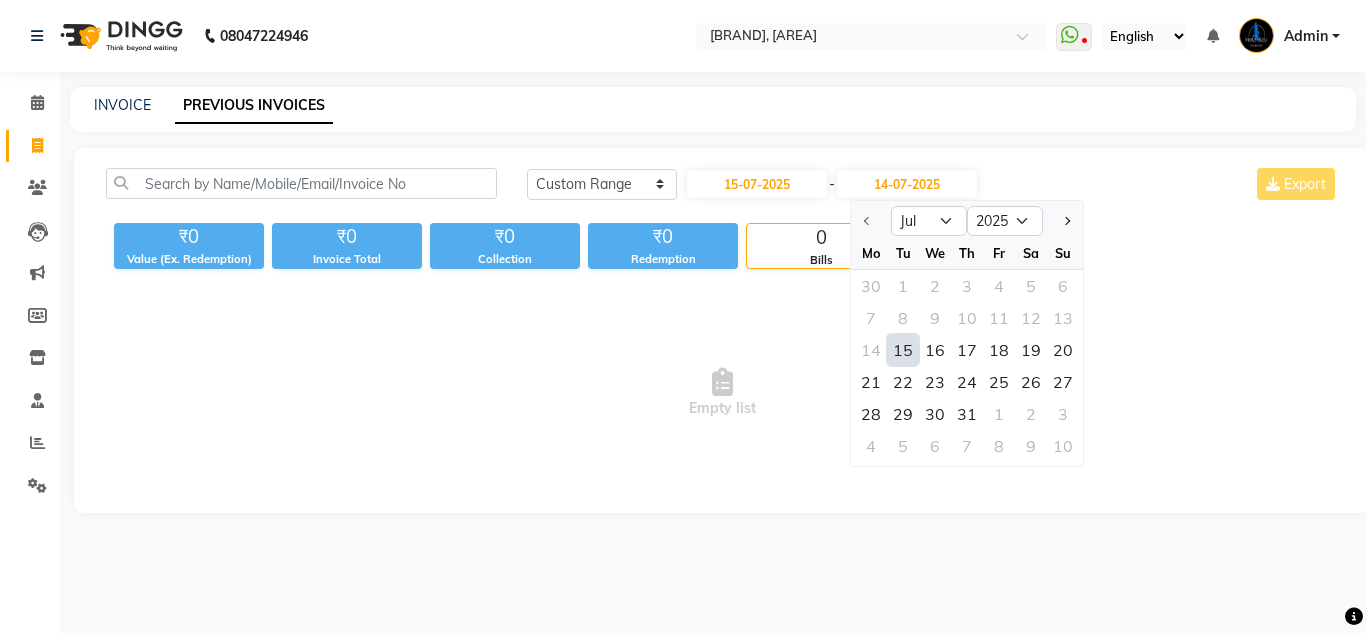 drag, startPoint x: 908, startPoint y: 343, endPoint x: 914, endPoint y: 317, distance: 26.683329 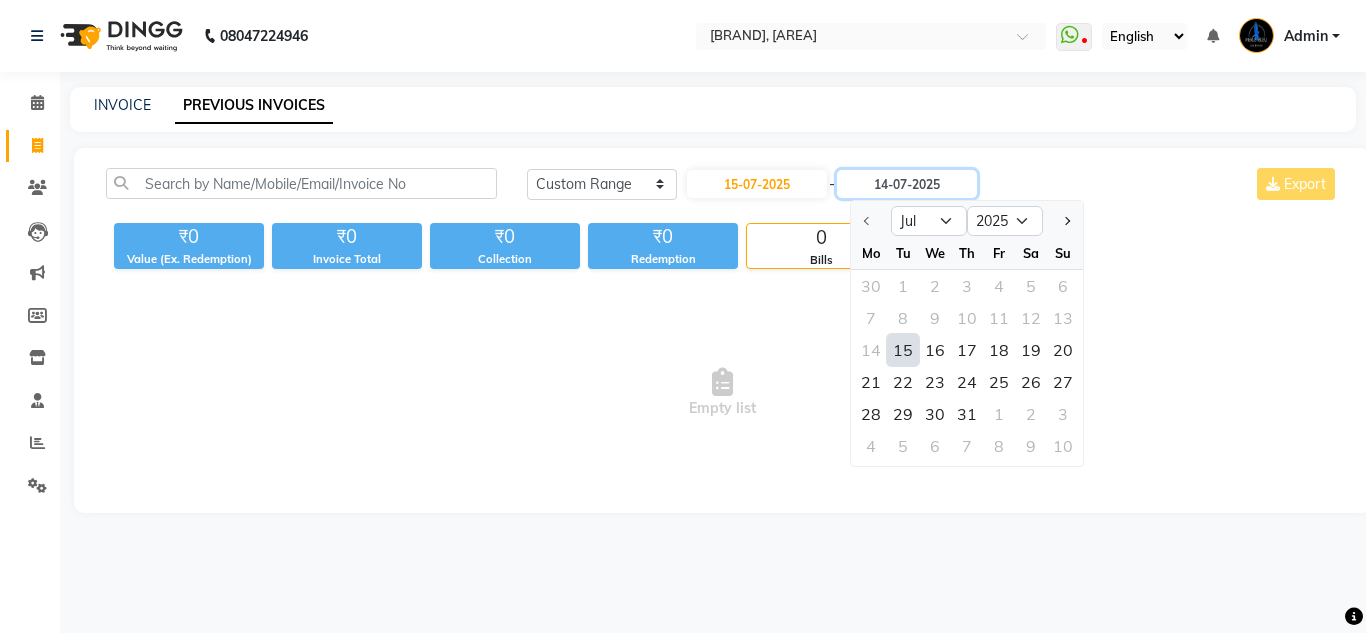 type on "15-07-2025" 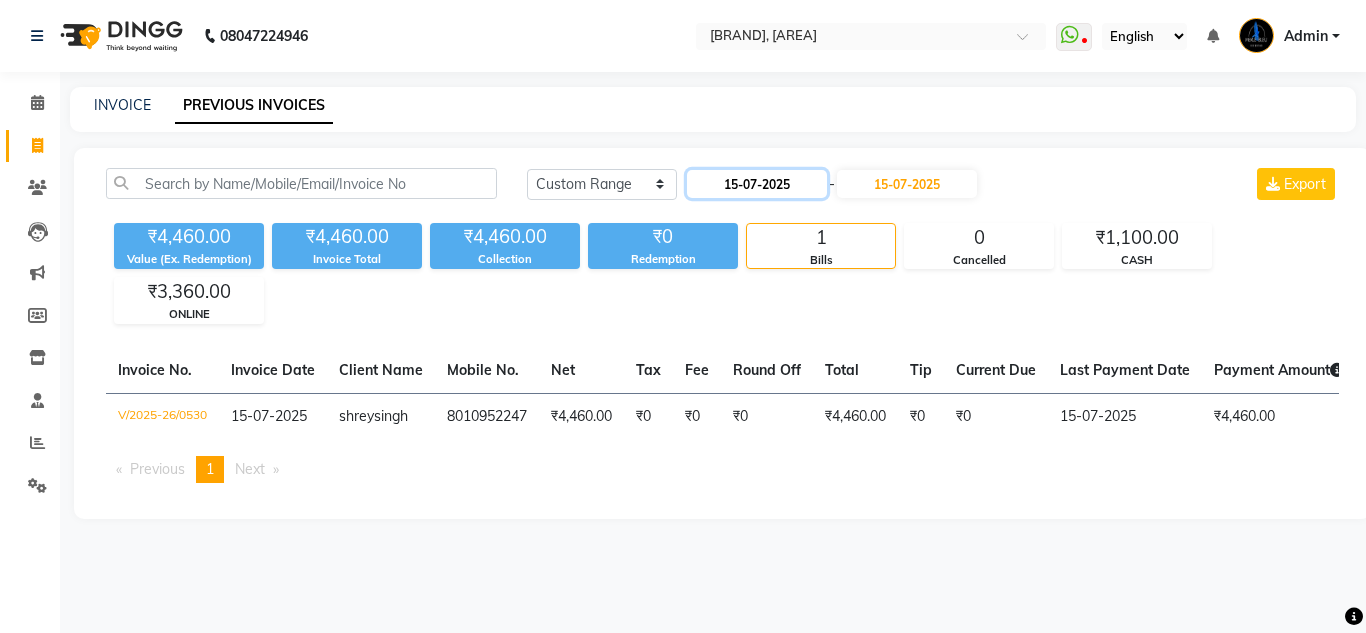 click on "15-07-2025" 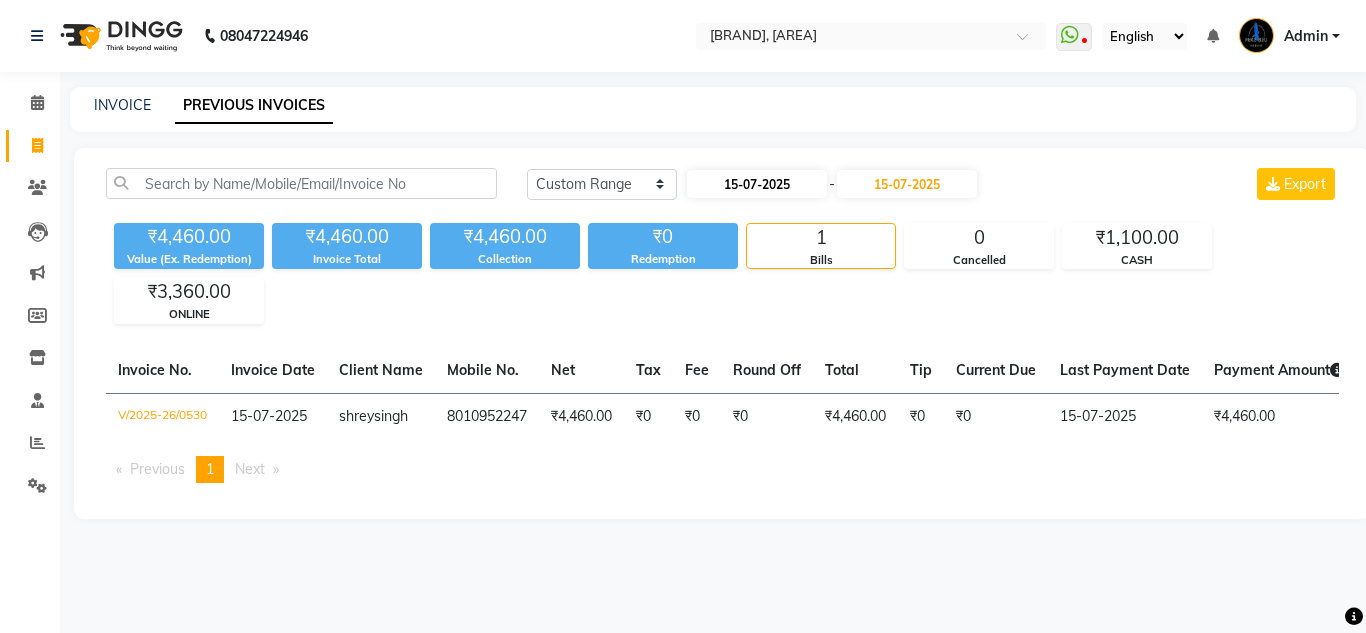 select on "7" 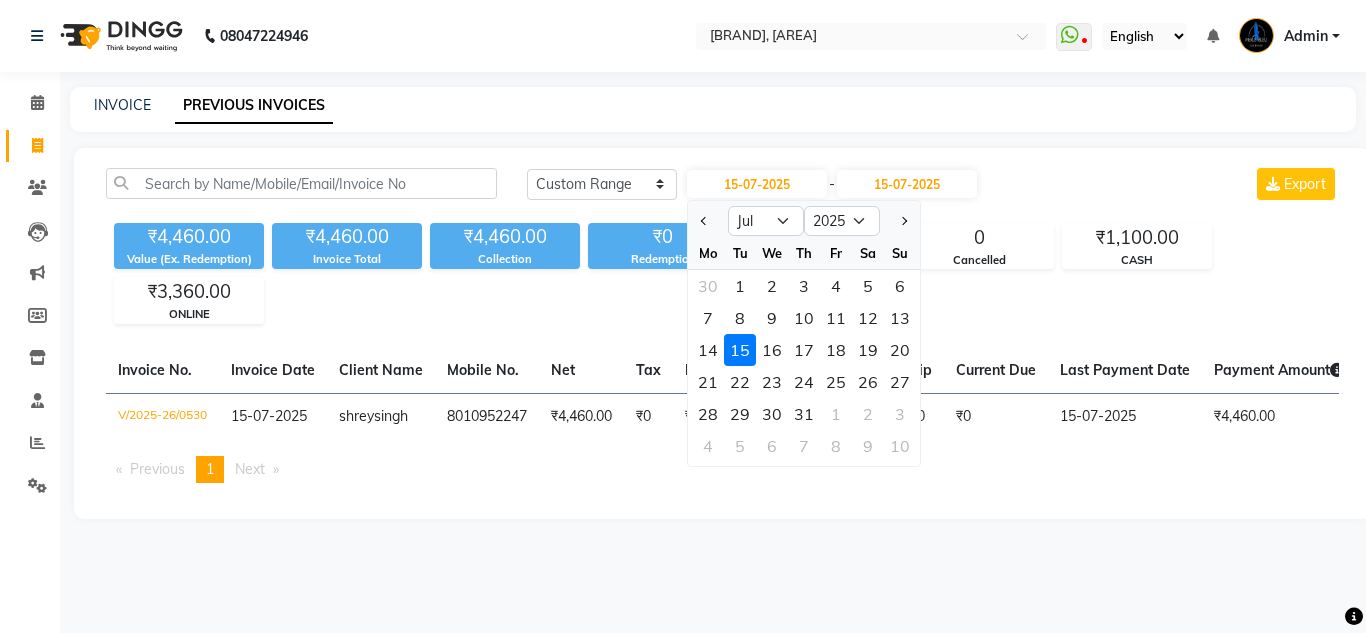 drag, startPoint x: 773, startPoint y: 357, endPoint x: 821, endPoint y: 279, distance: 91.58602 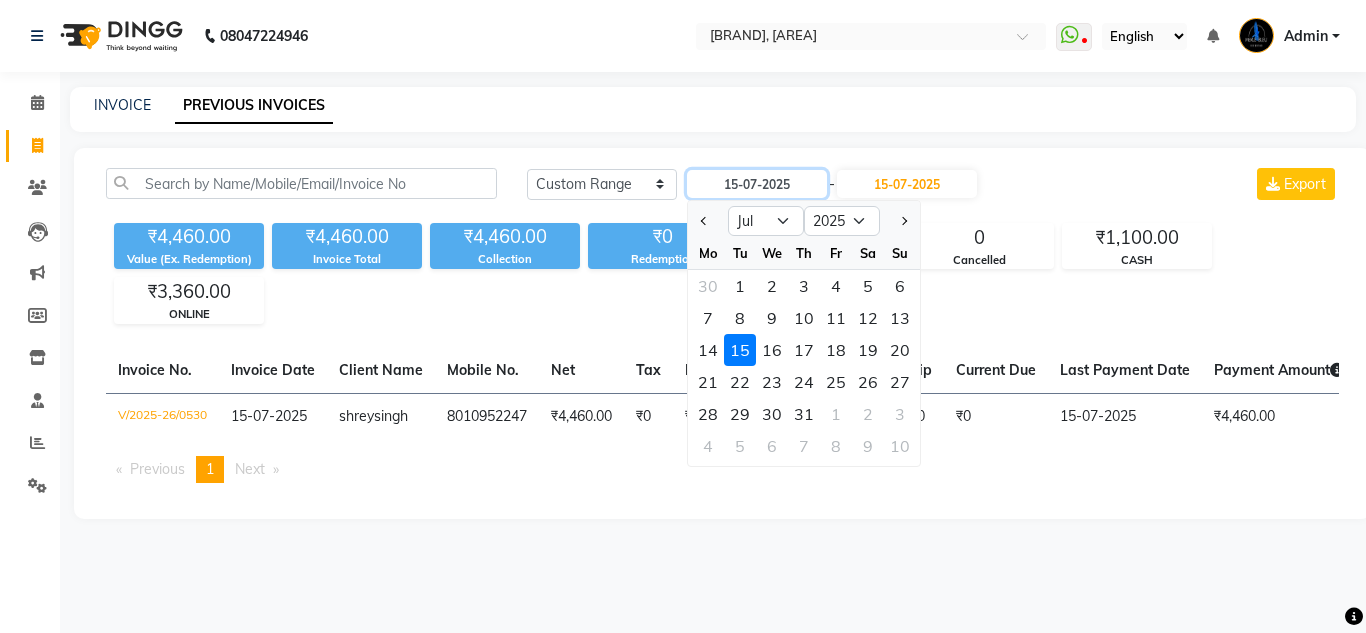type on "16-07-2025" 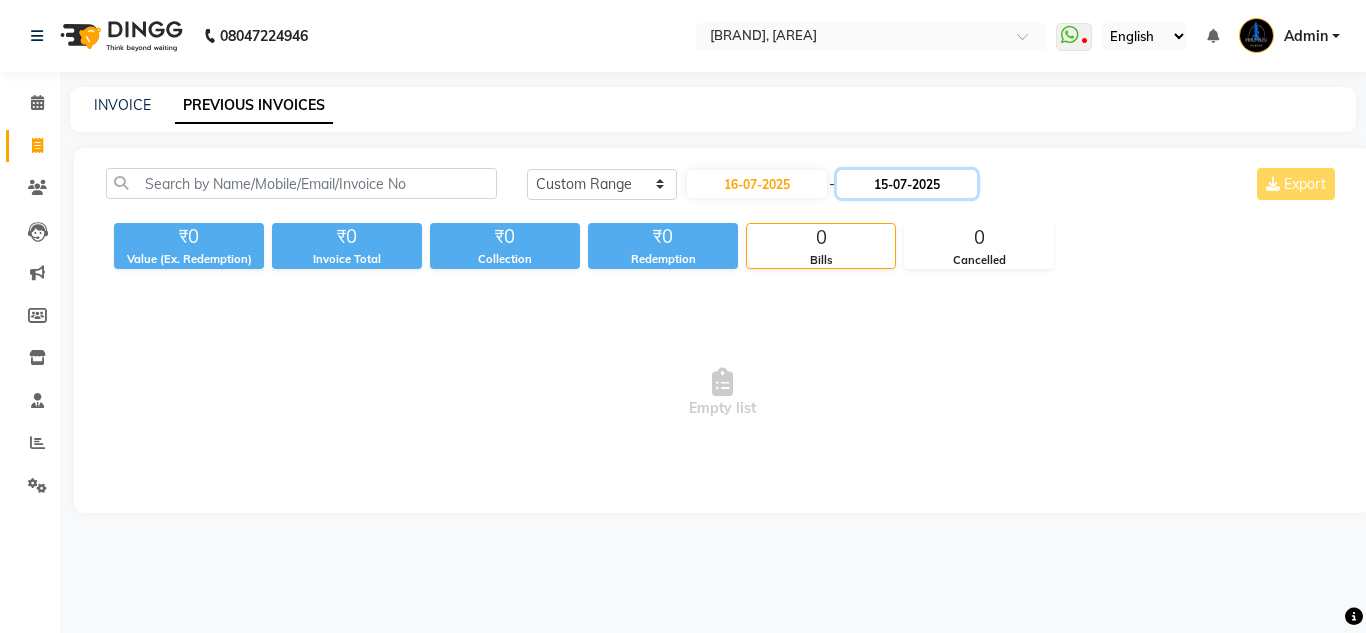 click on "15-07-2025" 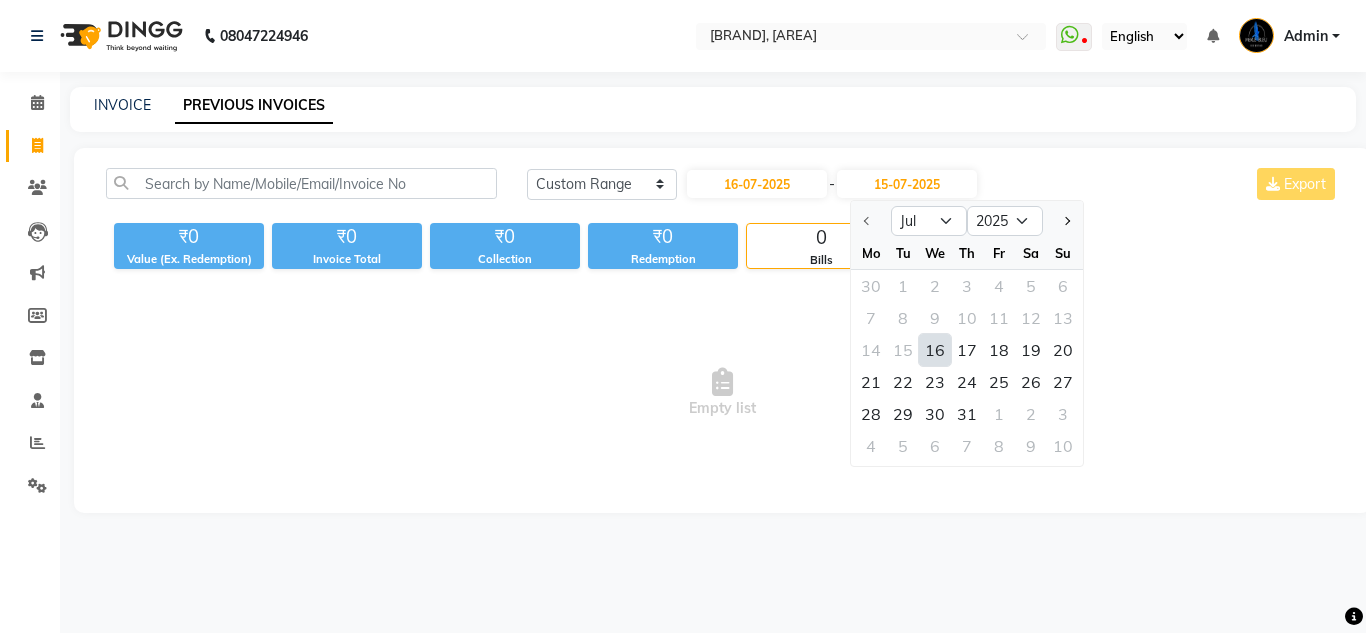 drag, startPoint x: 932, startPoint y: 349, endPoint x: 940, endPoint y: 327, distance: 23.409399 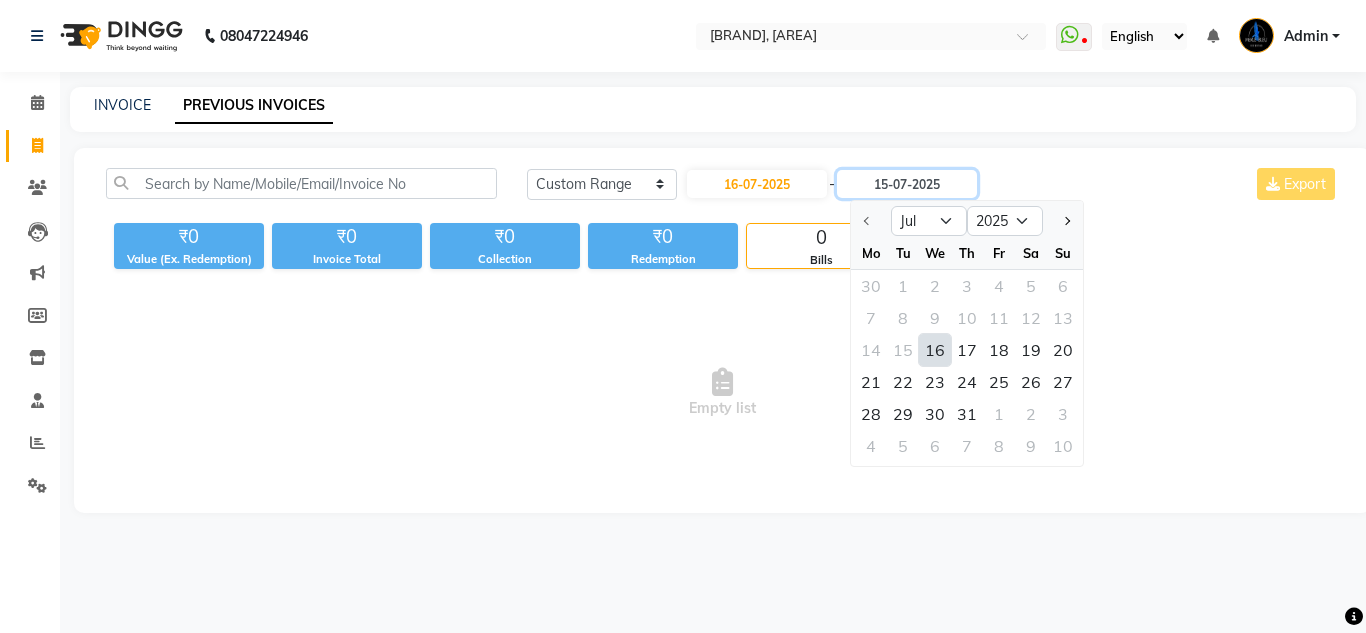 type on "16-07-2025" 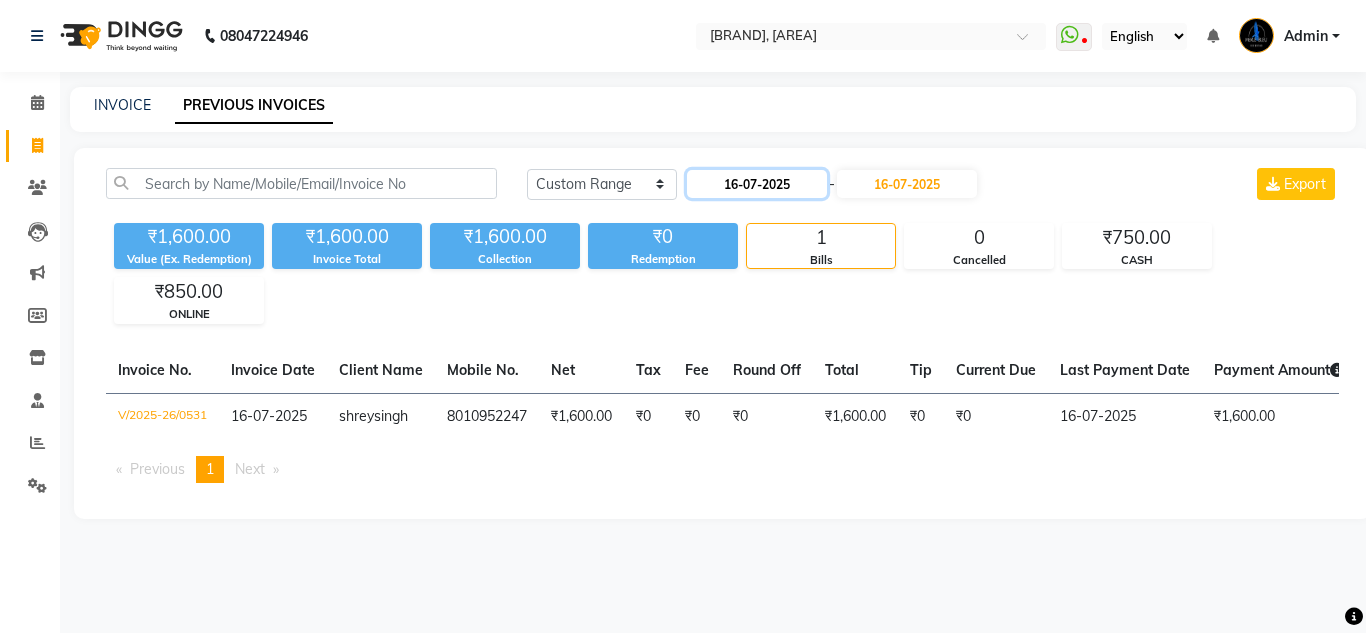 click on "16-07-2025" 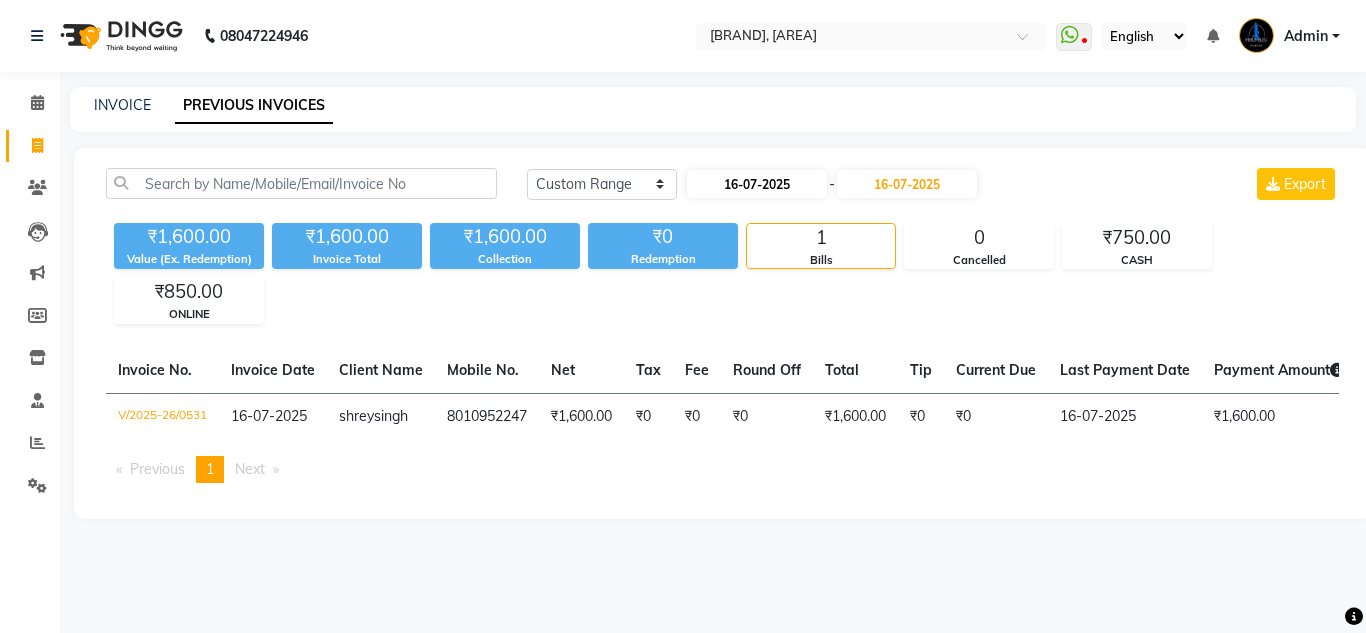 select on "7" 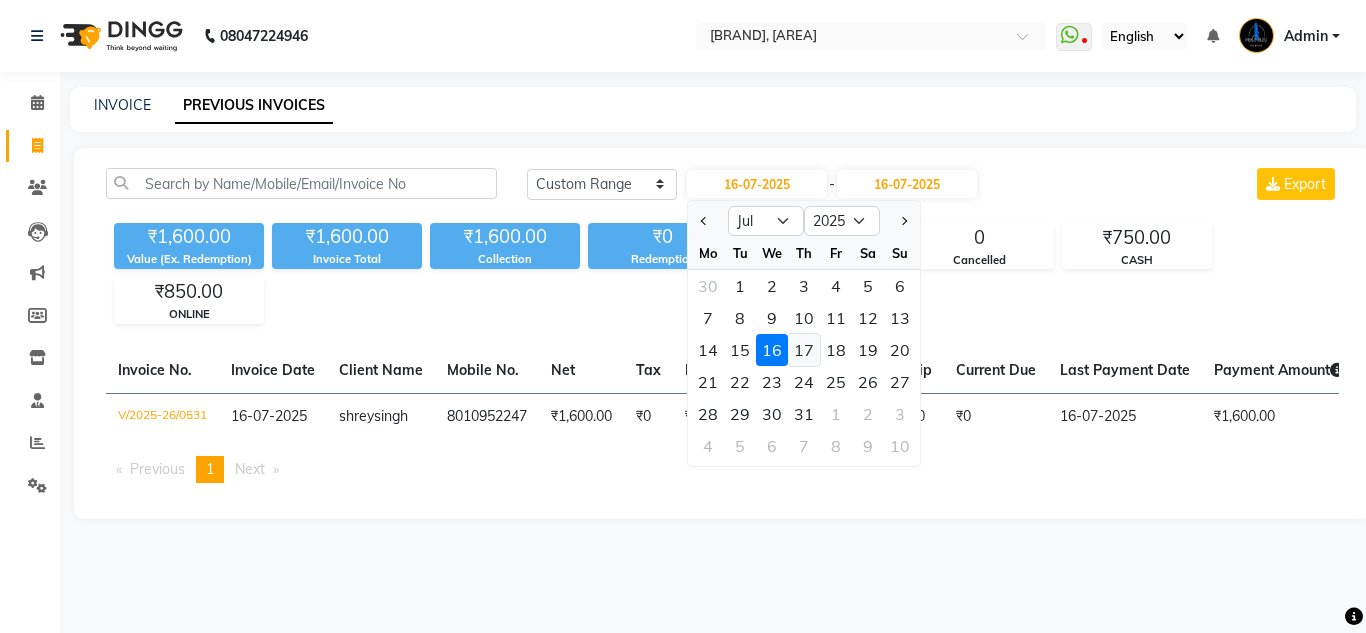 click on "17" 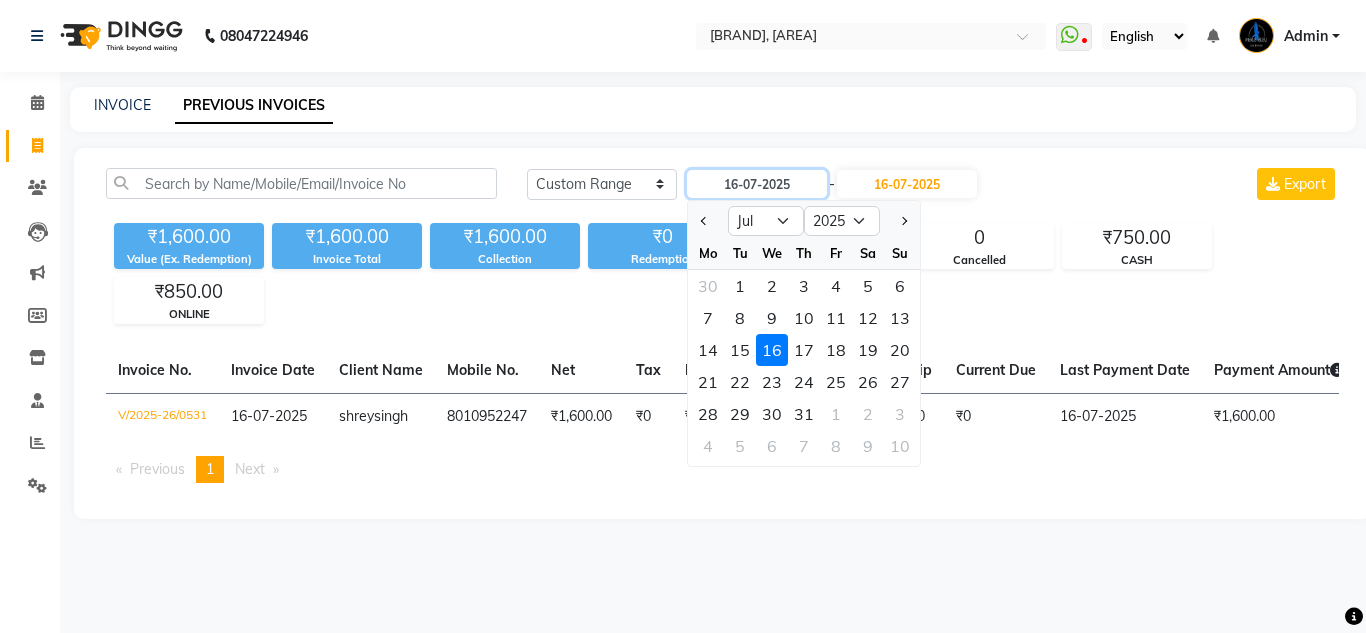 type on "17-07-2025" 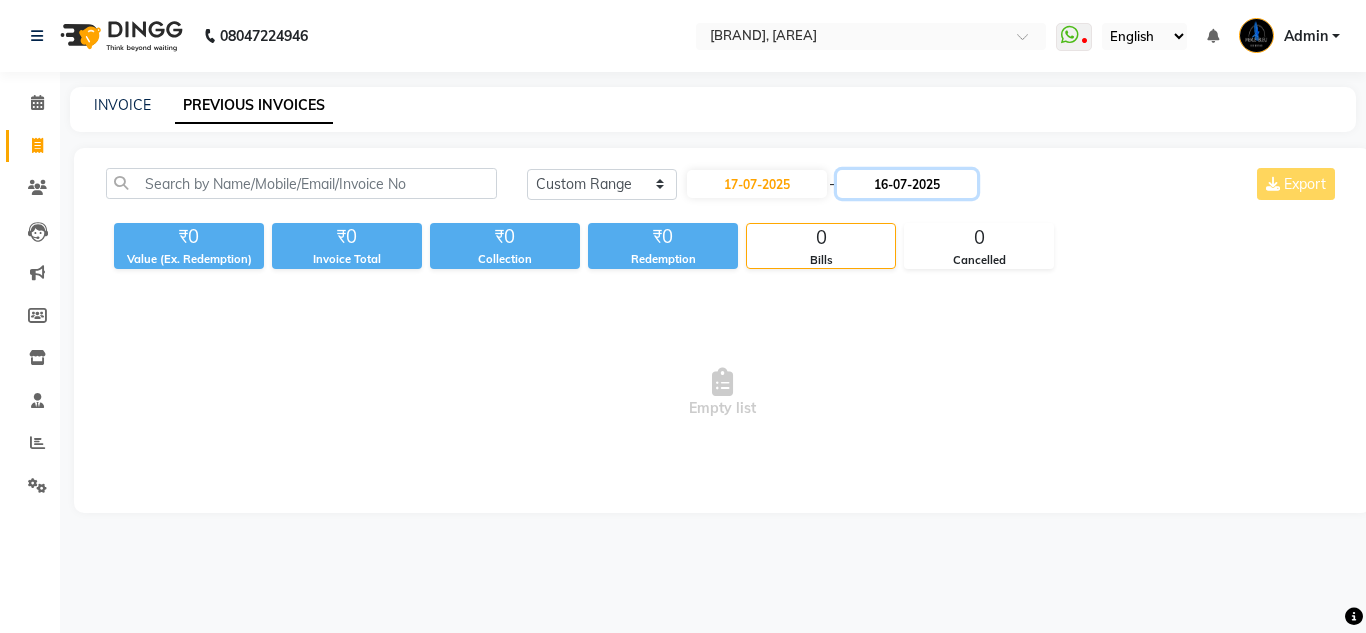 click on "16-07-2025" 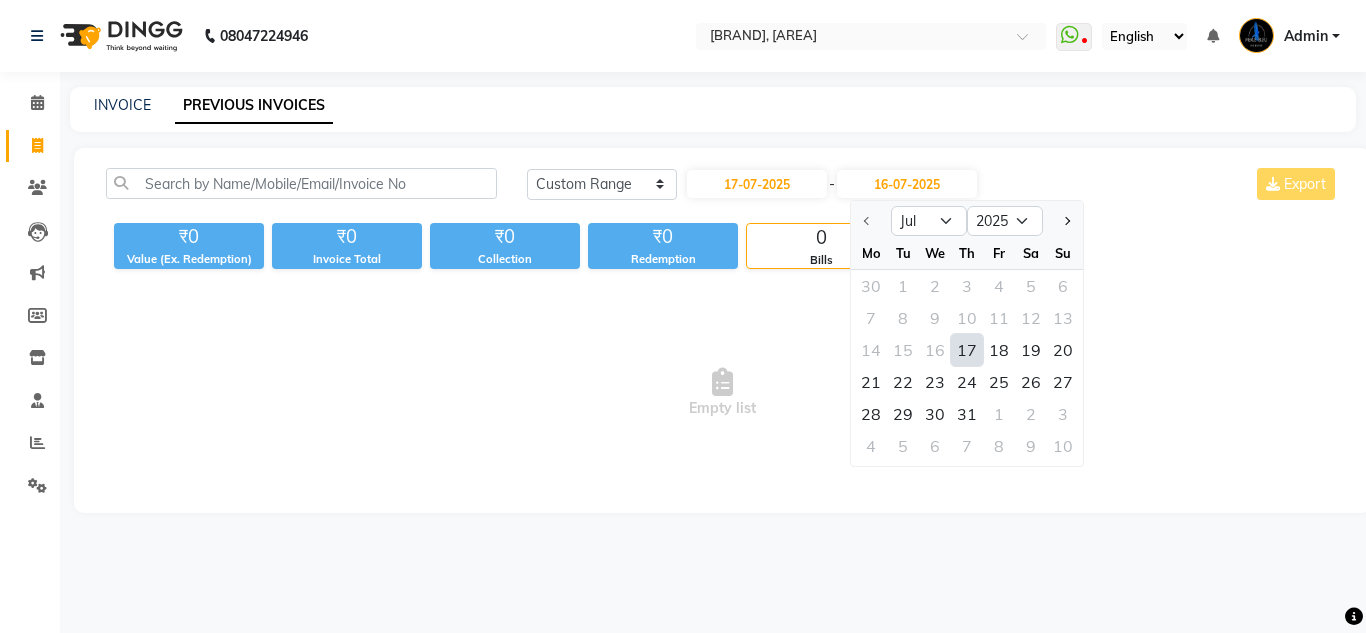 click on "17" 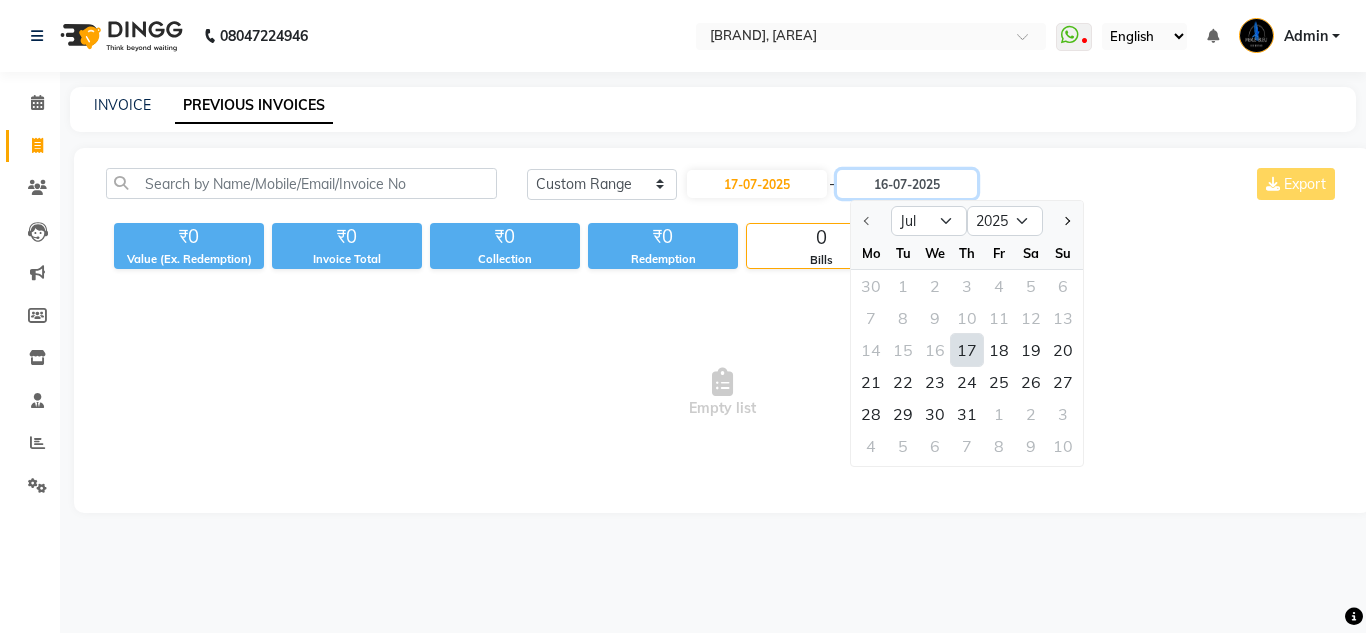 type on "17-07-2025" 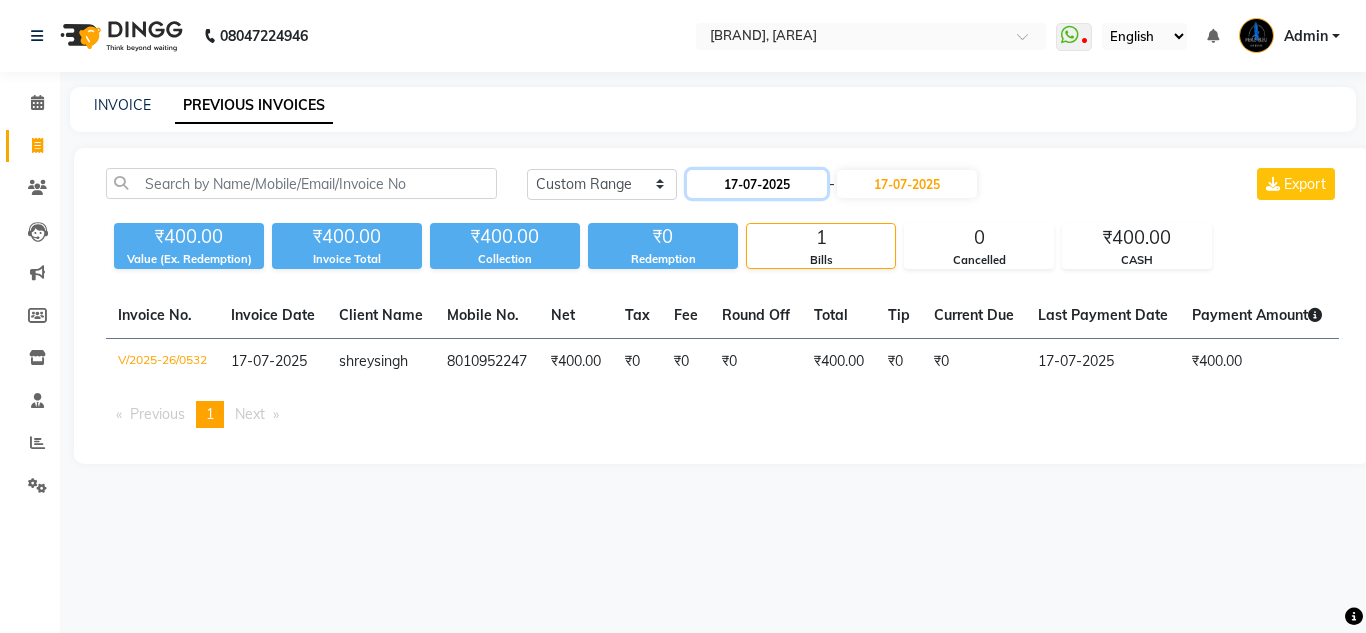 click on "17-07-2025" 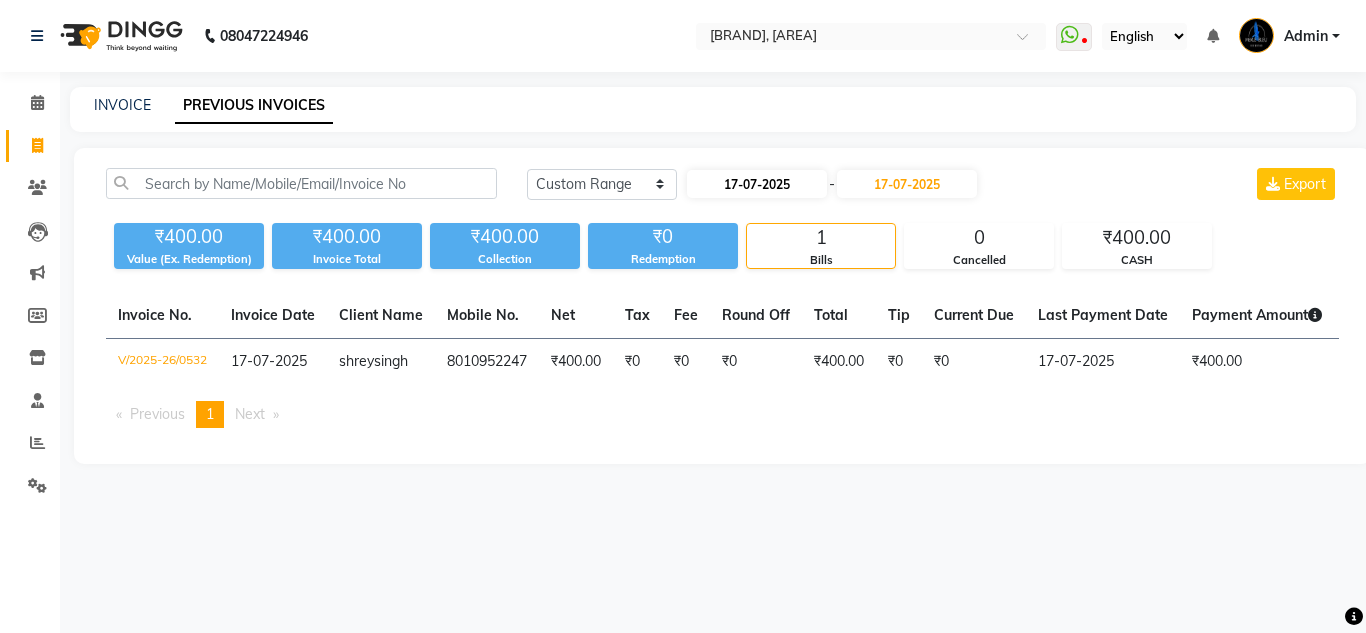 select on "7" 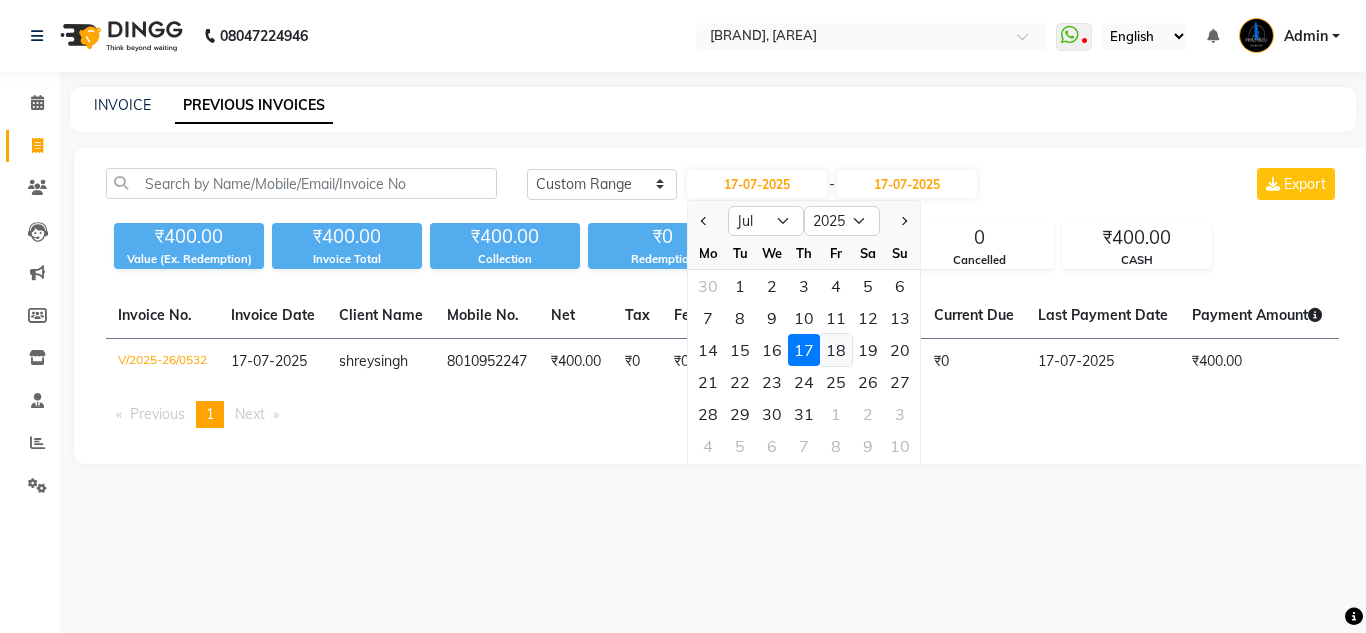 click on "18" 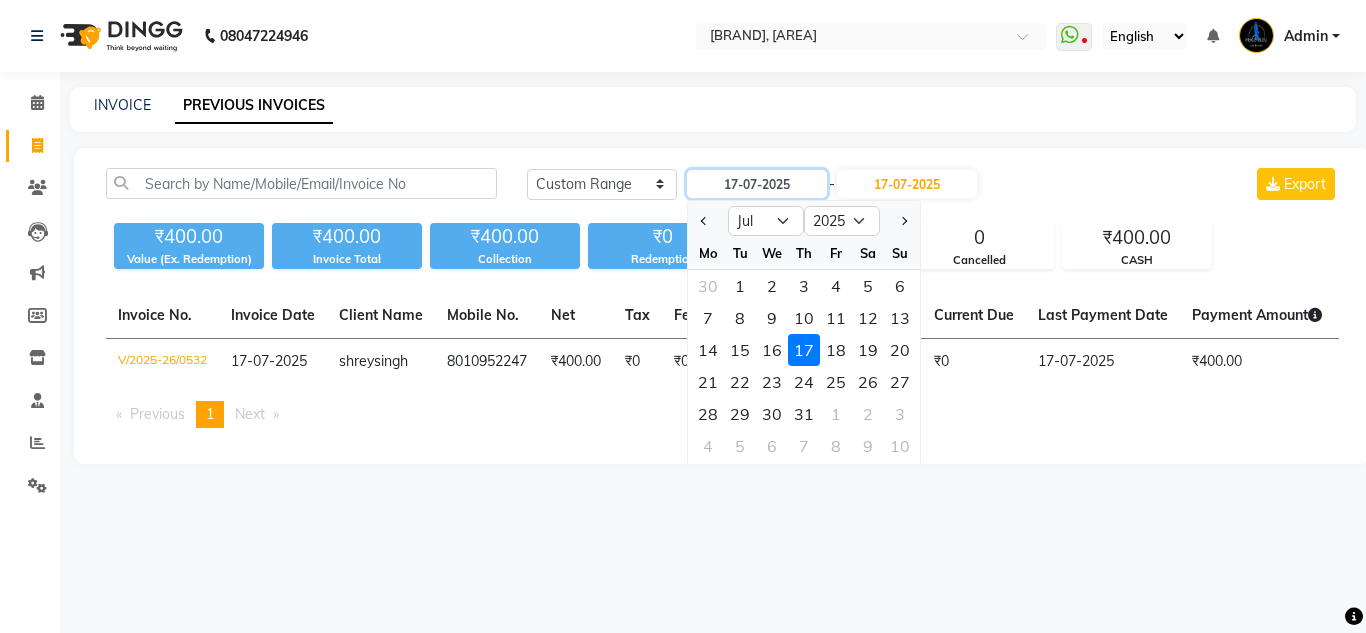 type on "18-07-2025" 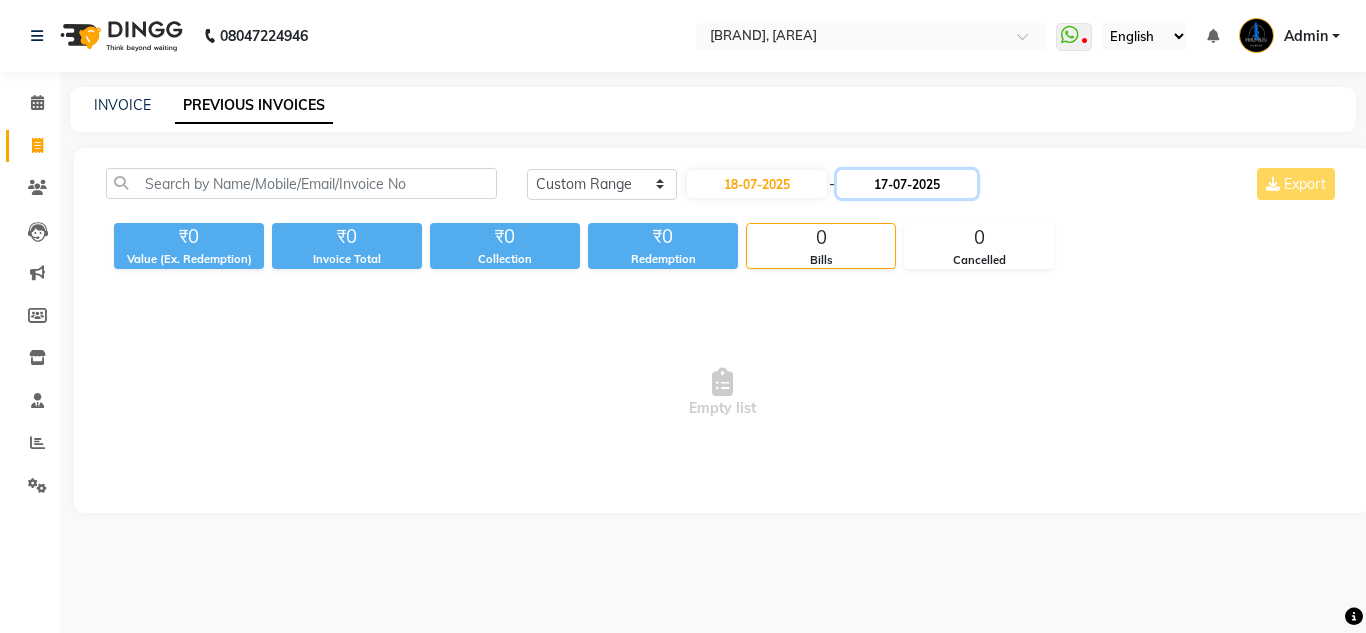 click on "17-07-2025" 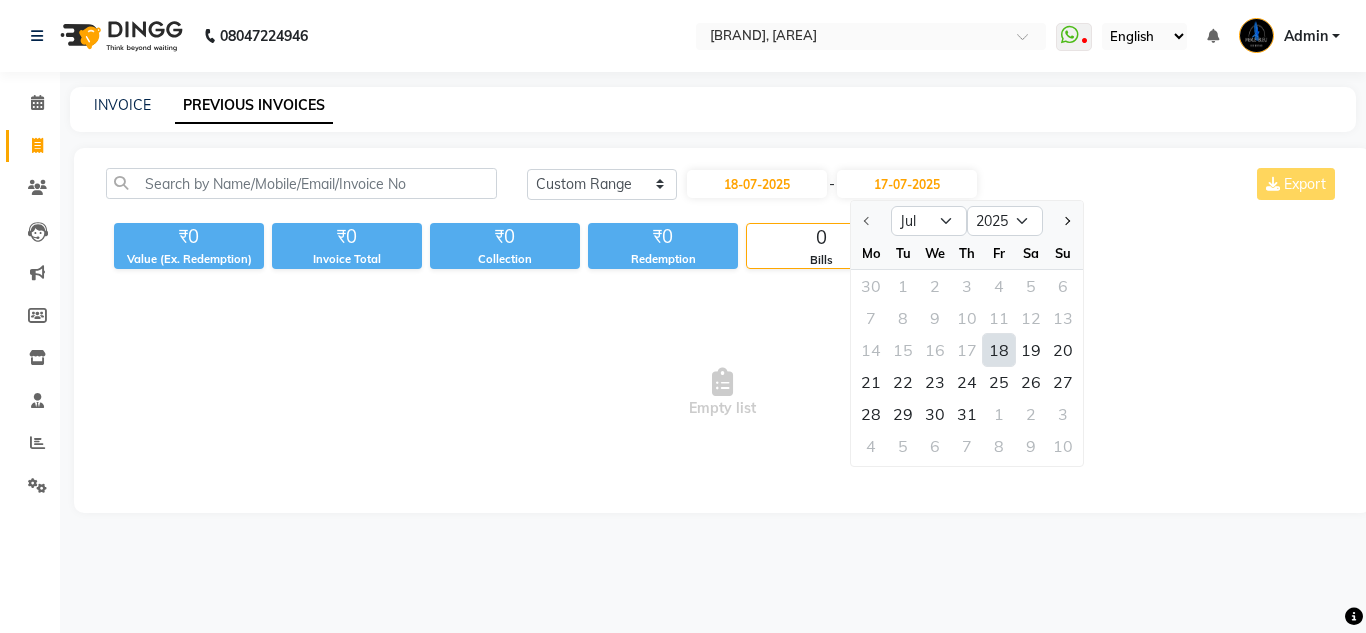 click on "18" 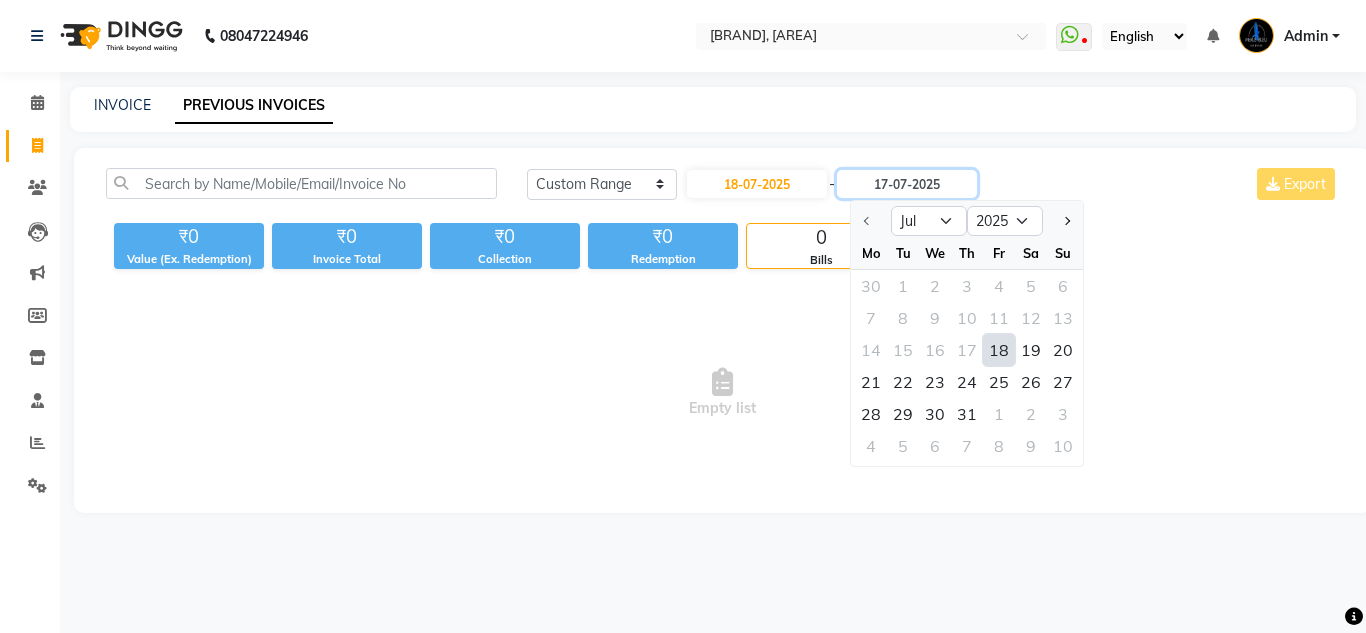 type on "18-07-2025" 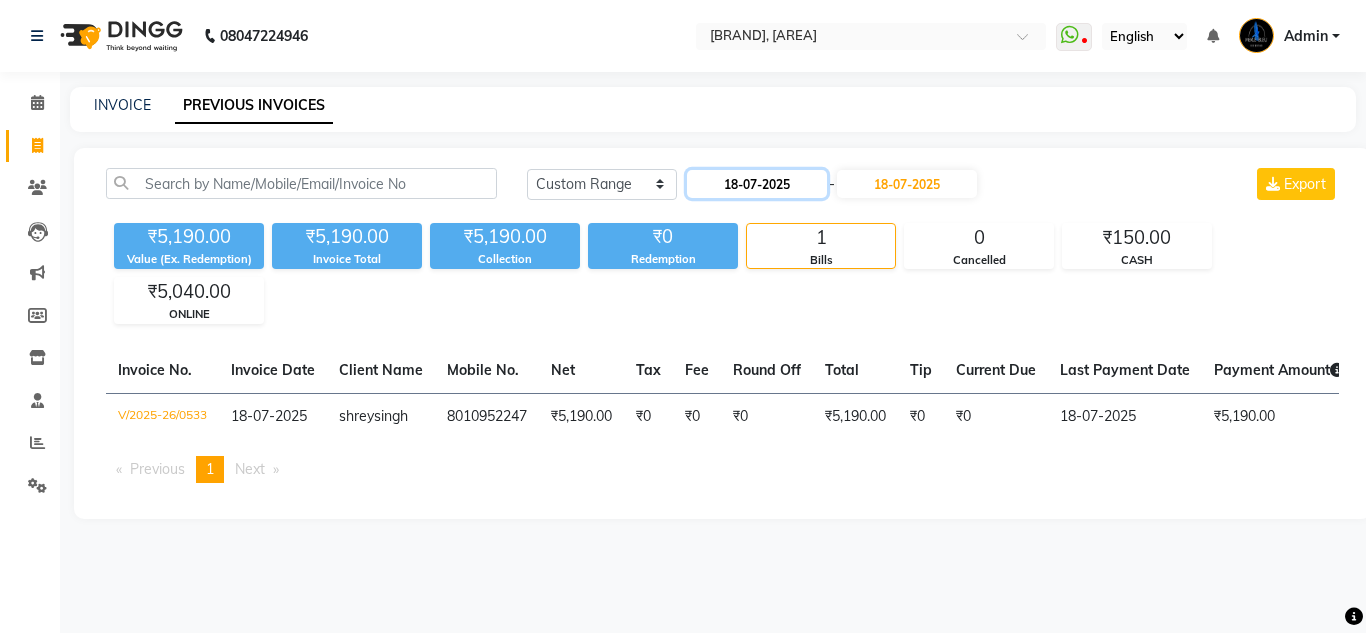 click on "18-07-2025" 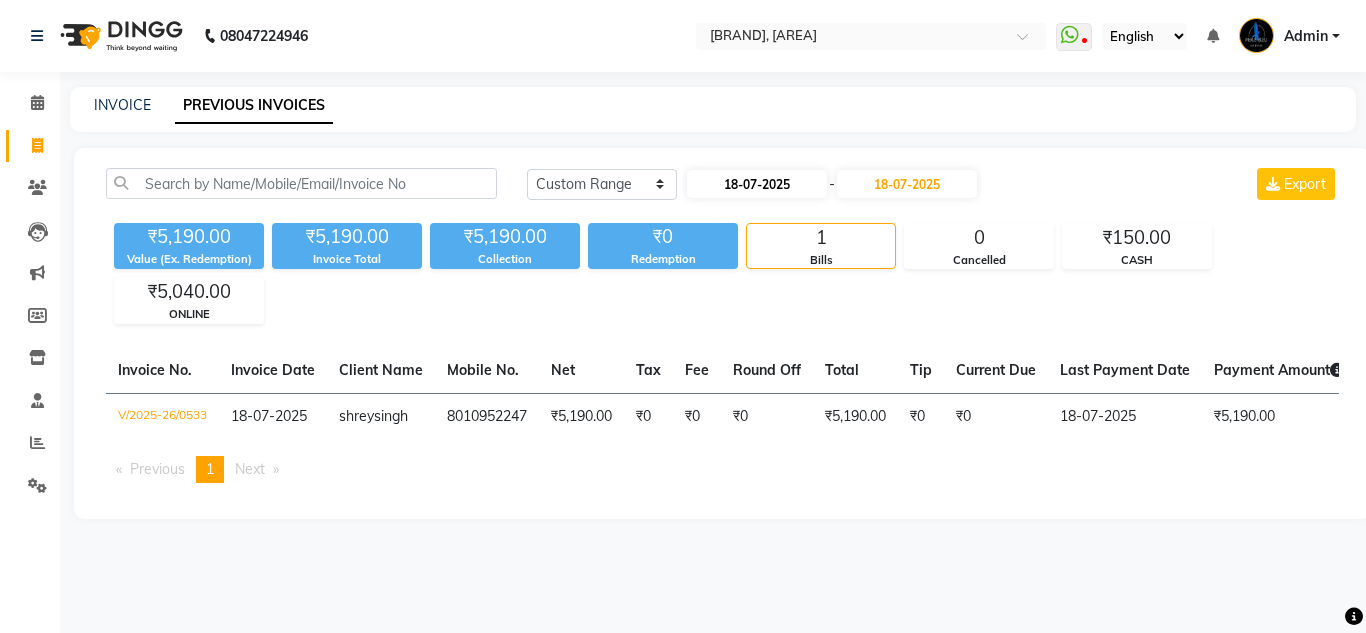select on "7" 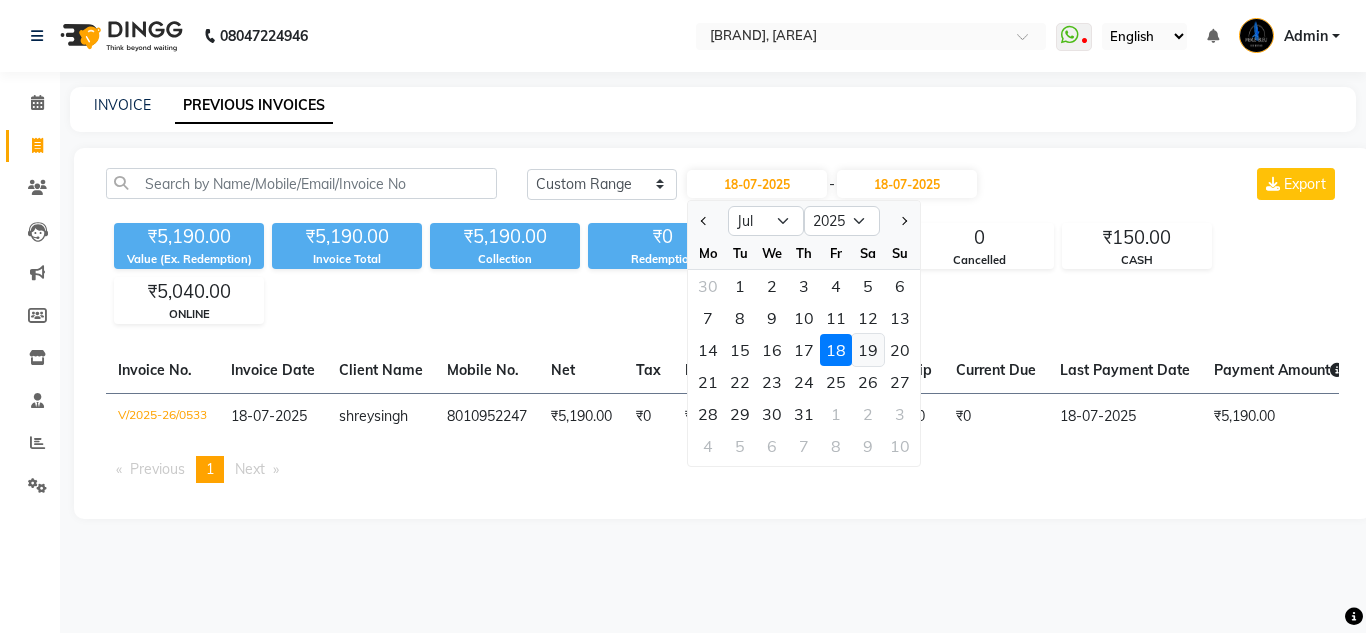 click on "19" 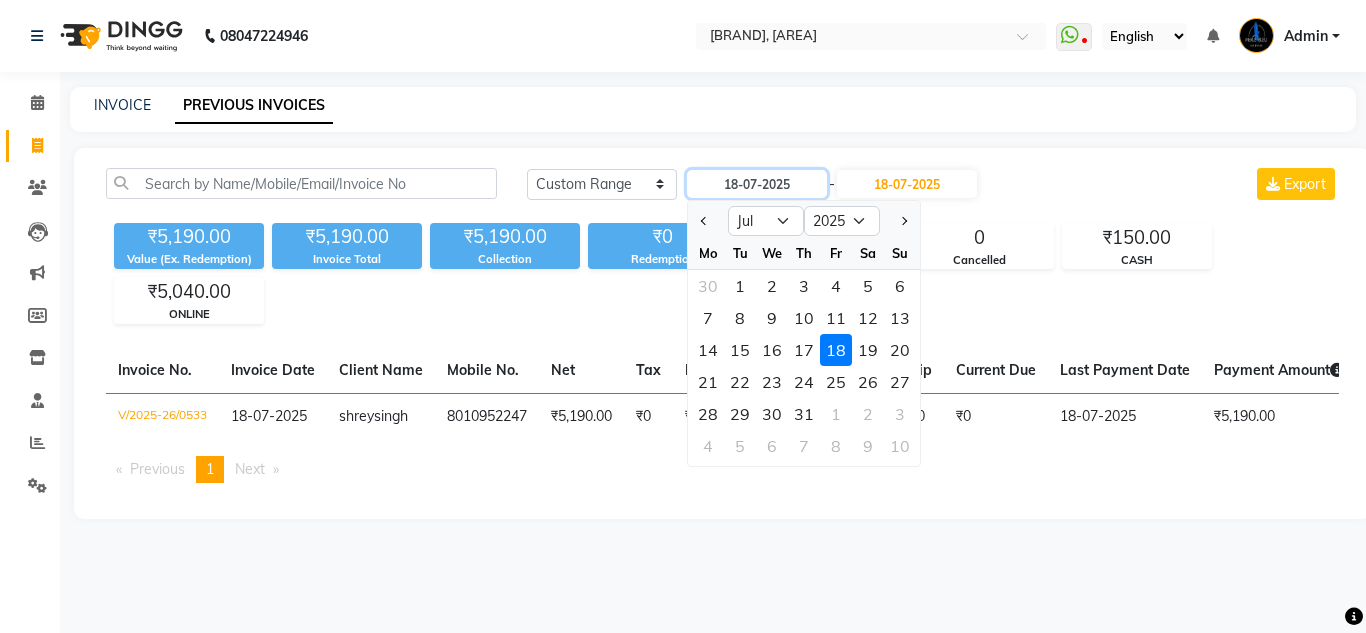 type on "19-07-2025" 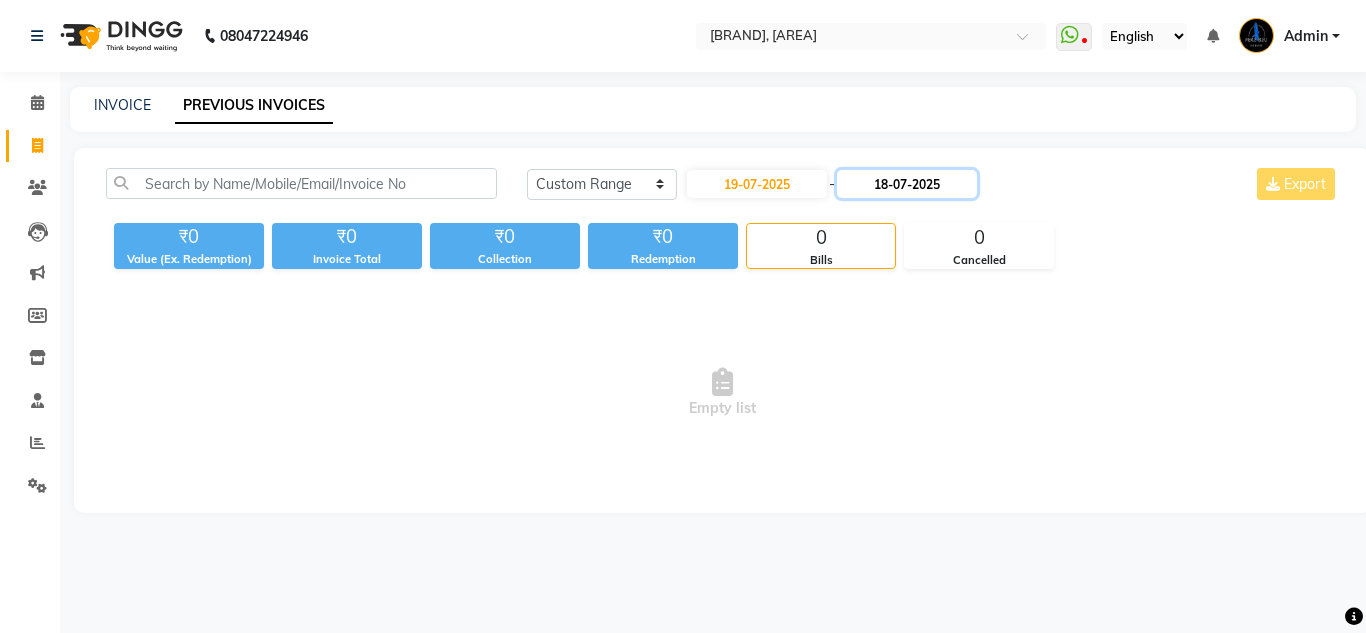 click on "18-07-2025" 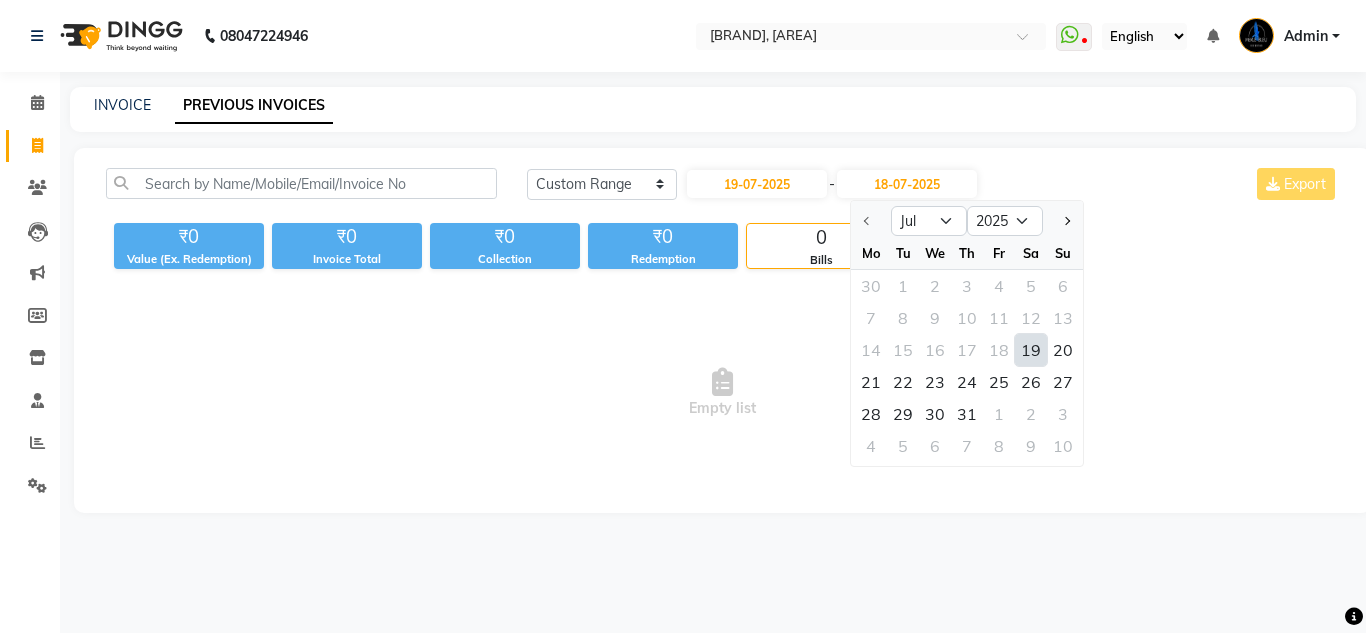 click on "19" 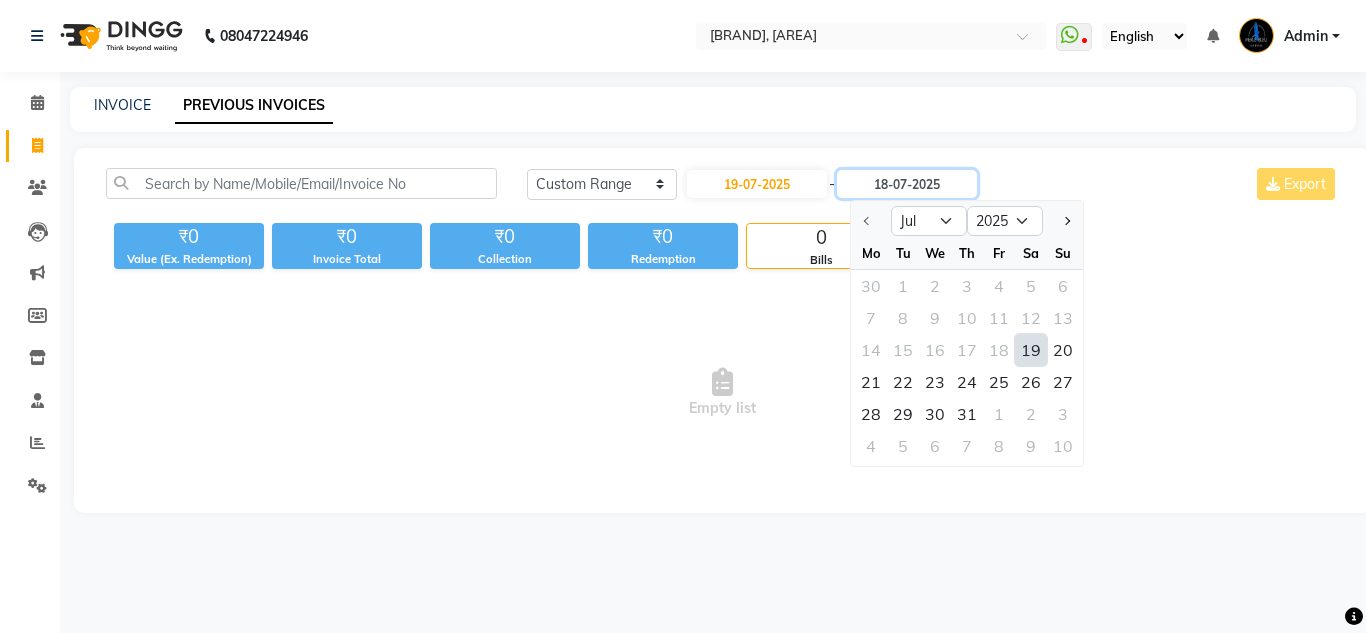 type on "19-07-2025" 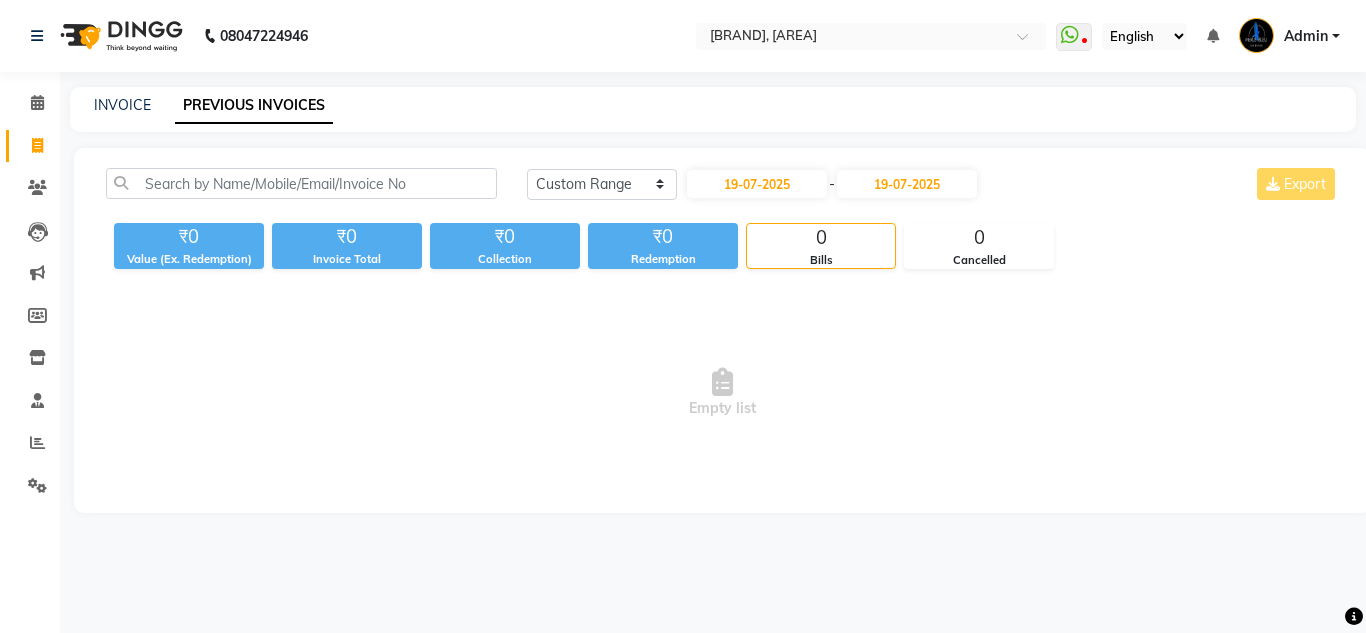click on "Empty list" at bounding box center (722, 393) 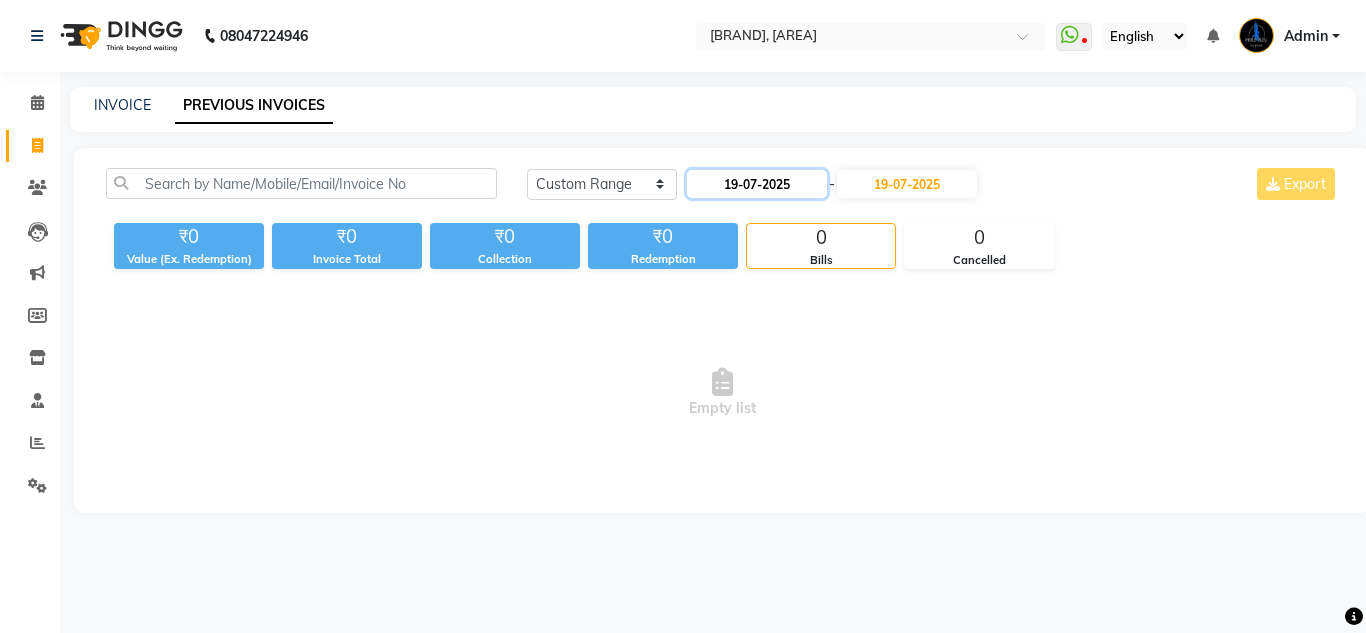 click on "19-07-2025" 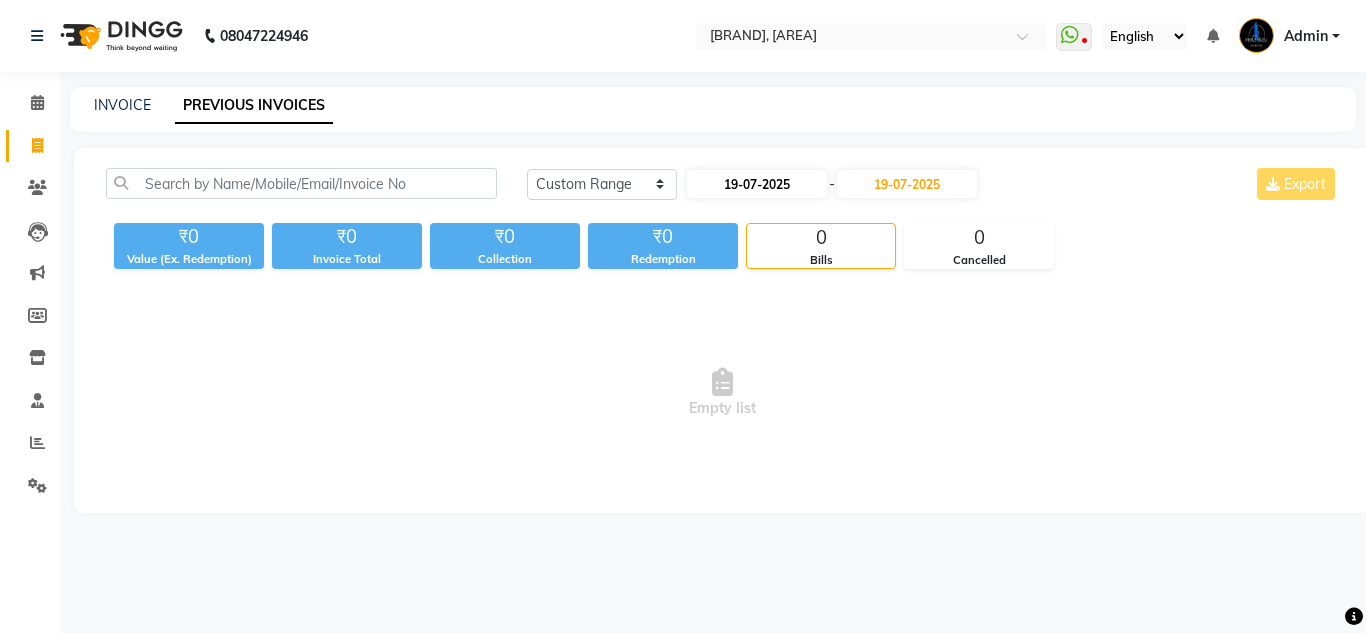 select on "7" 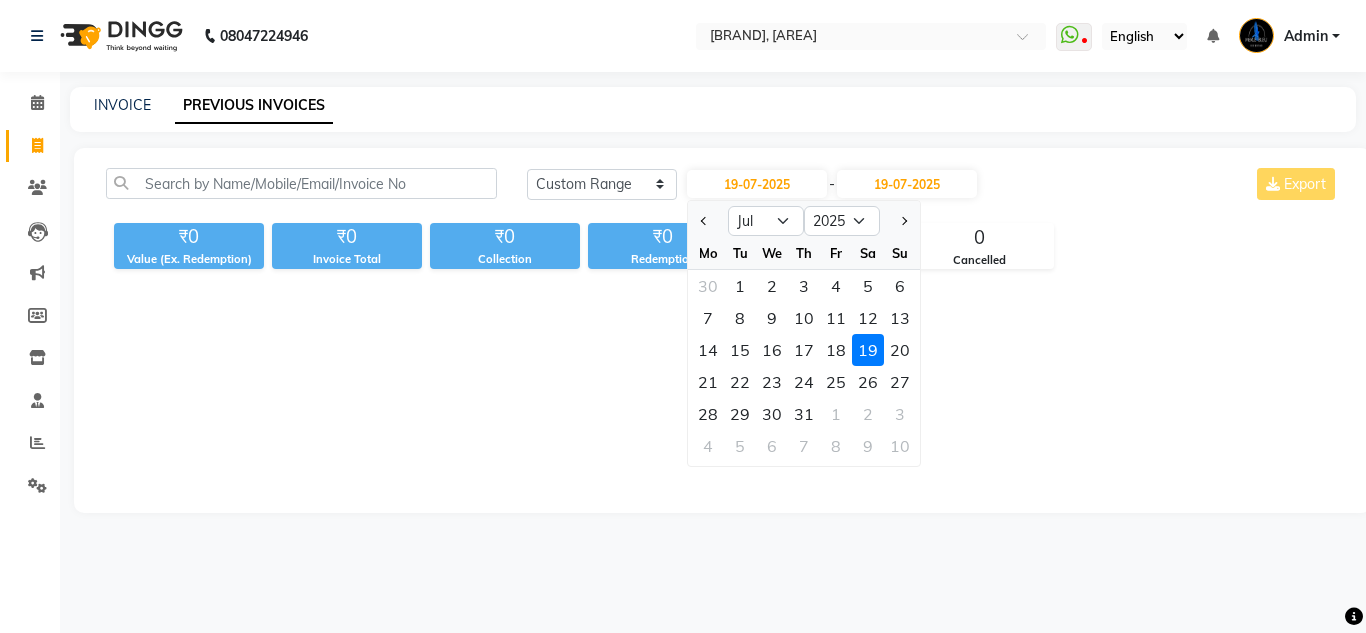 click on "19" 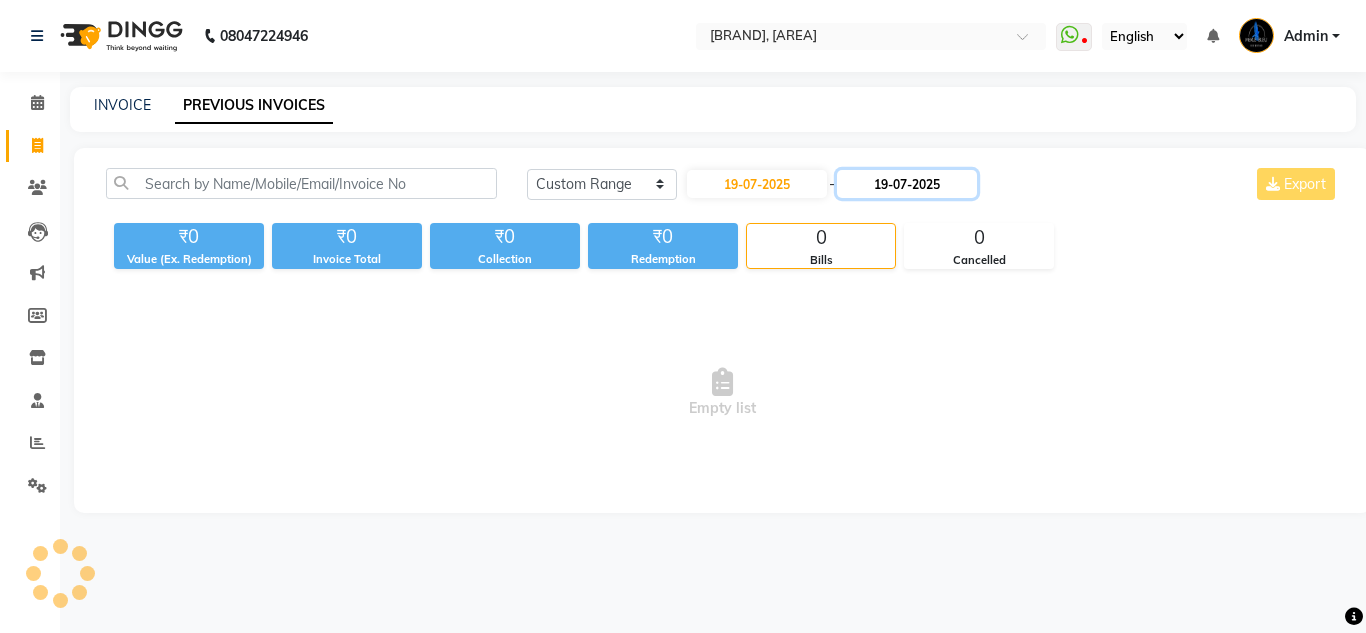 click on "19-07-2025" 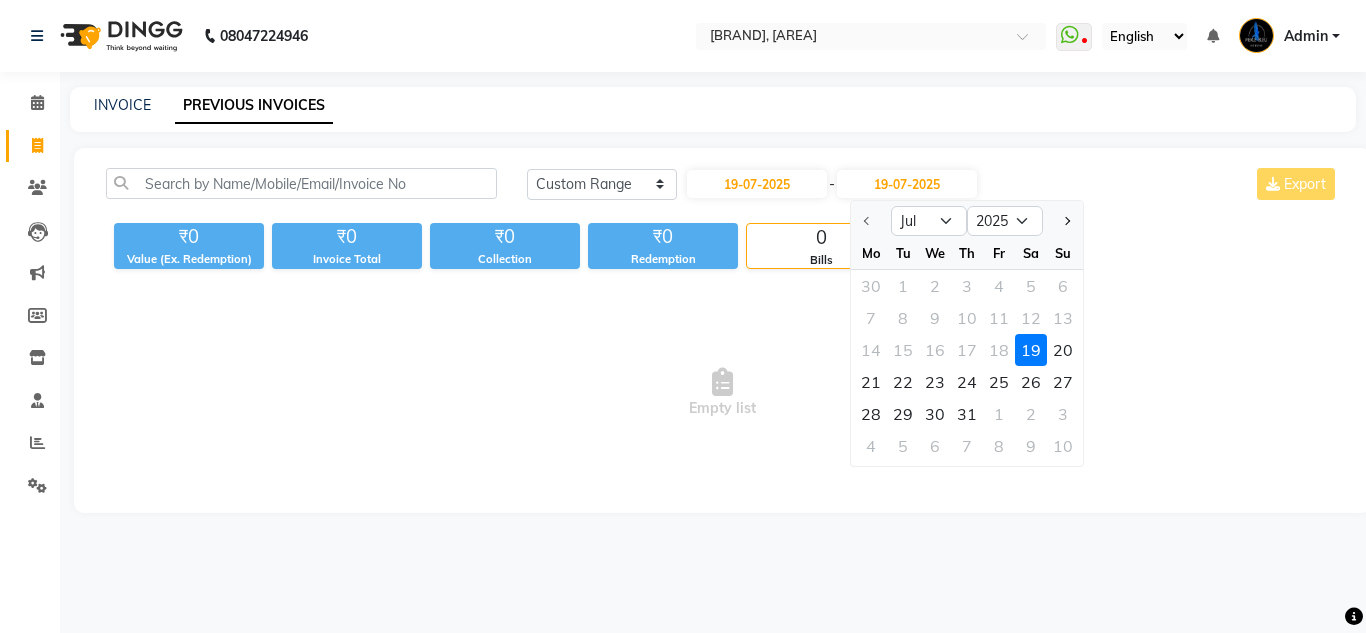click on "19" 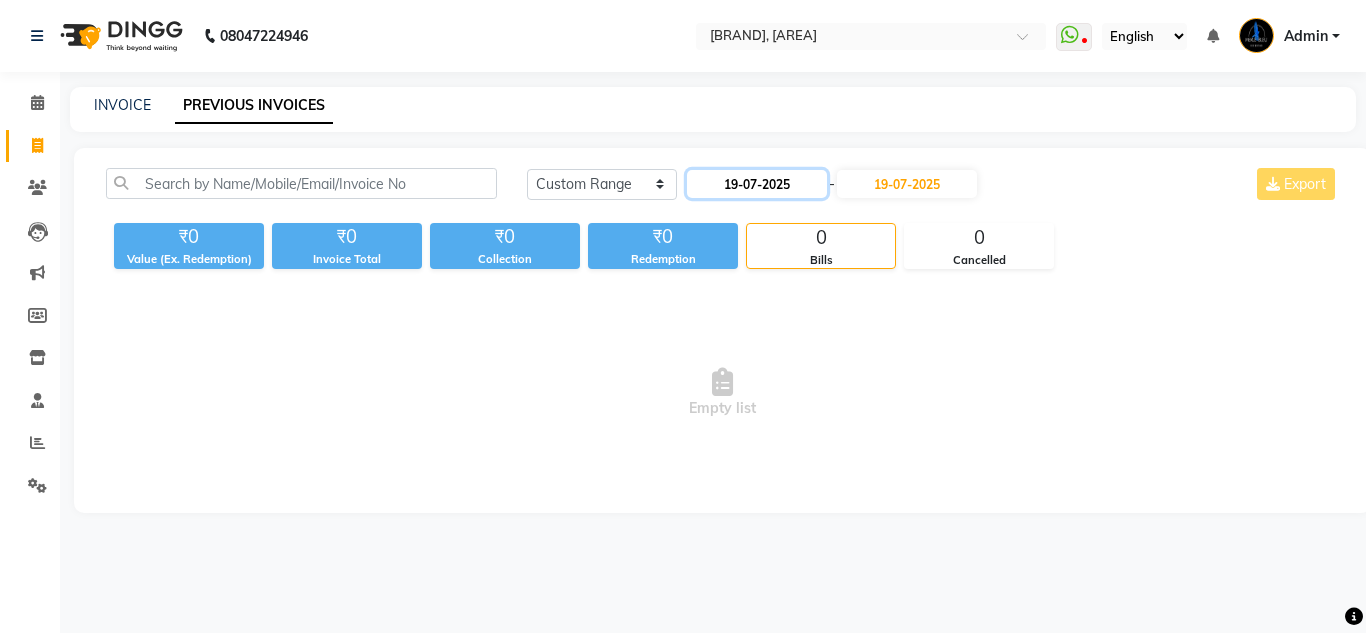 click on "19-07-2025" 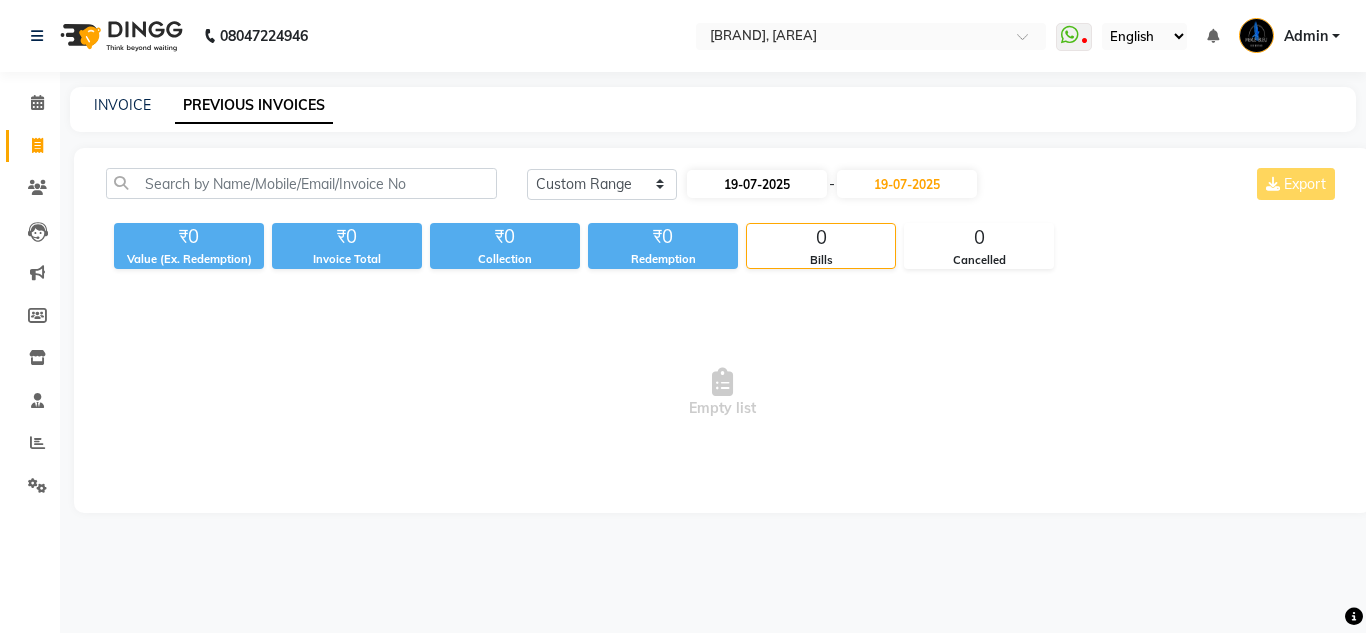 select on "7" 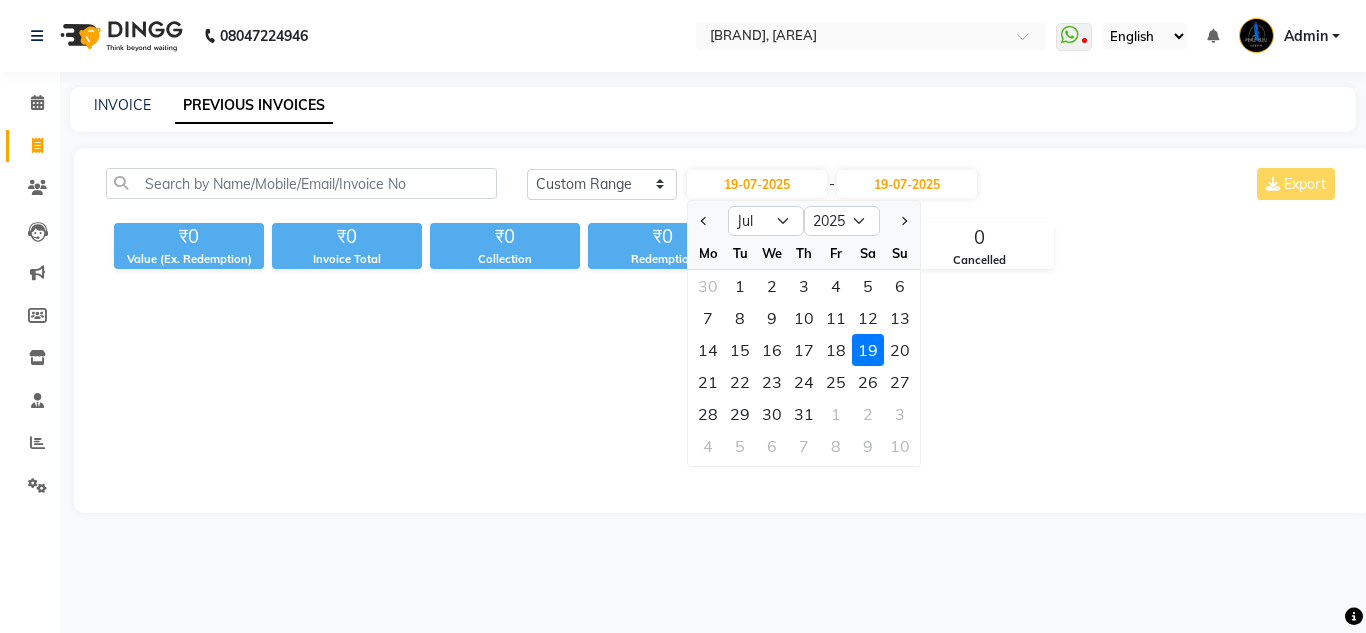 drag, startPoint x: 900, startPoint y: 350, endPoint x: 906, endPoint y: 299, distance: 51.351727 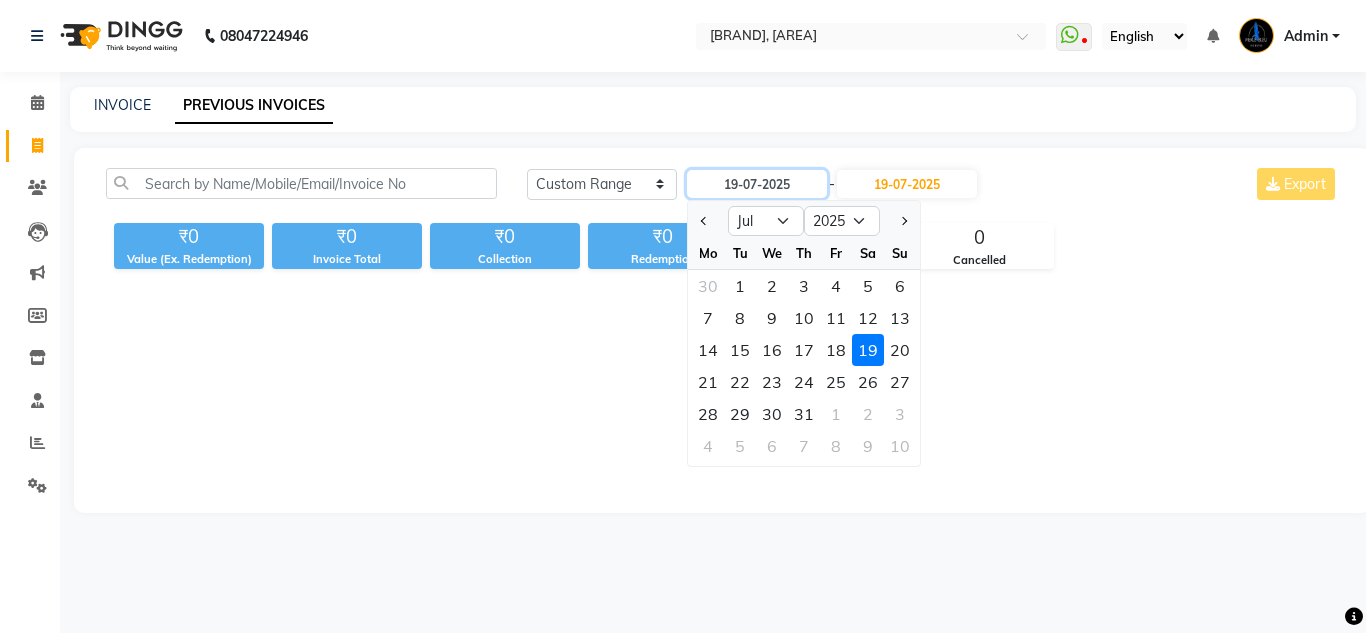 type on "20-07-2025" 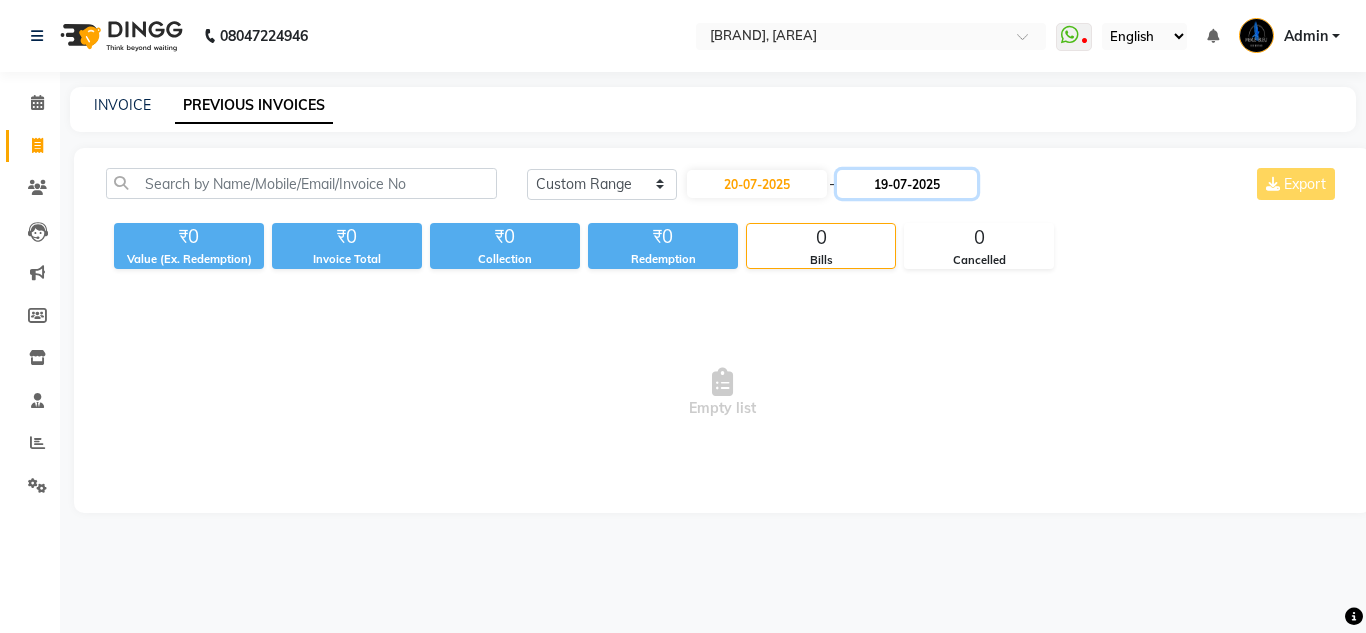 click on "19-07-2025" 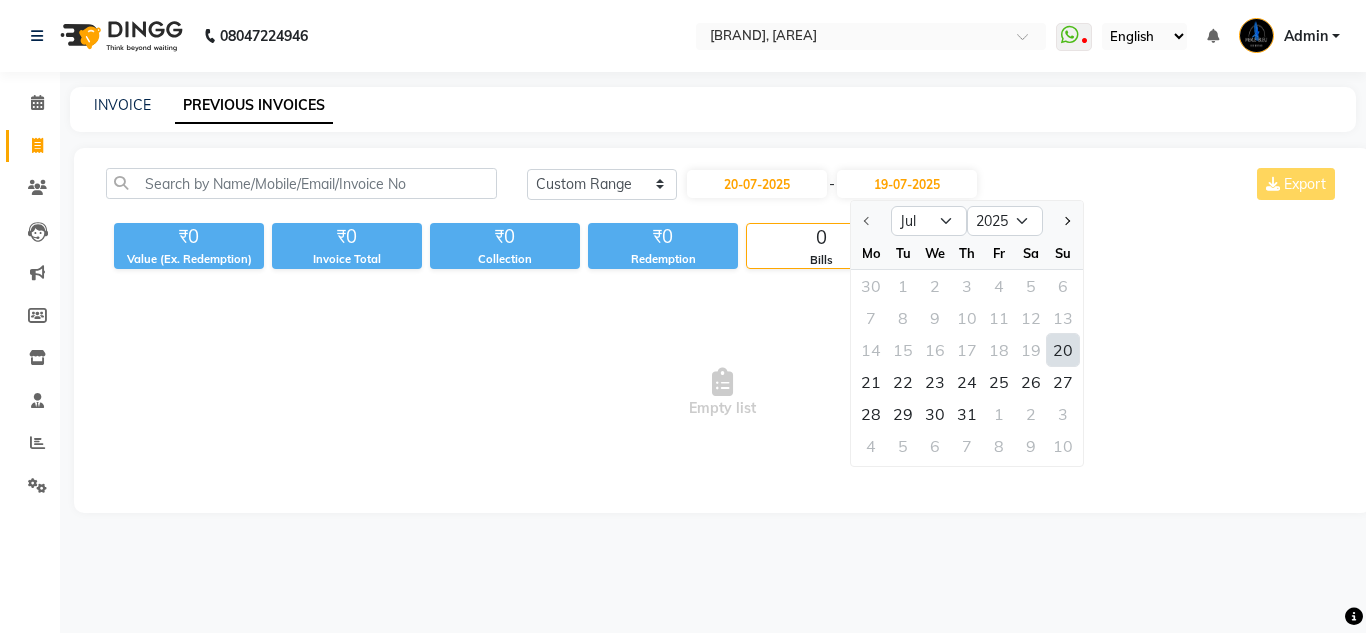click on "20" 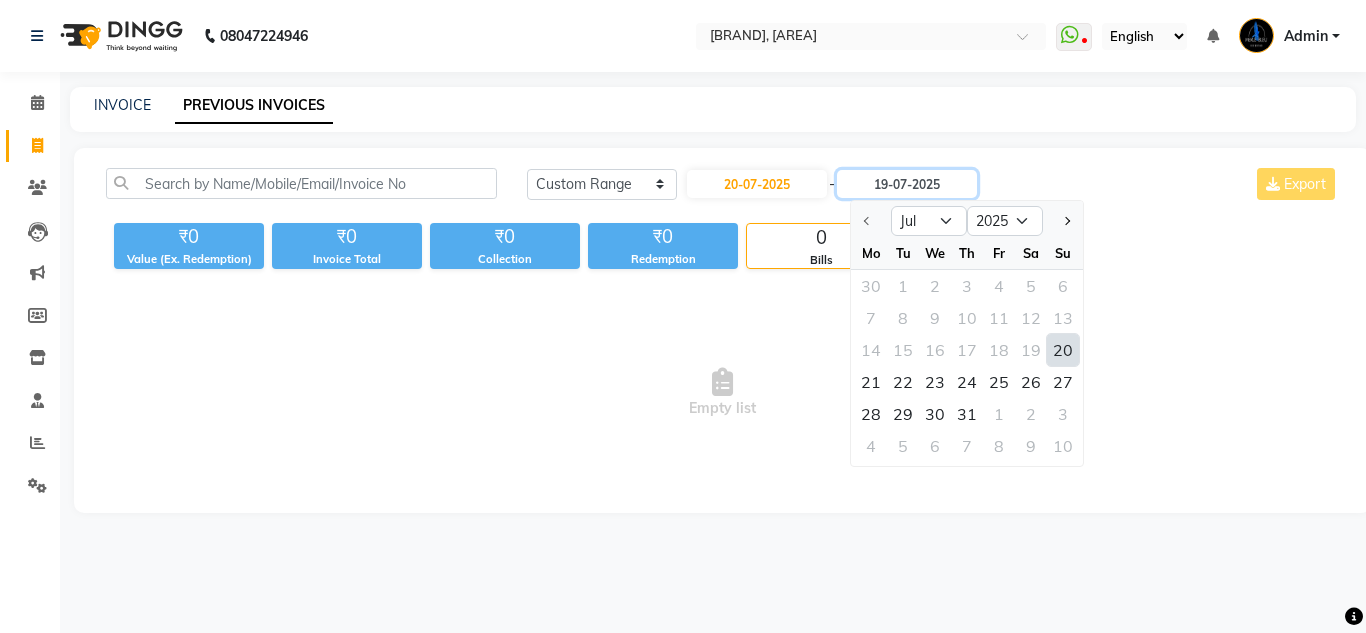 type on "20-07-2025" 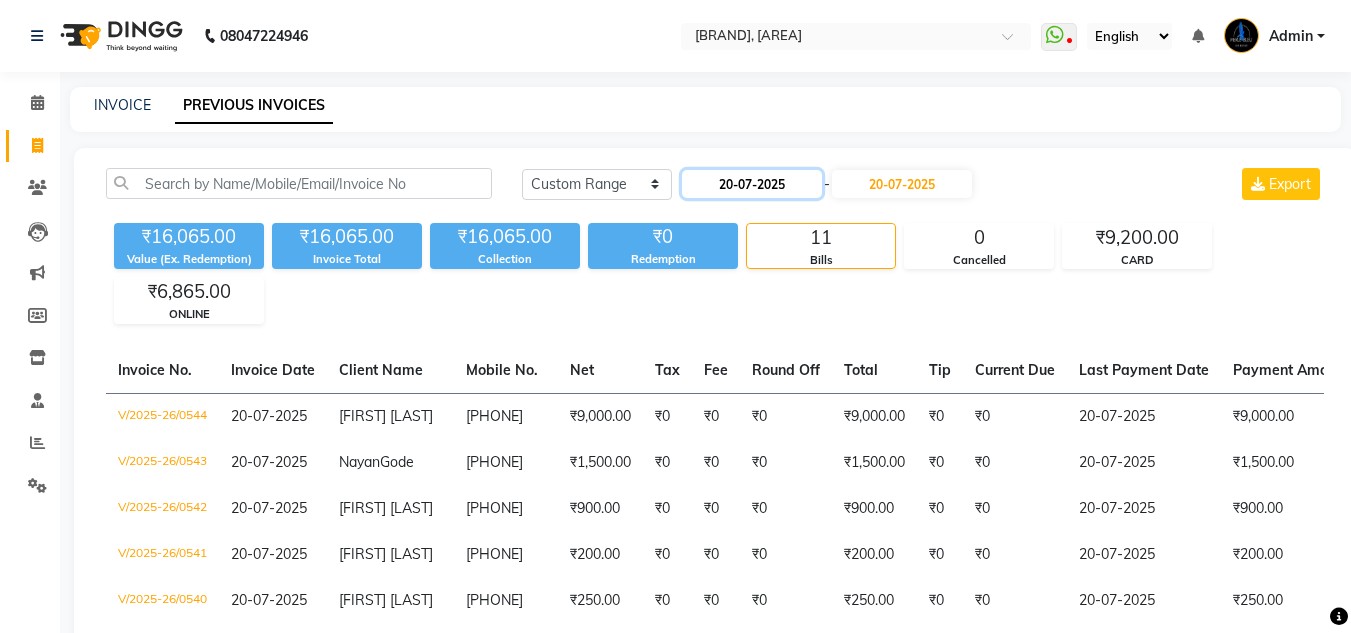 click on "20-07-2025" 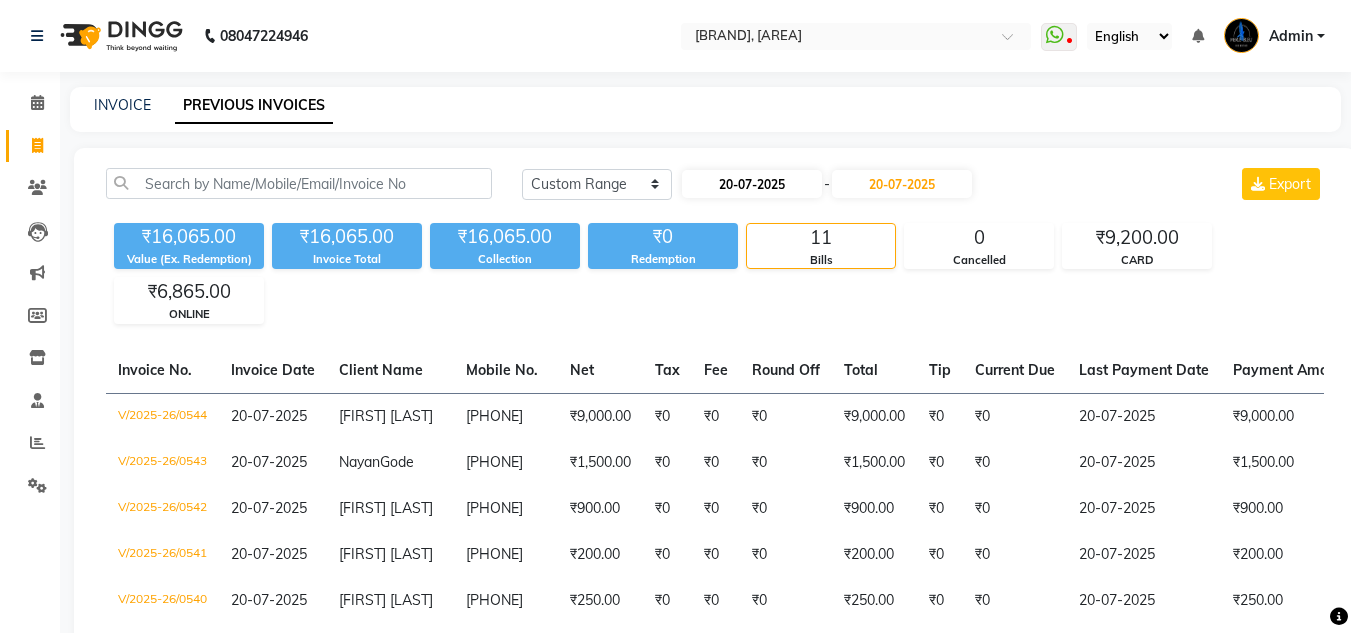 select on "7" 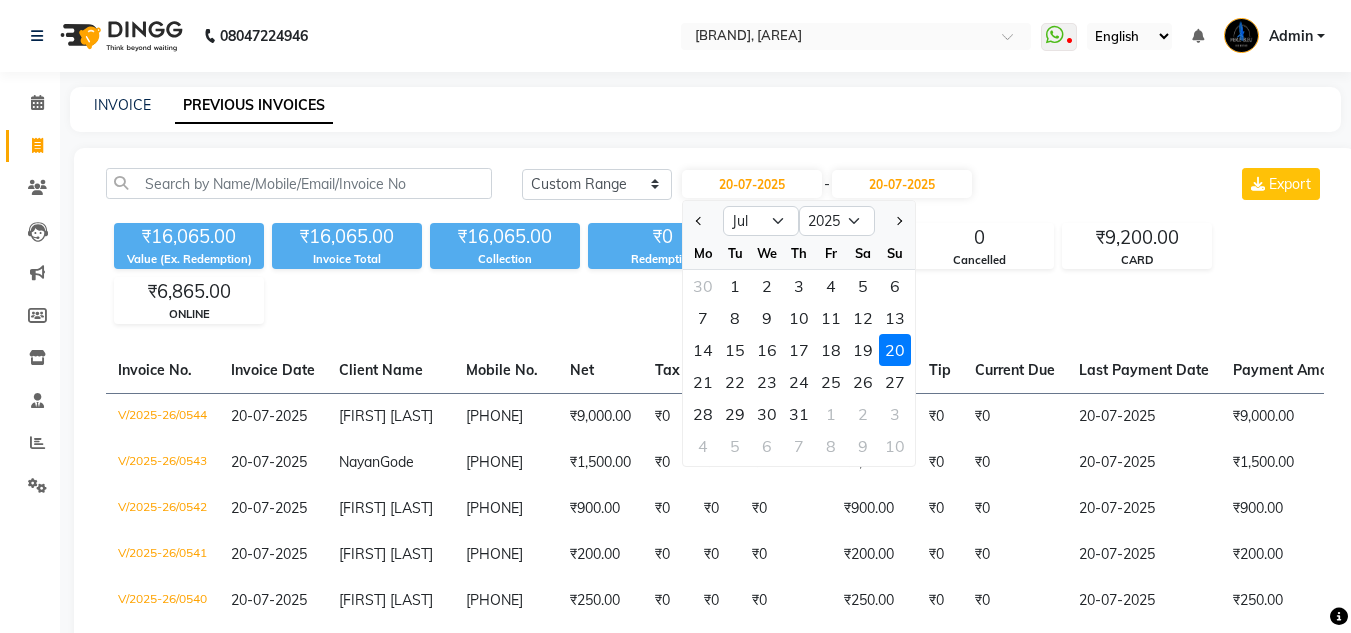 drag, startPoint x: 697, startPoint y: 377, endPoint x: 753, endPoint y: 333, distance: 71.21797 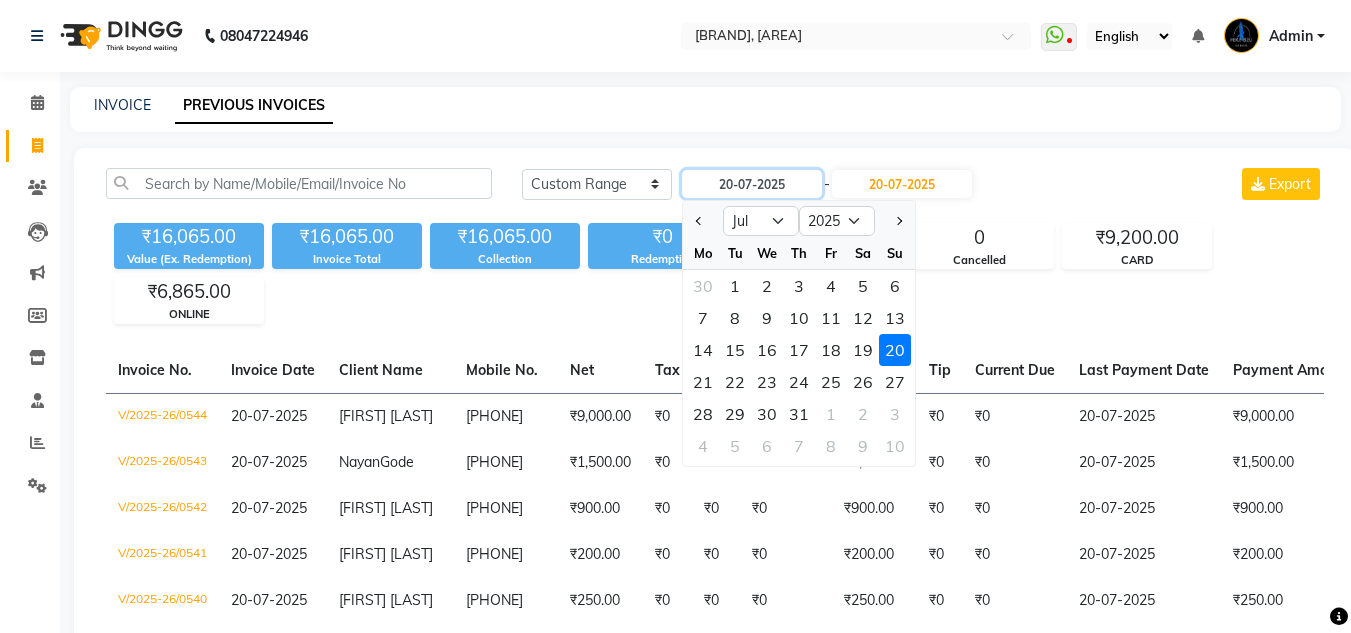 type on "21-07-2025" 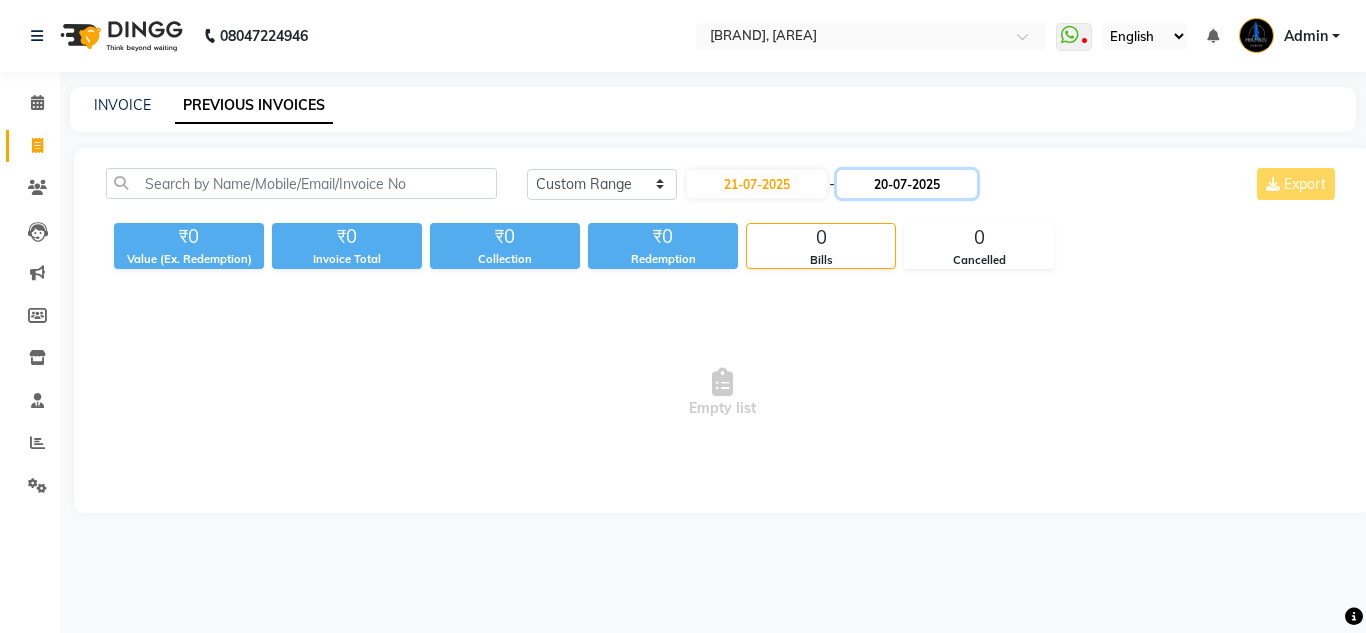 click on "20-07-2025" 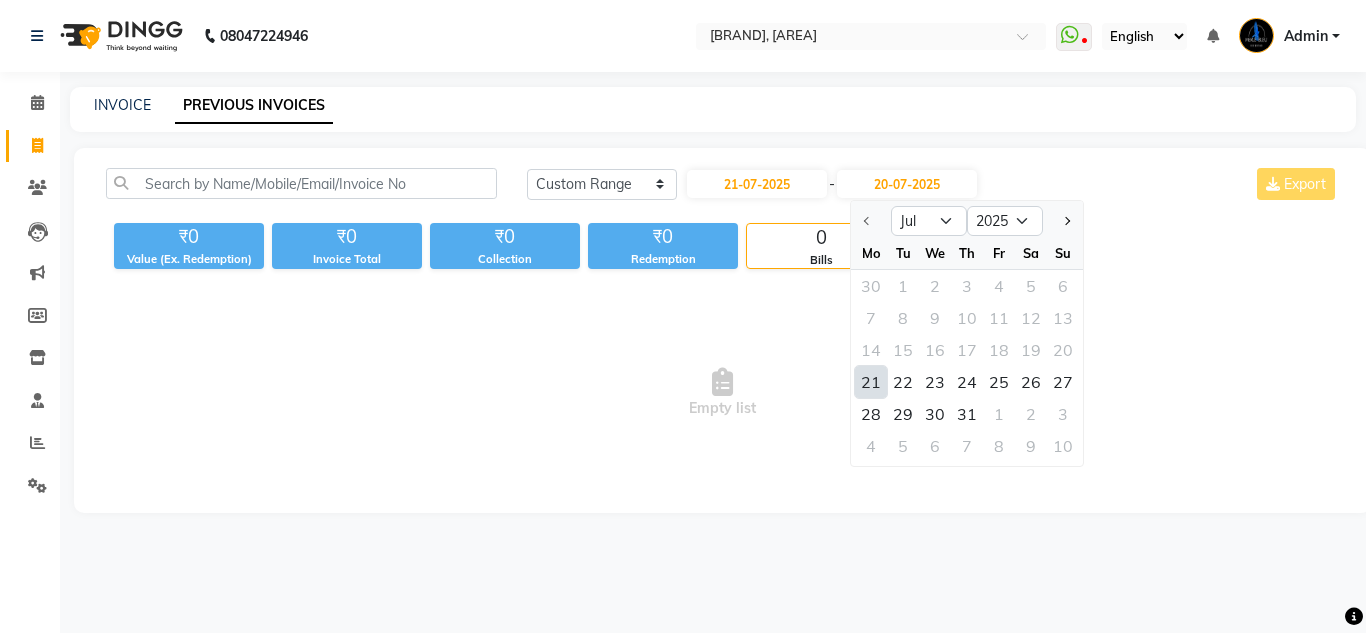 click on "21" 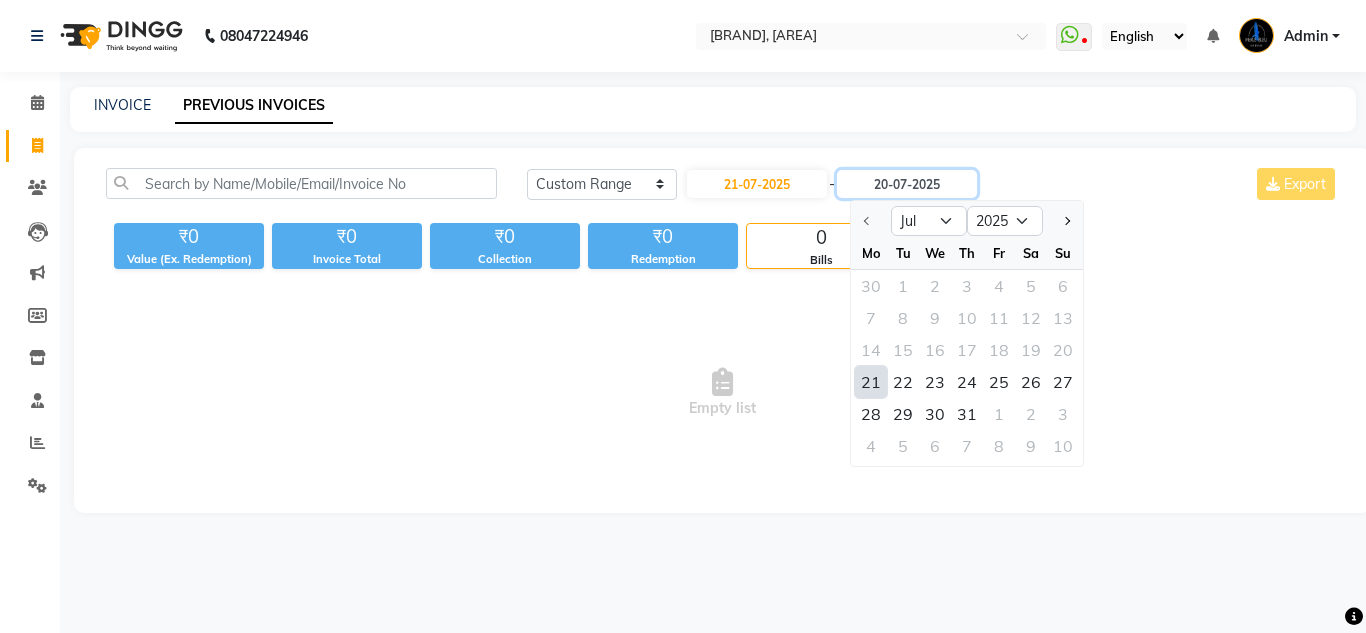 type on "21-07-2025" 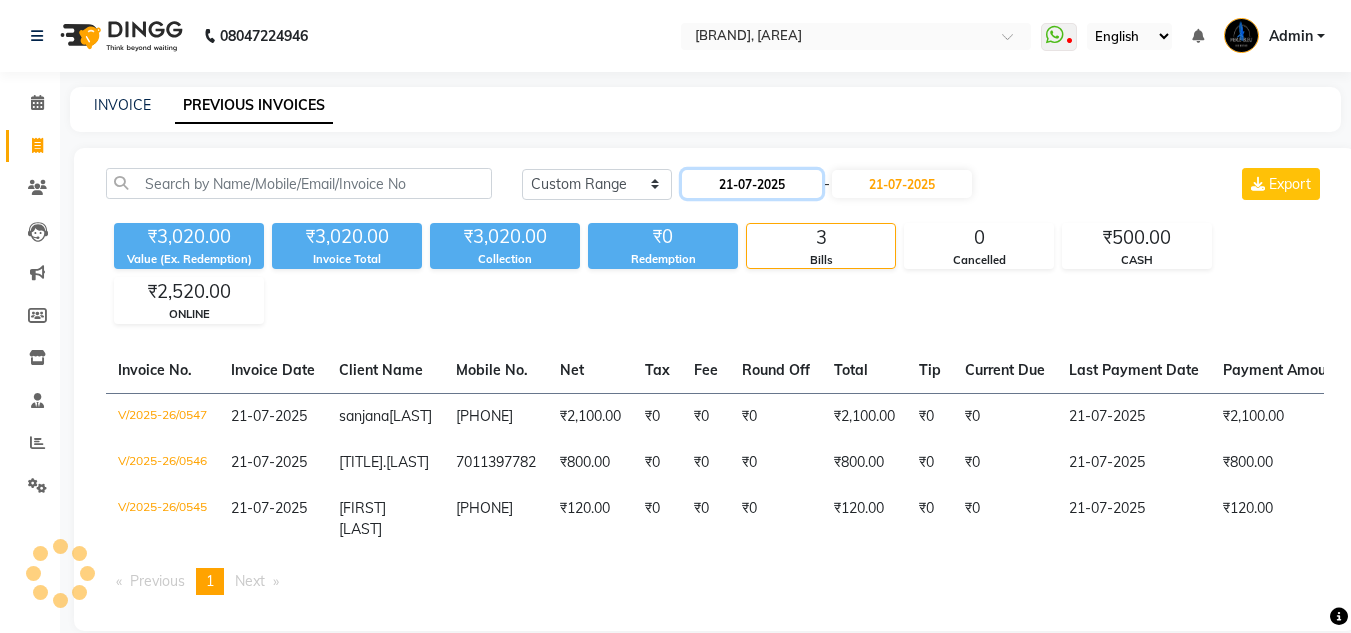 click on "21-07-2025" 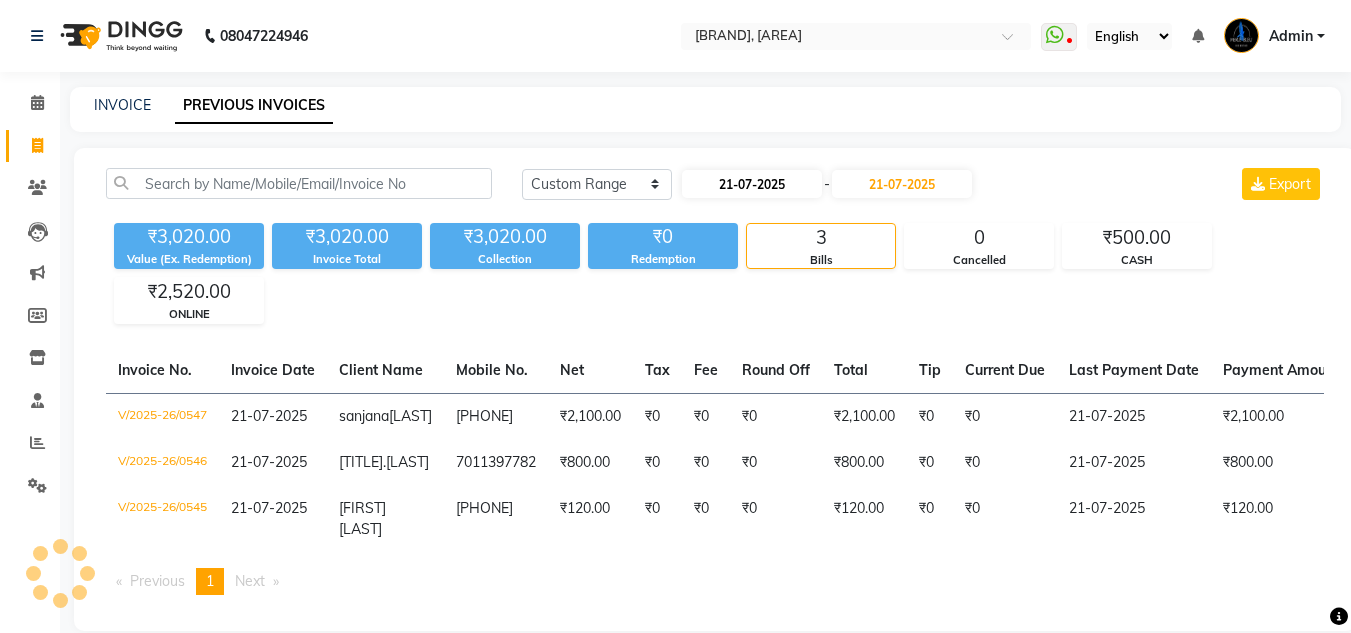 select on "7" 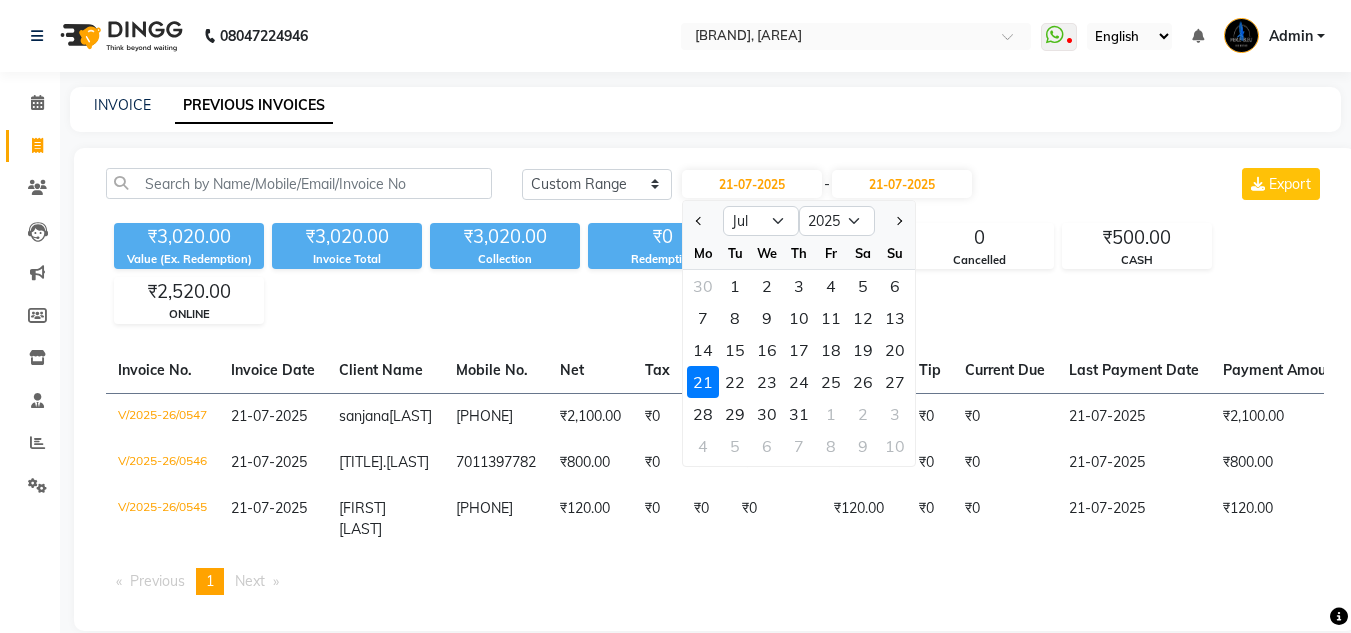 drag, startPoint x: 730, startPoint y: 381, endPoint x: 790, endPoint y: 283, distance: 114.90866 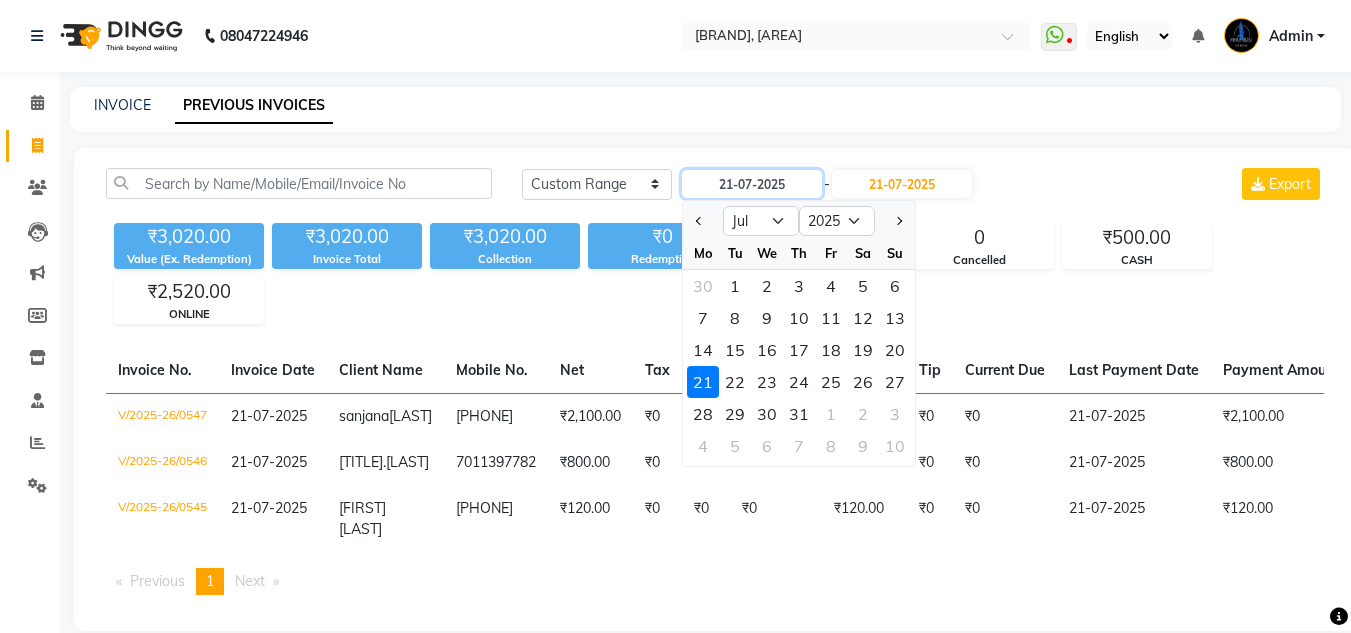 type on "22-07-2025" 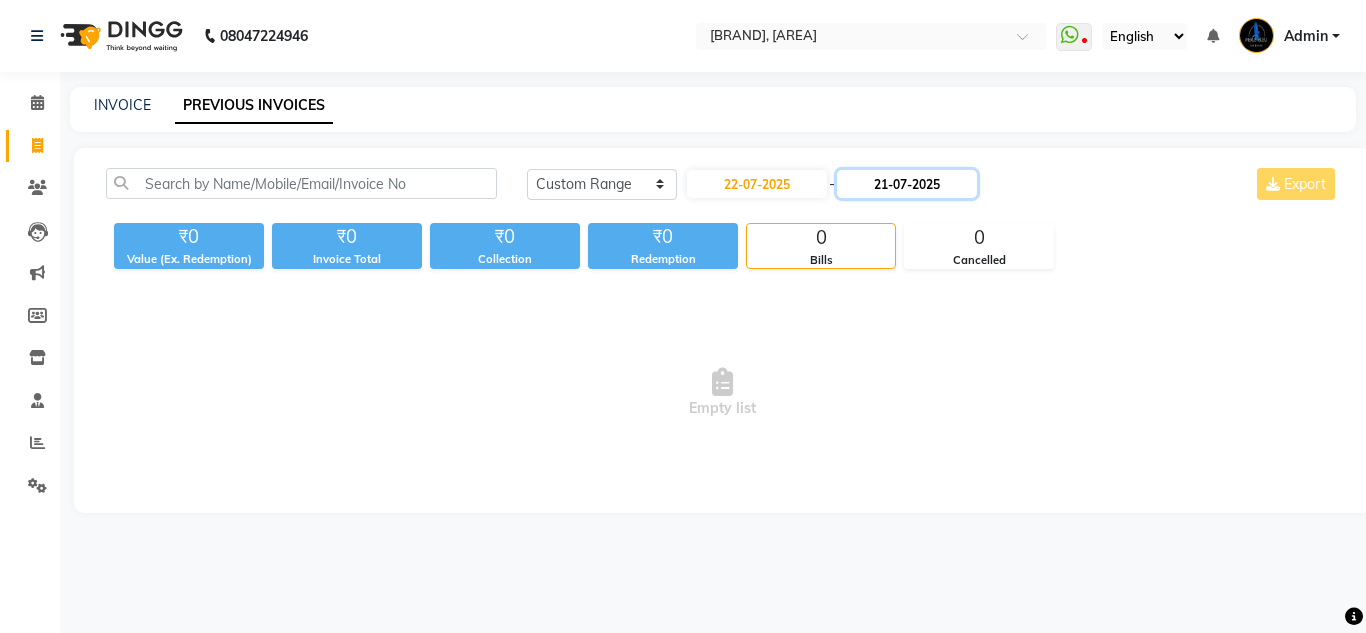 click on "21-07-2025" 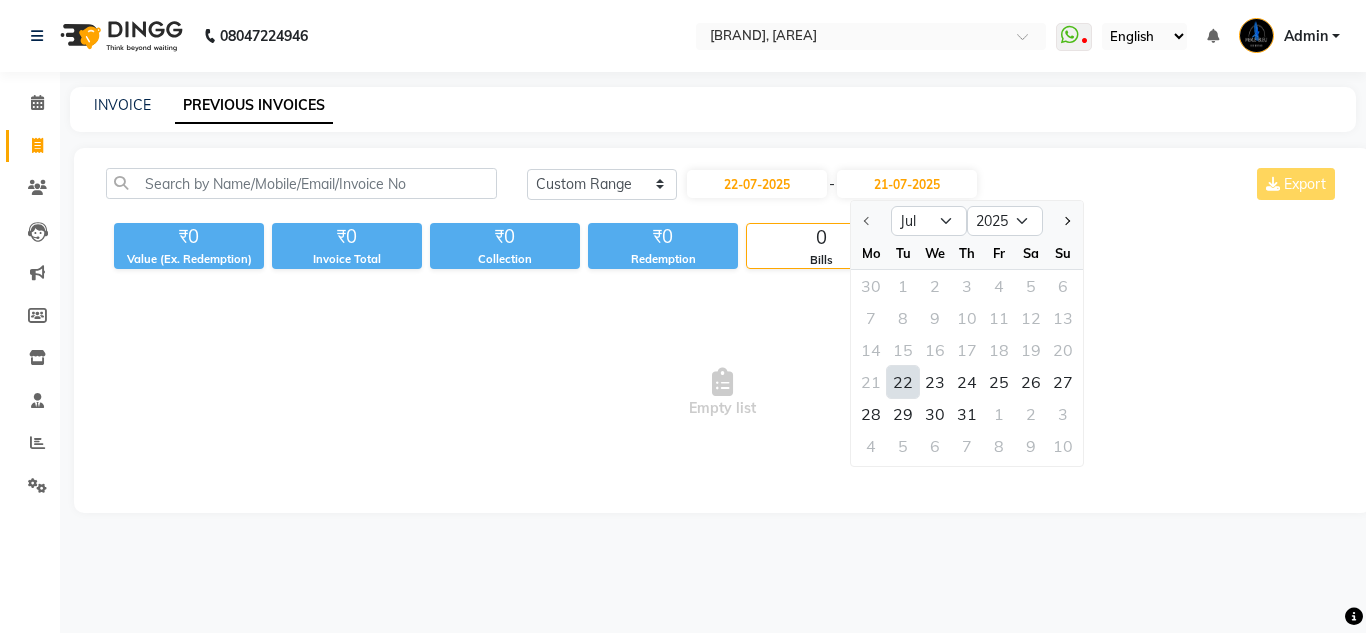 click on "22" 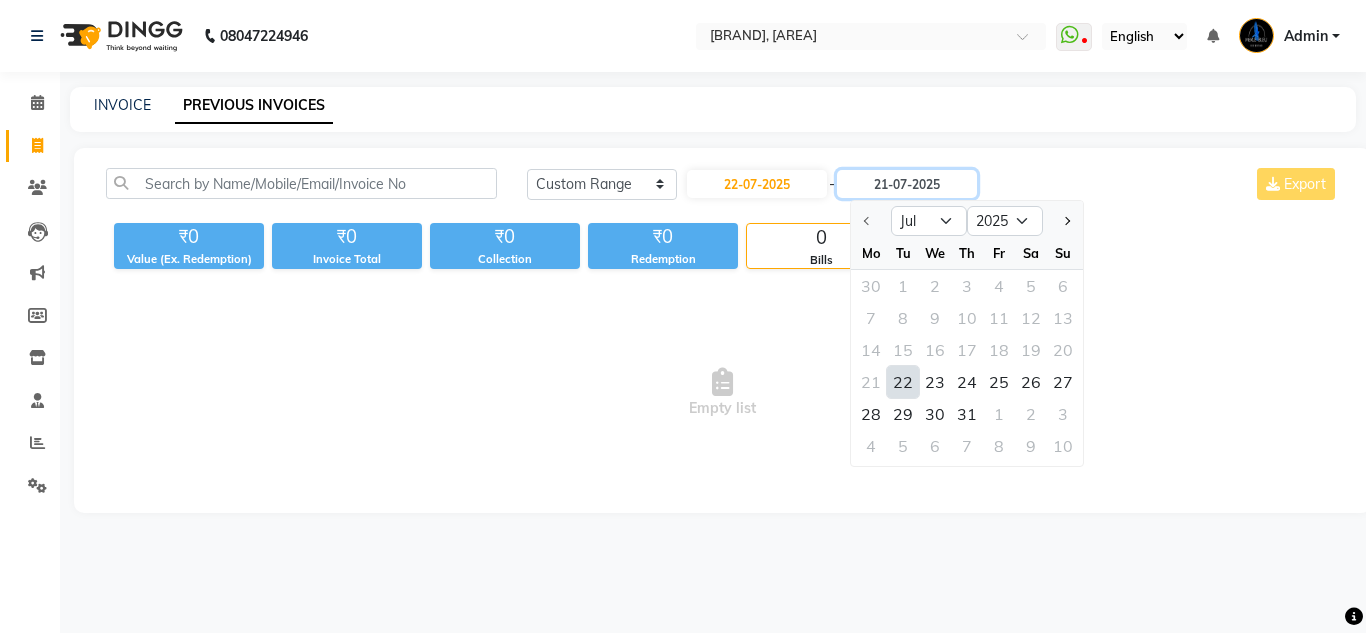 type on "22-07-2025" 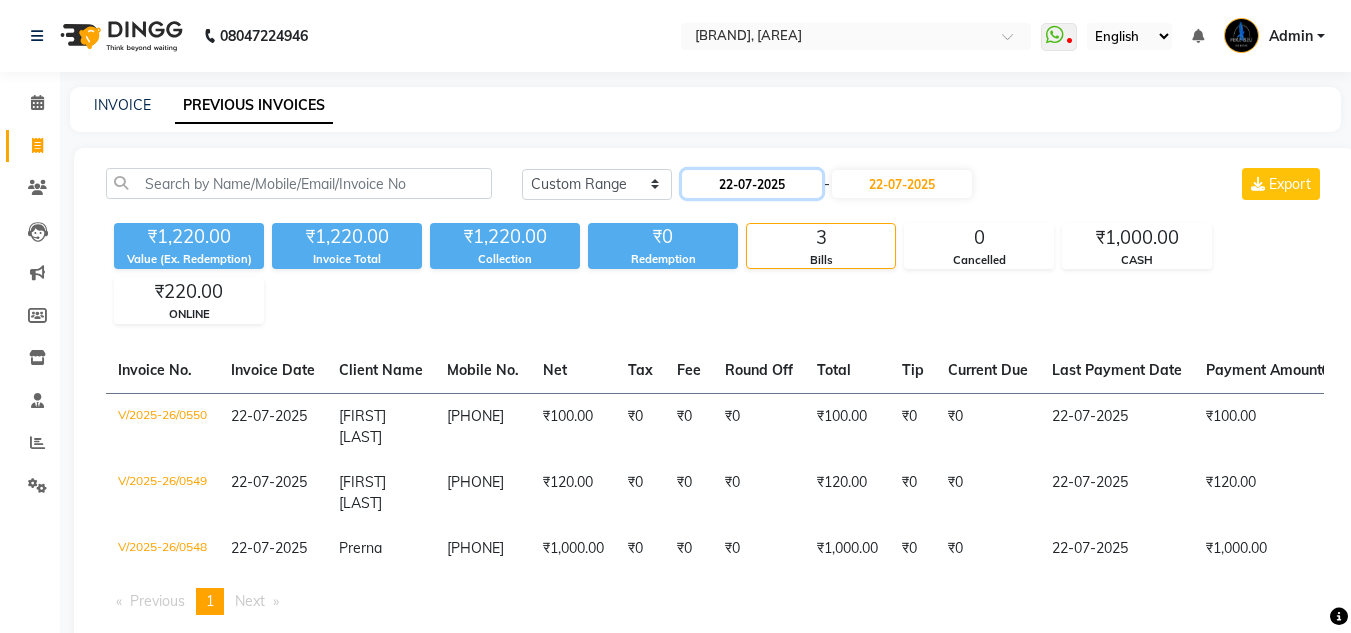 click on "22-07-2025" 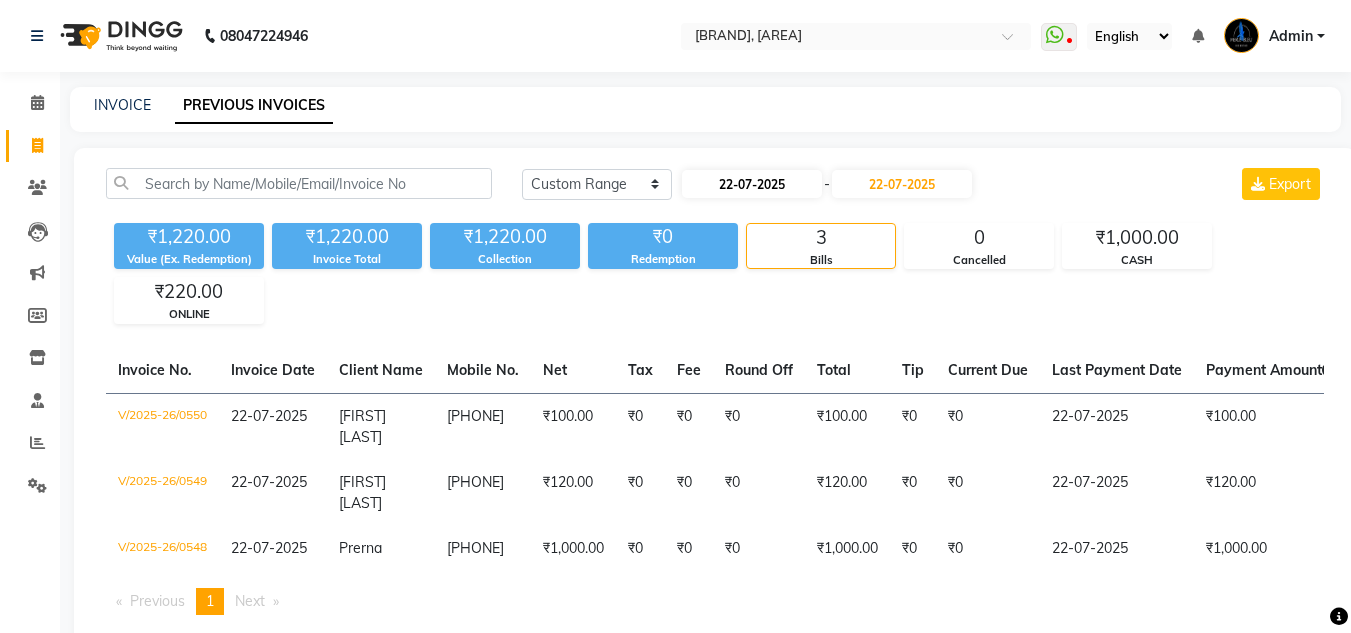 select on "7" 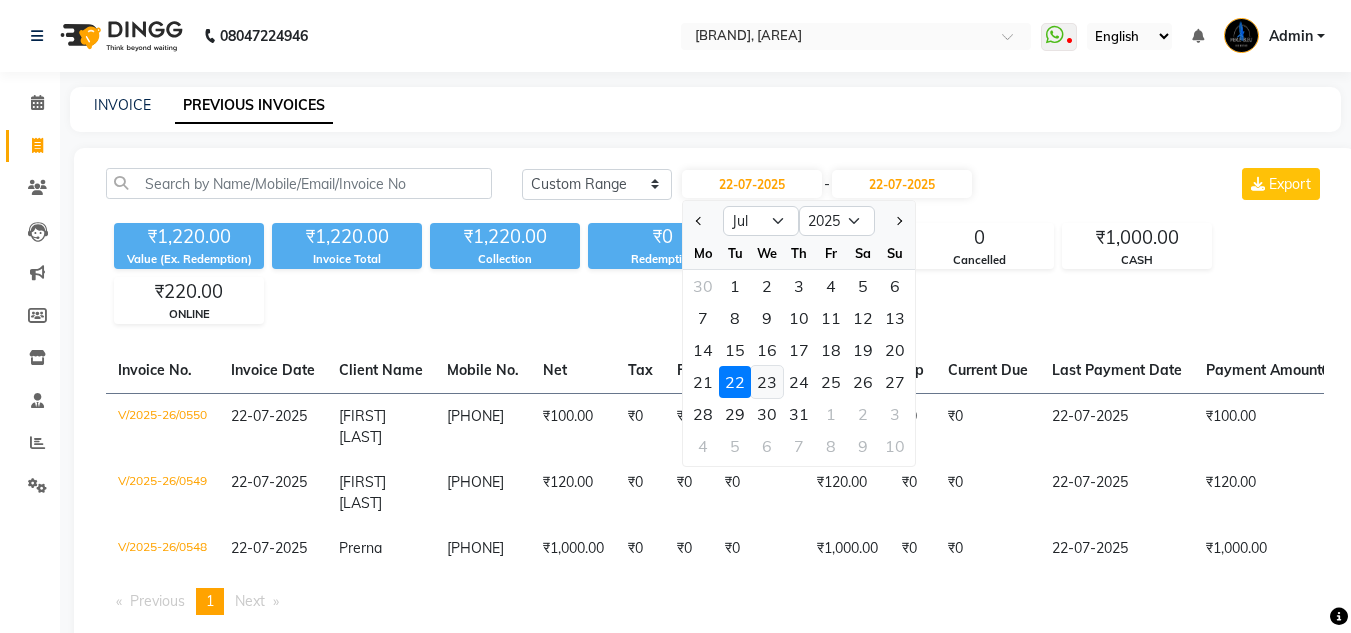 click on "23" 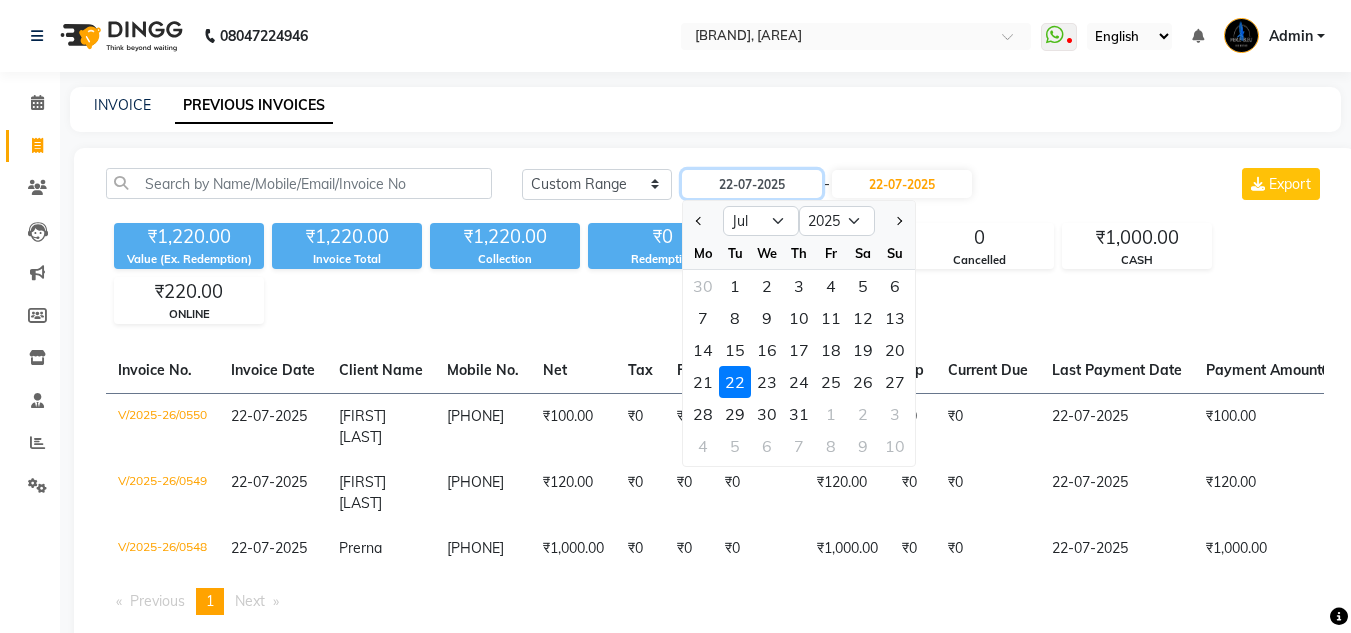 type on "23-07-2025" 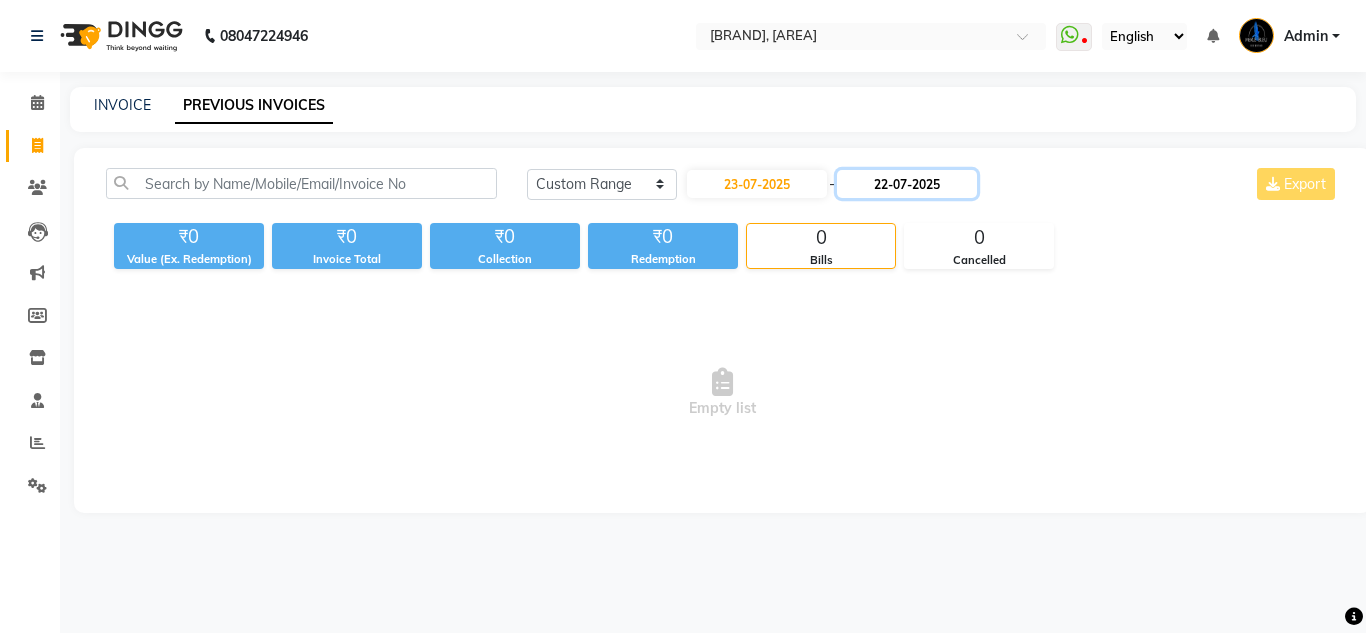 click on "22-07-2025" 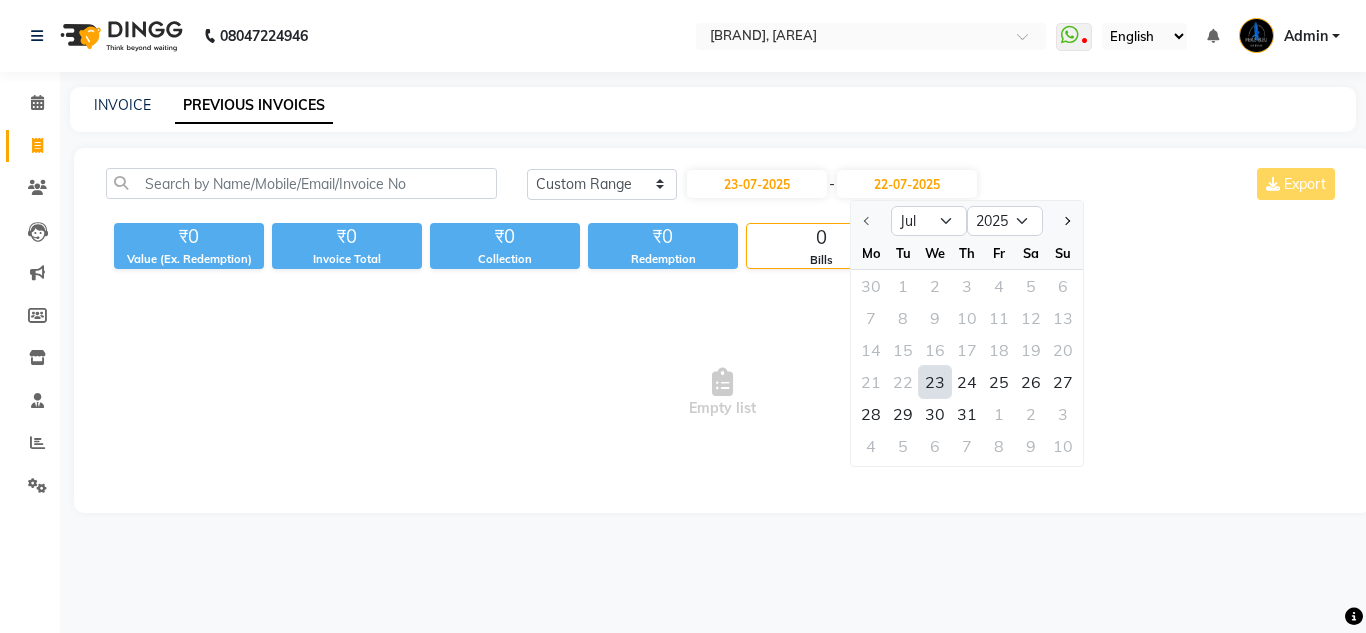 drag, startPoint x: 930, startPoint y: 382, endPoint x: 930, endPoint y: 334, distance: 48 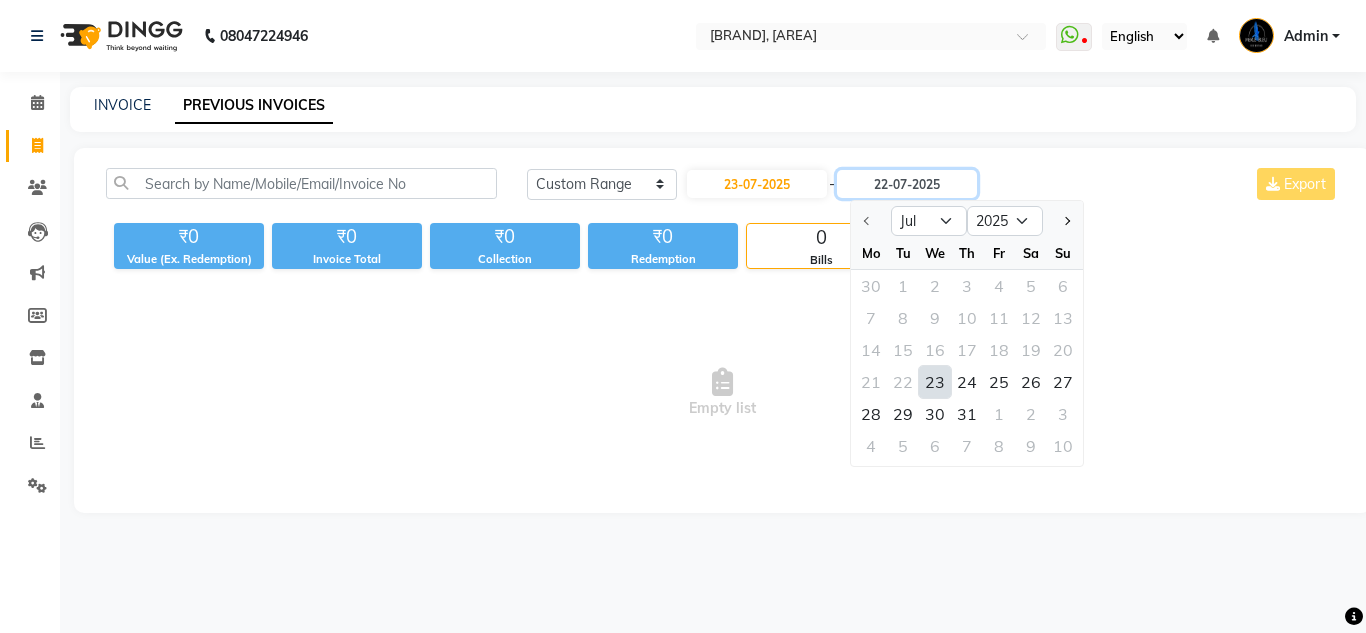 type on "23-07-2025" 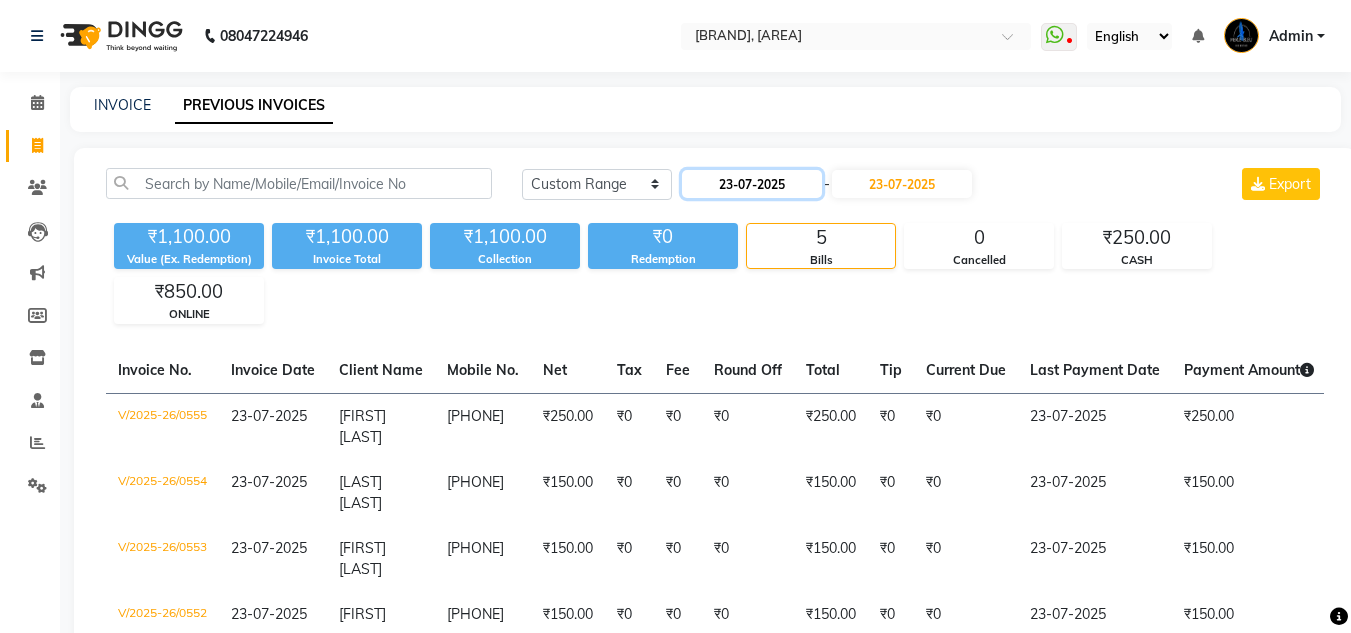 click on "23-07-2025" 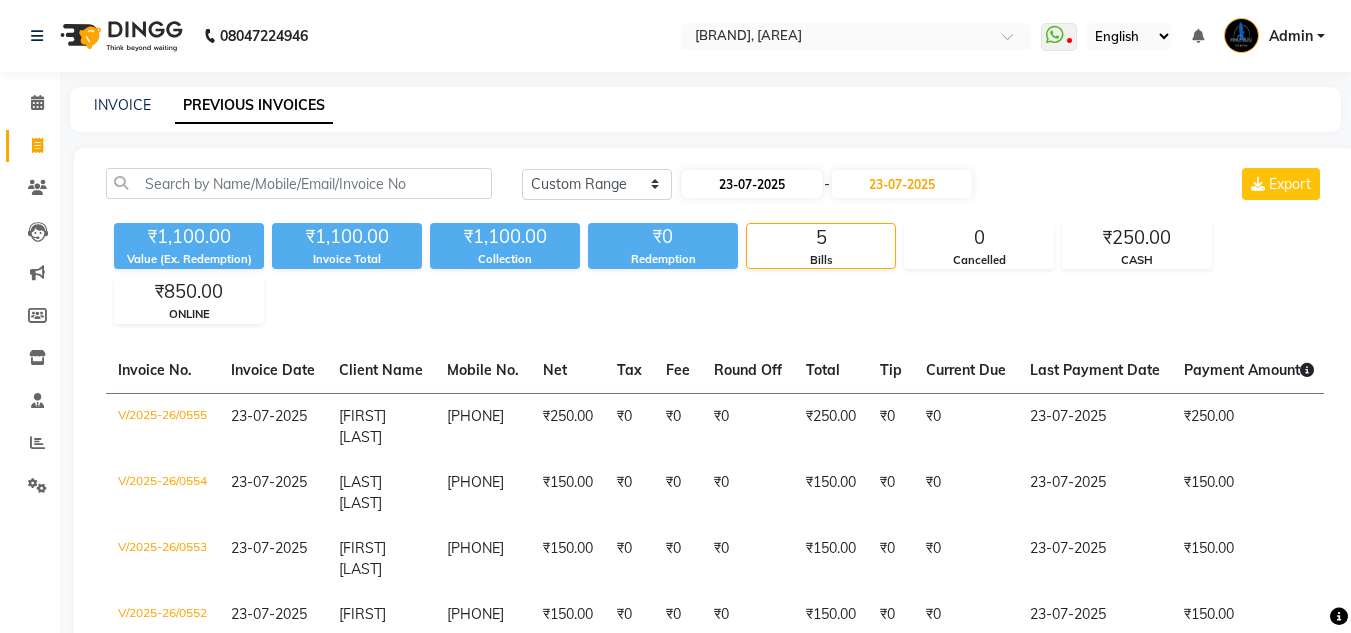 select on "7" 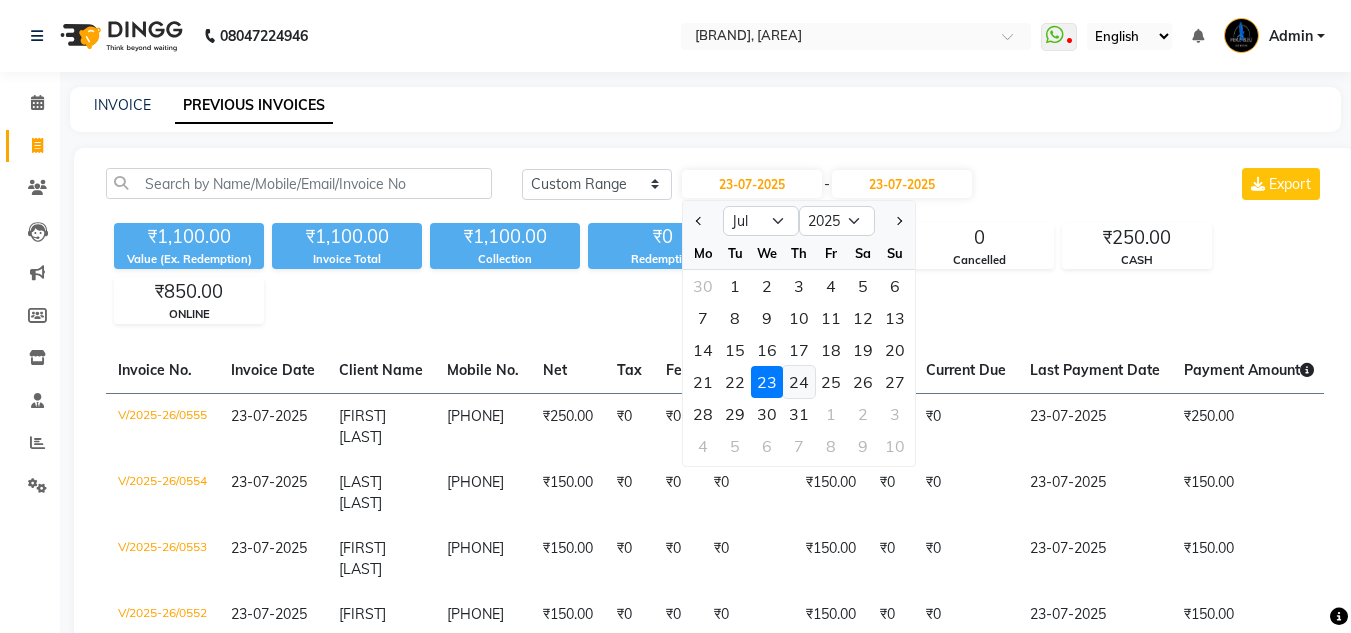 click on "24" 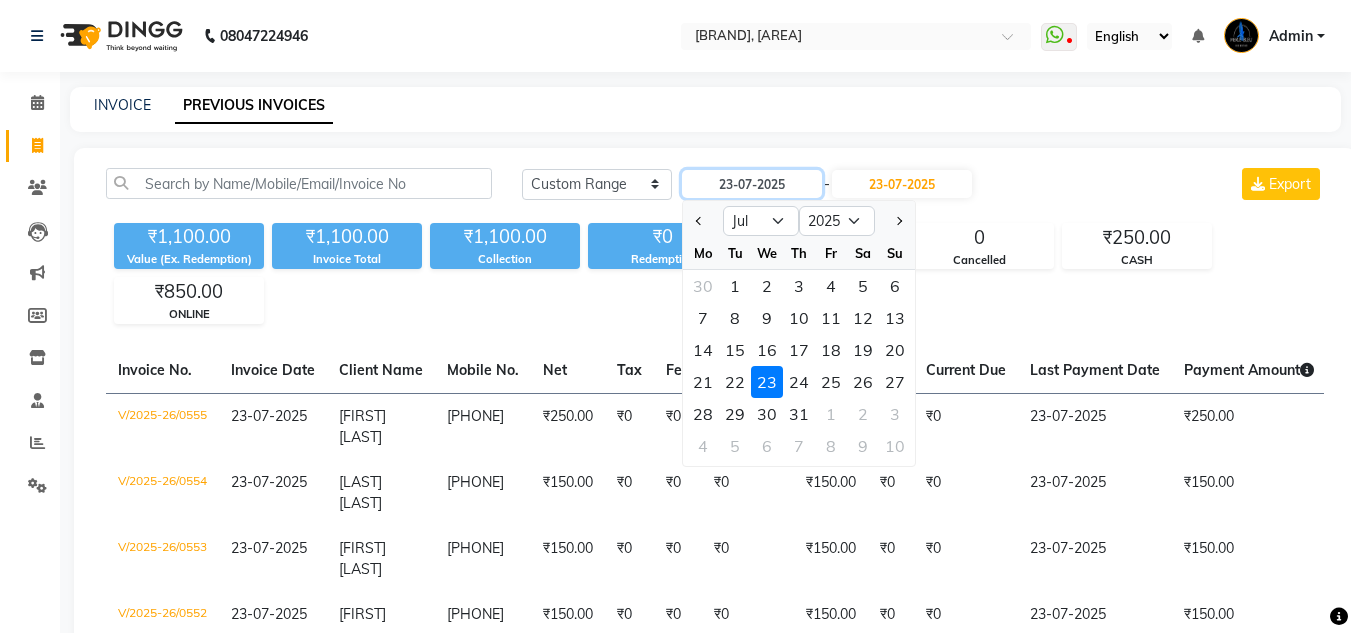 type on "24-07-2025" 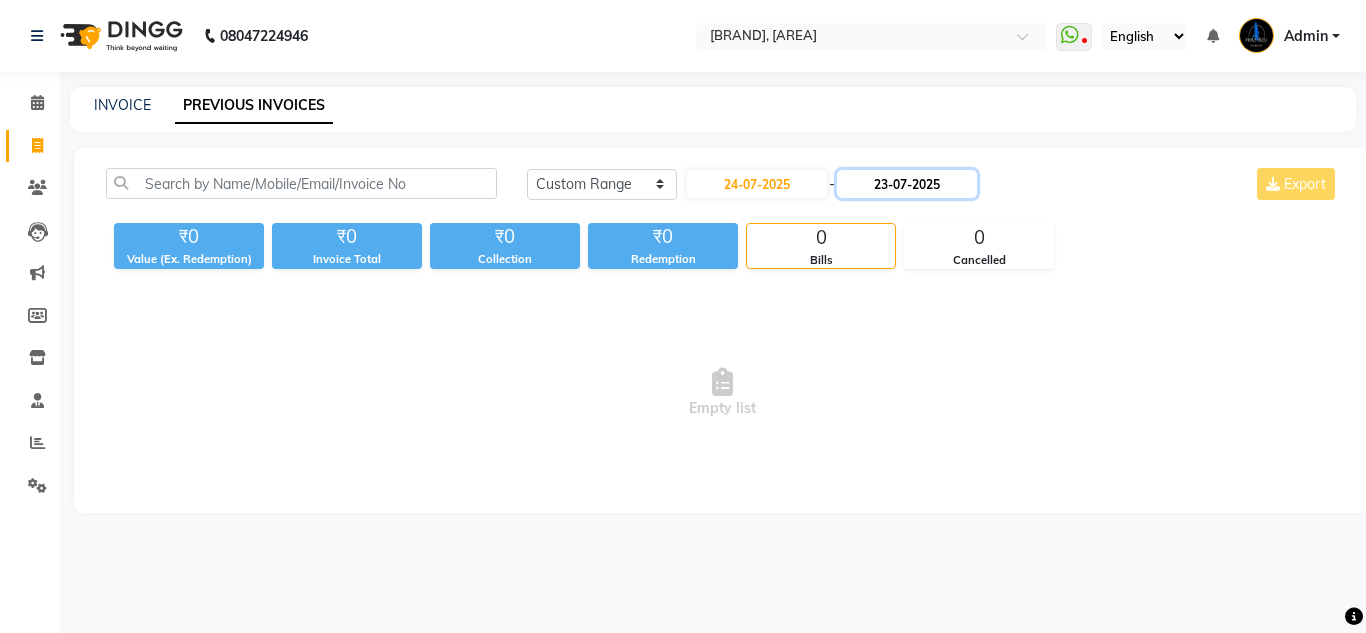 click on "23-07-2025" 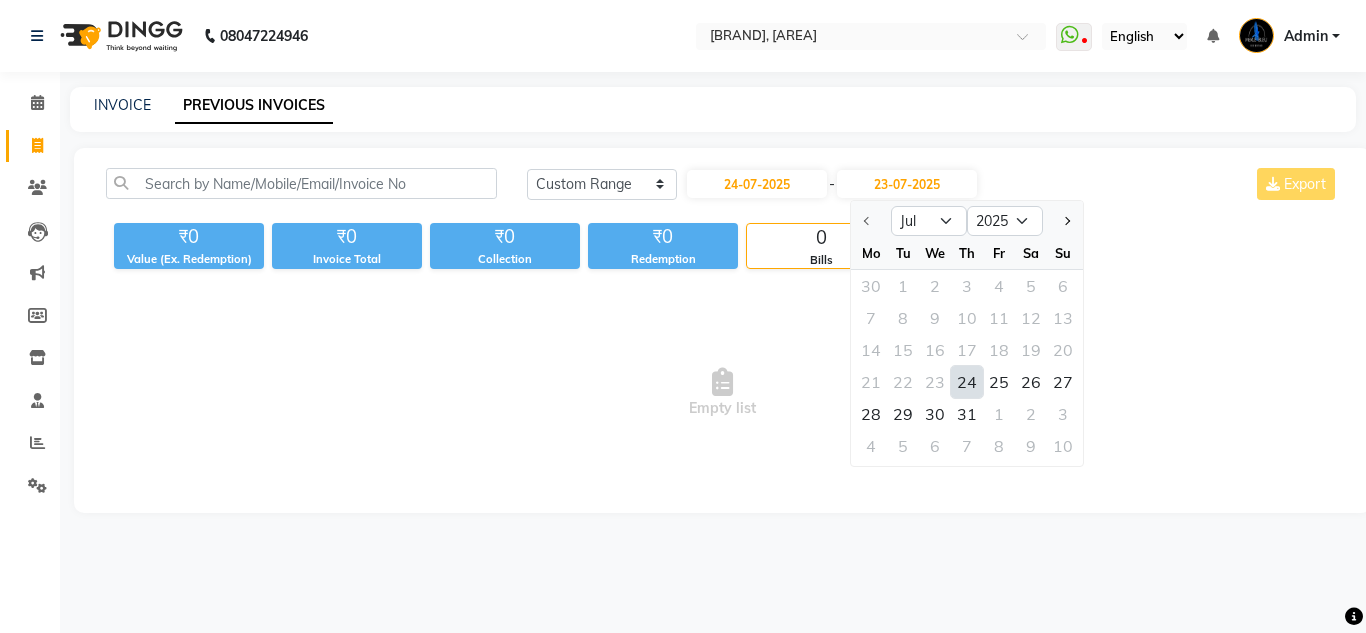 drag, startPoint x: 959, startPoint y: 390, endPoint x: 962, endPoint y: 371, distance: 19.235384 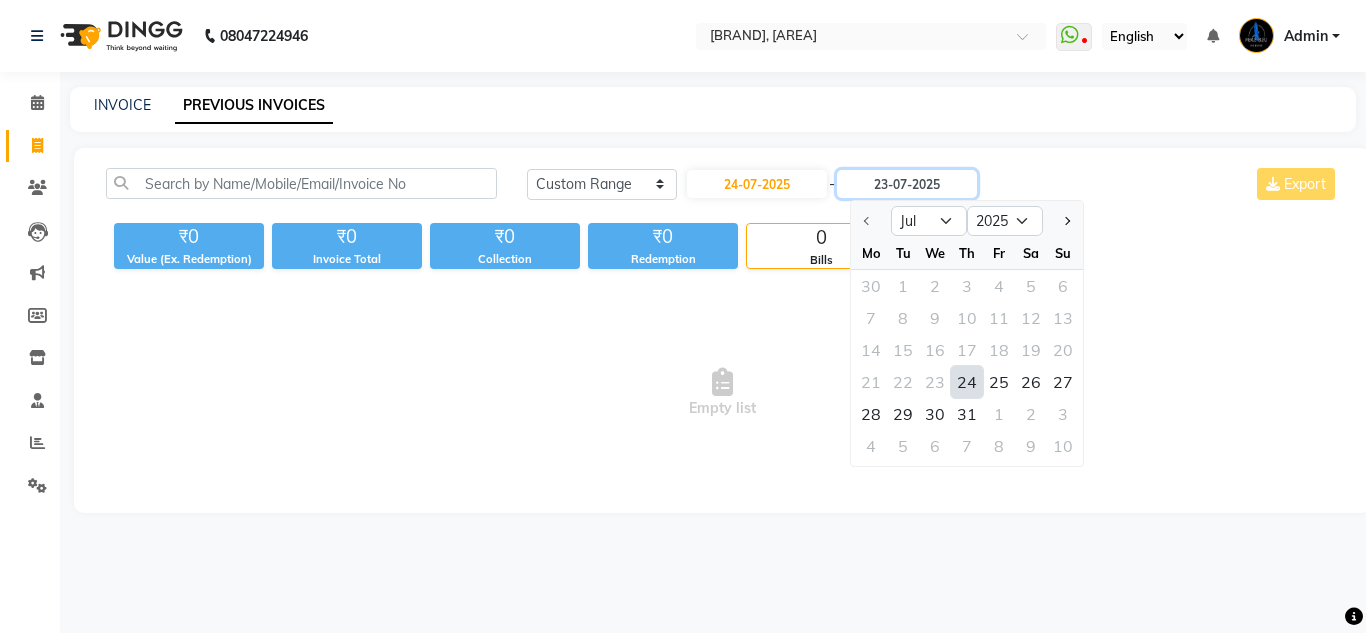type on "24-07-2025" 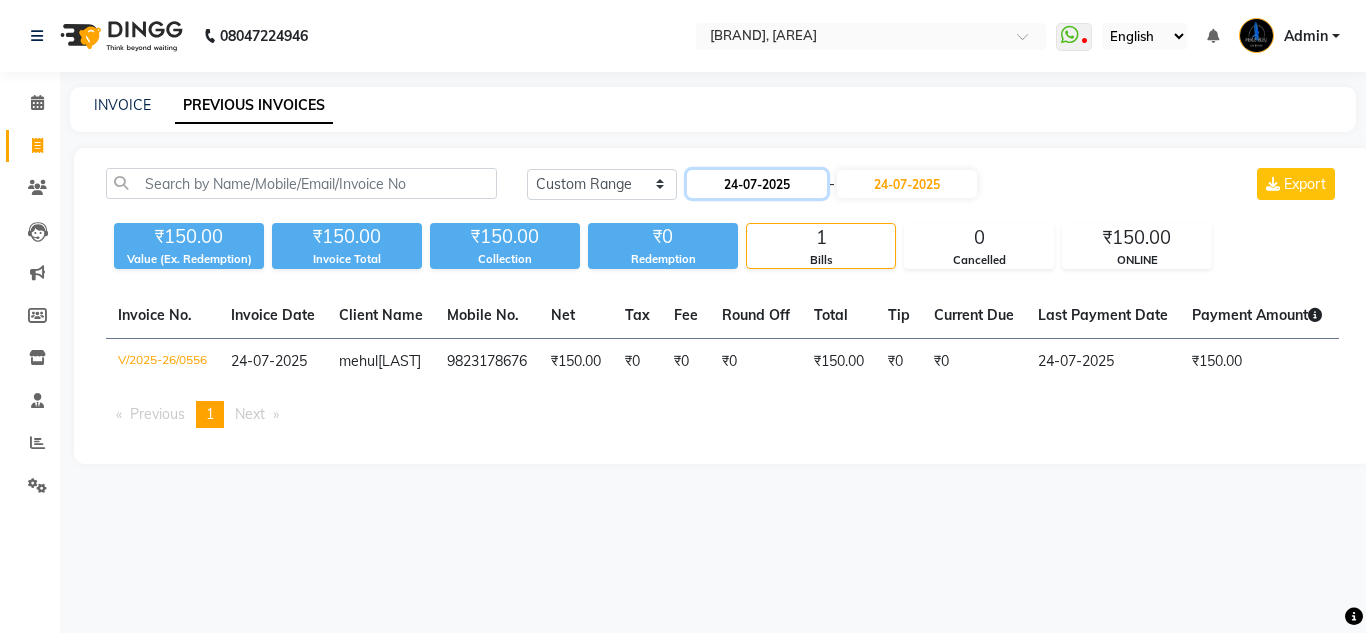 click on "24-07-2025" 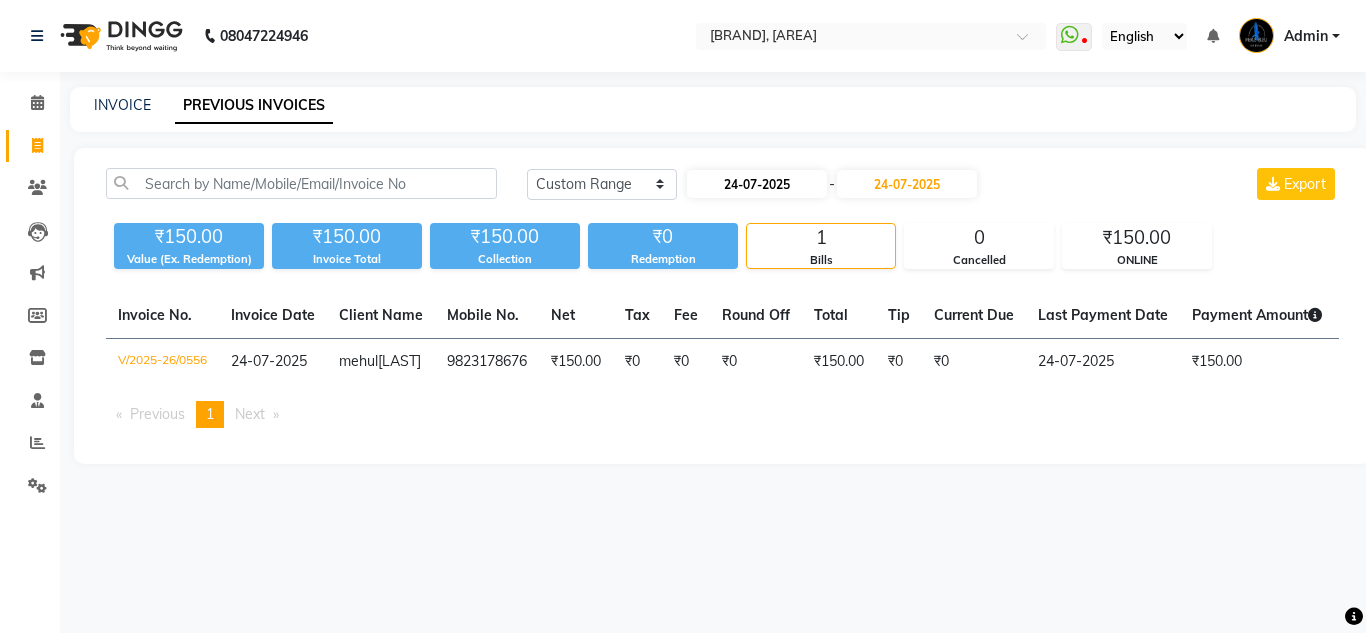select on "7" 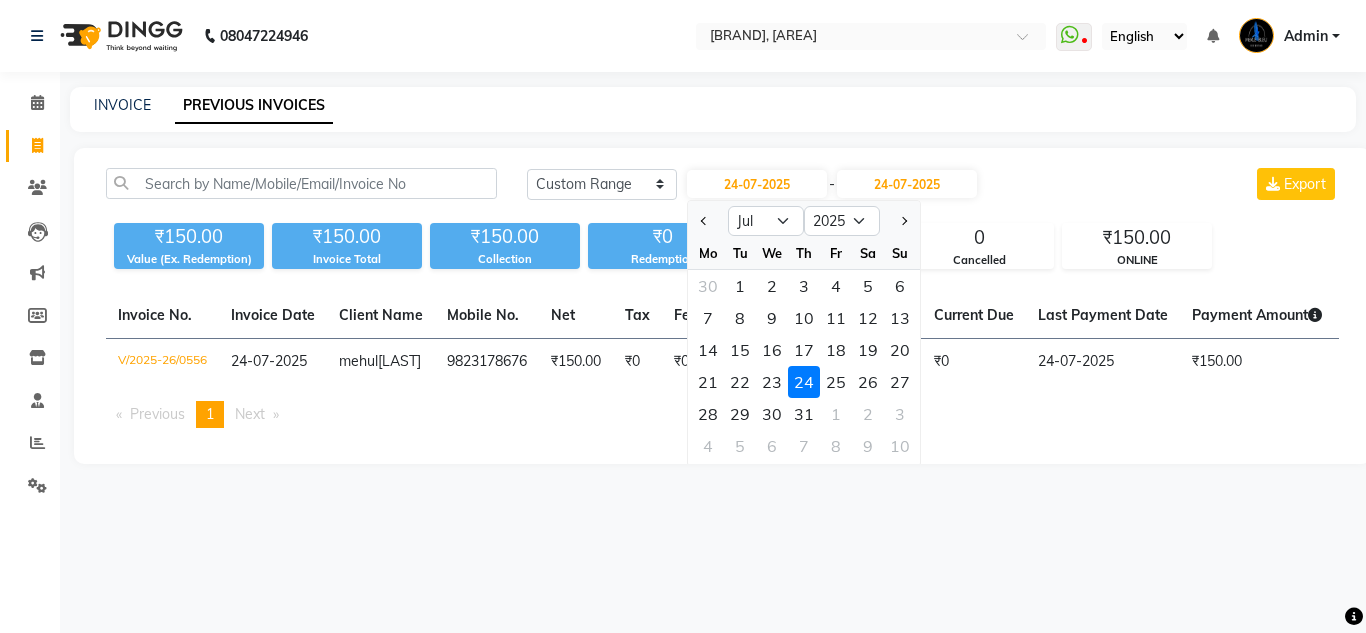 click on "24" 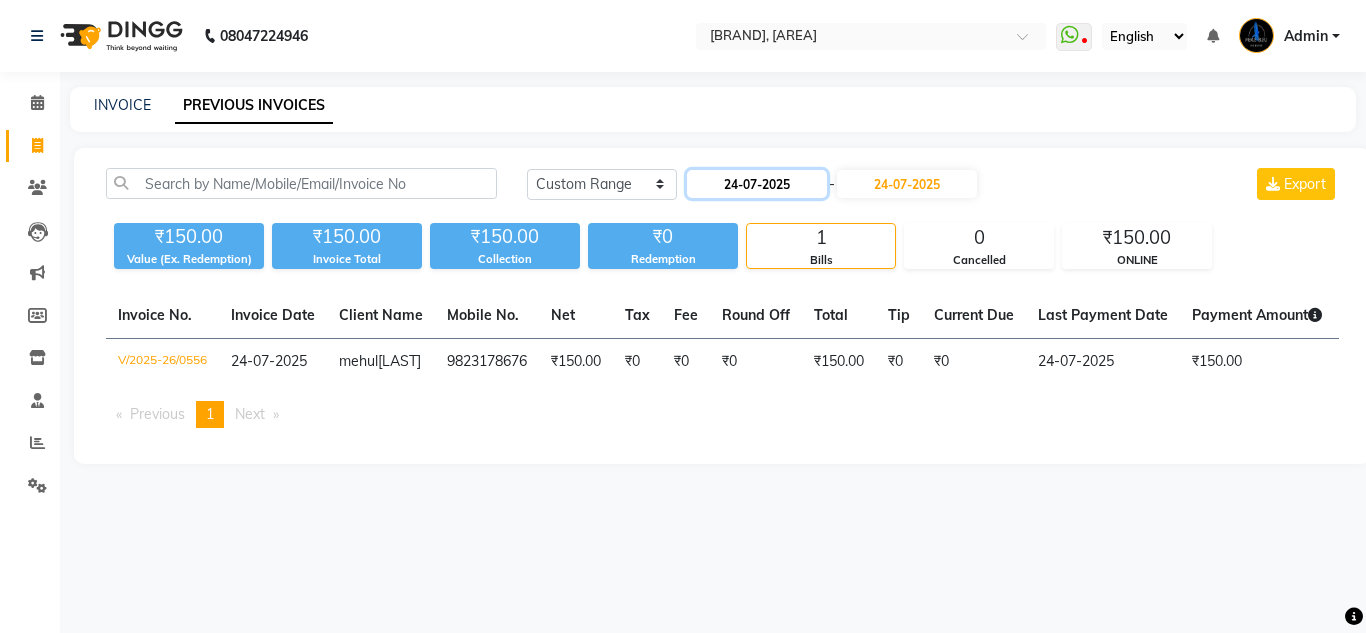 click on "24-07-2025" 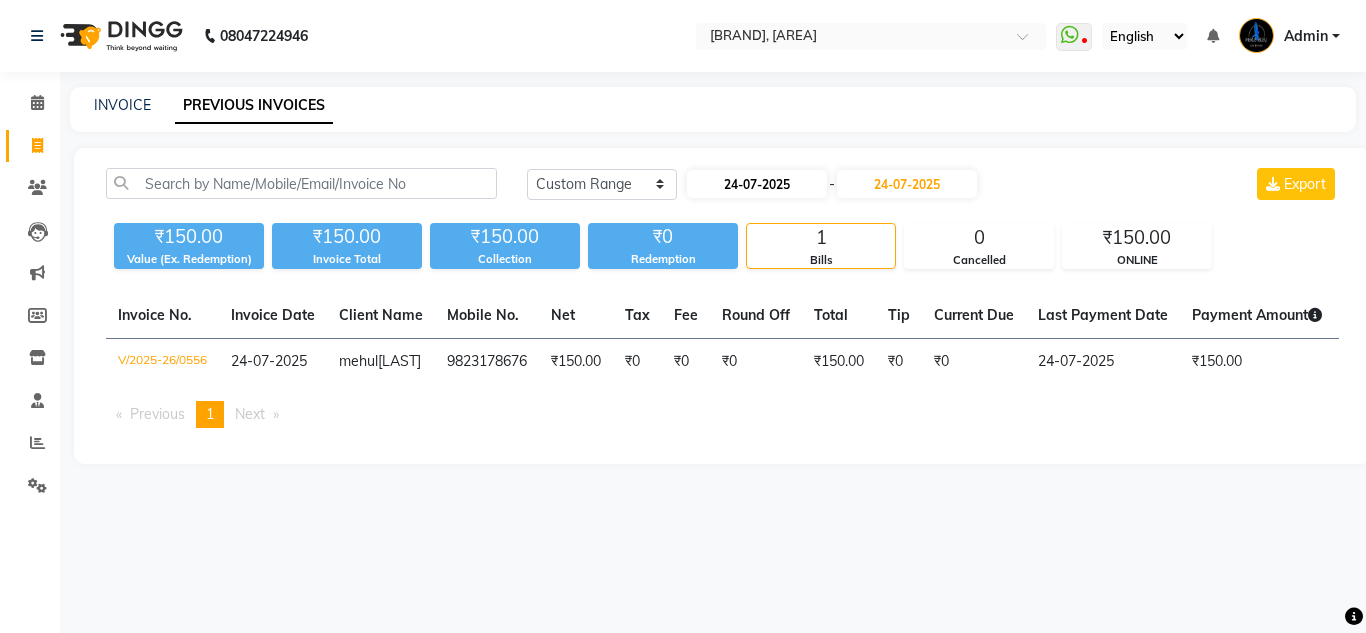 select on "7" 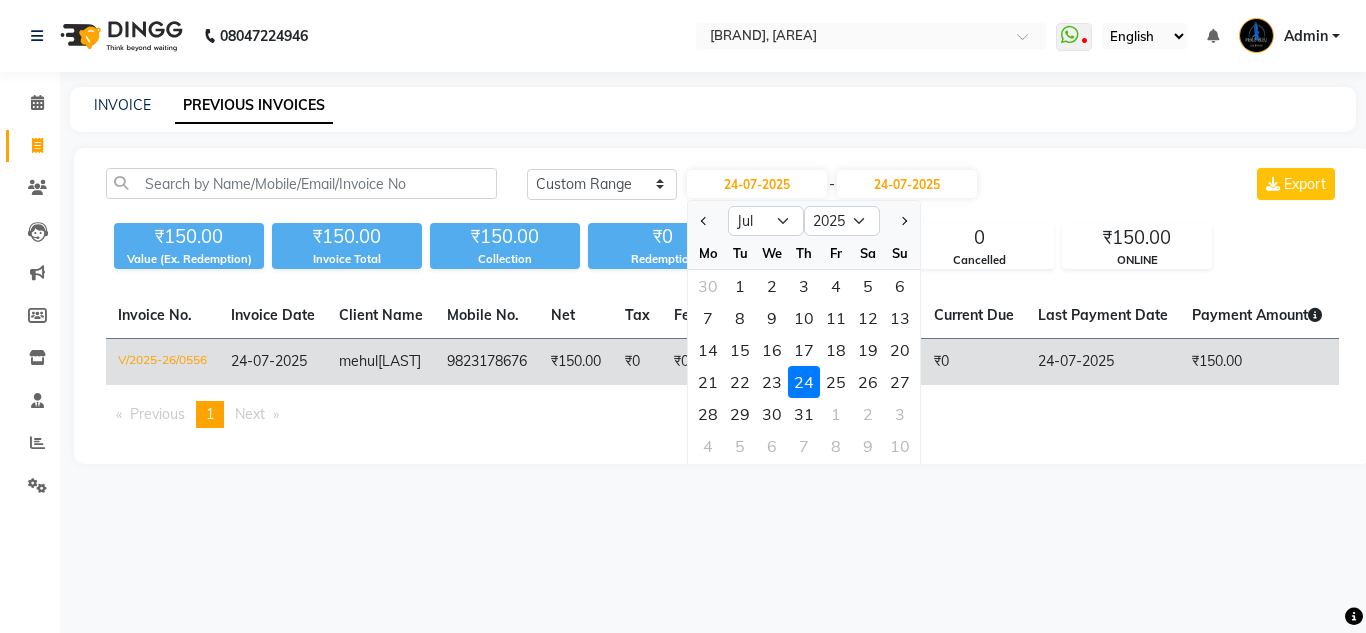 click on "25" 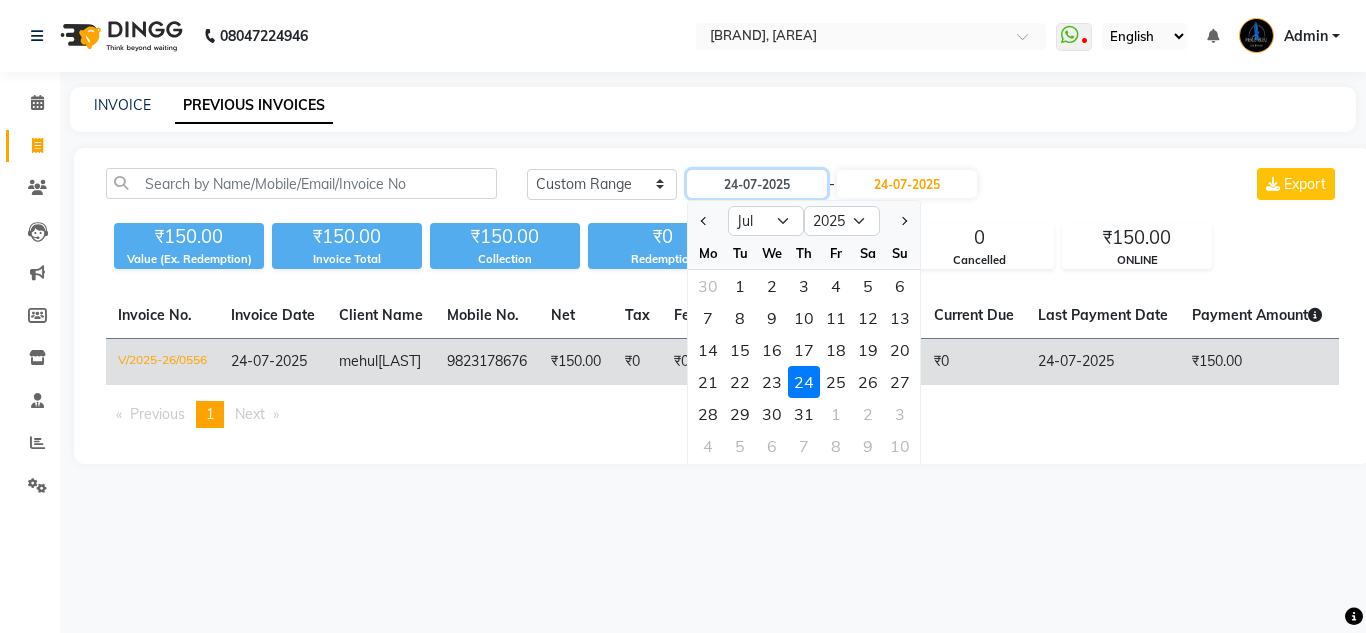 type on "25-07-2025" 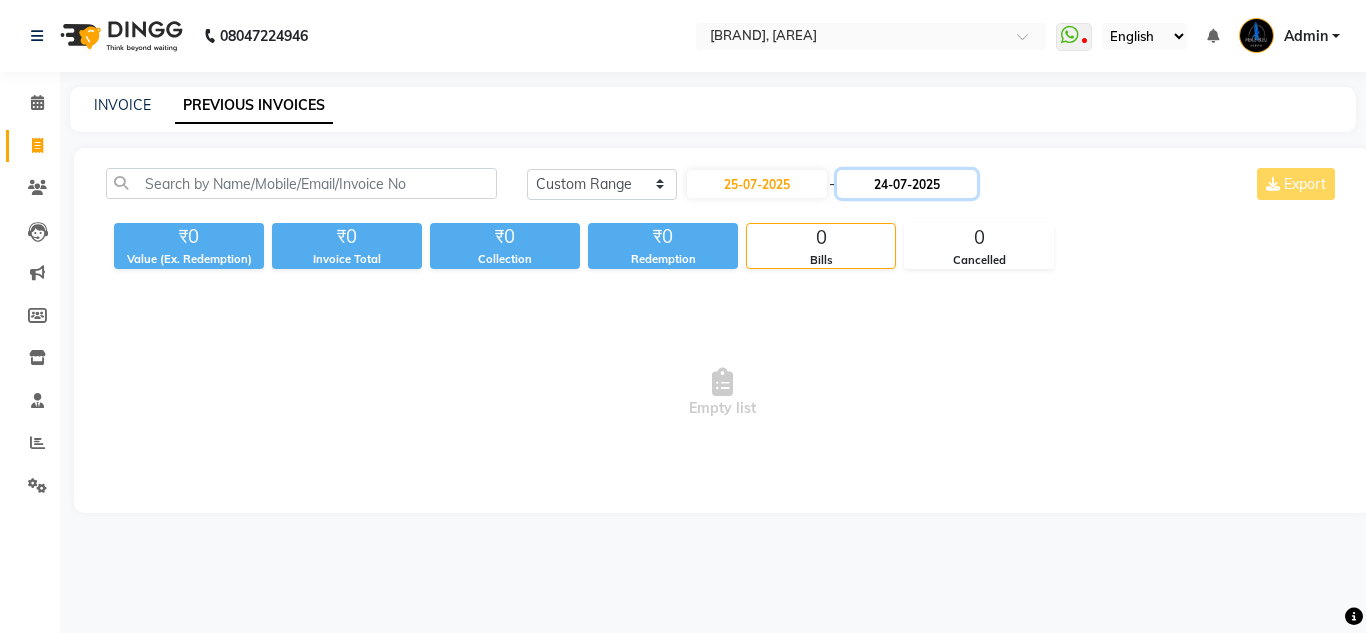 click on "24-07-2025" 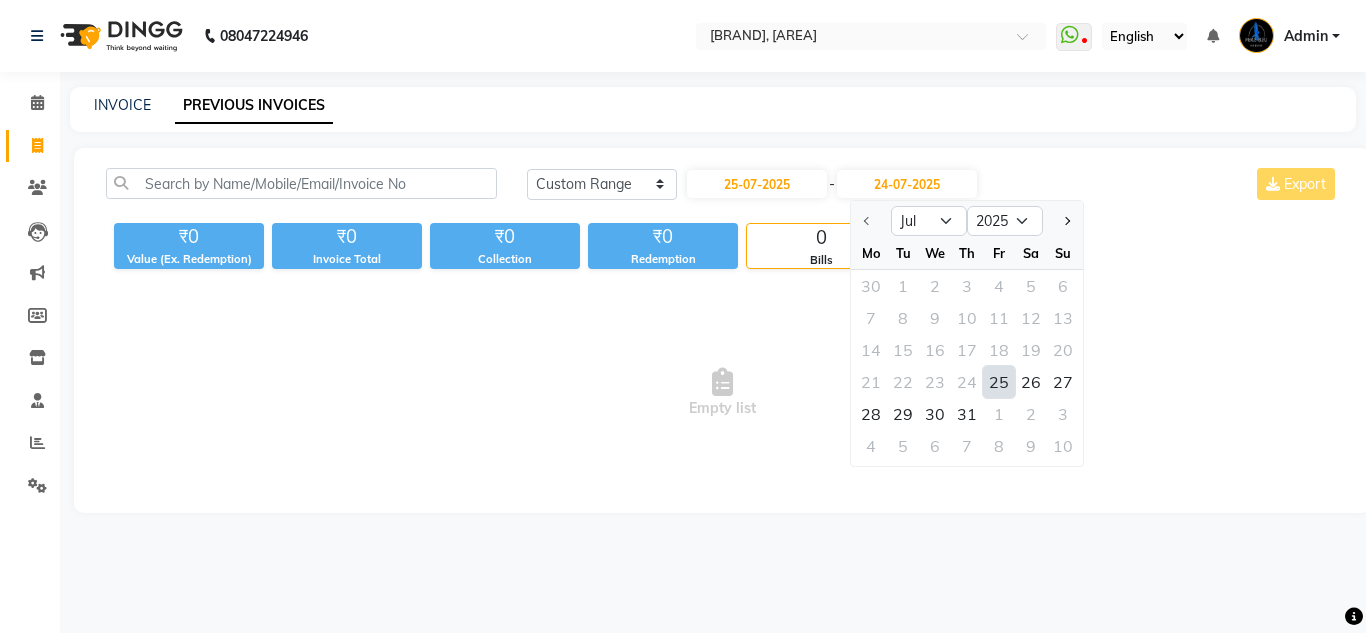 click on "25" 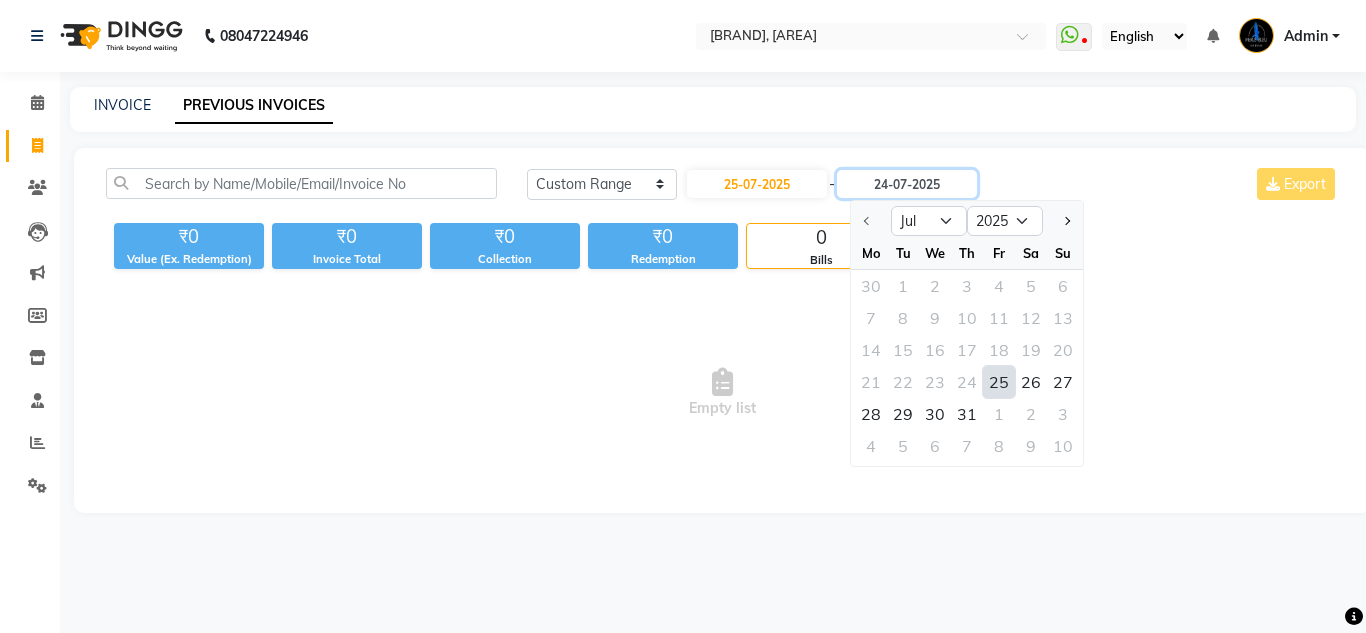 type on "25-07-2025" 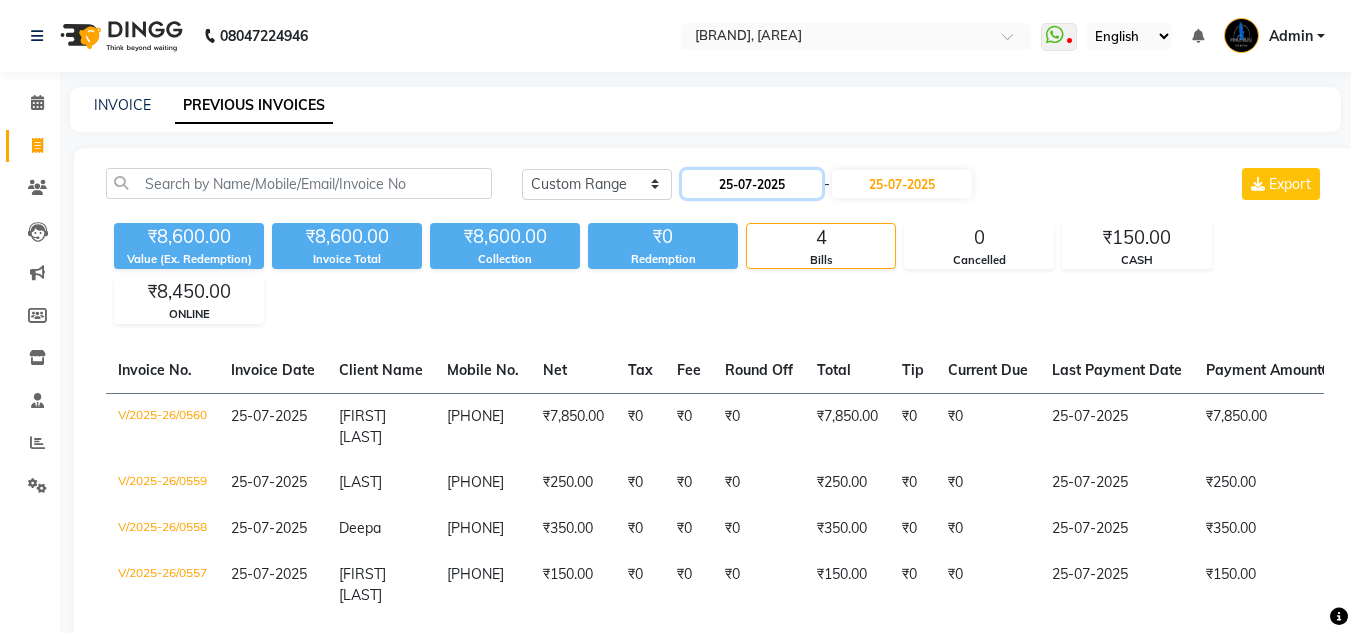 click on "25-07-2025" 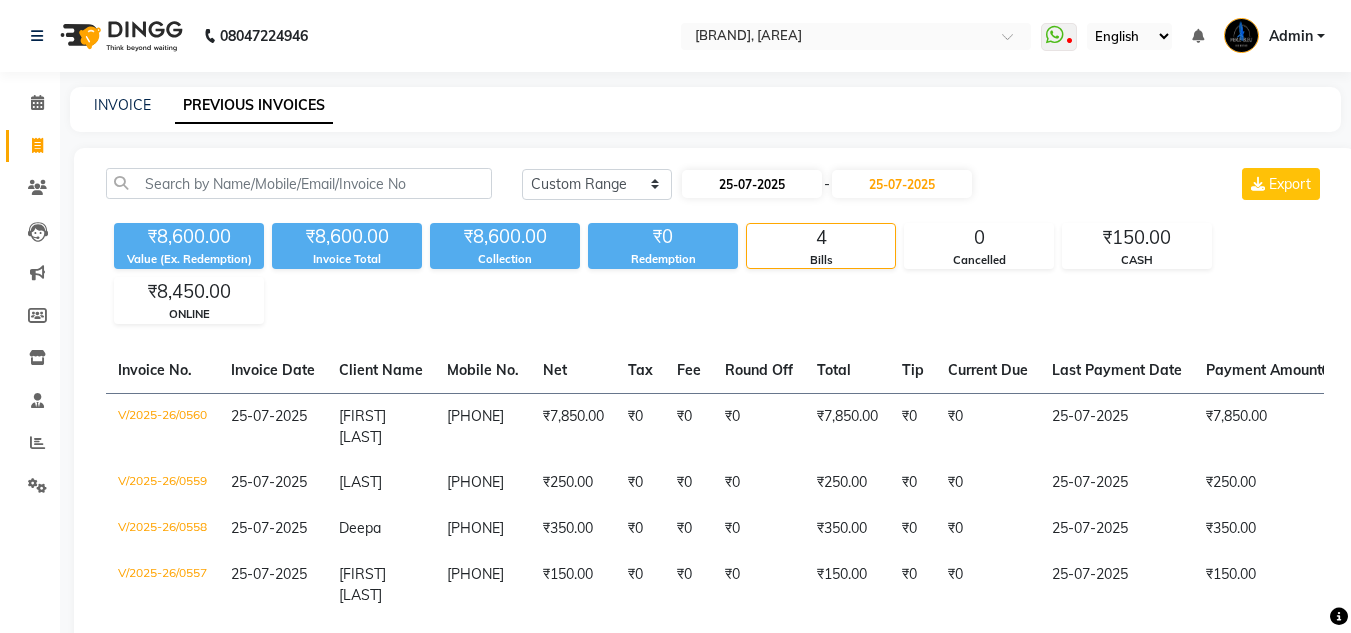 select on "7" 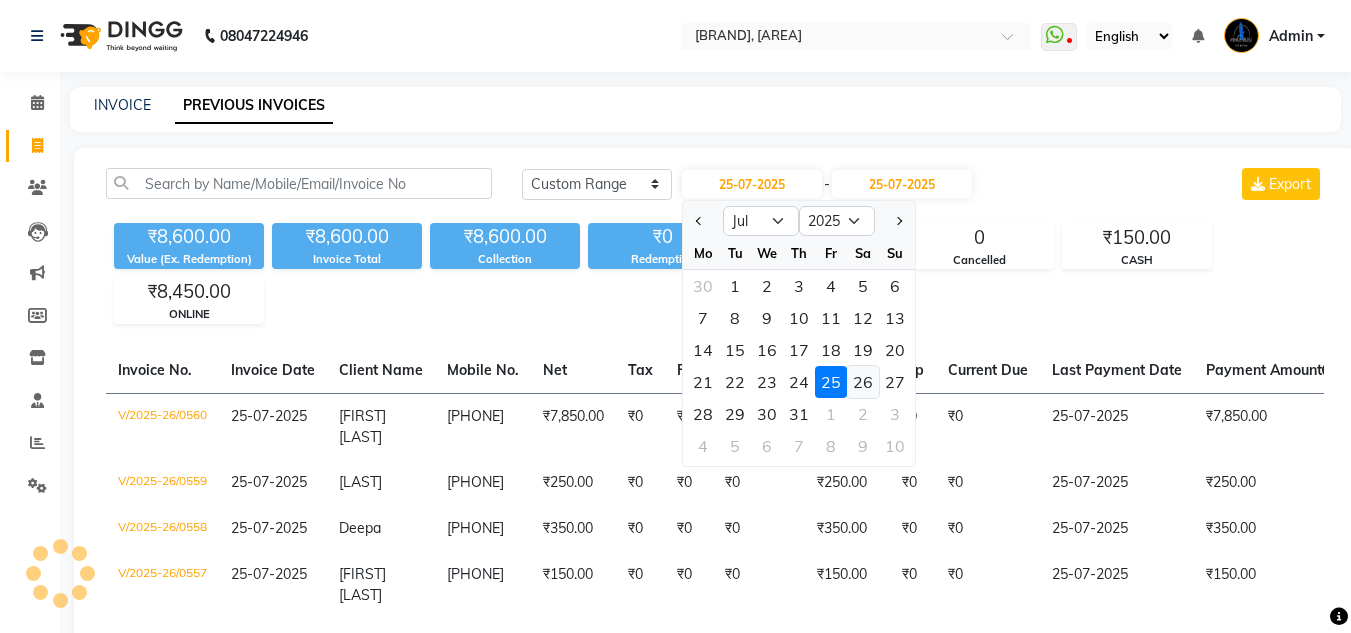 click on "26" 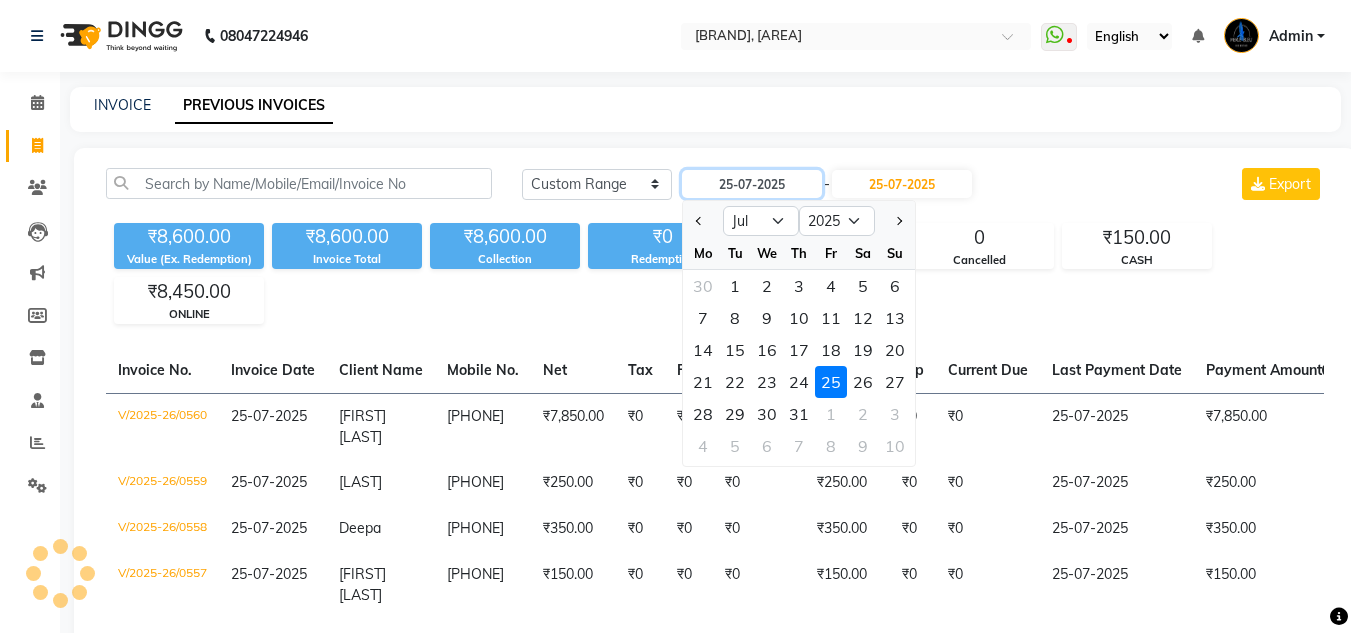 type on "26-07-2025" 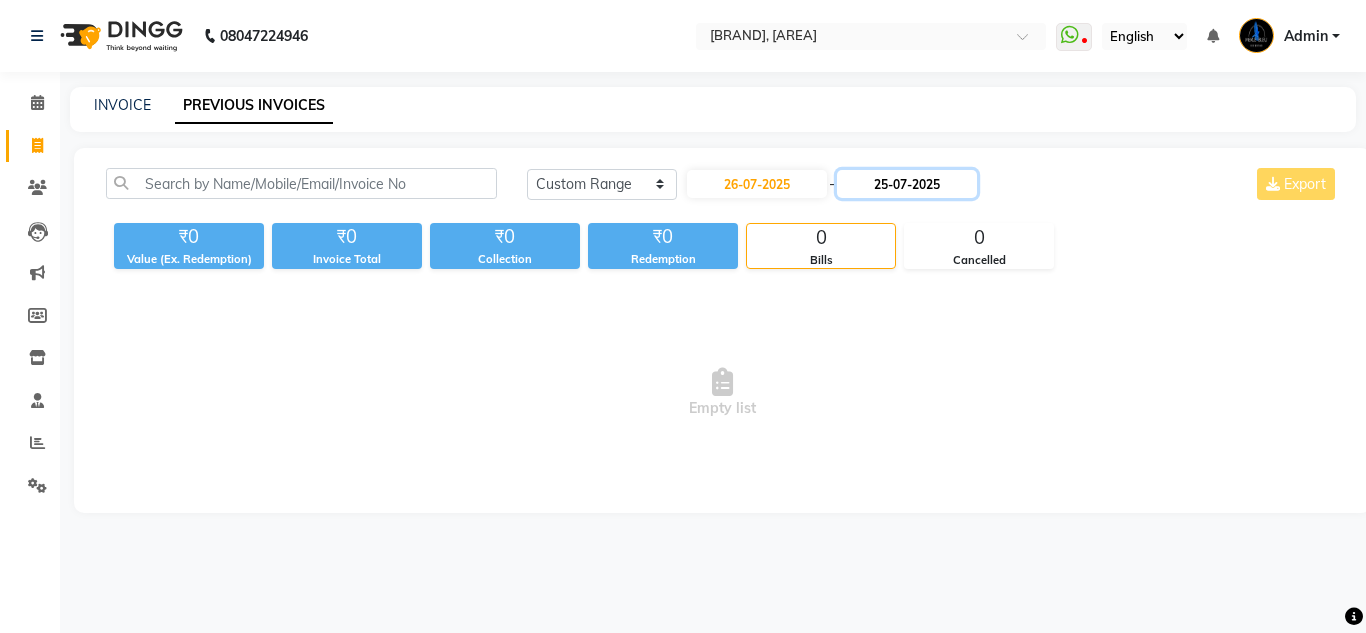 click on "25-07-2025" 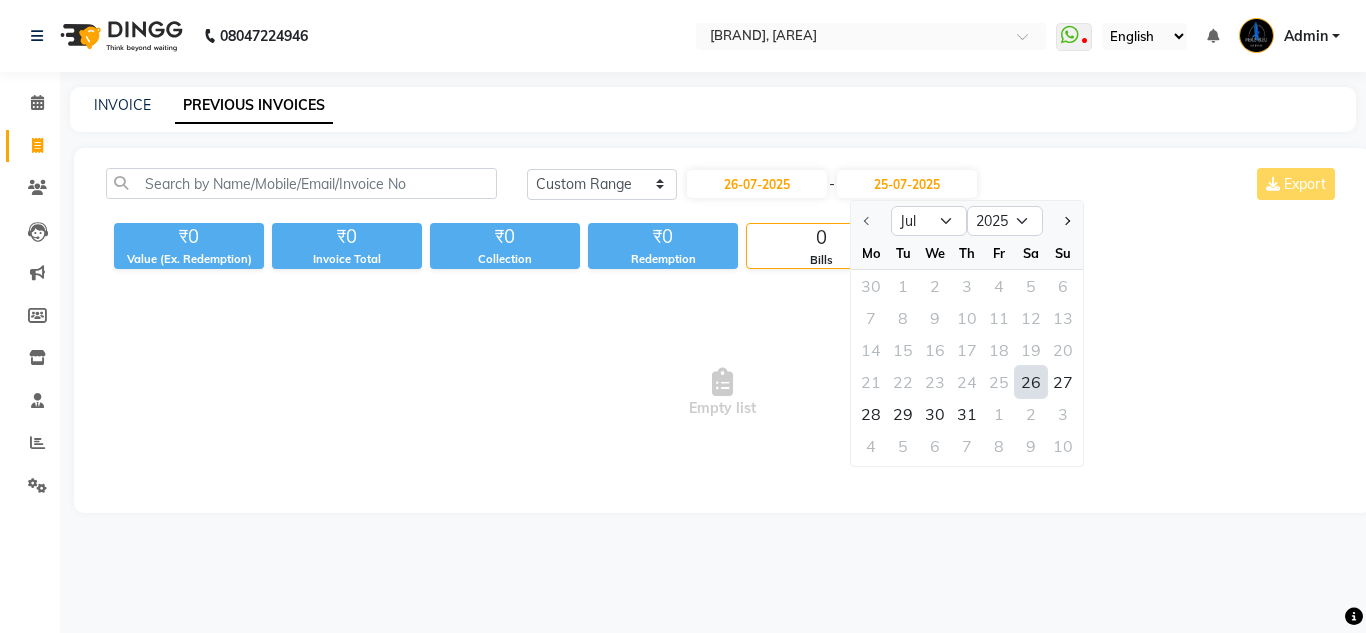 click on "26" 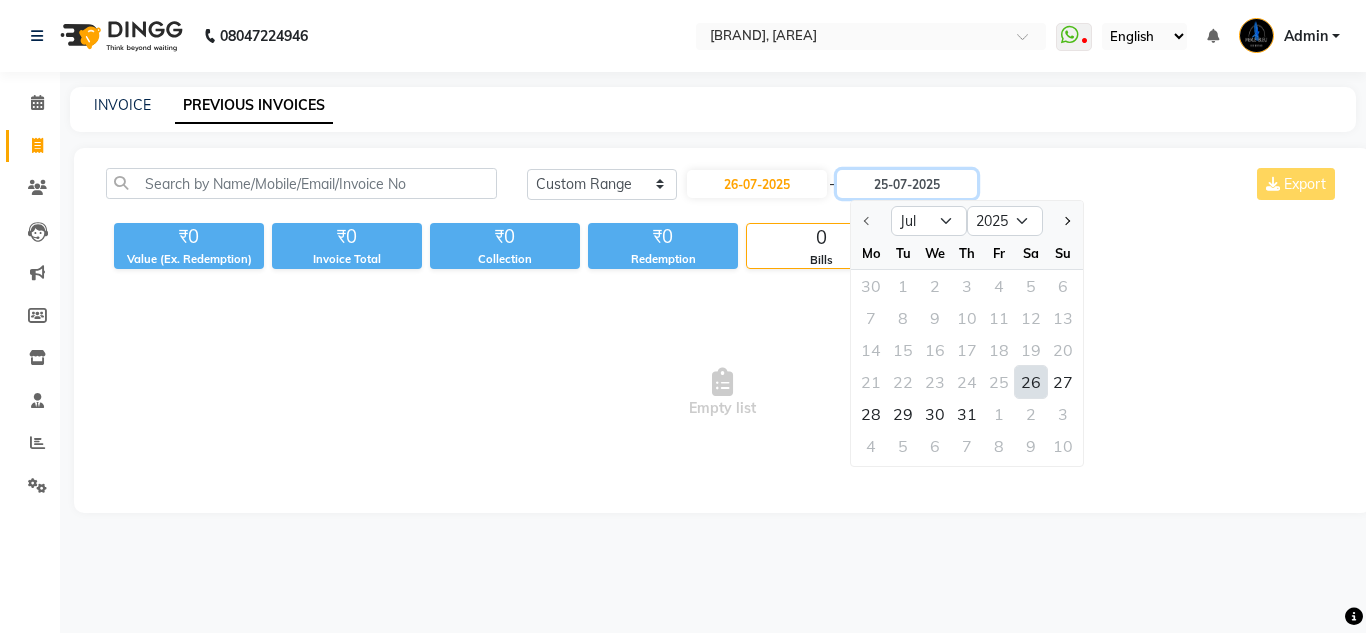type on "26-07-2025" 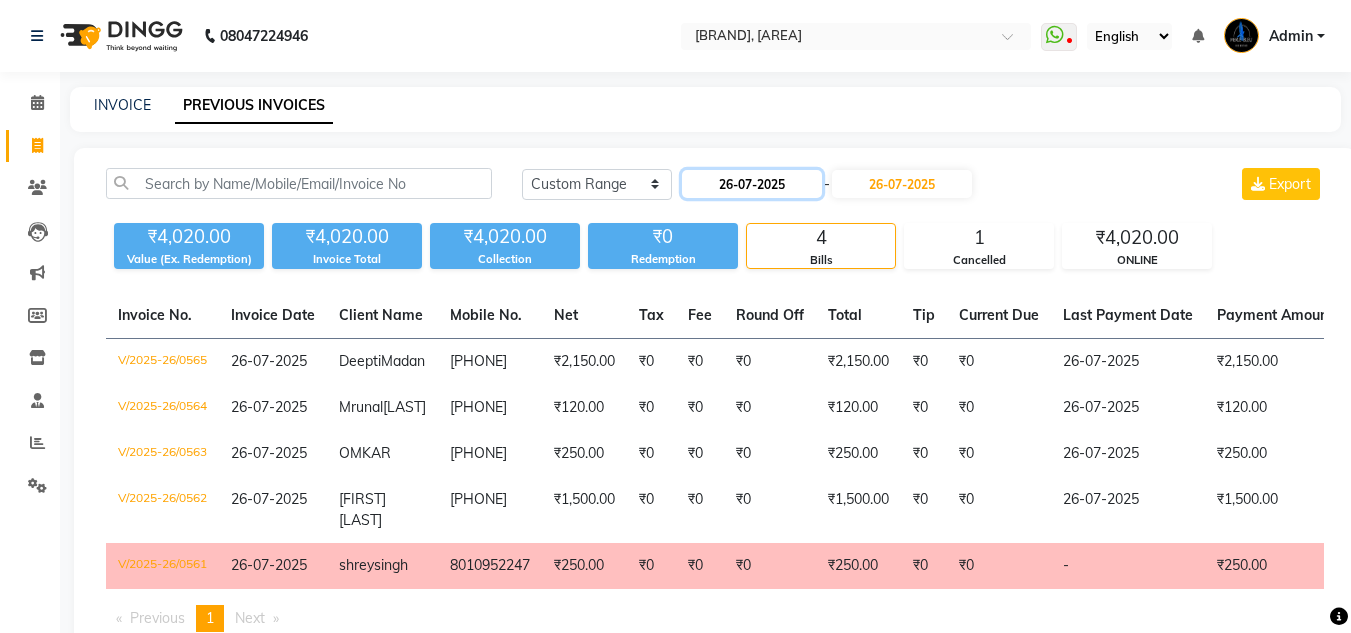 click on "26-07-2025" 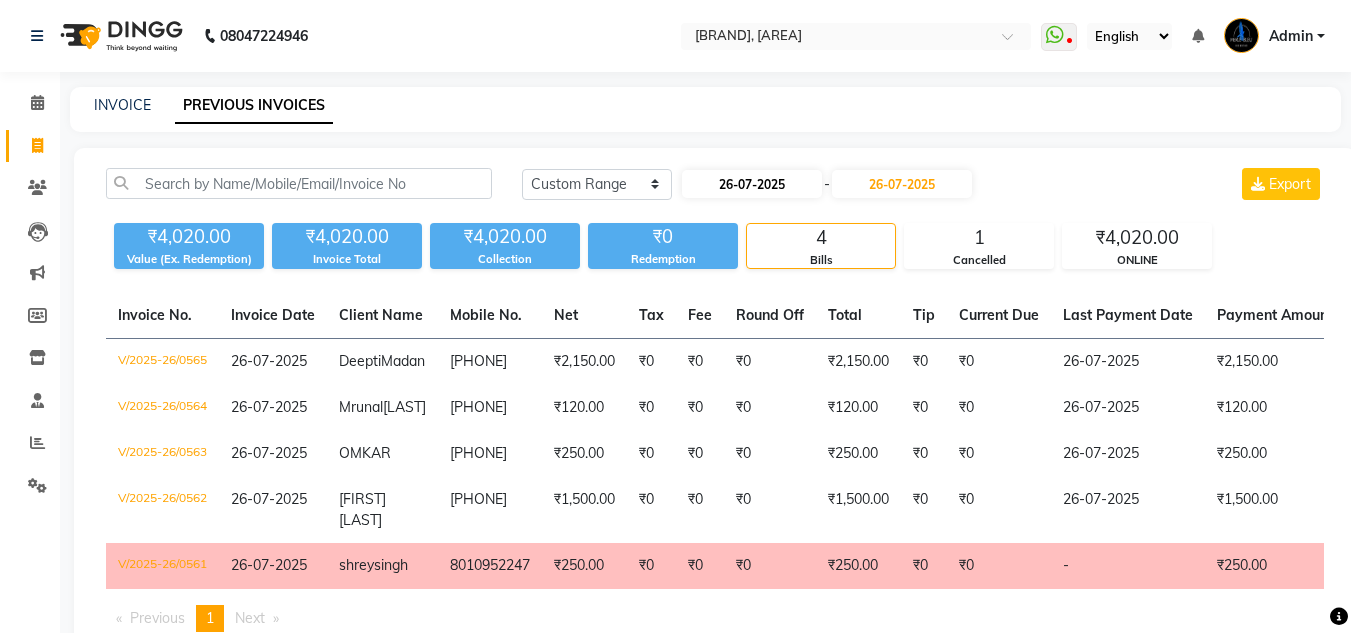 select on "7" 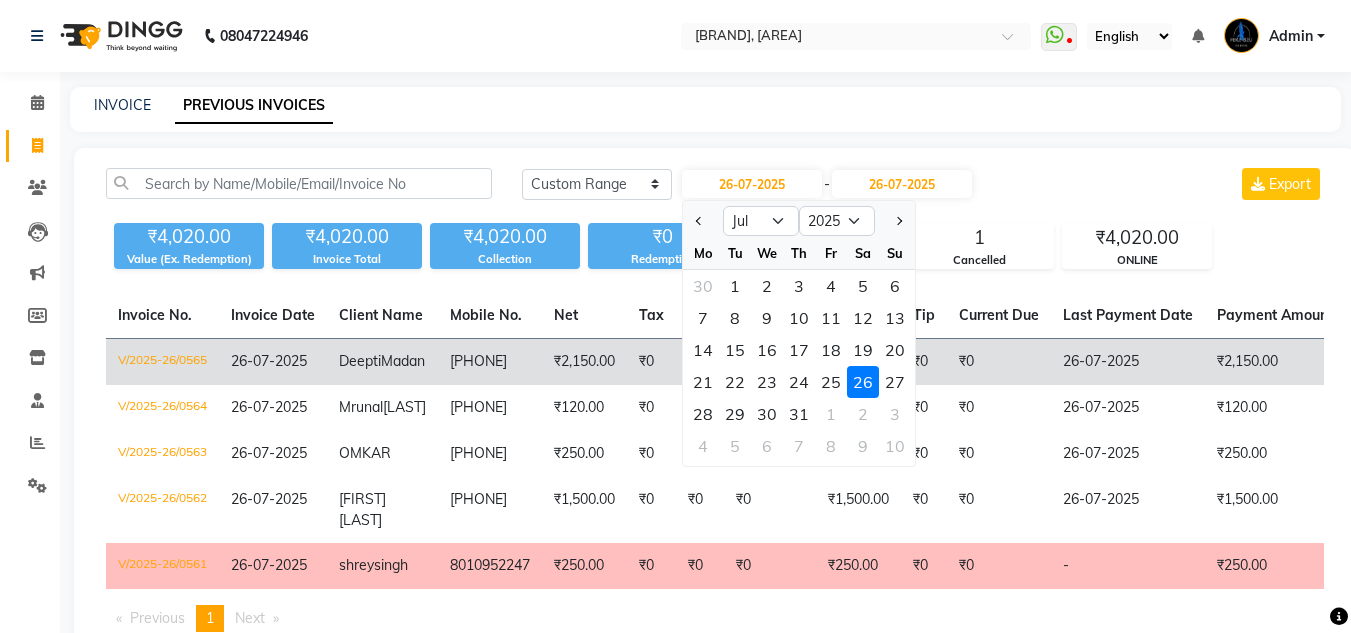 drag, startPoint x: 842, startPoint y: 381, endPoint x: 849, endPoint y: 353, distance: 28.86174 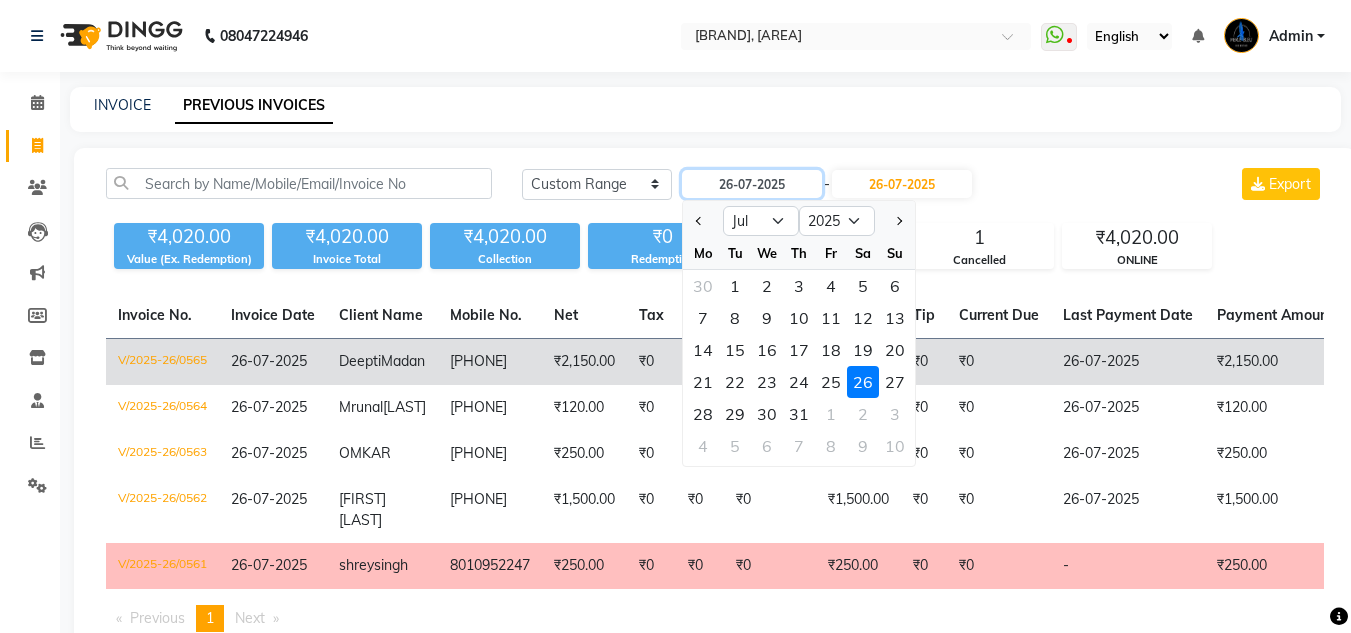 type on "25-07-2025" 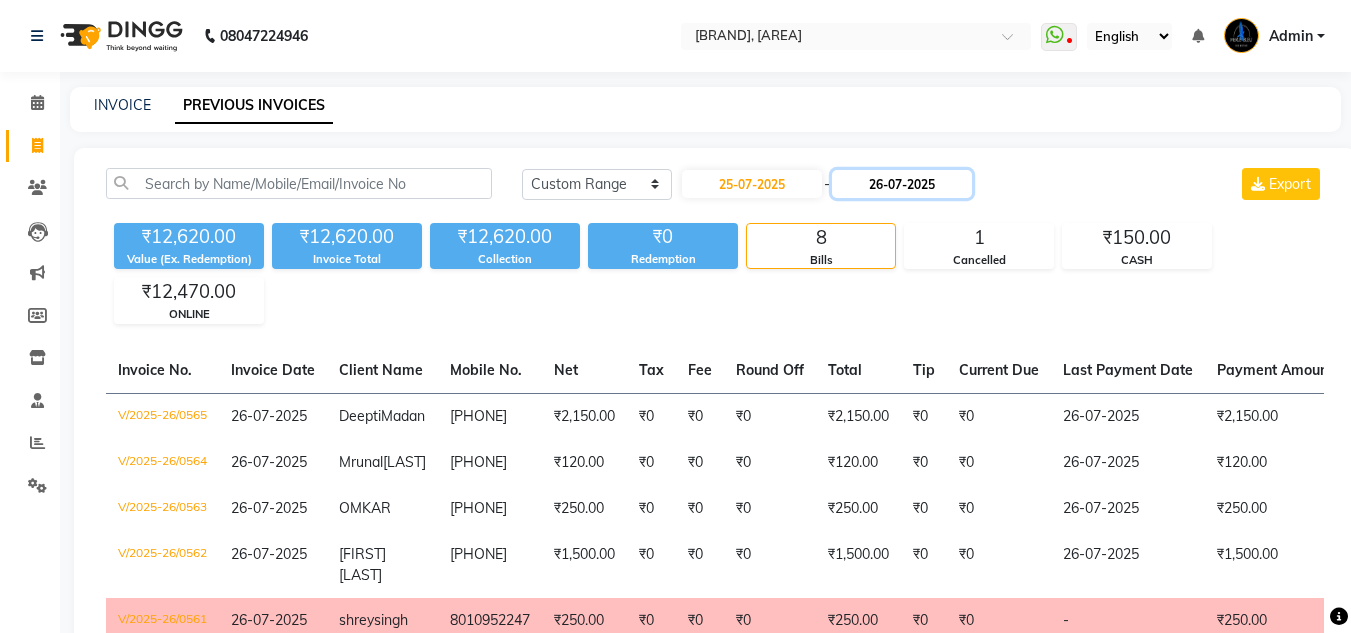 click on "26-07-2025" 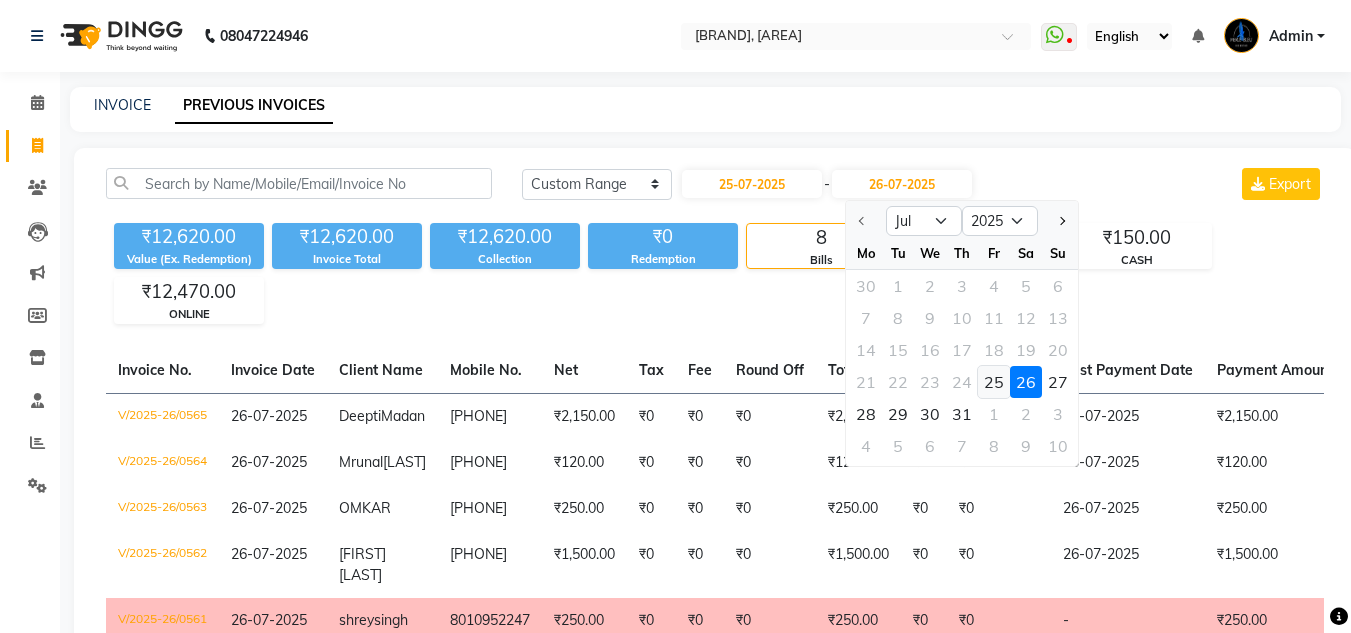 click on "25" 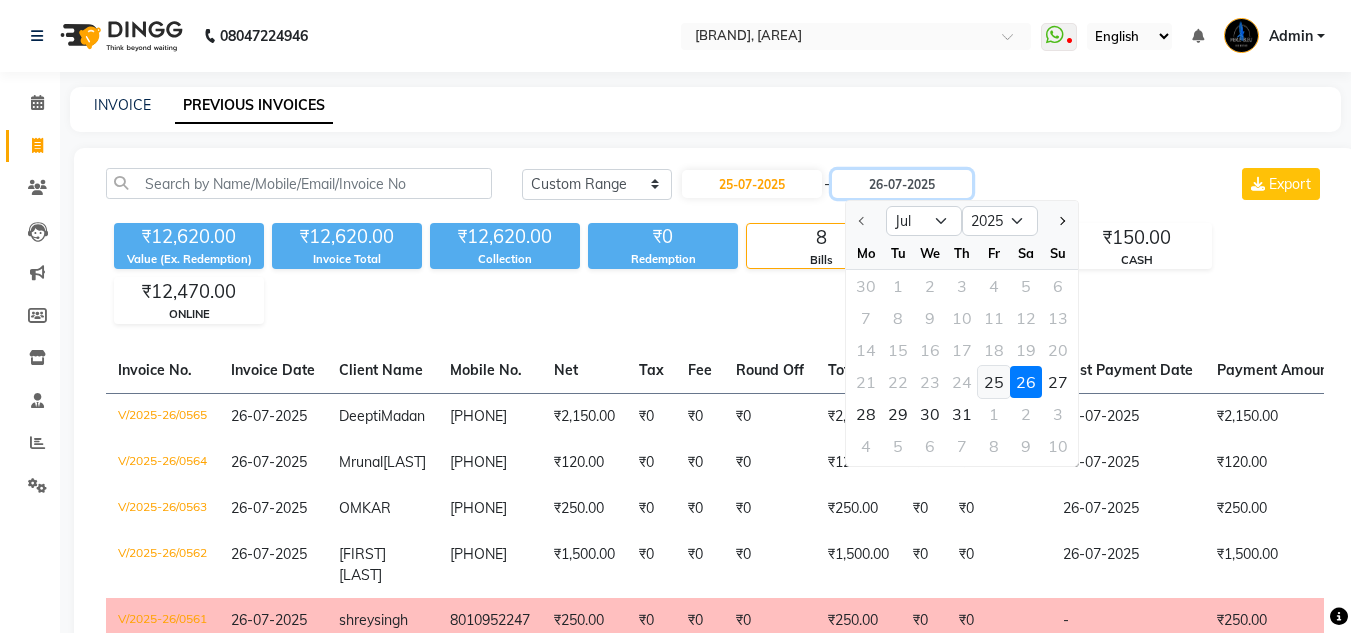 type on "25-07-2025" 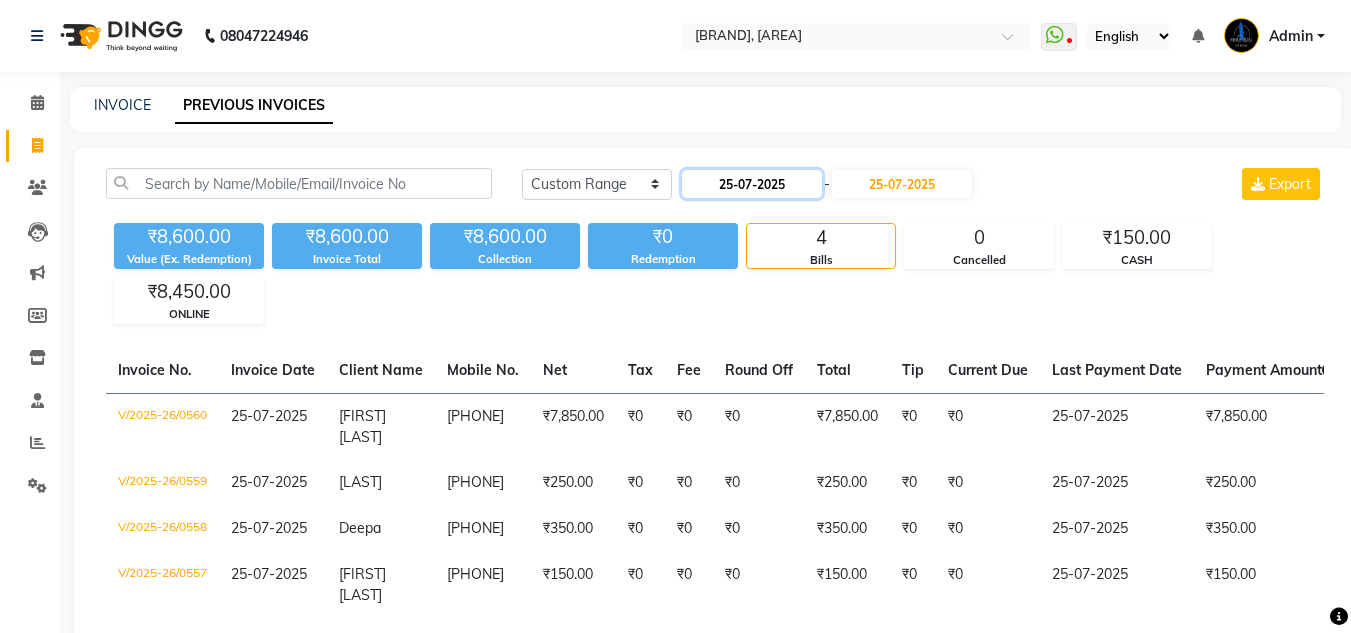 click on "25-07-2025" 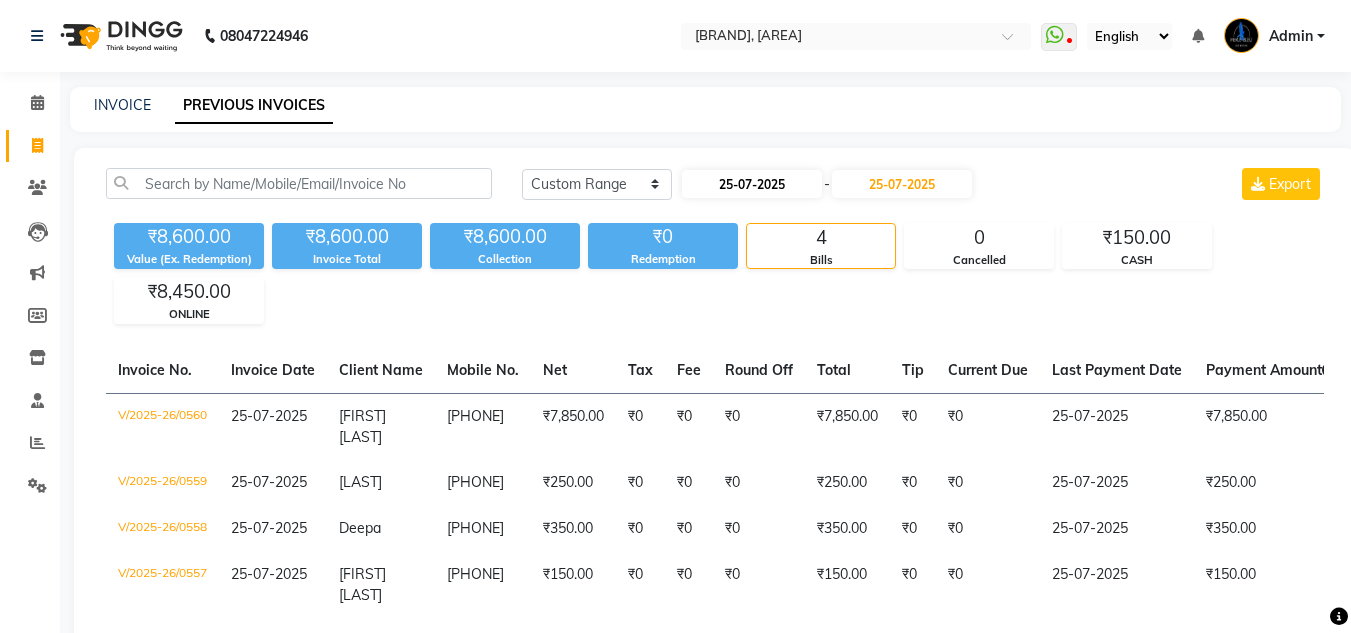 select on "7" 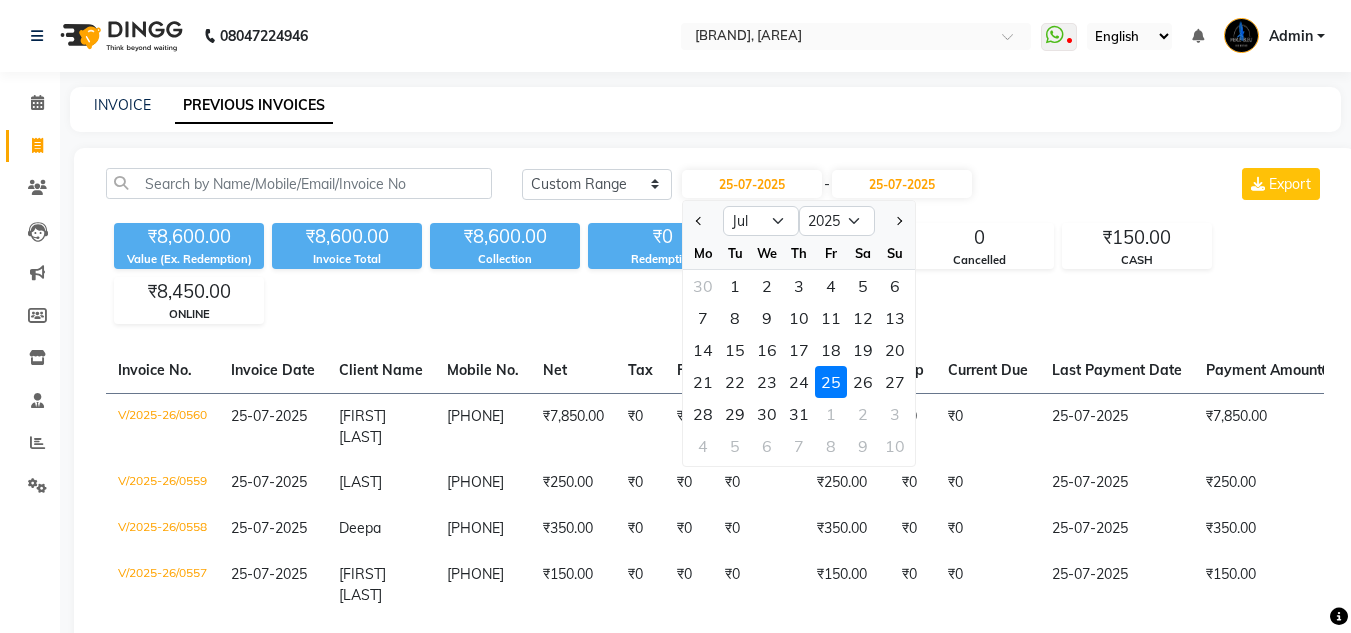 drag, startPoint x: 889, startPoint y: 376, endPoint x: 902, endPoint y: 323, distance: 54.571056 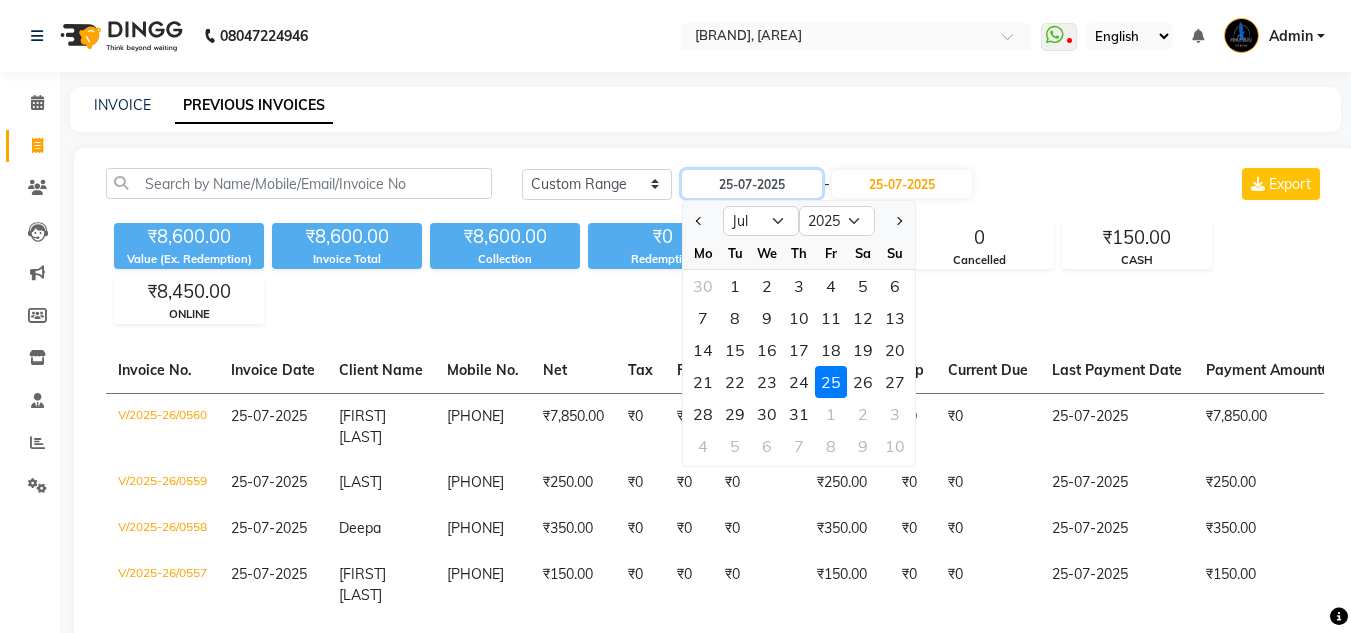 type on "27-07-2025" 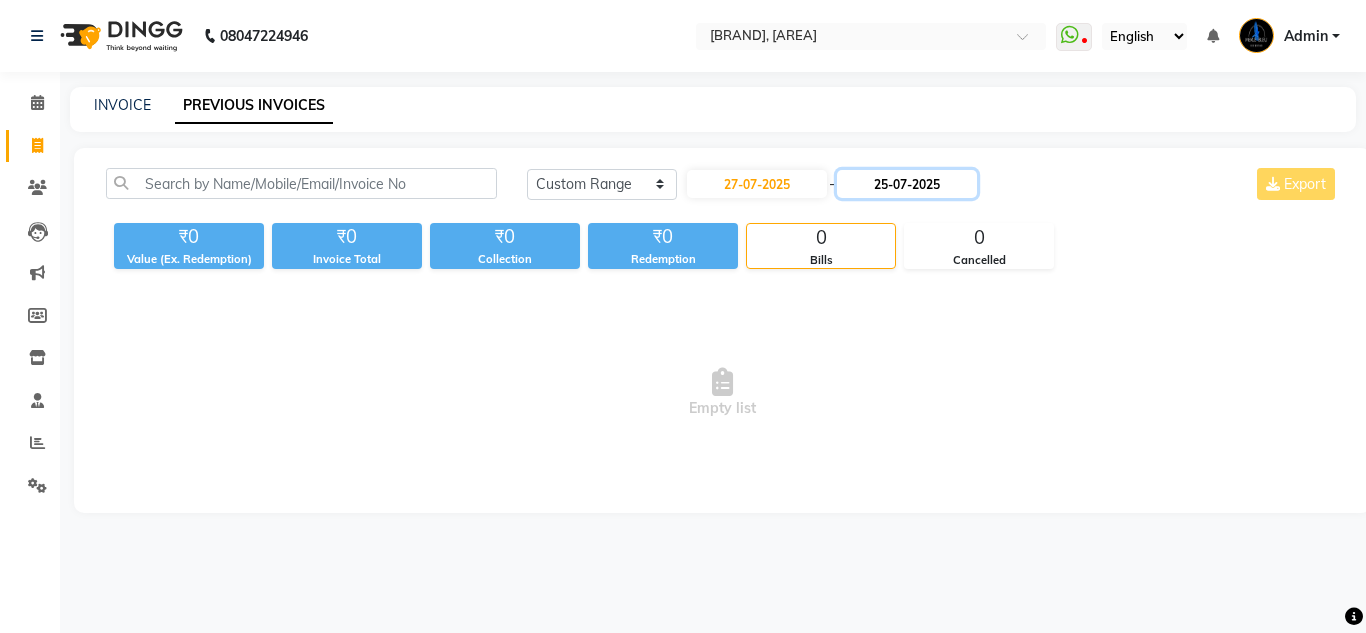 click on "25-07-2025" 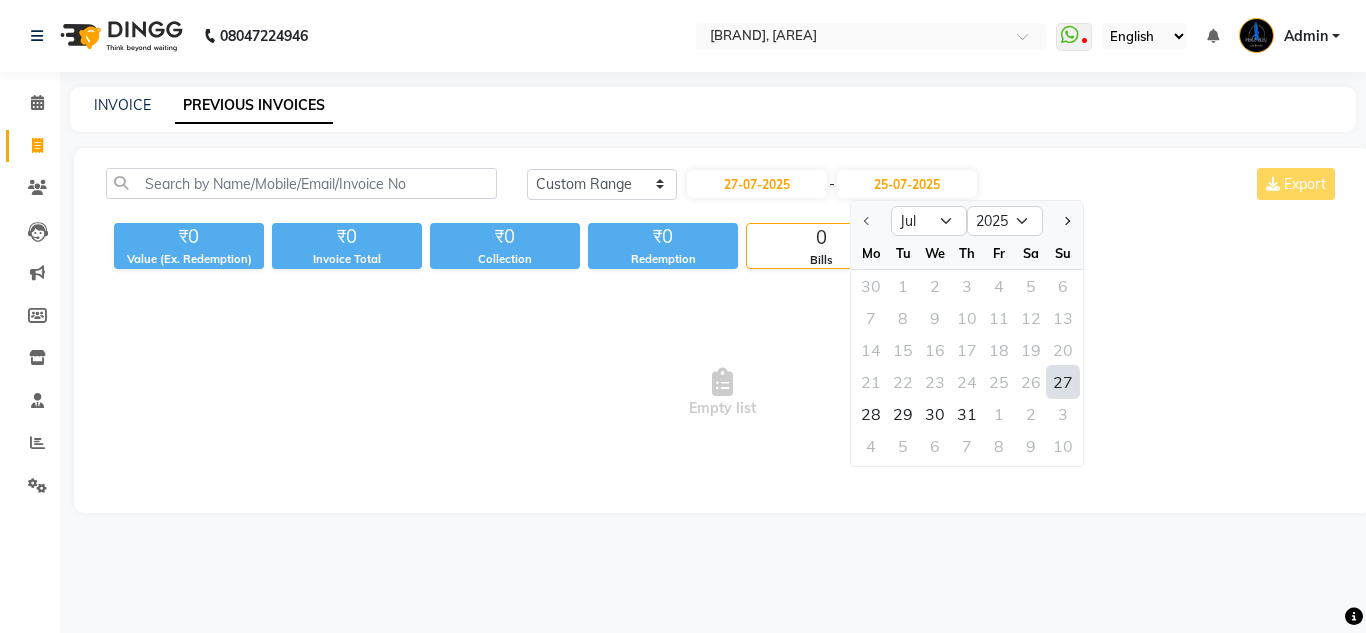 click on "27" 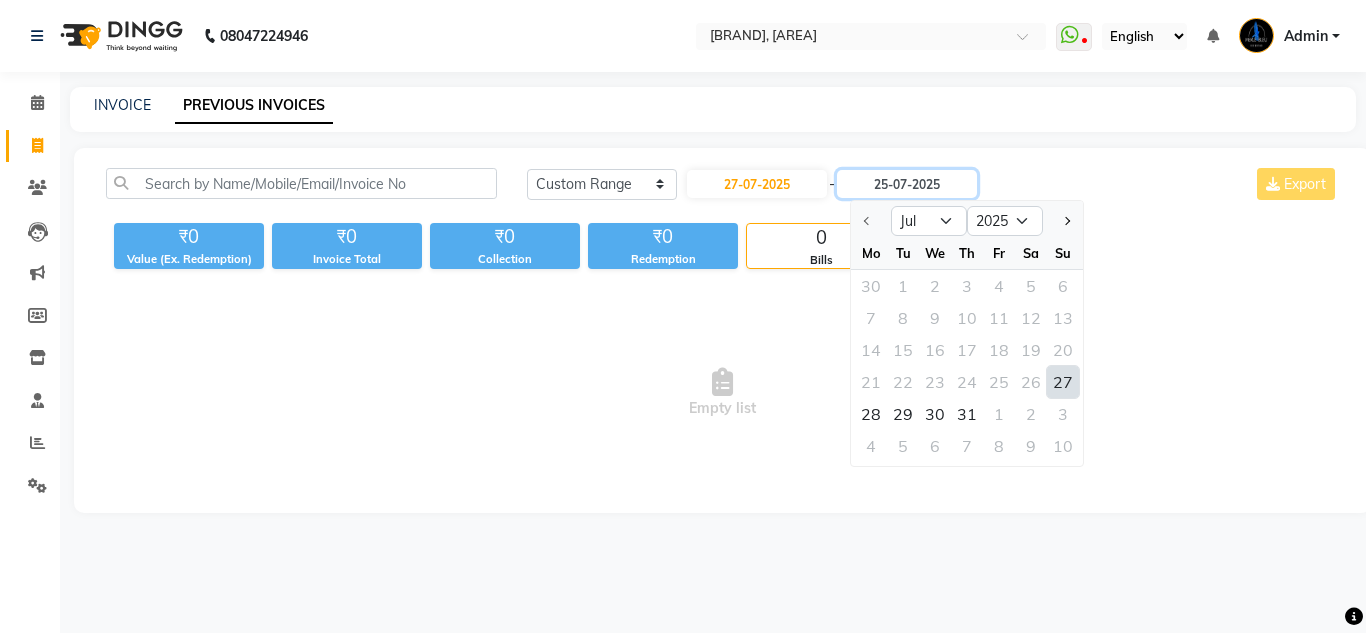 type on "27-07-2025" 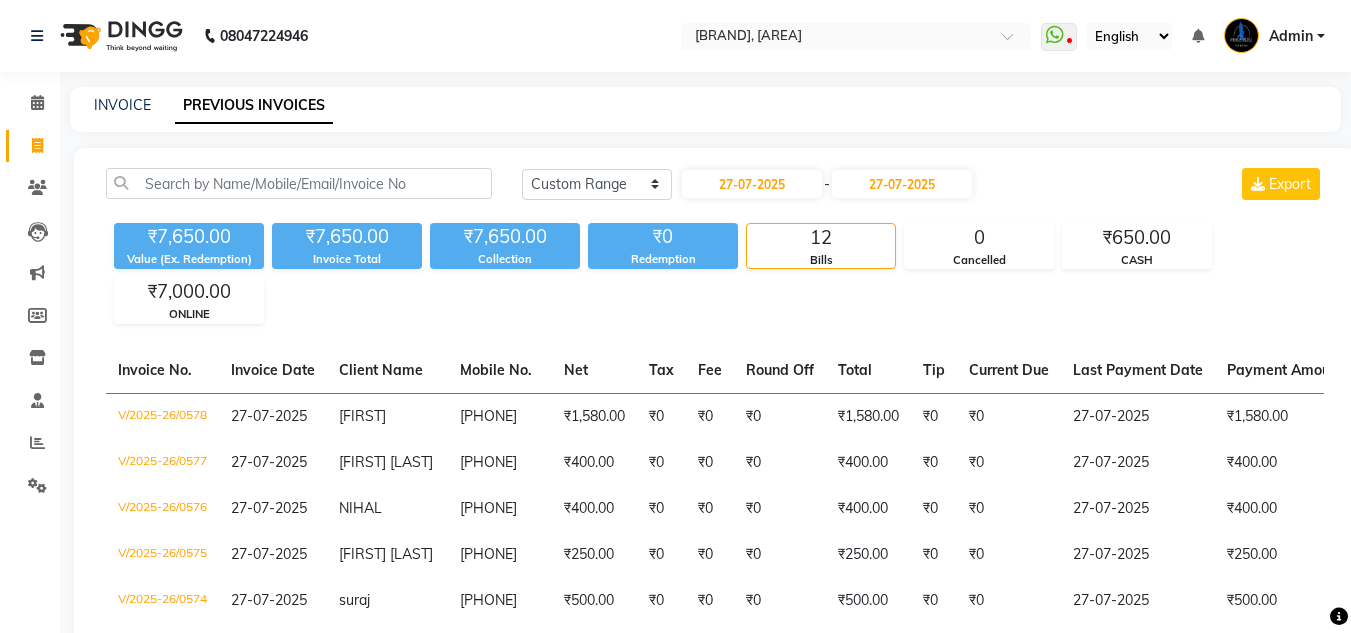 click on "27-07-2025 - 27-07-2025" 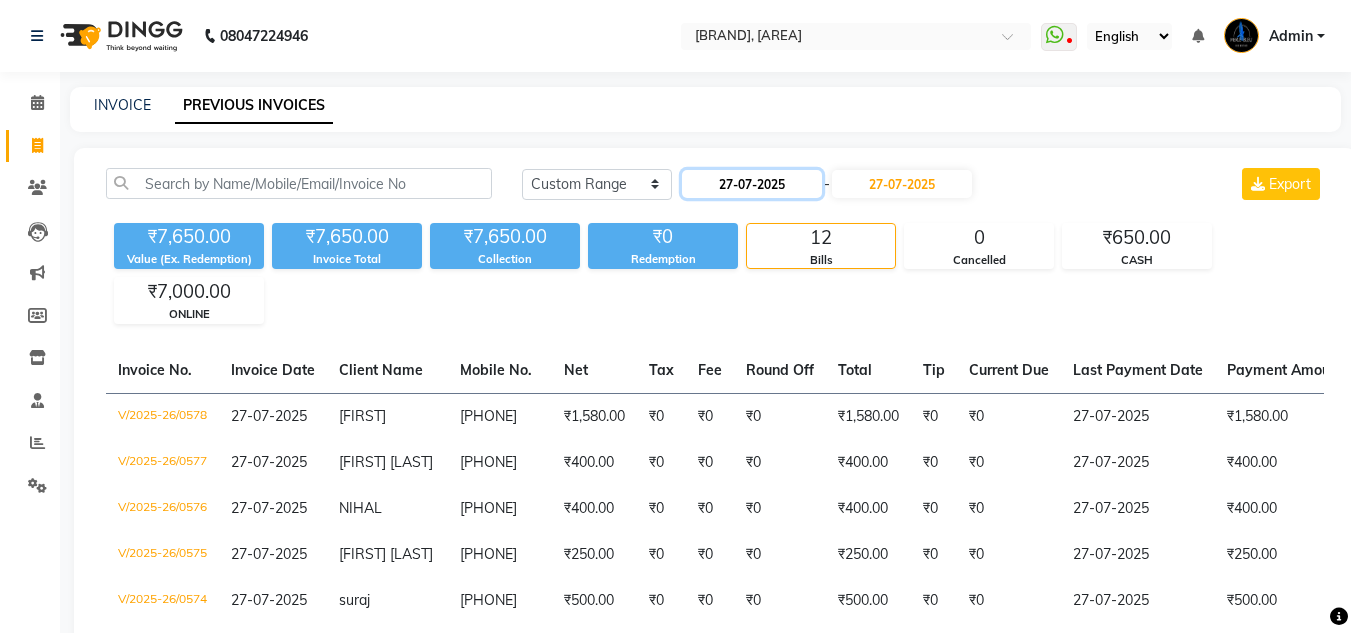 click on "27-07-2025" 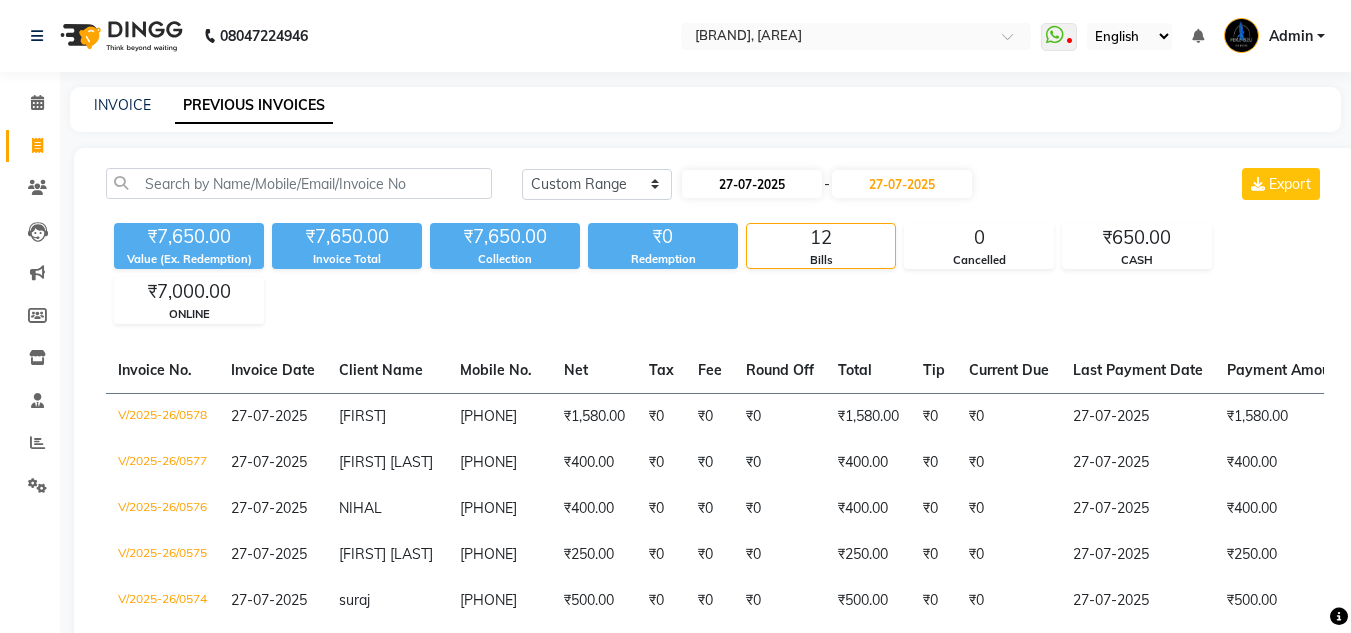 select on "7" 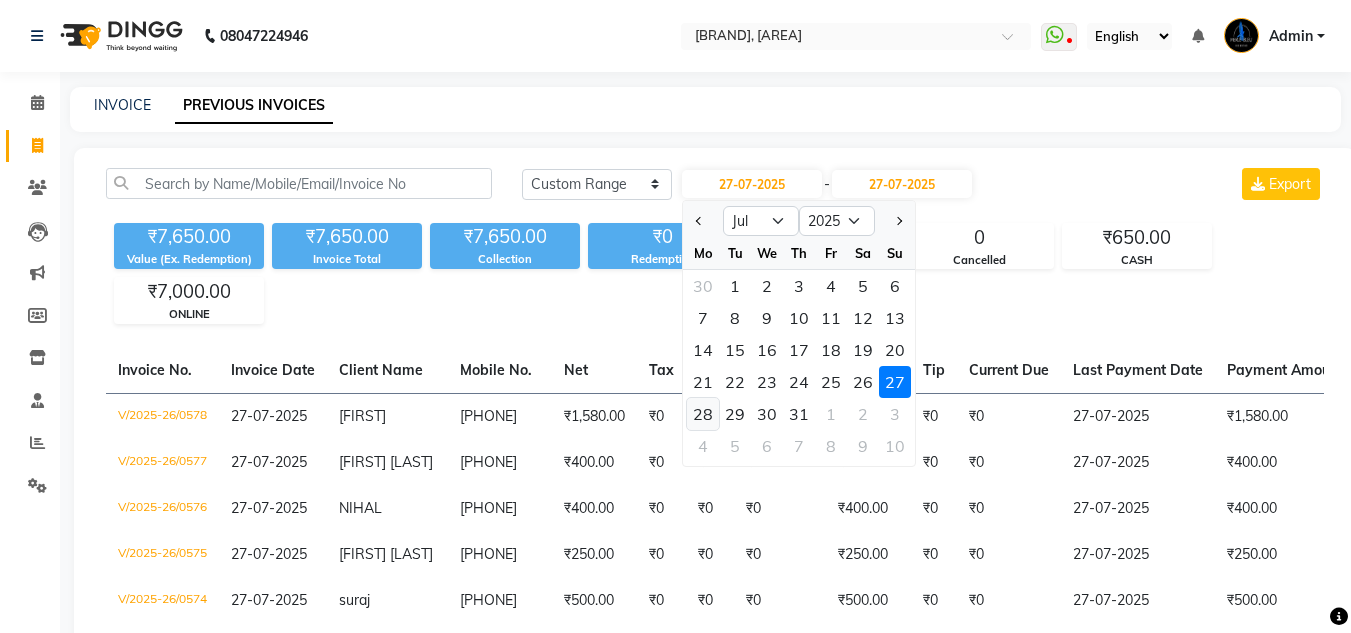 click on "28" 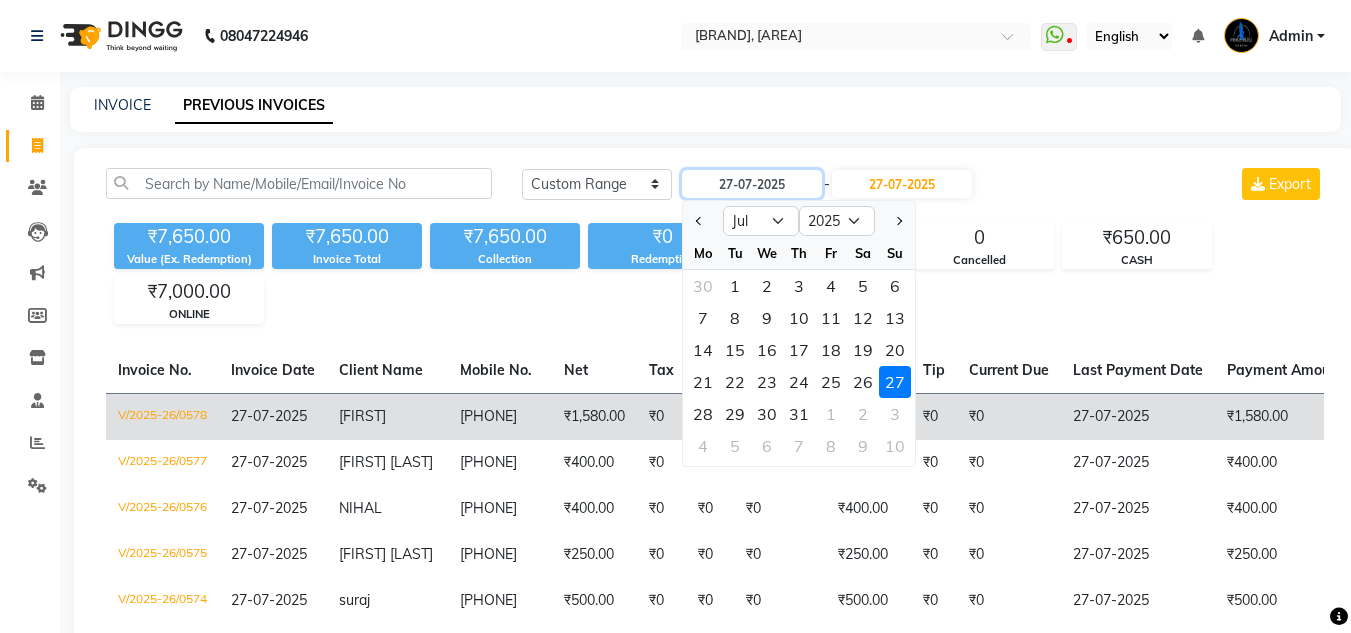 type on "28-07-2025" 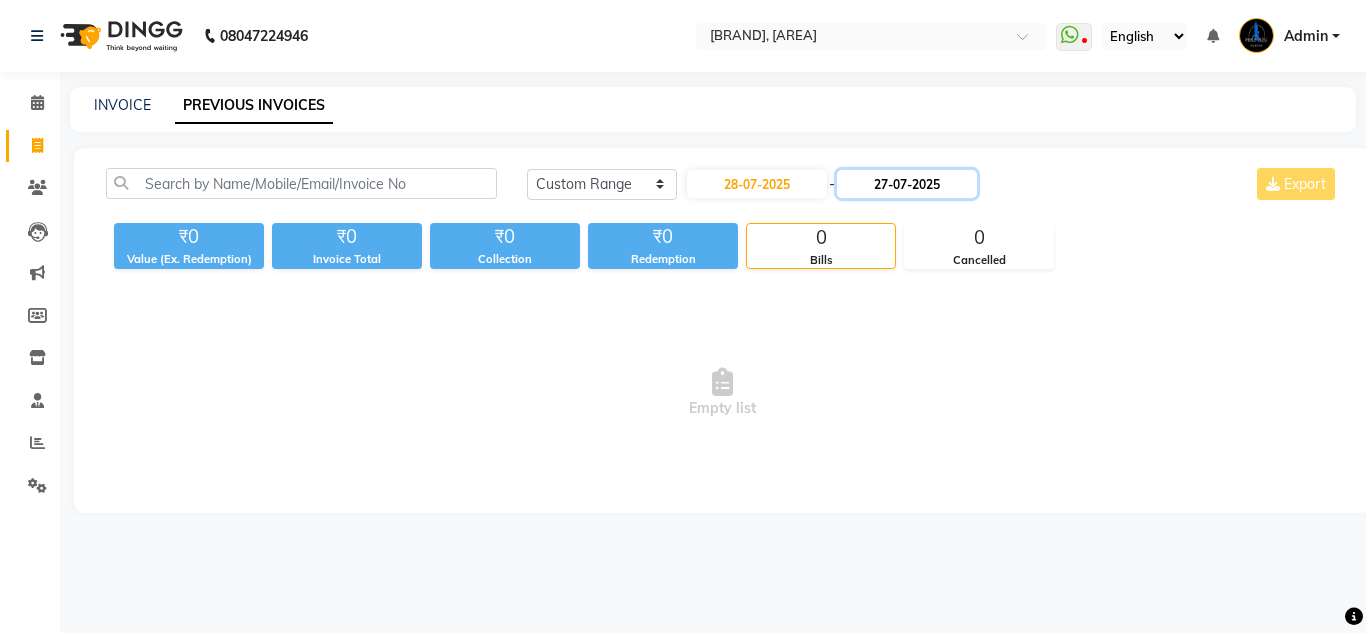 click on "27-07-2025" 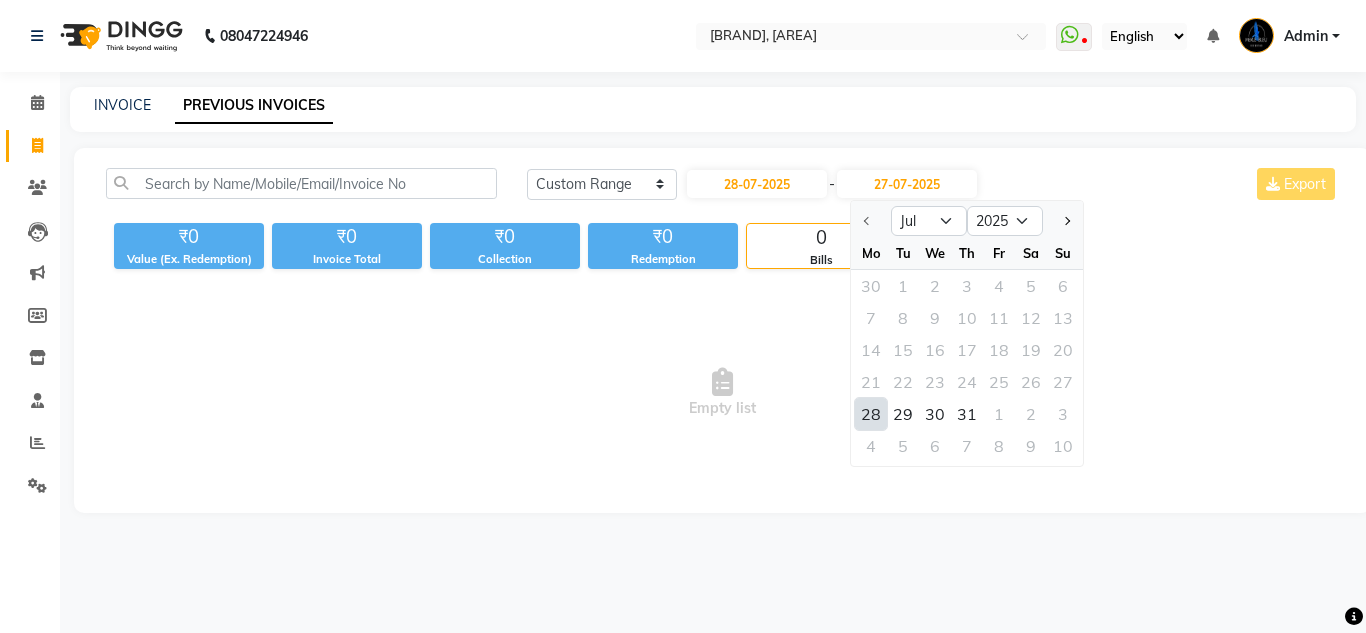 click on "28" 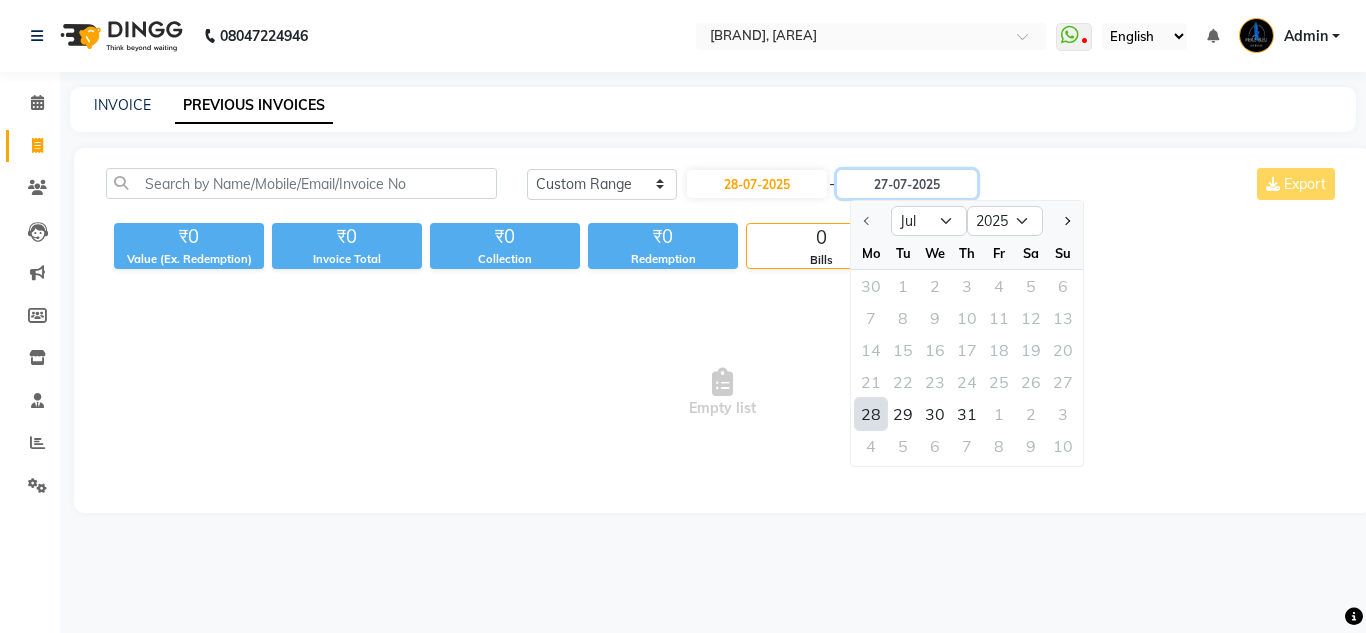 type on "28-07-2025" 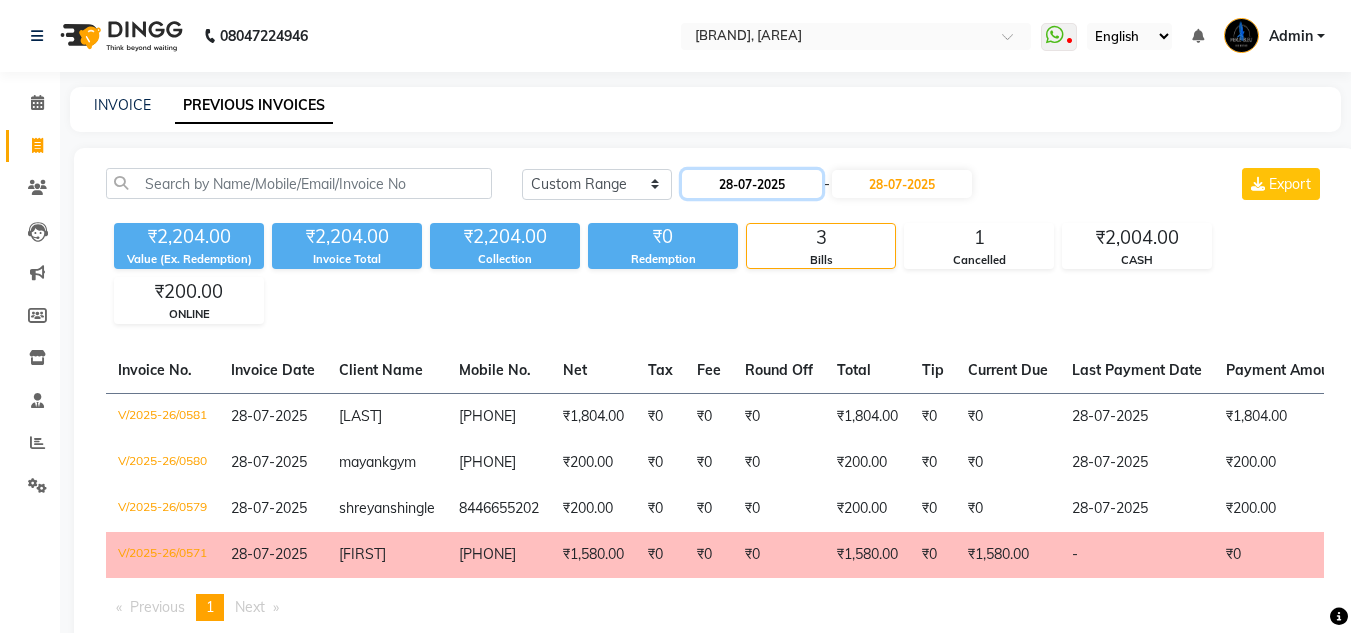 drag, startPoint x: 742, startPoint y: 184, endPoint x: 756, endPoint y: 196, distance: 18.439089 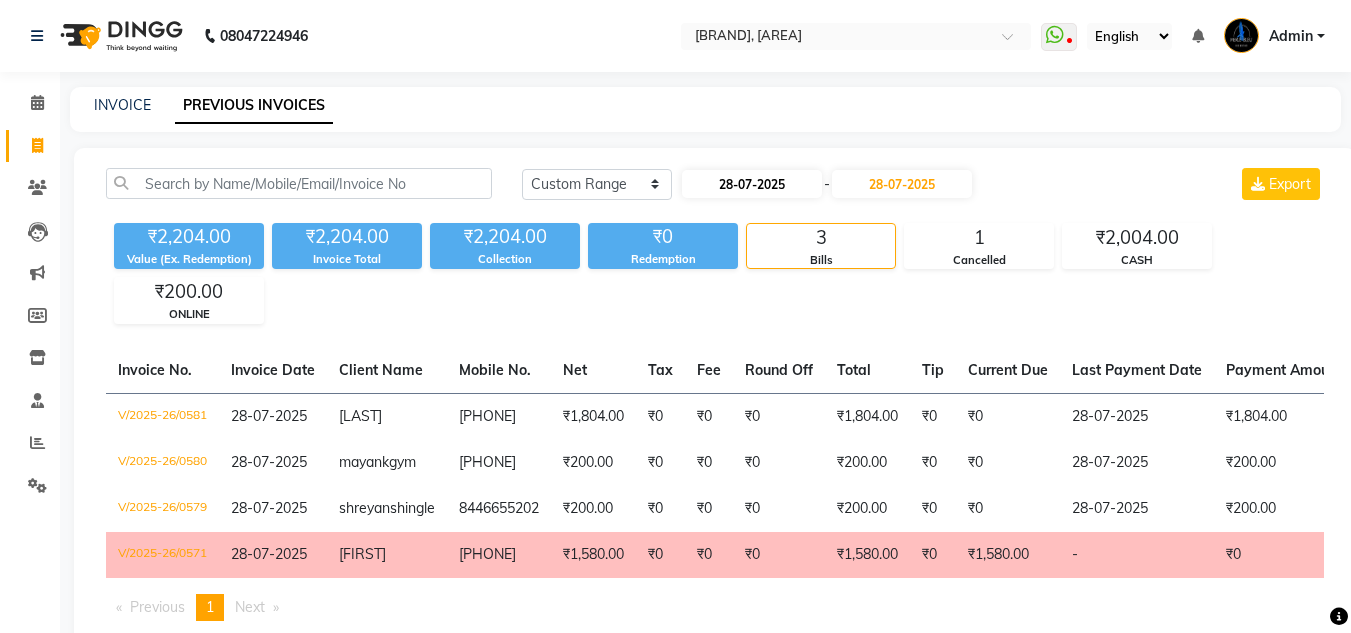 select on "7" 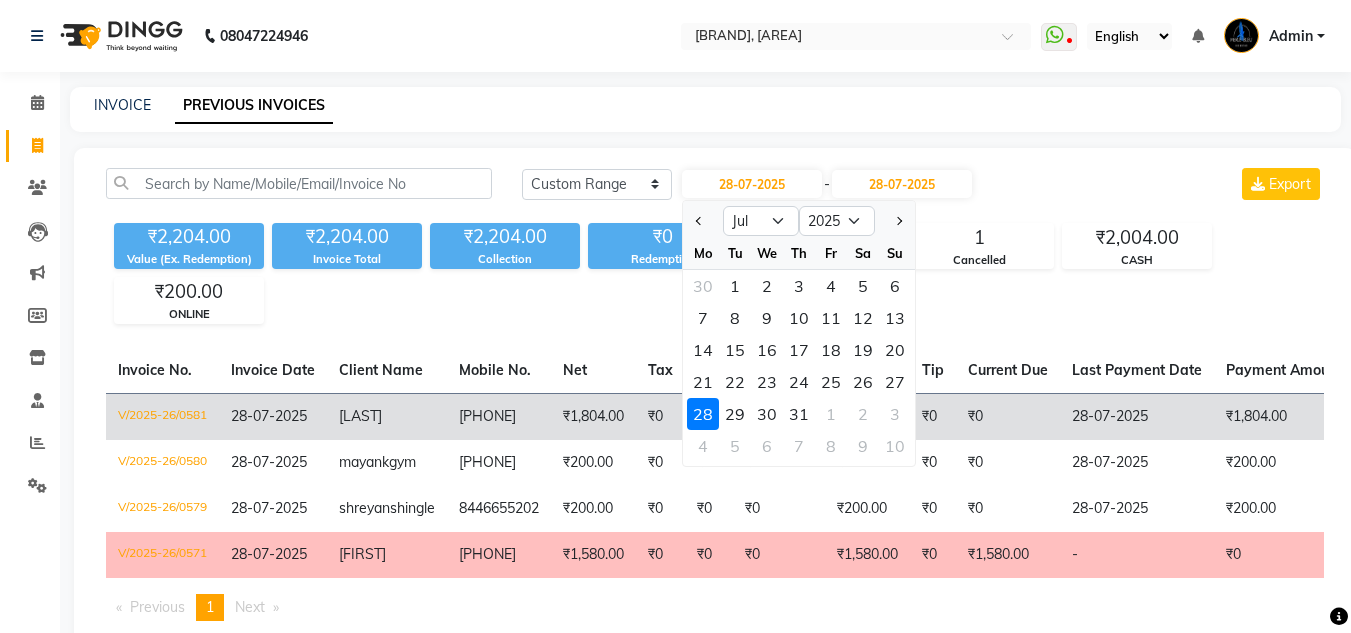click on "29" 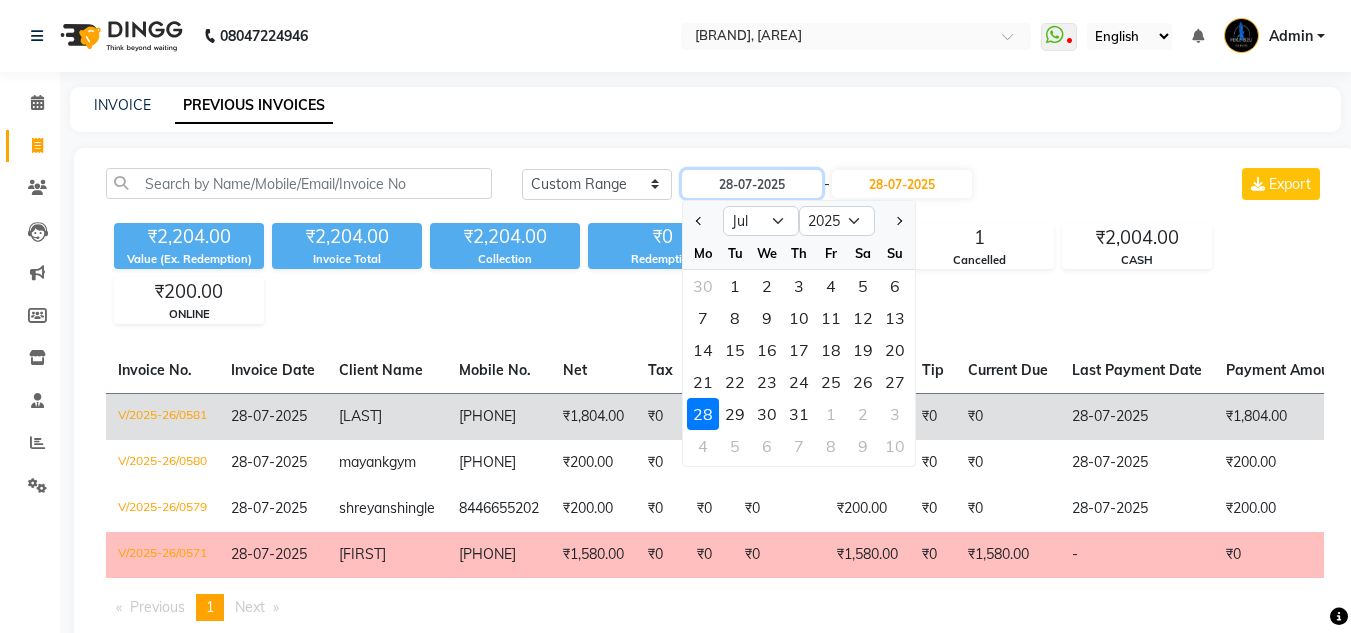 type on "29-07-2025" 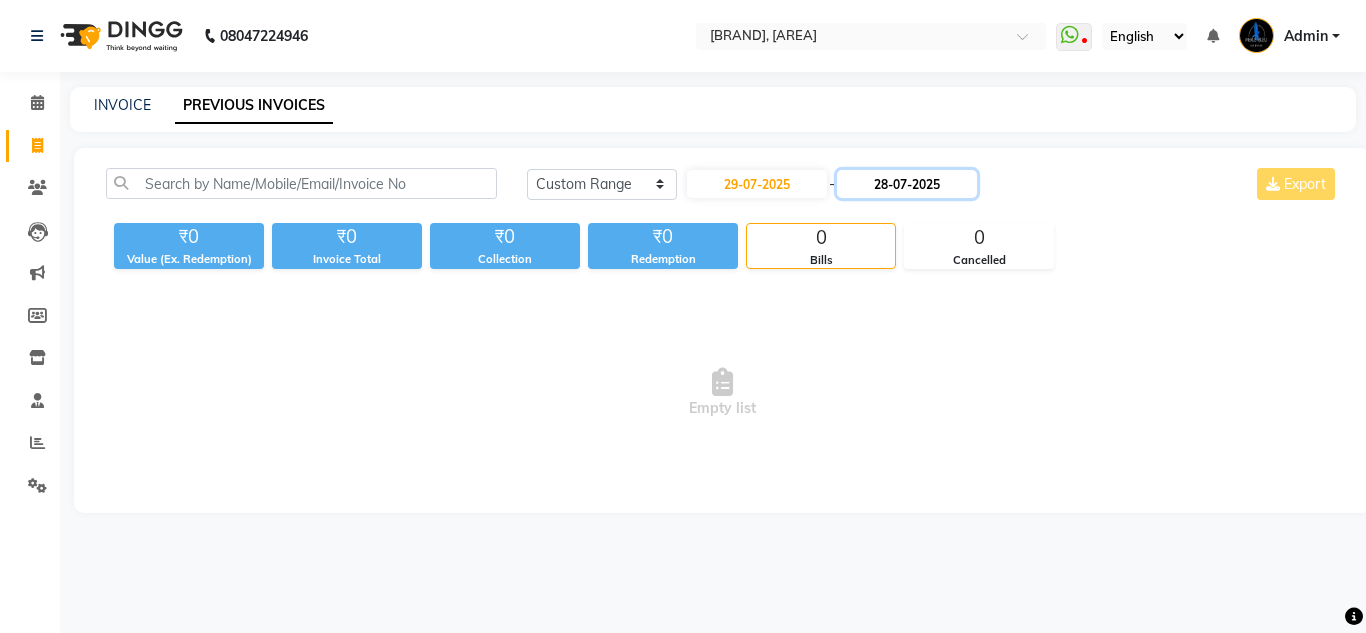 click on "28-07-2025" 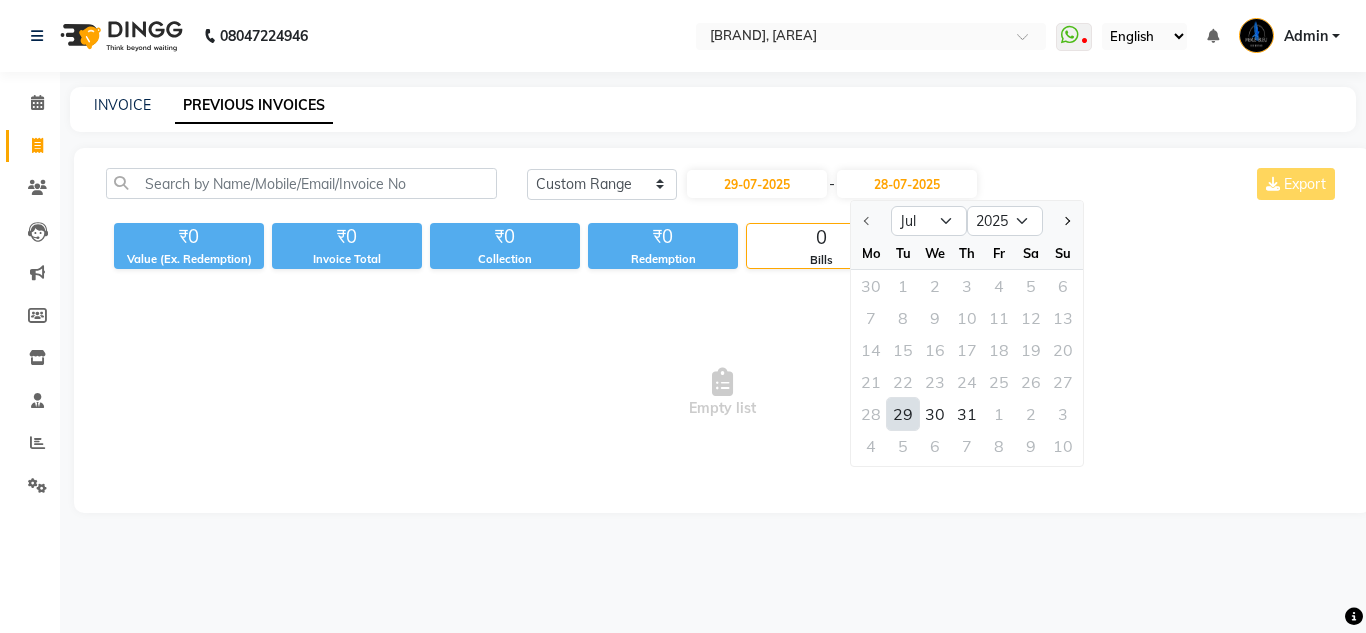 click on "29" 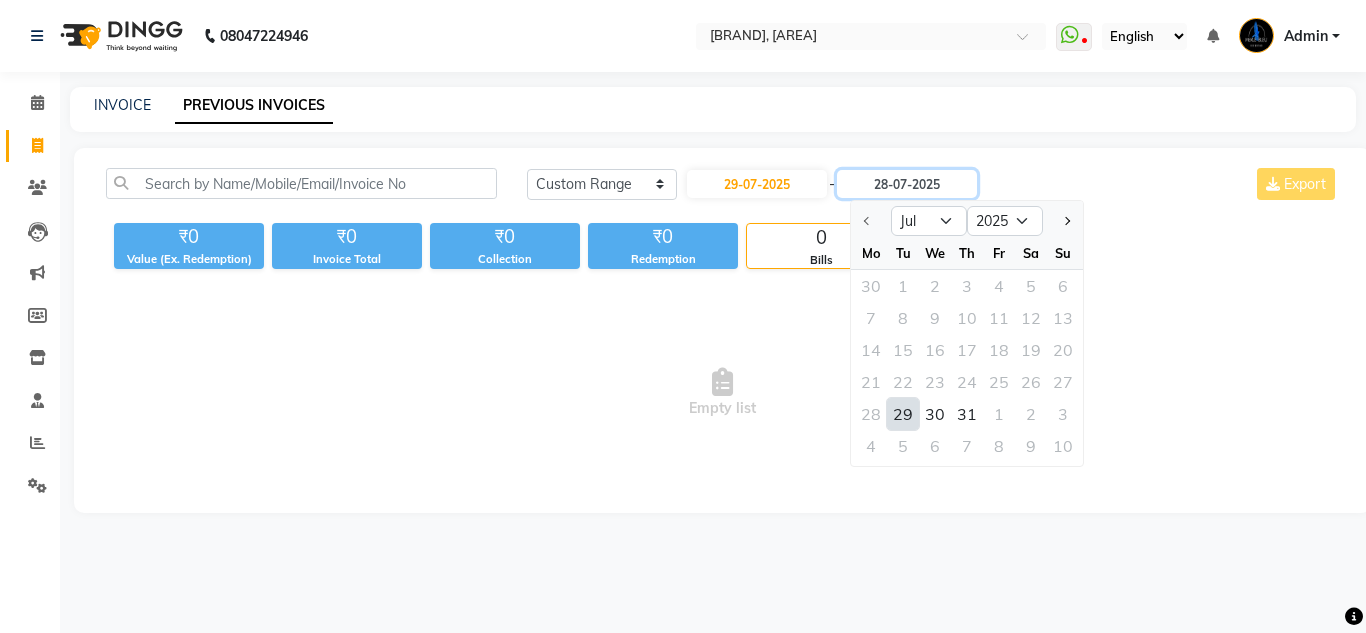 type on "29-07-2025" 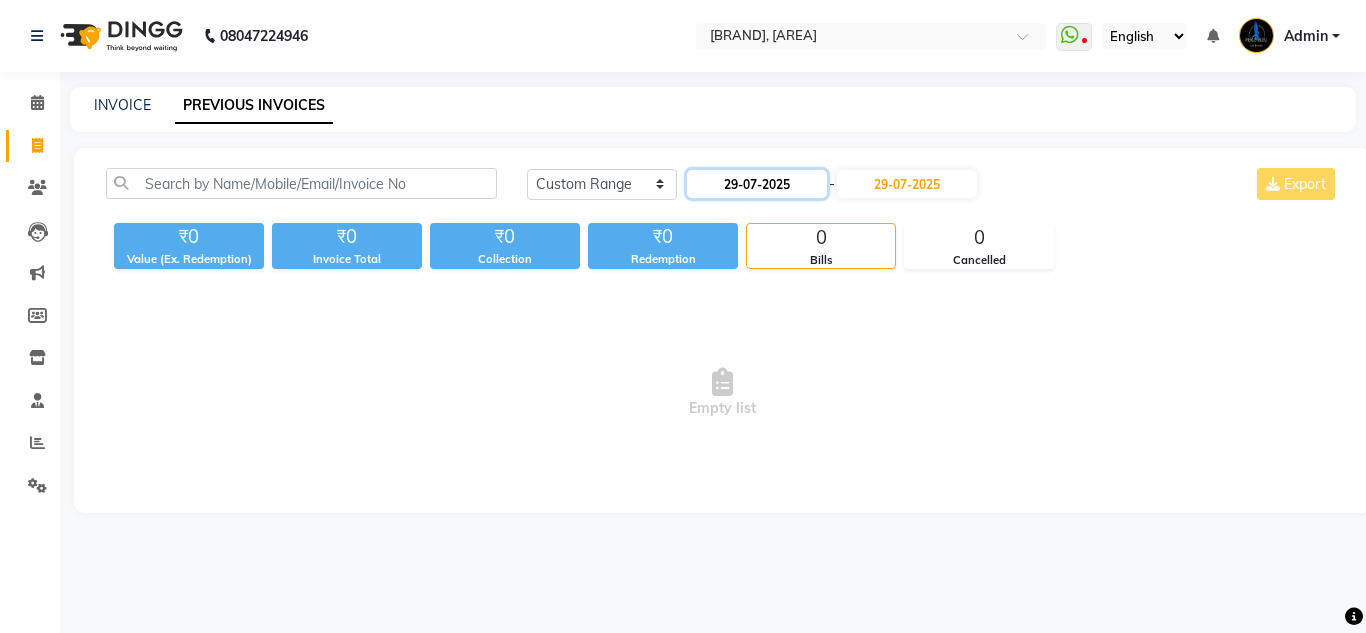 click on "29-07-2025" 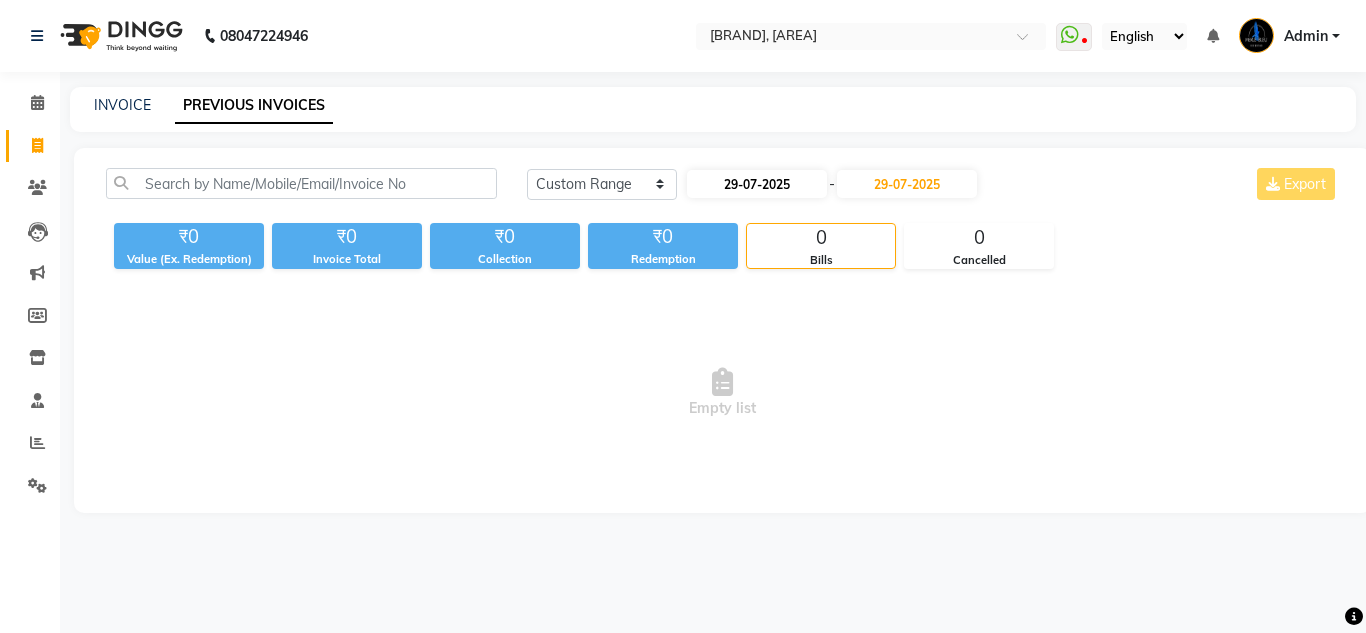 select on "7" 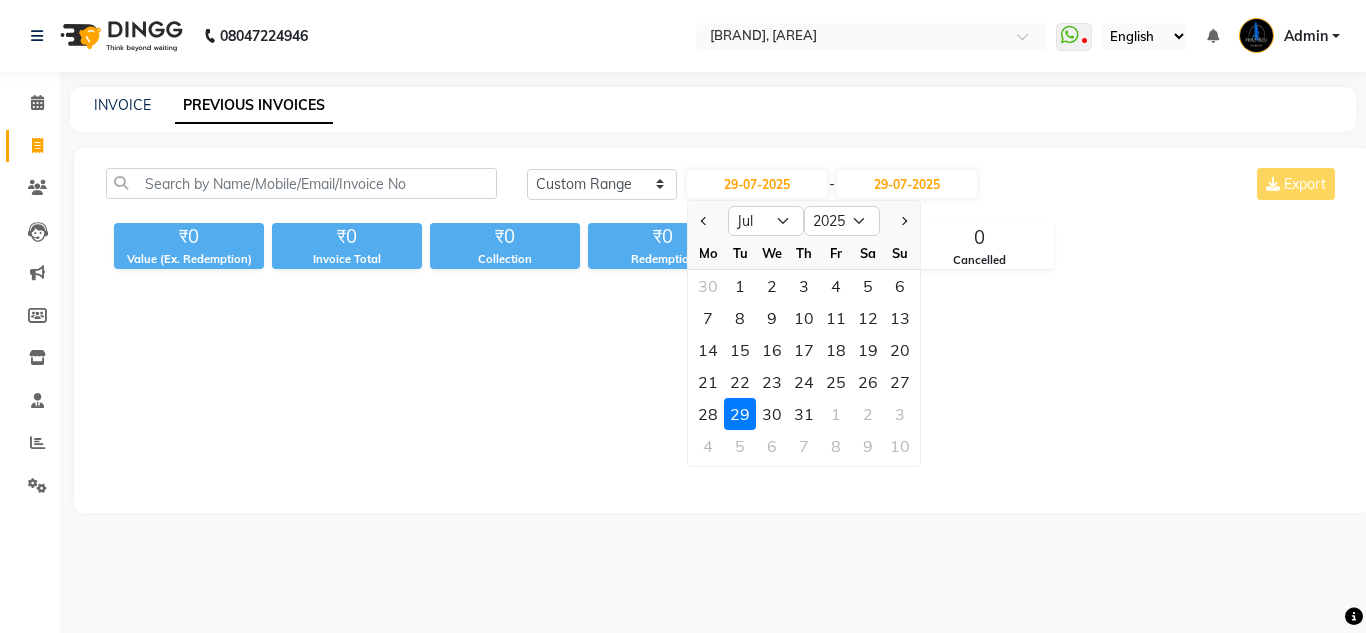 drag, startPoint x: 777, startPoint y: 414, endPoint x: 793, endPoint y: 373, distance: 44.011364 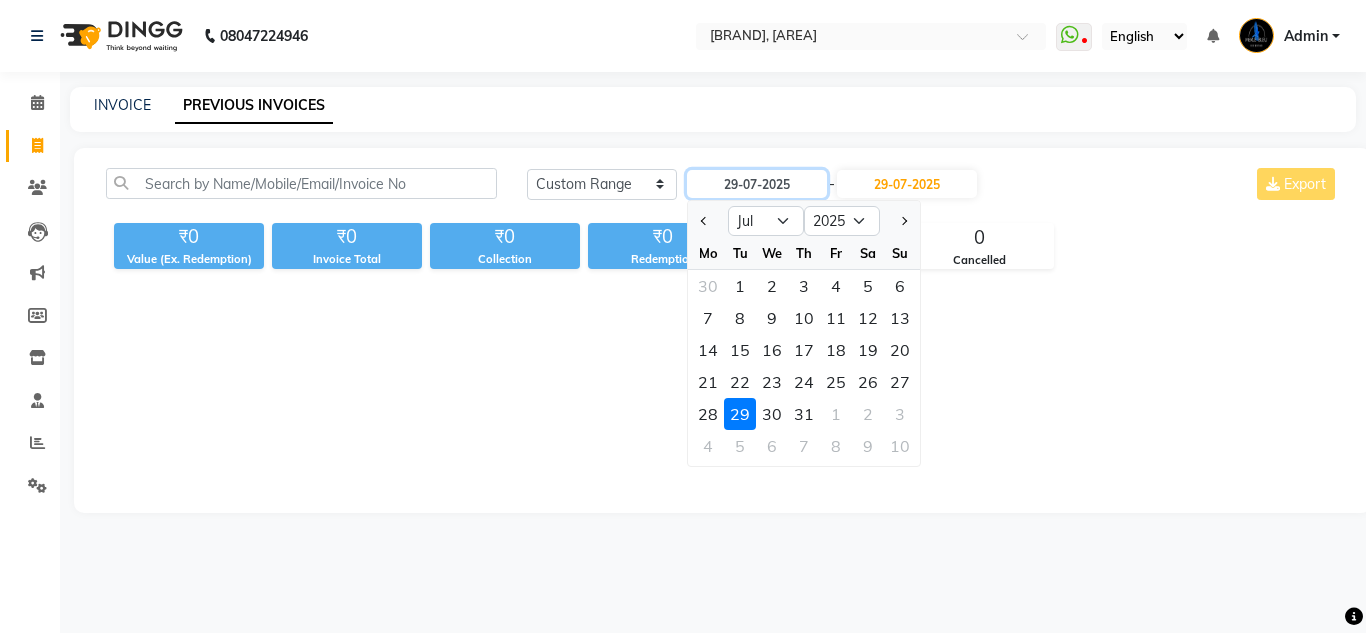 type on "30-07-2025" 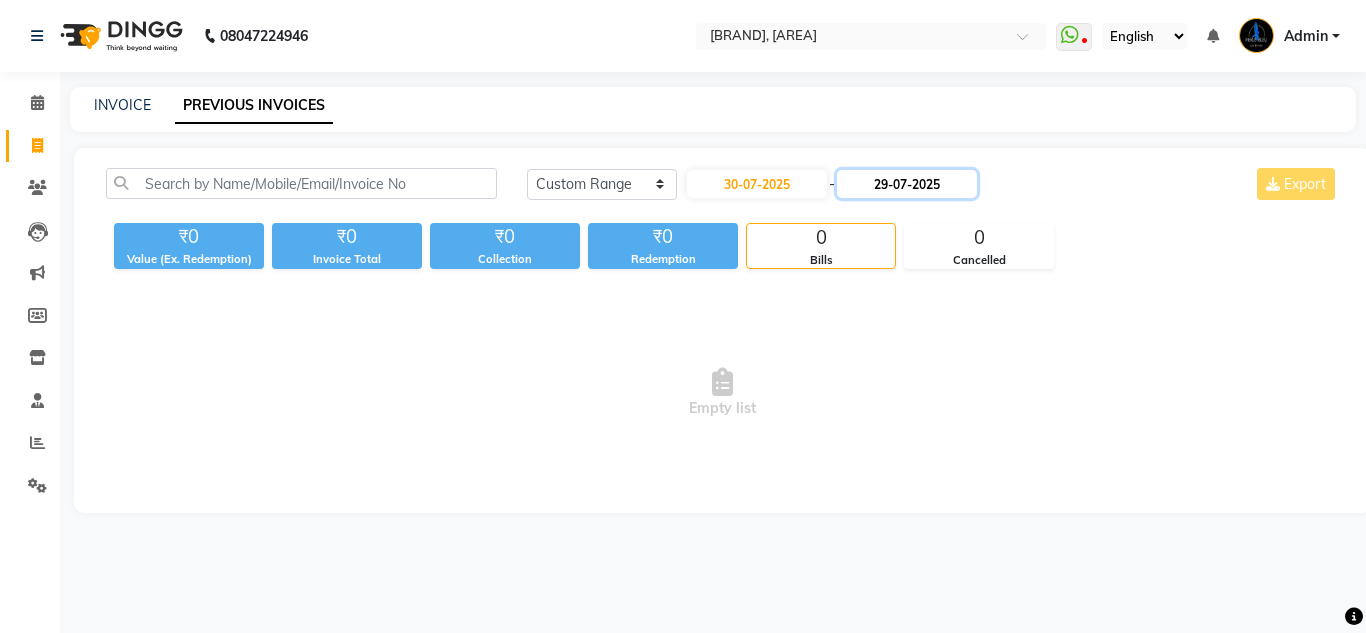 click on "29-07-2025" 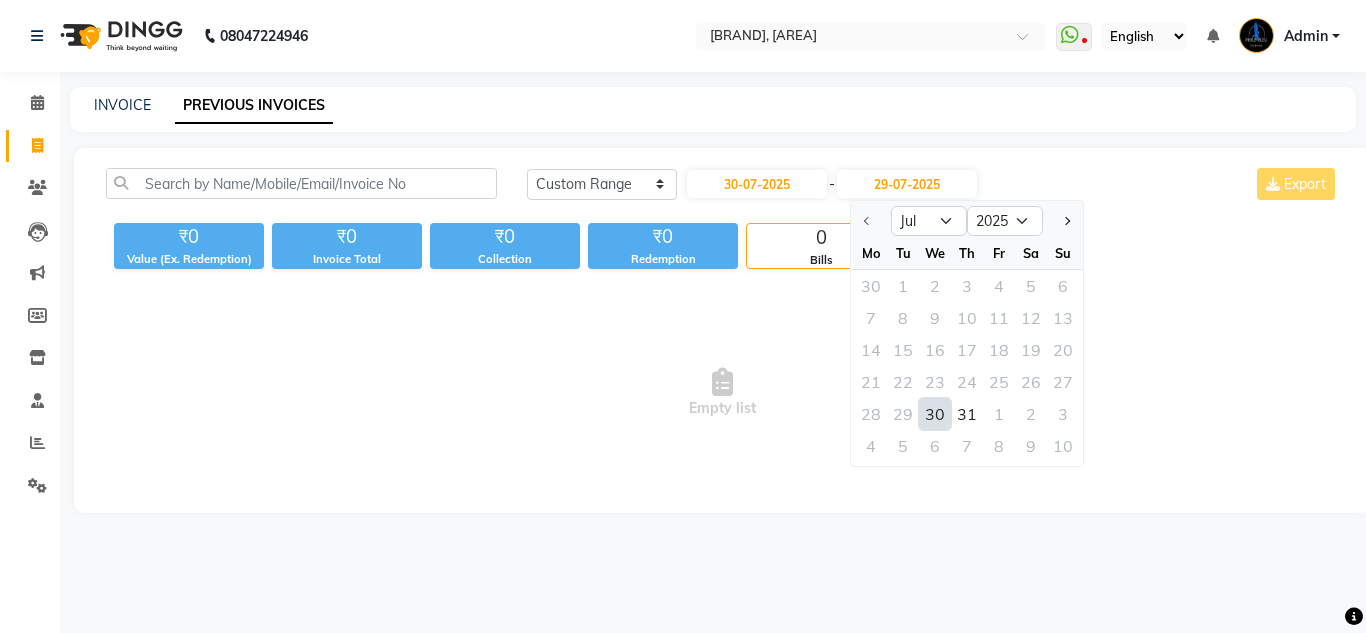 drag, startPoint x: 923, startPoint y: 415, endPoint x: 924, endPoint y: 404, distance: 11.045361 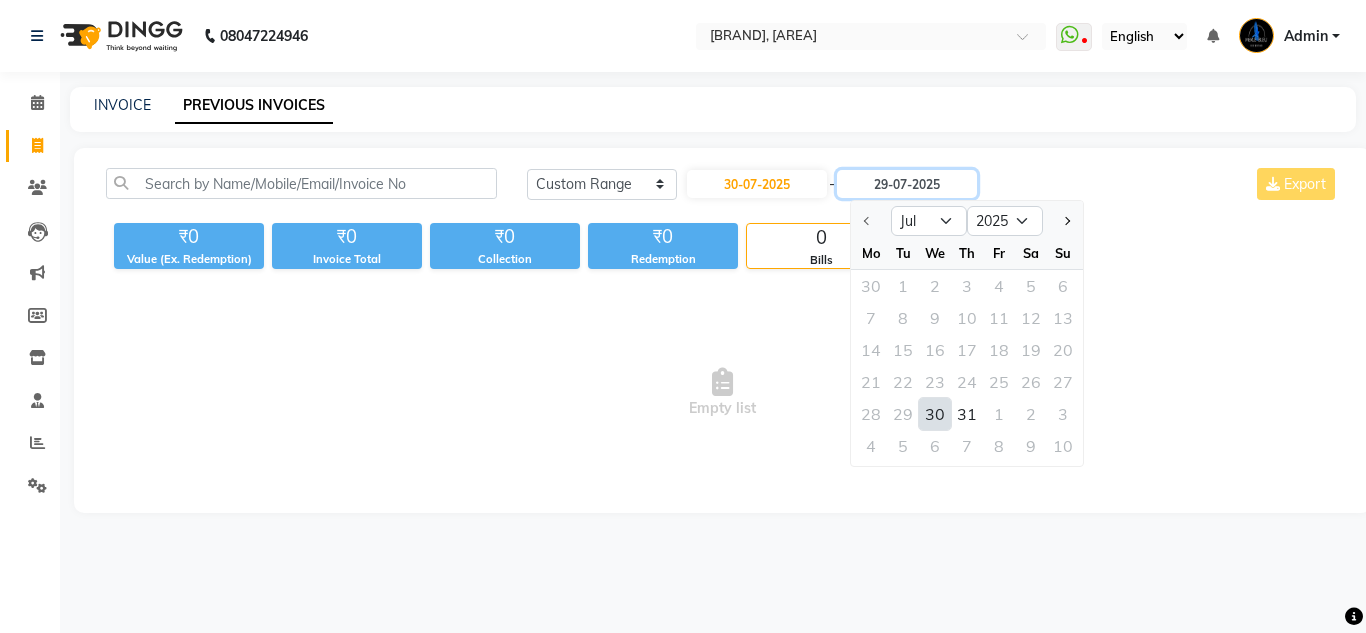 type on "30-07-2025" 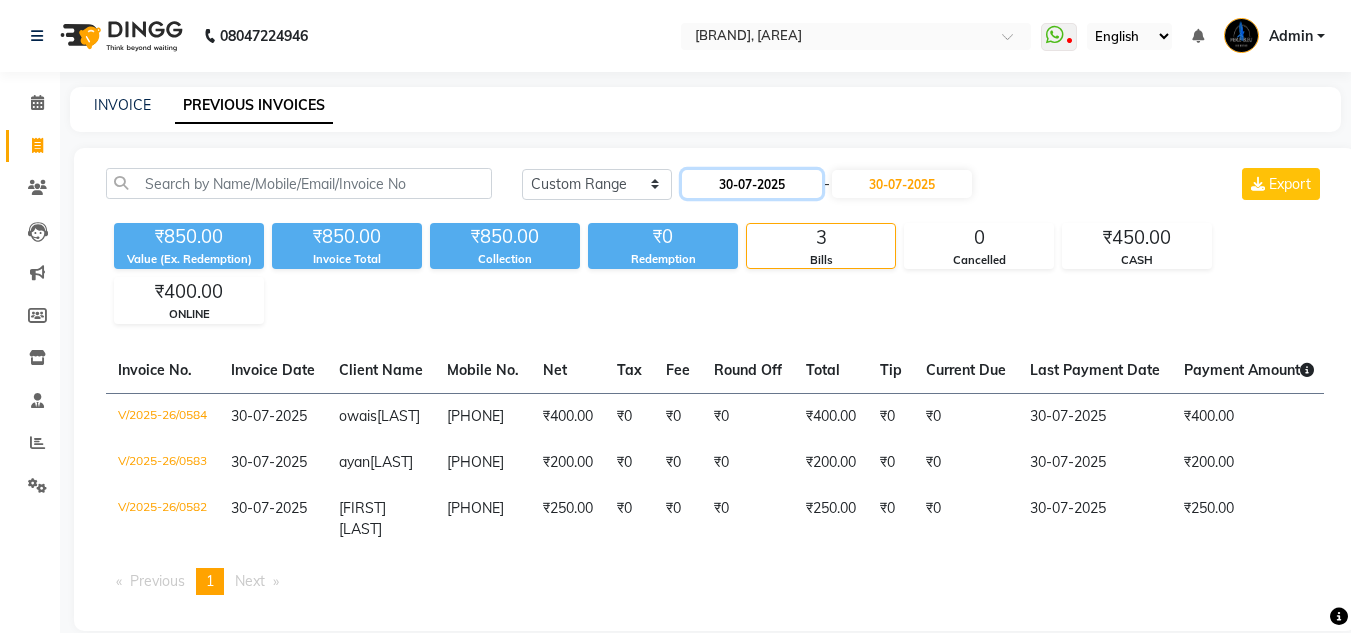 click on "30-07-2025" 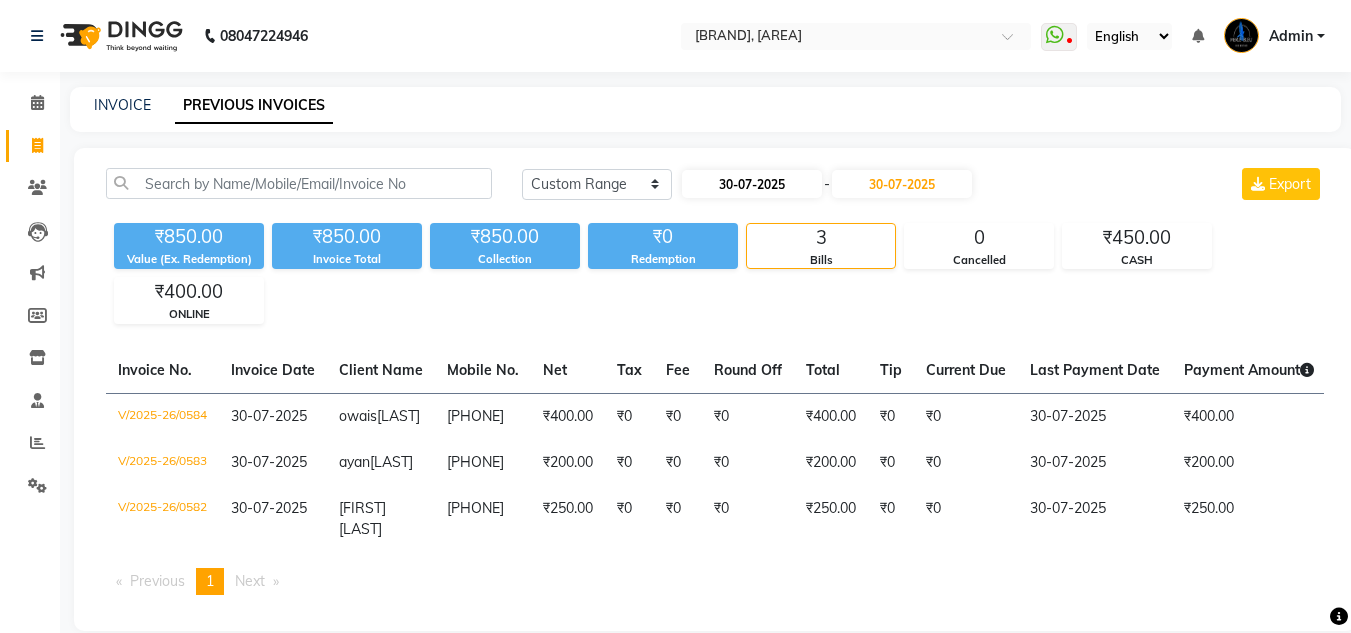 select on "7" 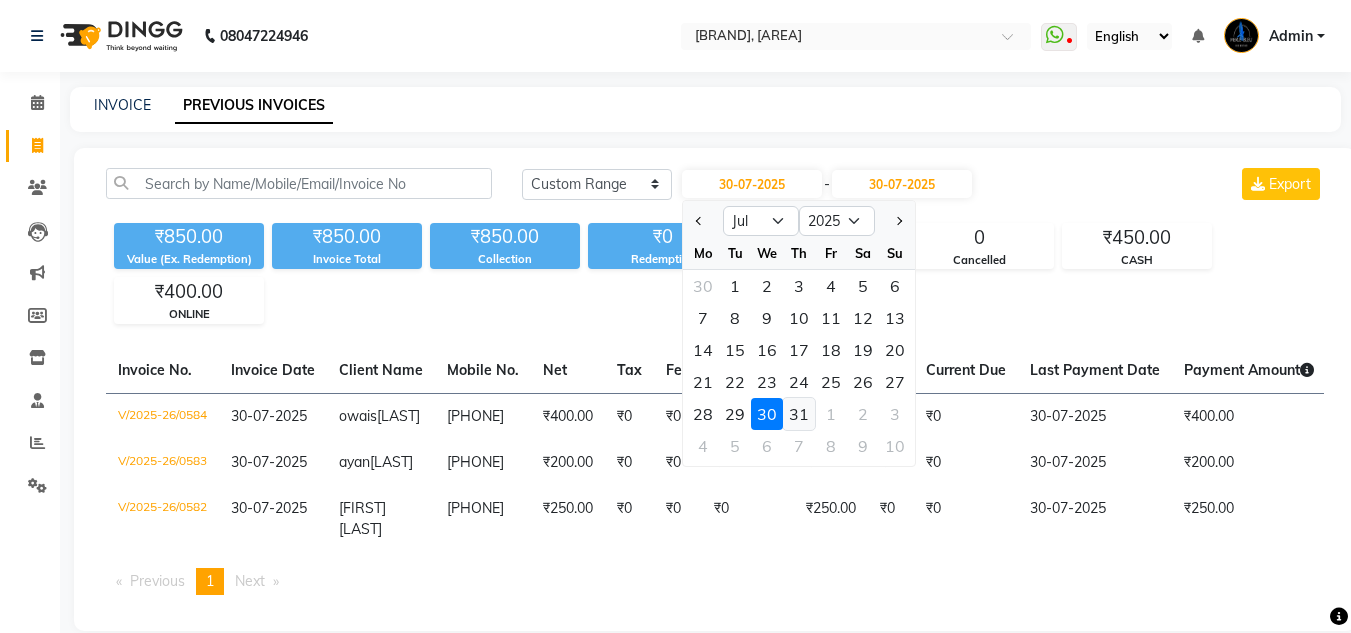 click on "31" 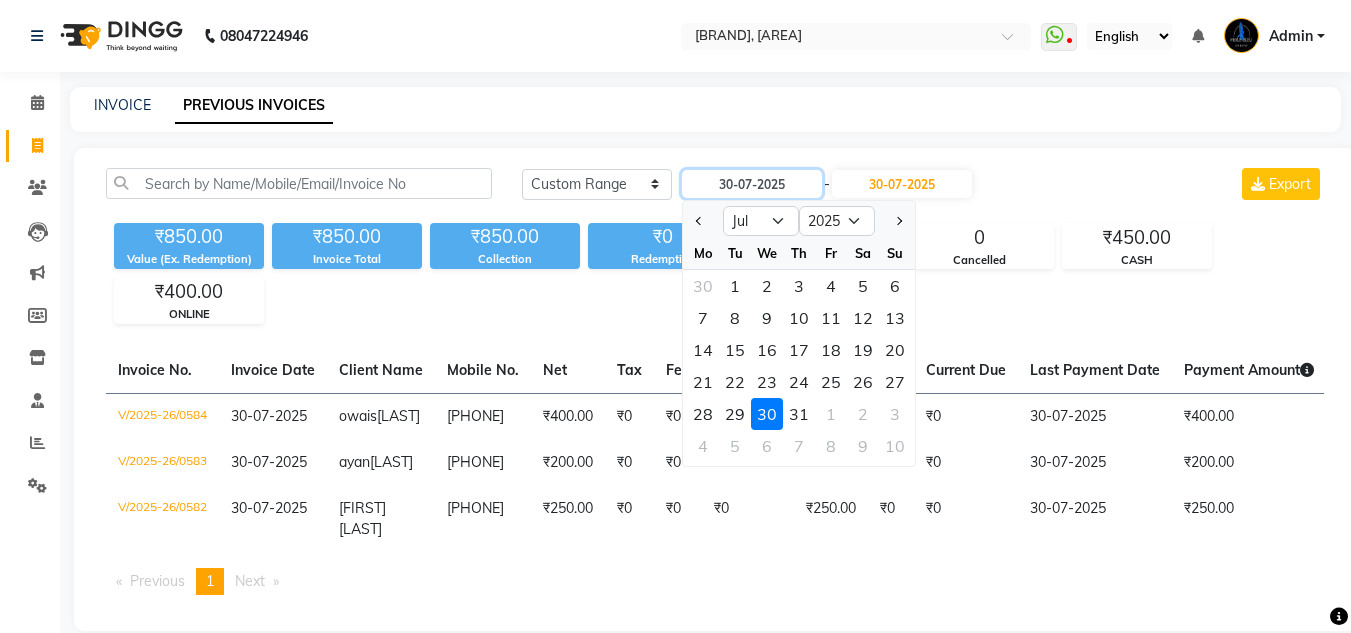 type on "31-07-2025" 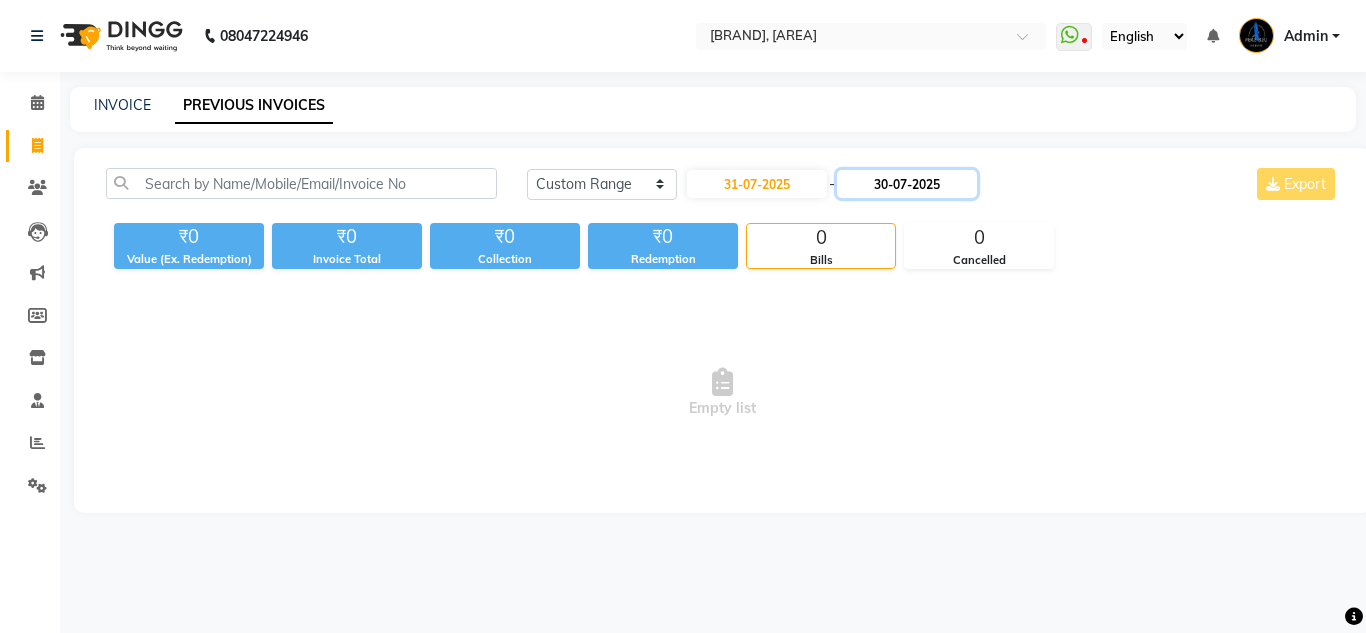 click on "30-07-2025" 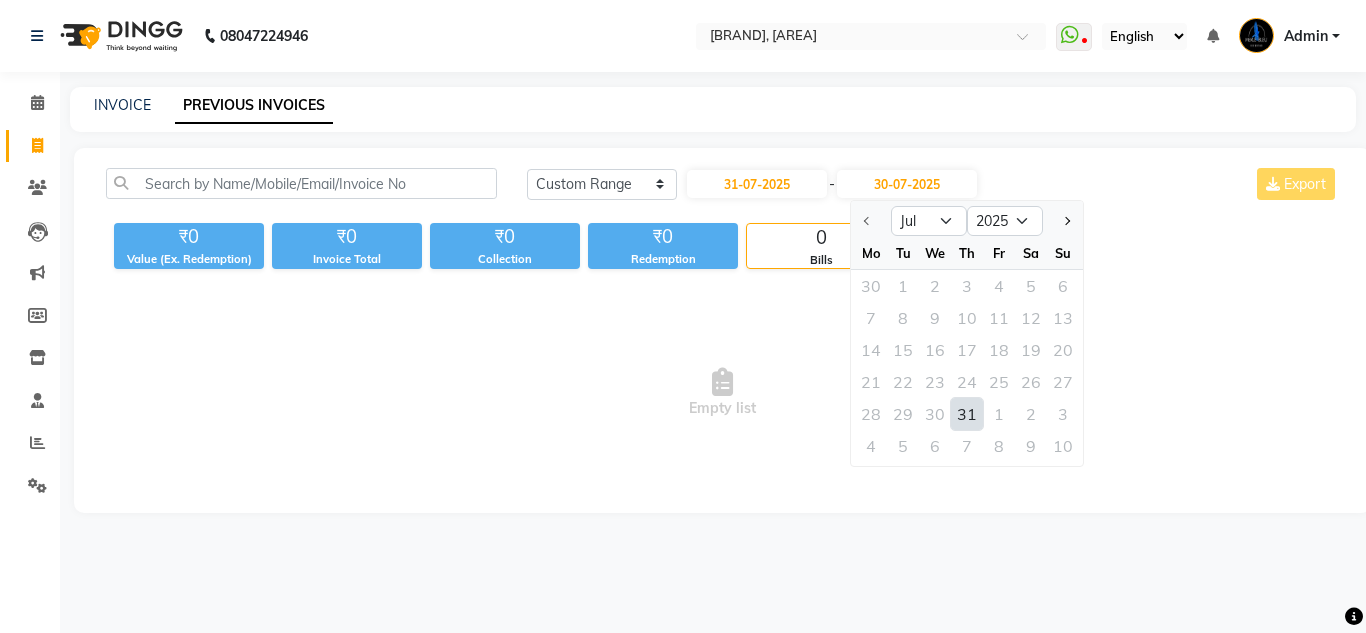 click on "31" 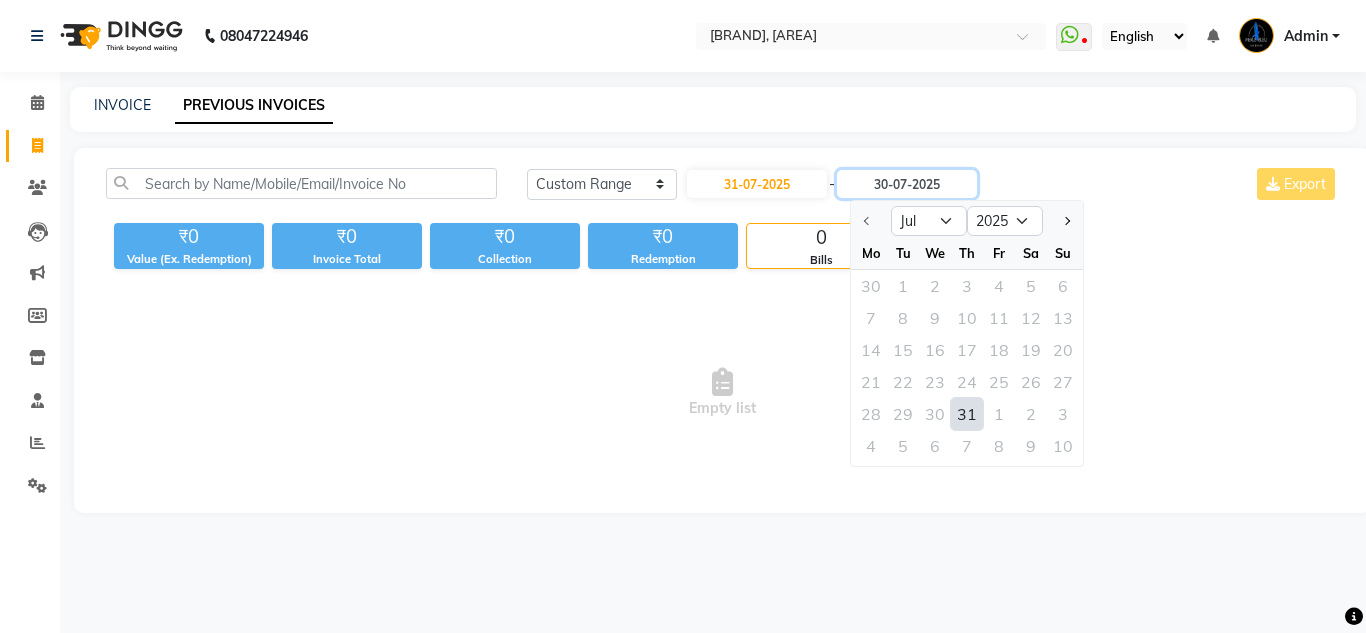 type on "31-07-2025" 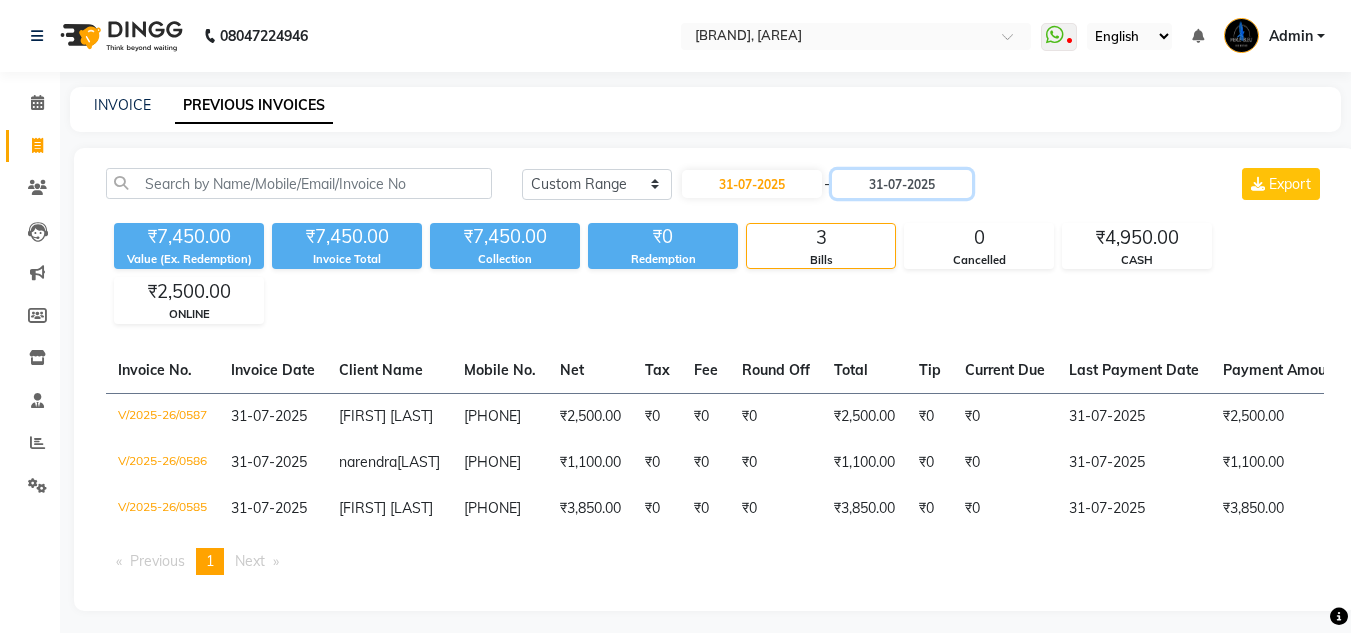 scroll, scrollTop: 83, scrollLeft: 0, axis: vertical 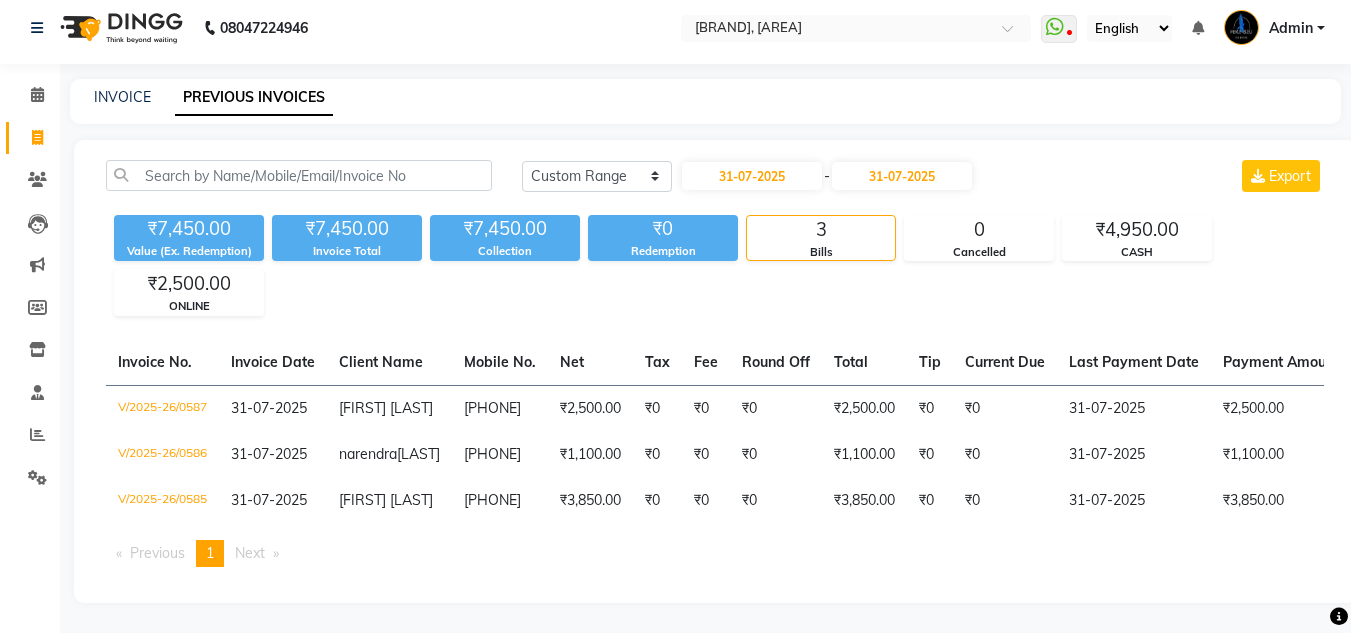 click on "[DATE] - [DATE]" 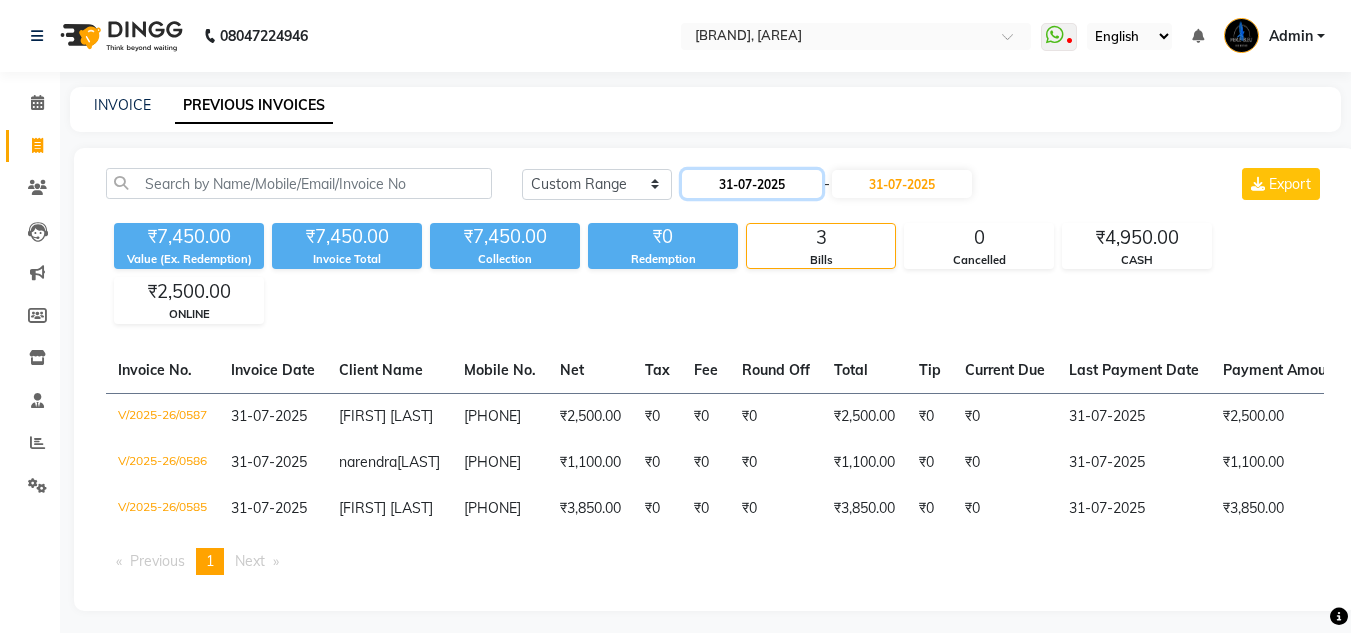 click on "31-07-2025" 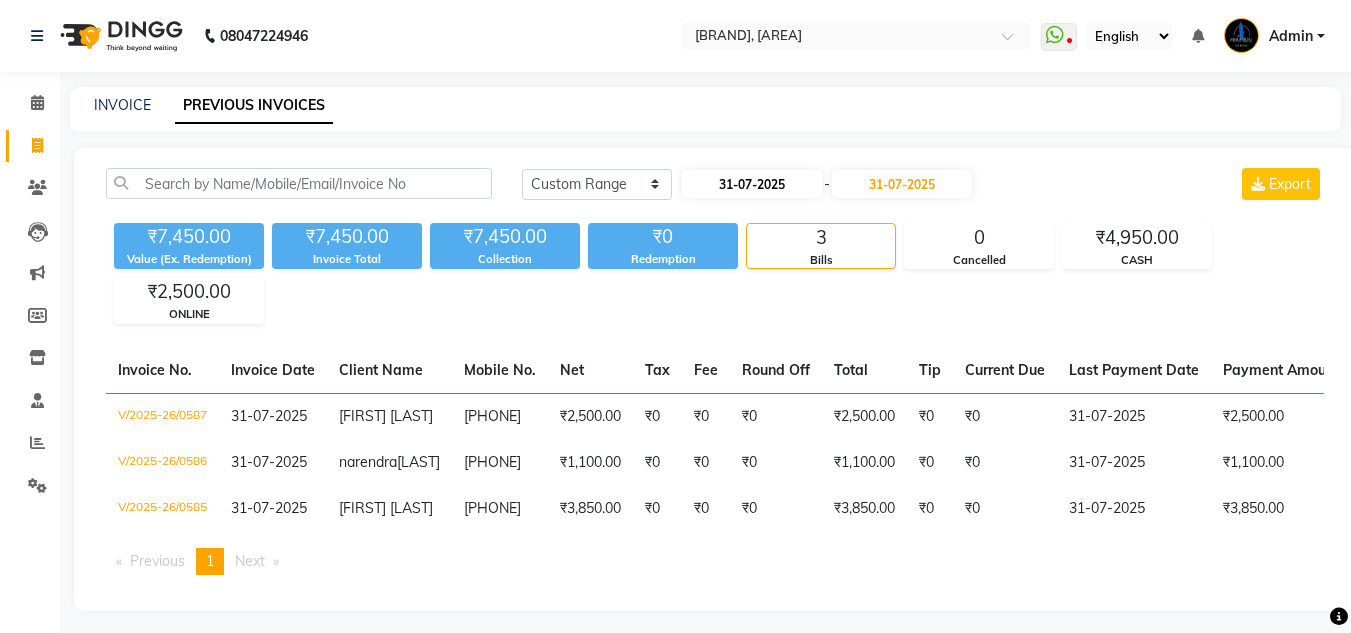 select on "7" 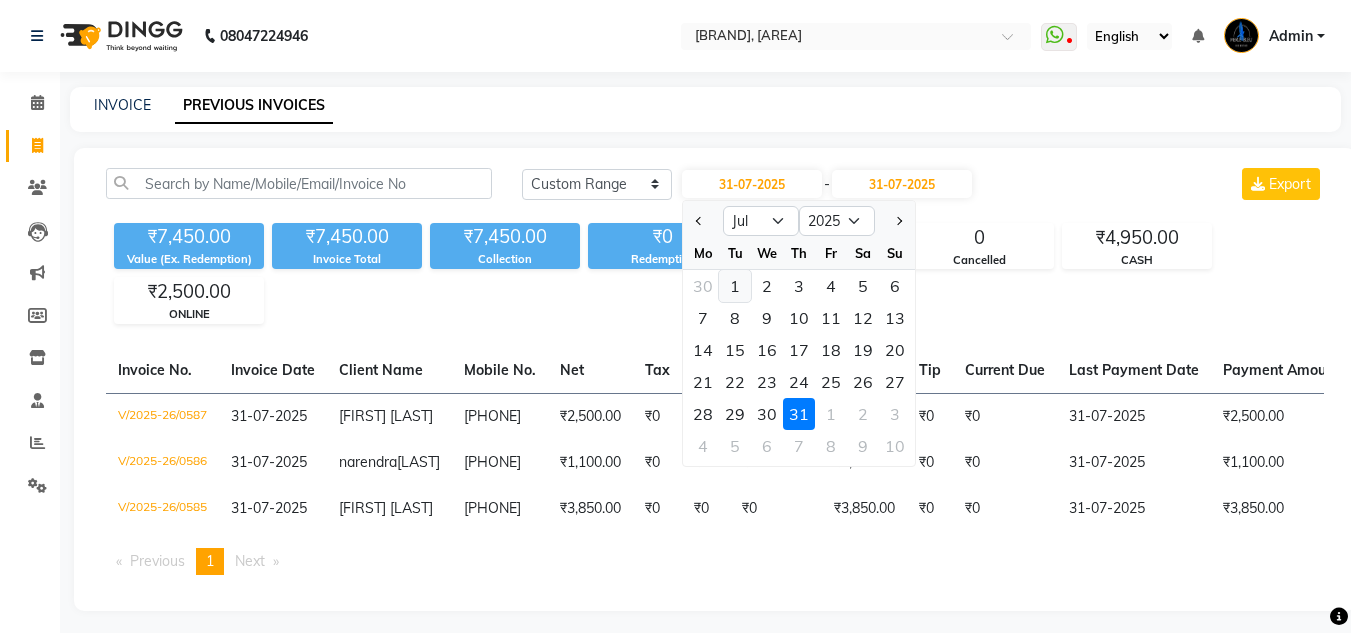 click on "1" 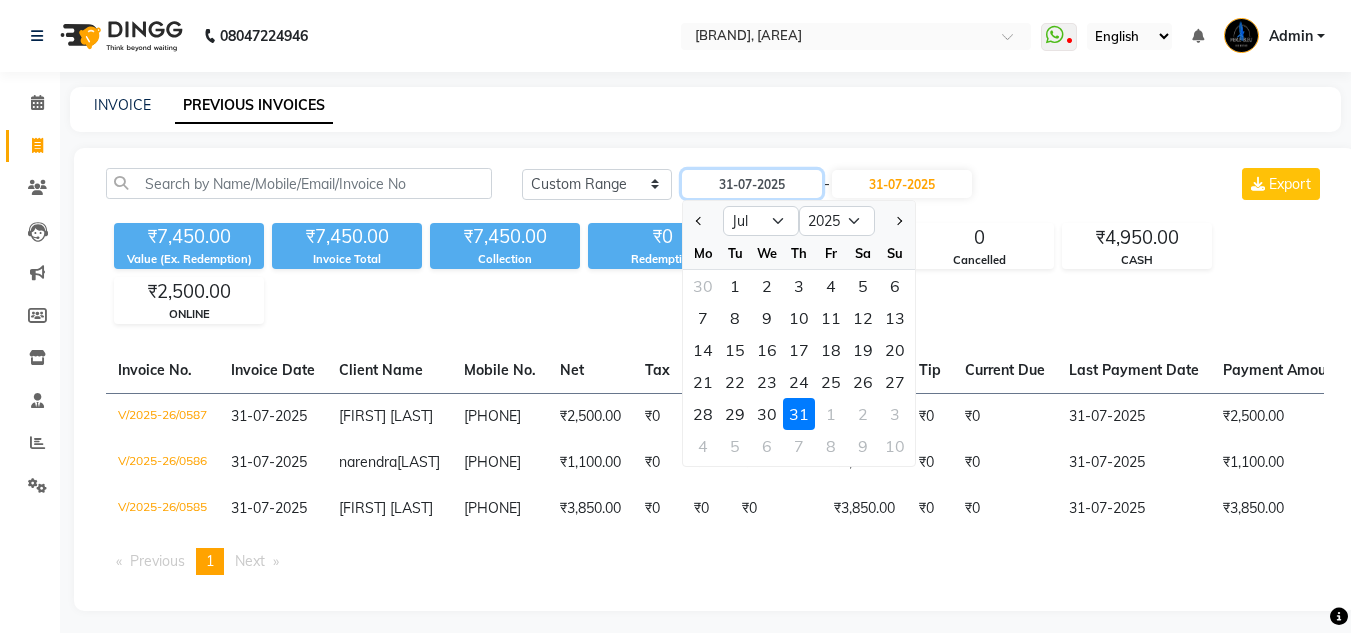 type on "01-07-2025" 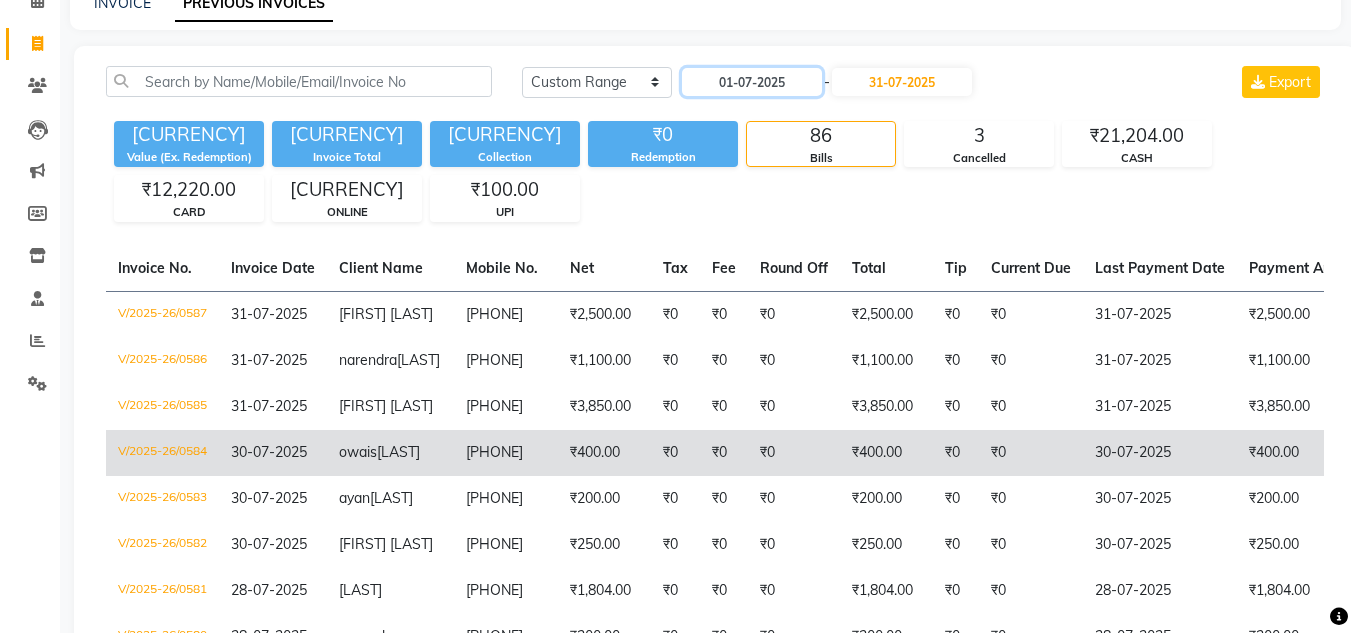 scroll, scrollTop: 0, scrollLeft: 0, axis: both 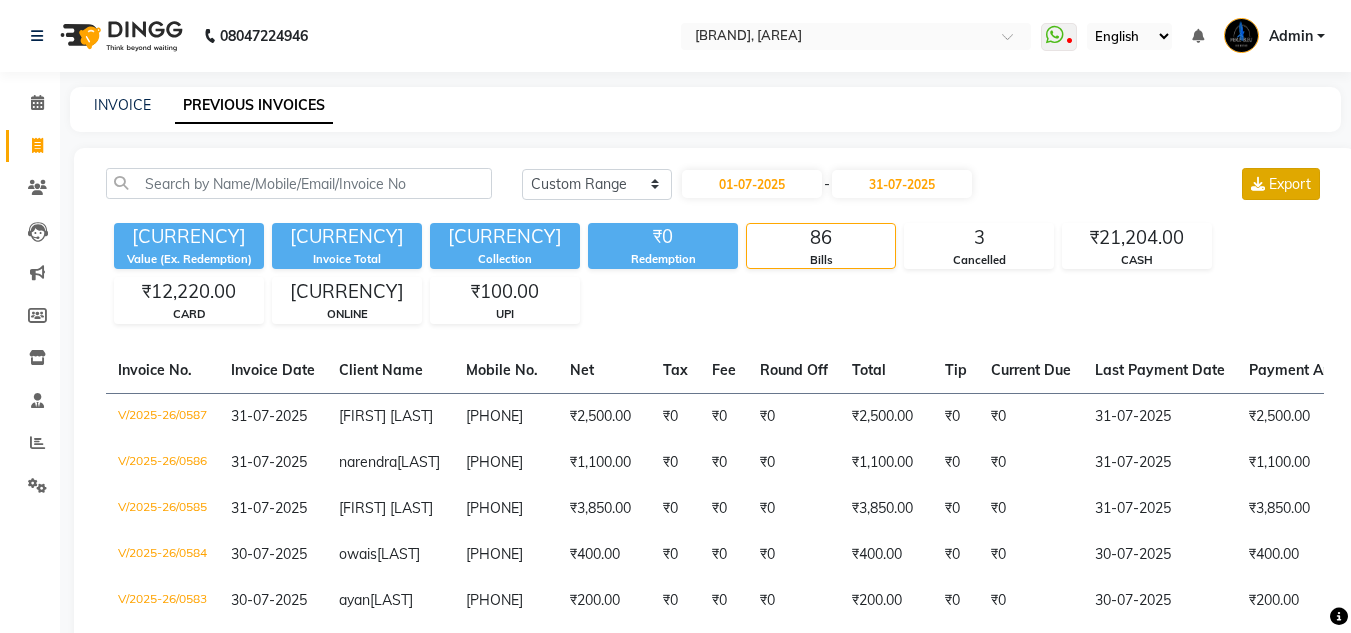 click on "Export" at bounding box center (1290, 184) 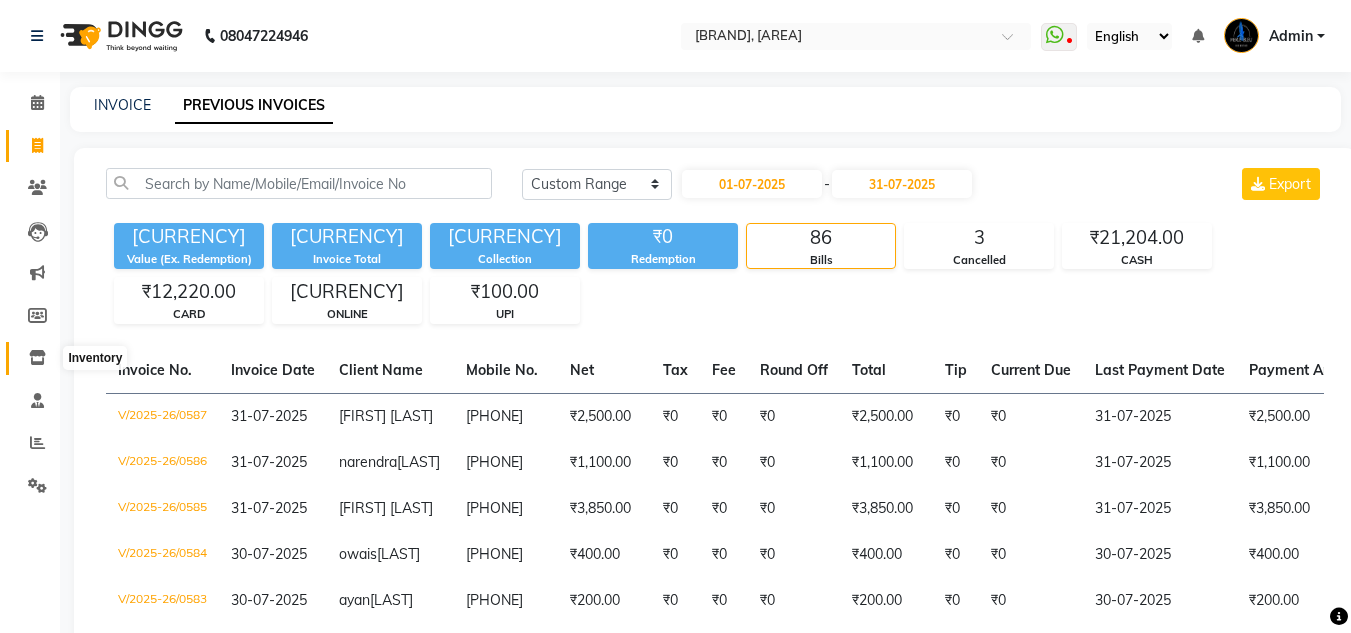 click 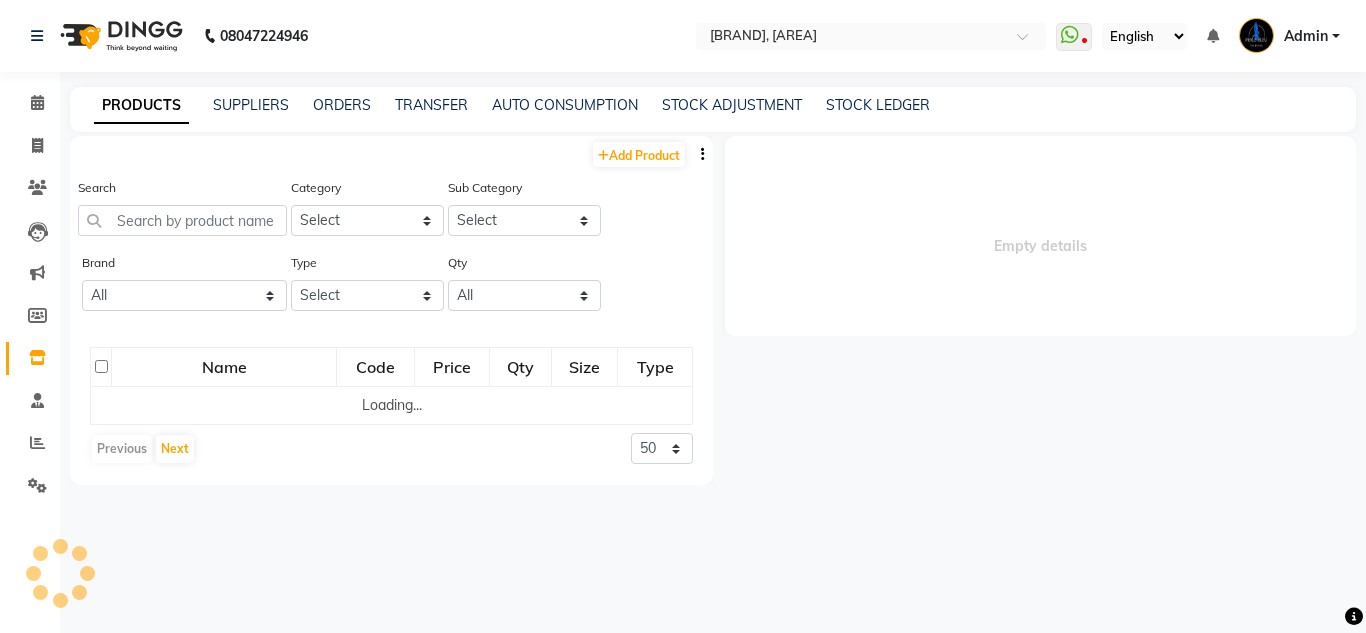 select 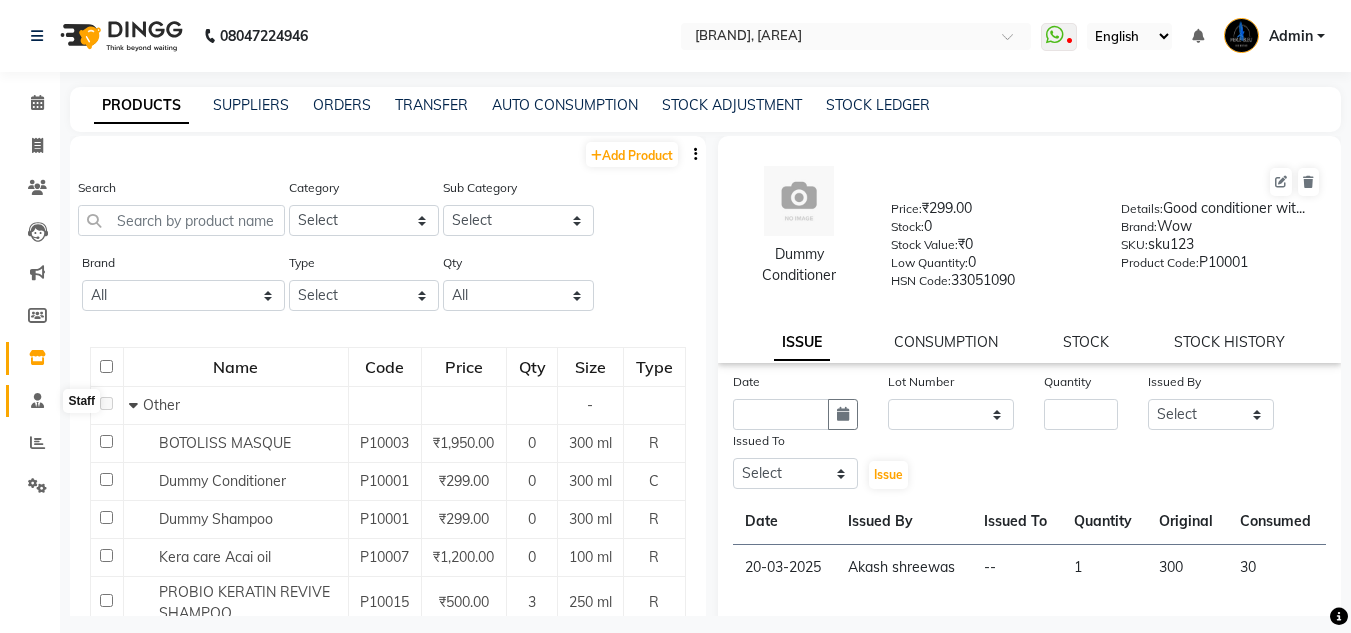 click 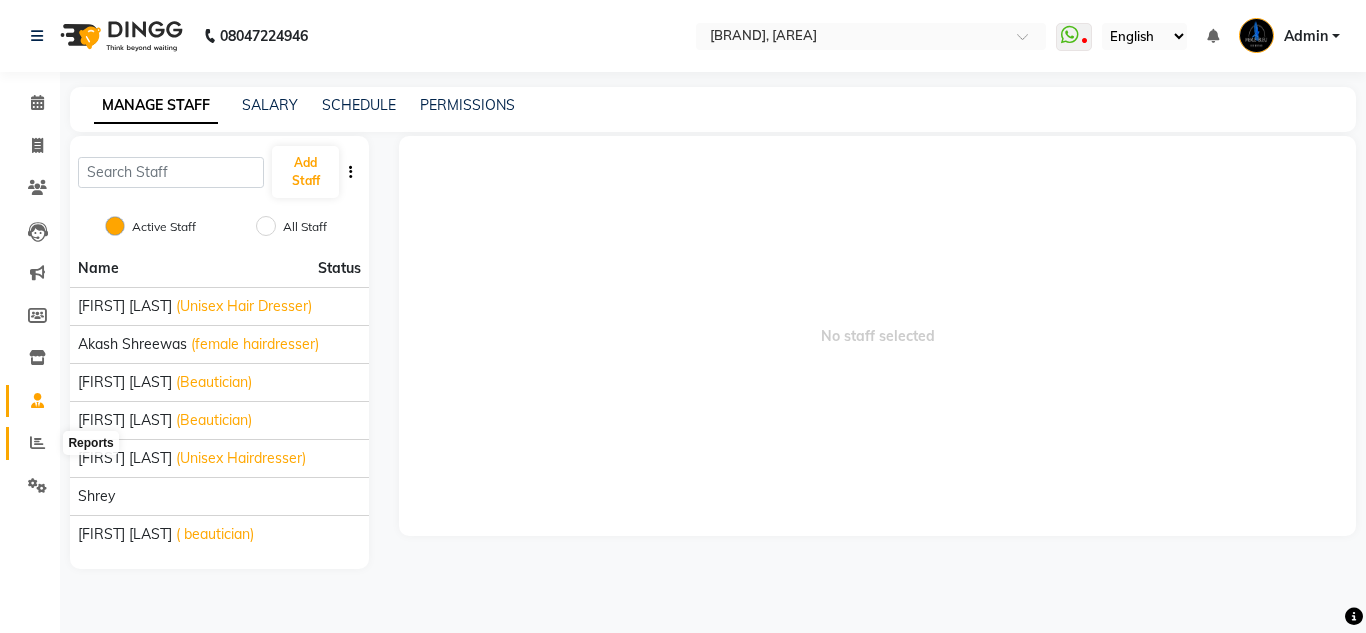 click 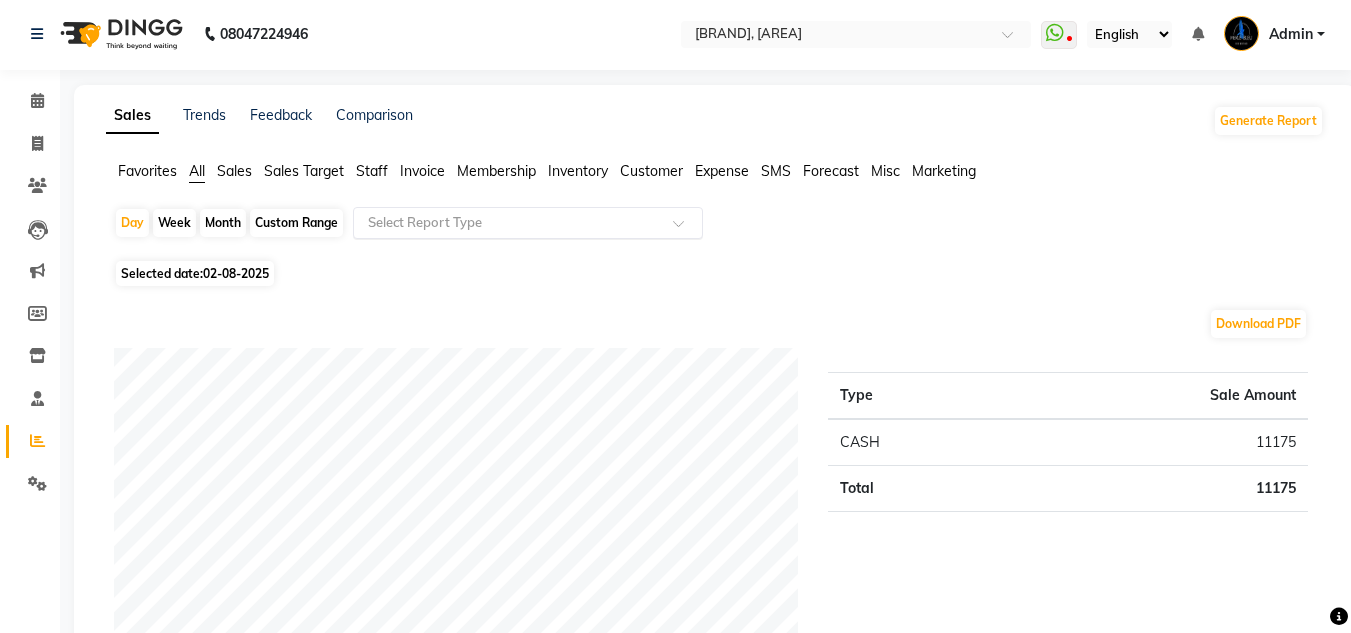 scroll, scrollTop: 0, scrollLeft: 0, axis: both 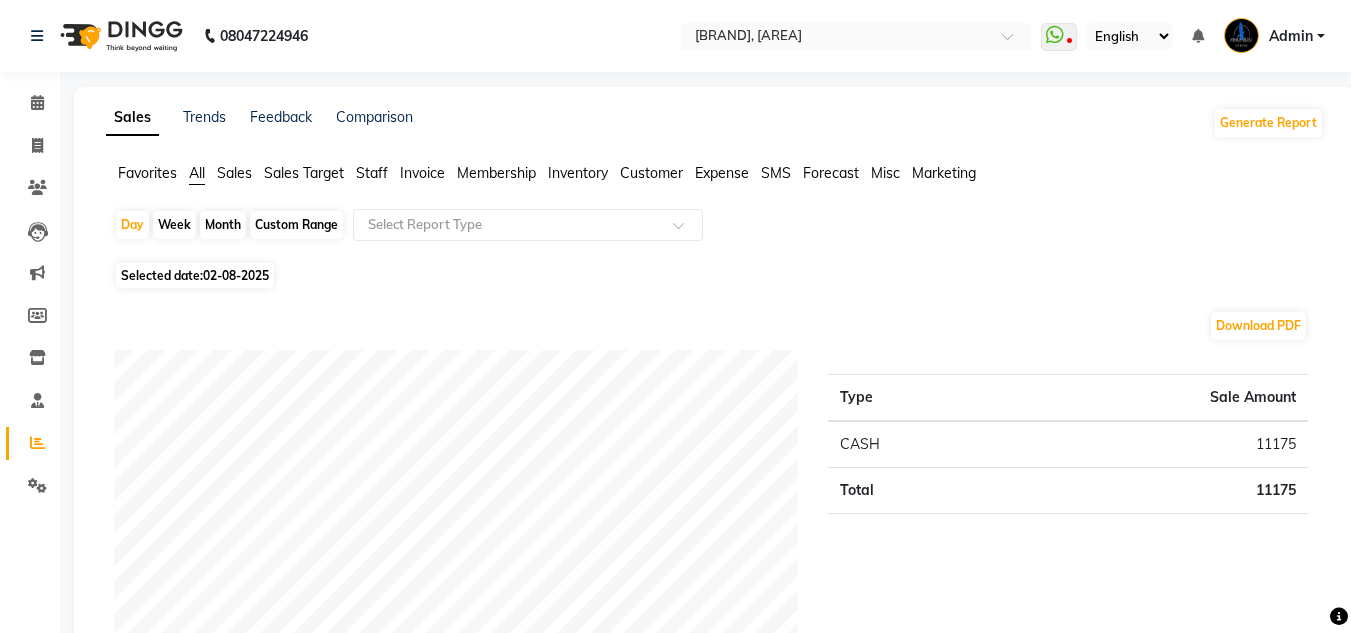 click on "Sales" 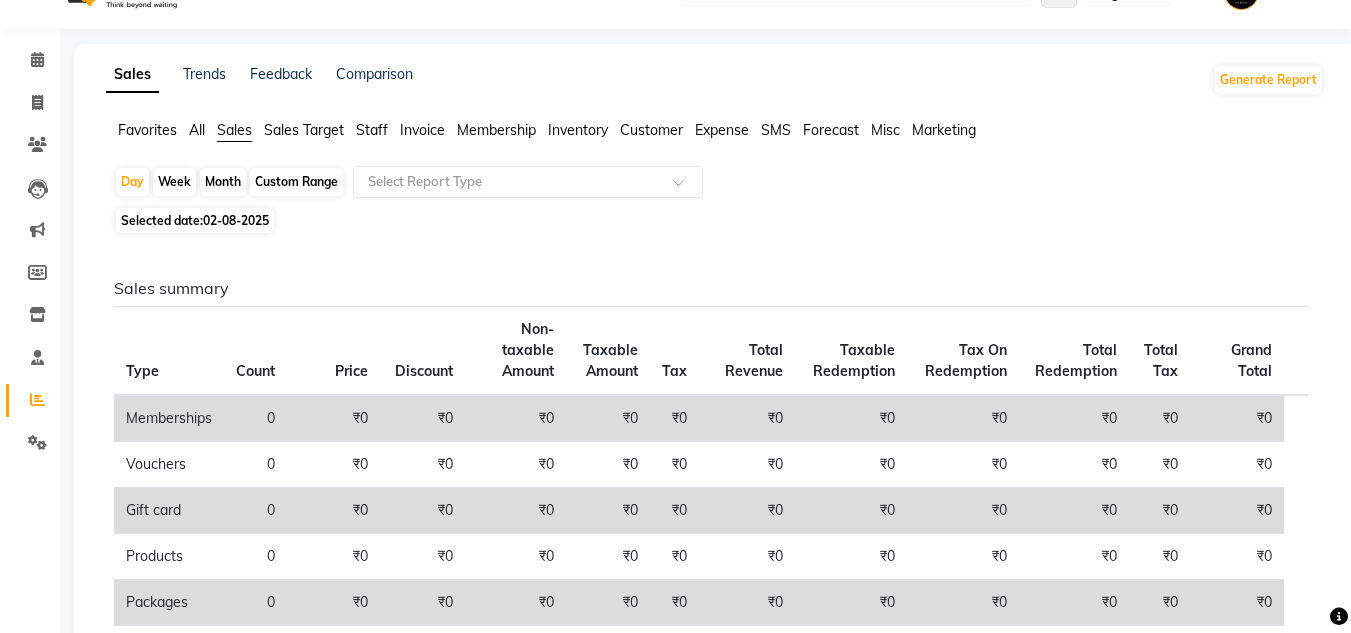 scroll, scrollTop: 0, scrollLeft: 0, axis: both 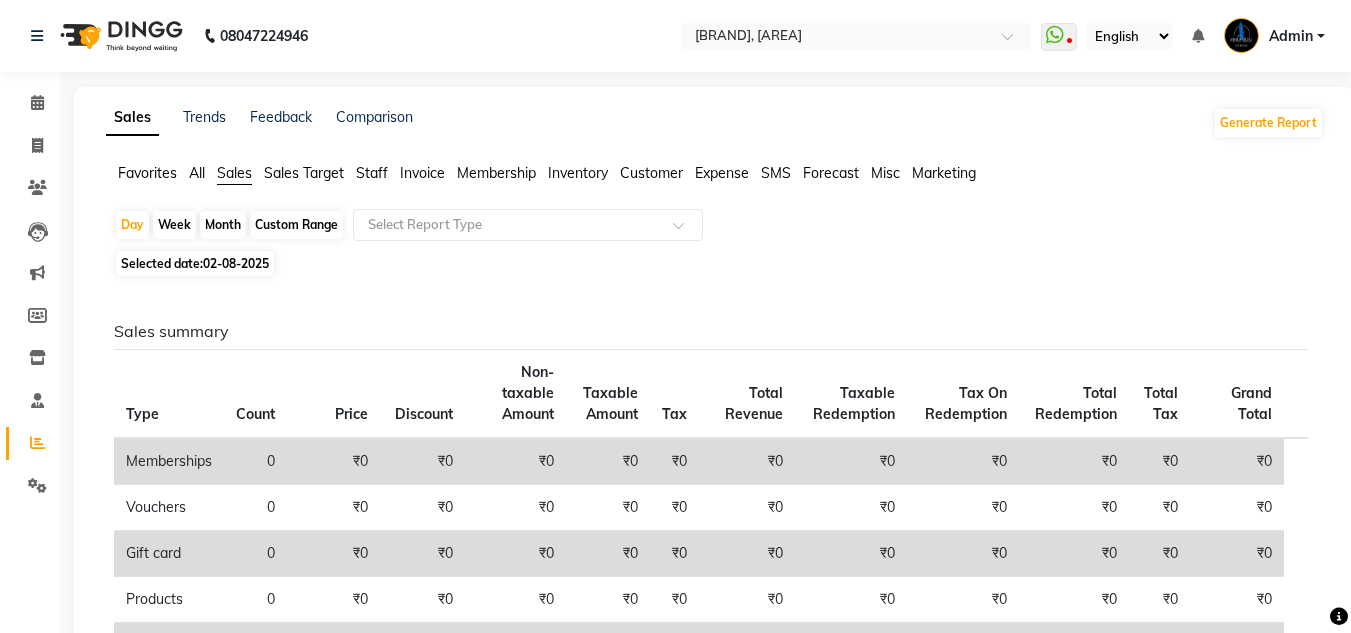 click on "Custom Range" 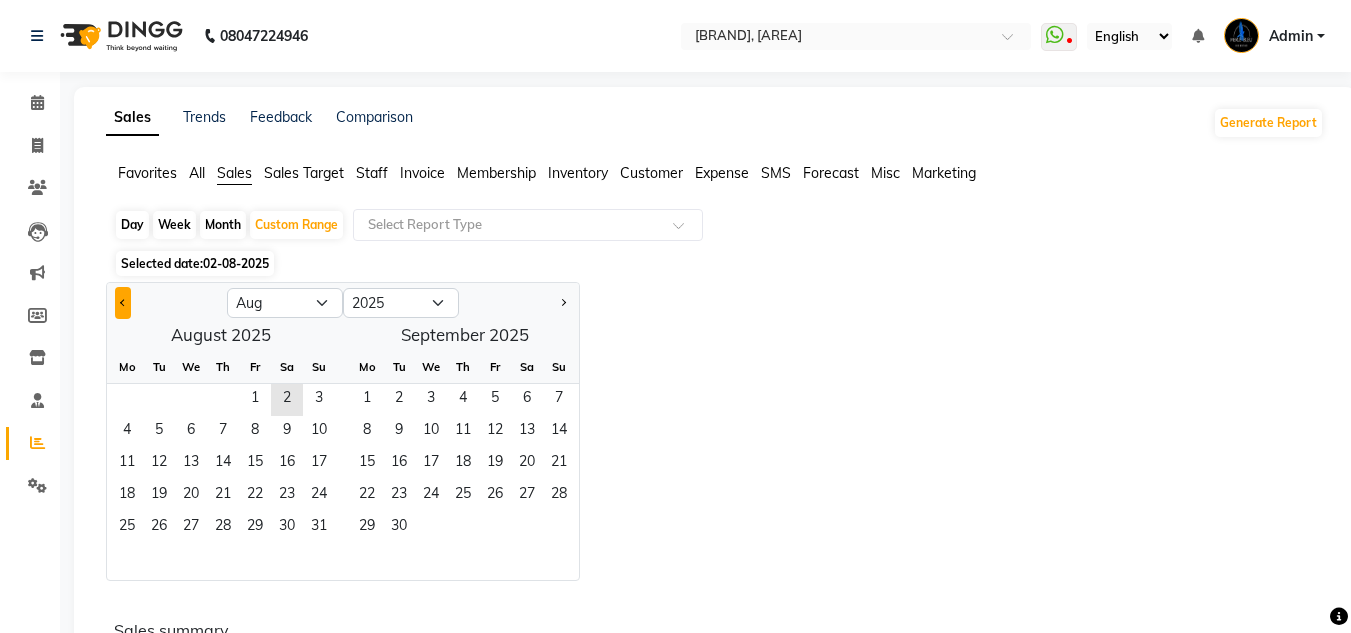 click 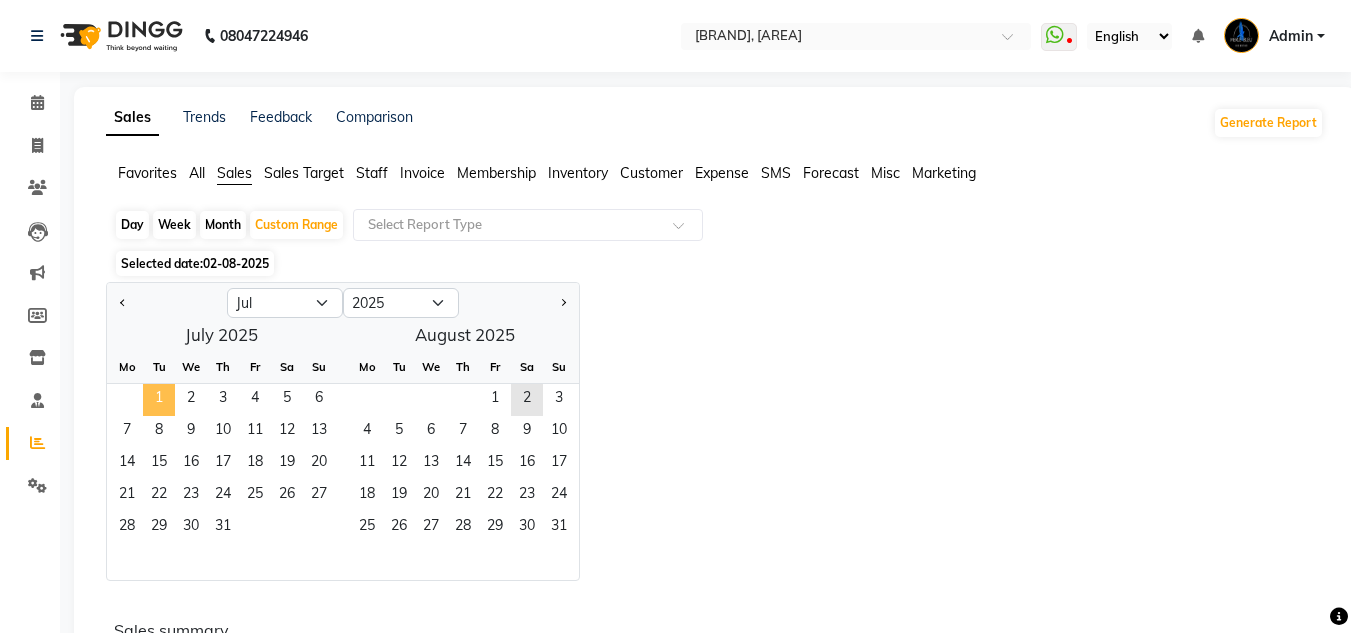 drag, startPoint x: 160, startPoint y: 396, endPoint x: 167, endPoint y: 384, distance: 13.892444 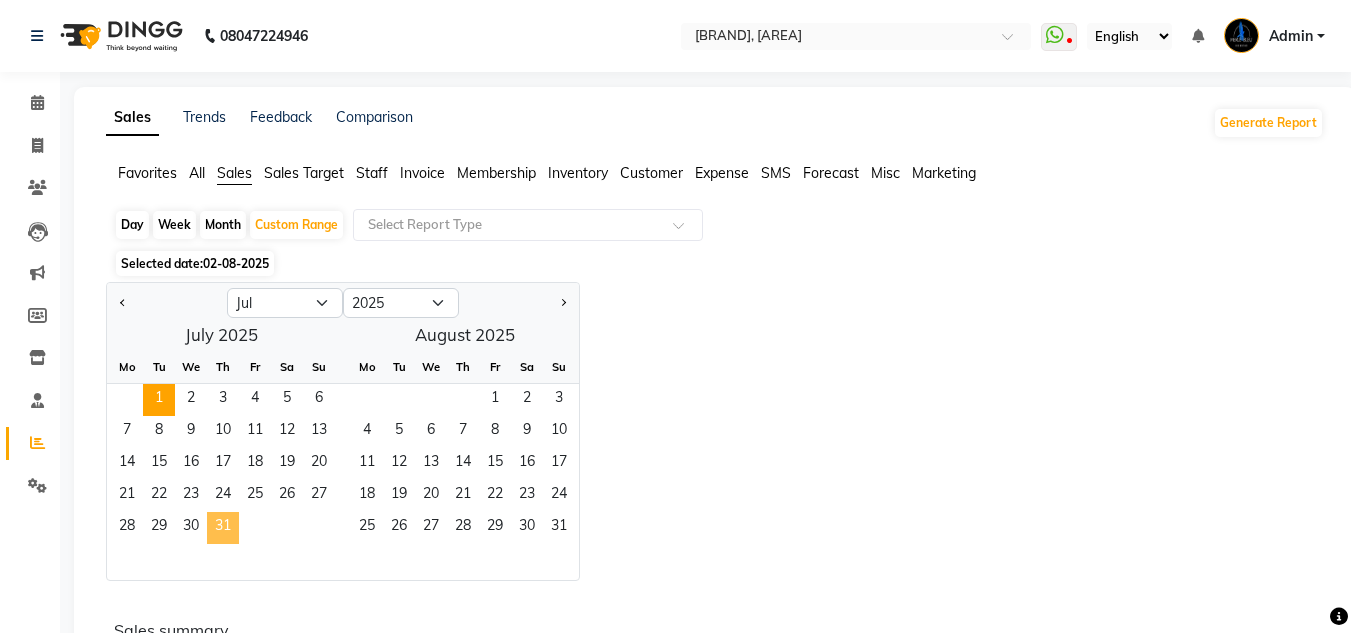drag, startPoint x: 228, startPoint y: 532, endPoint x: 229, endPoint y: 521, distance: 11.045361 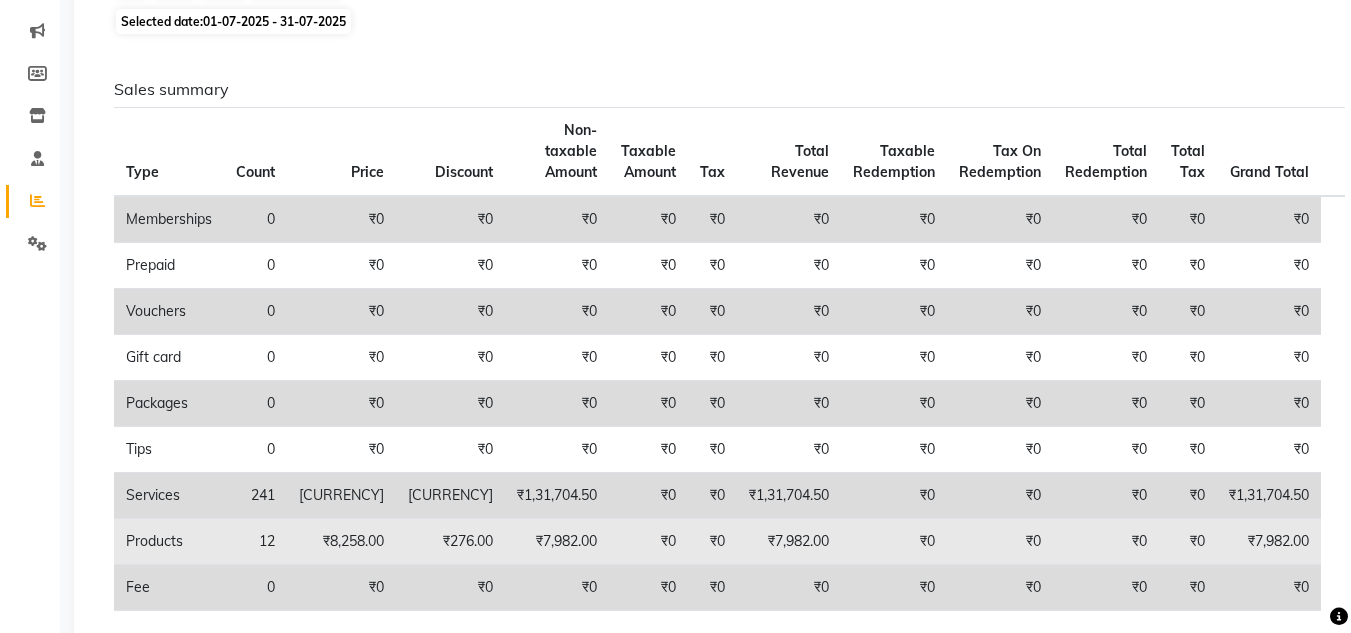 scroll, scrollTop: 205, scrollLeft: 0, axis: vertical 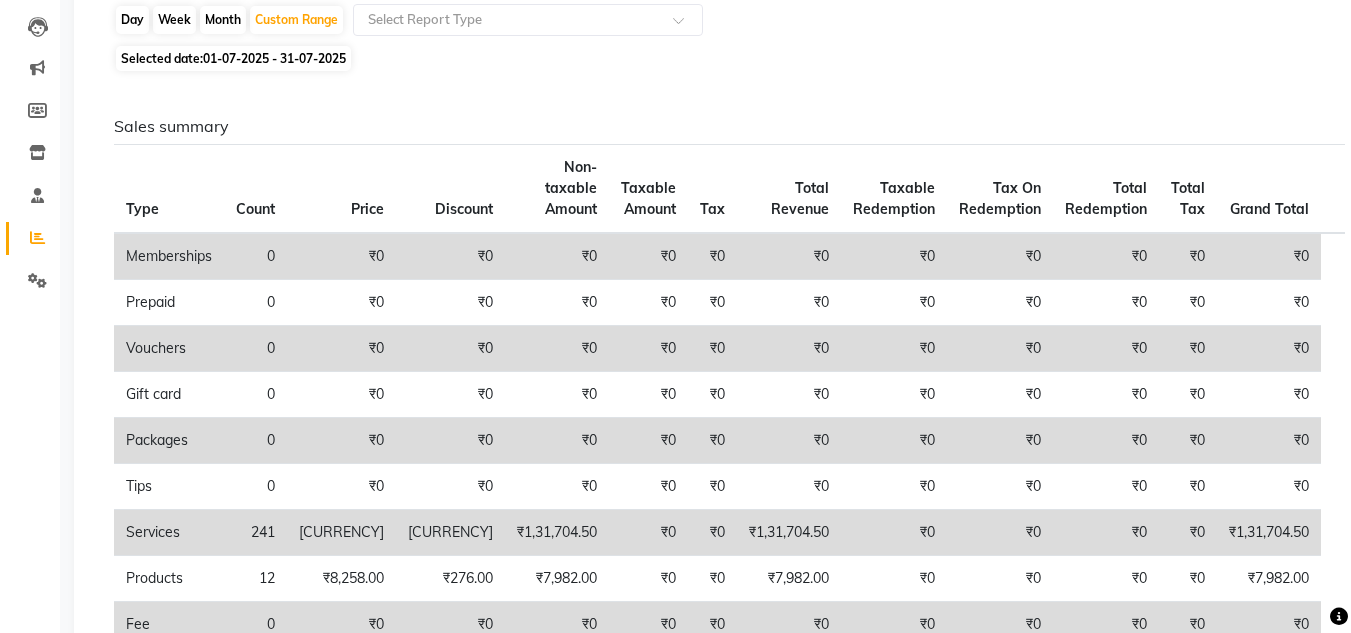 click on "Month" 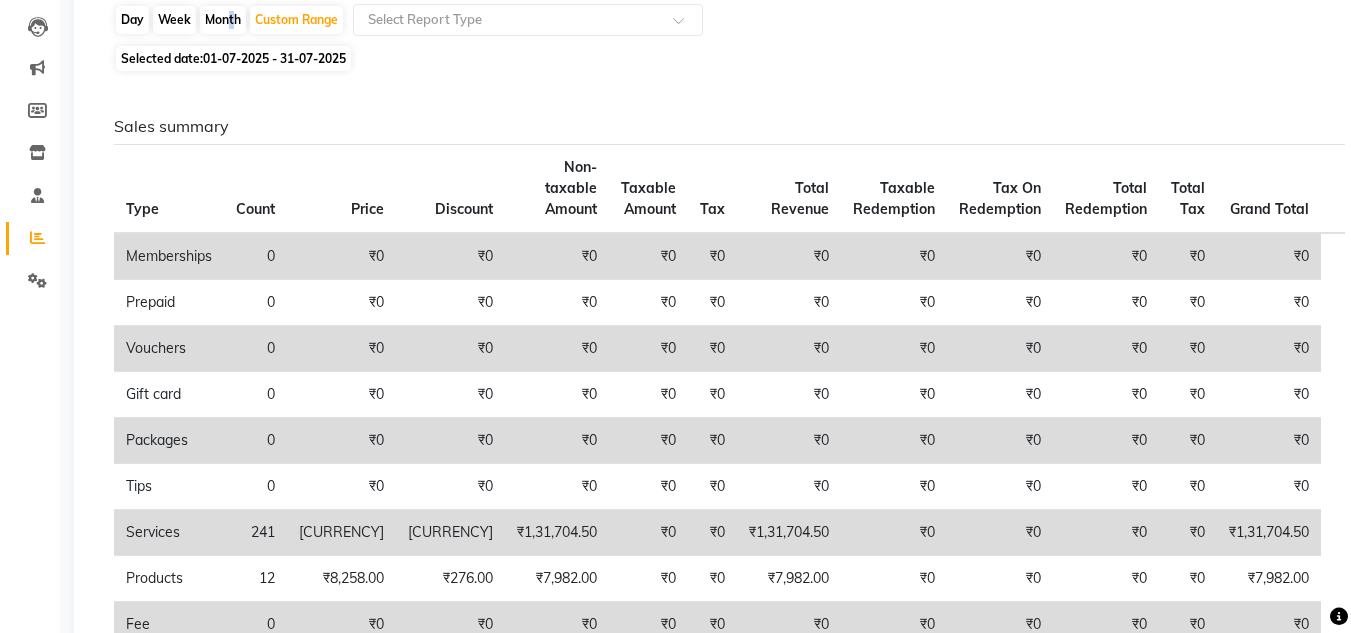 select on "7" 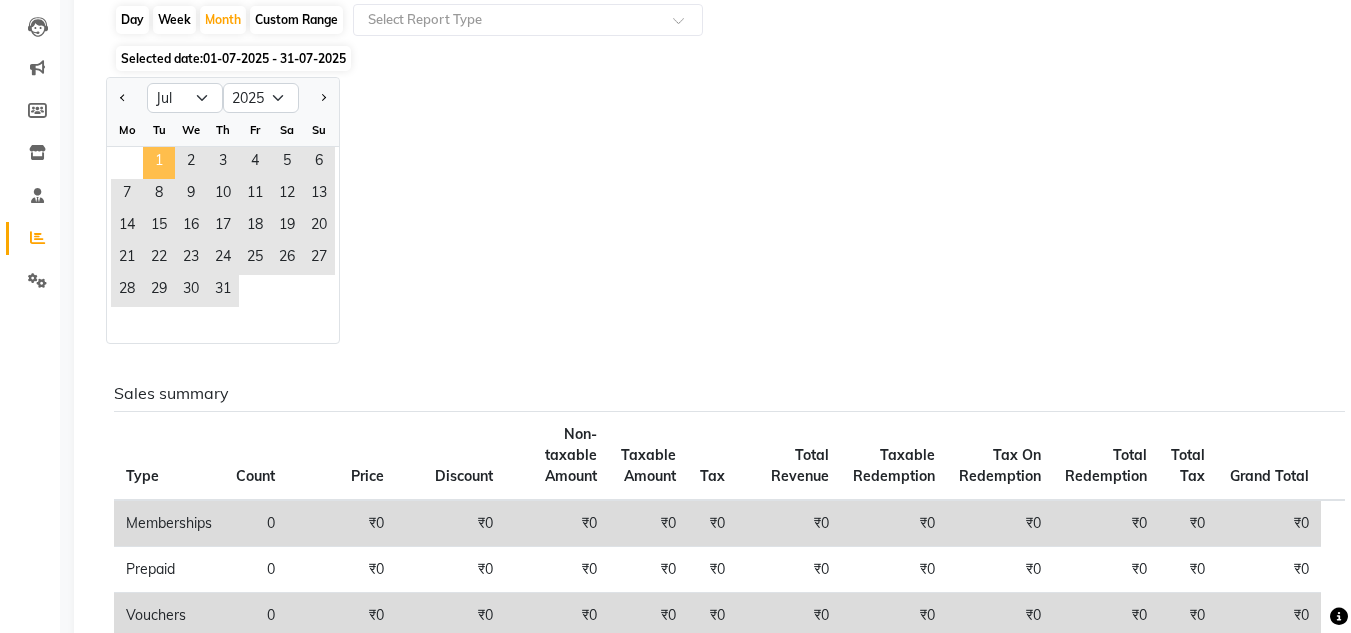 click on "1" 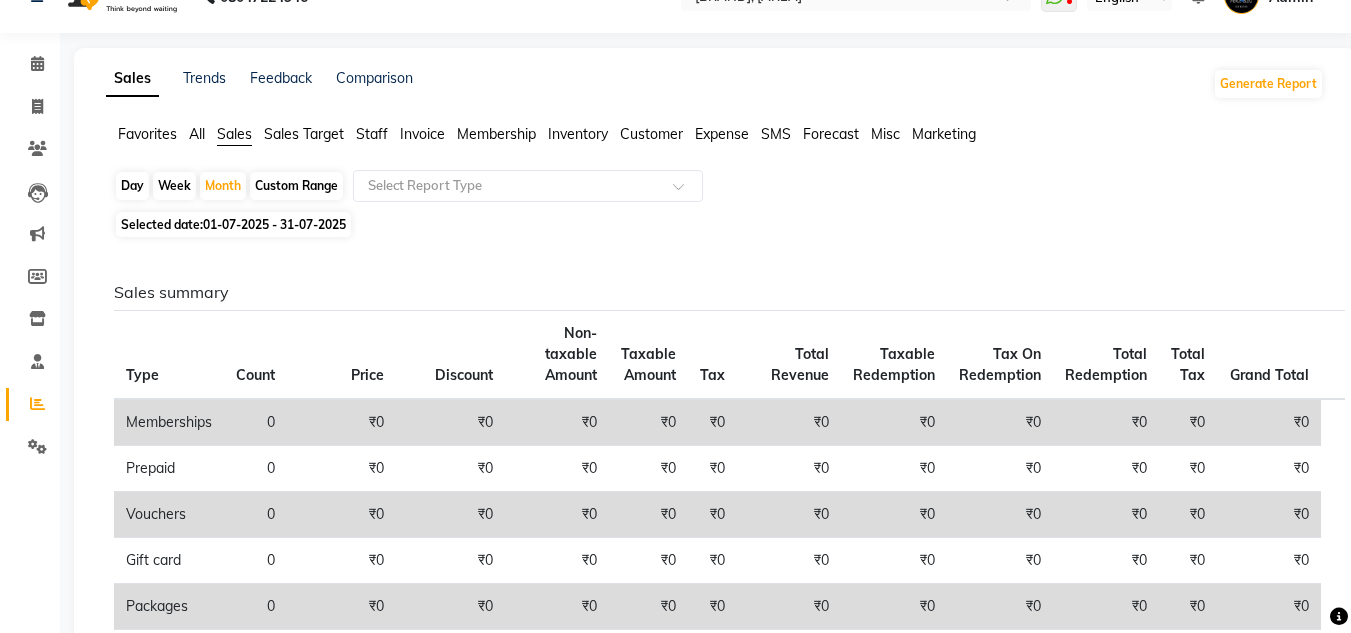 scroll, scrollTop: 5, scrollLeft: 0, axis: vertical 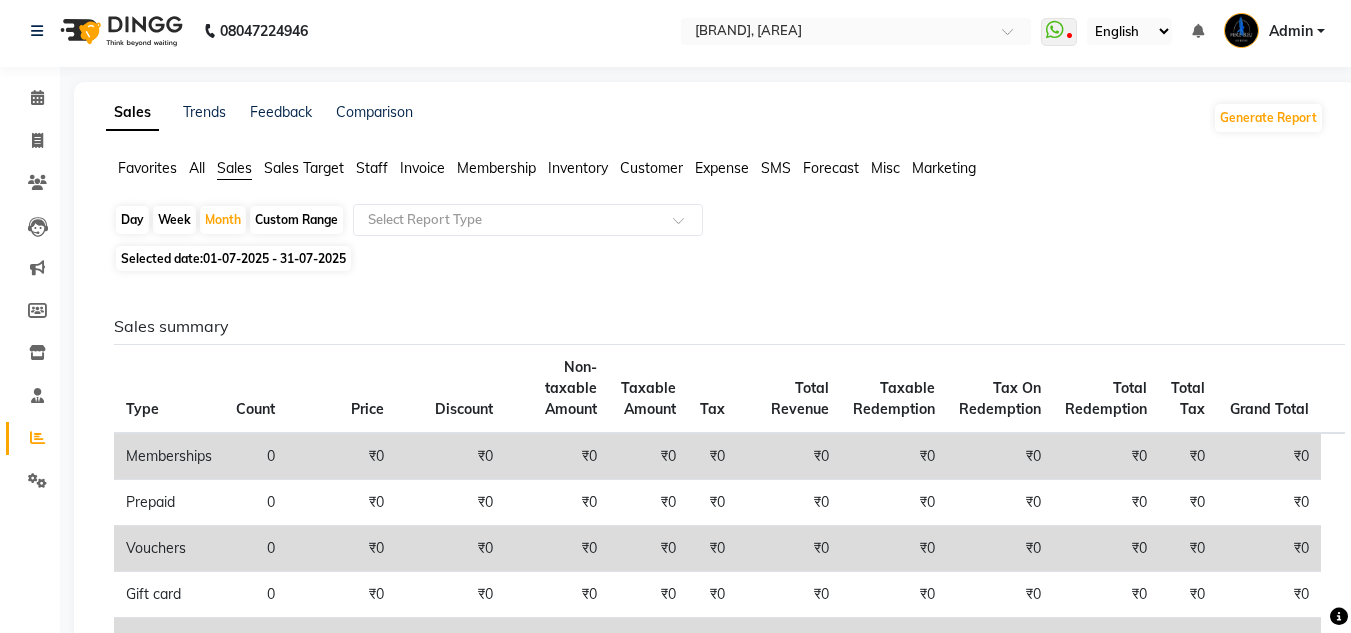 click on "Invoice" 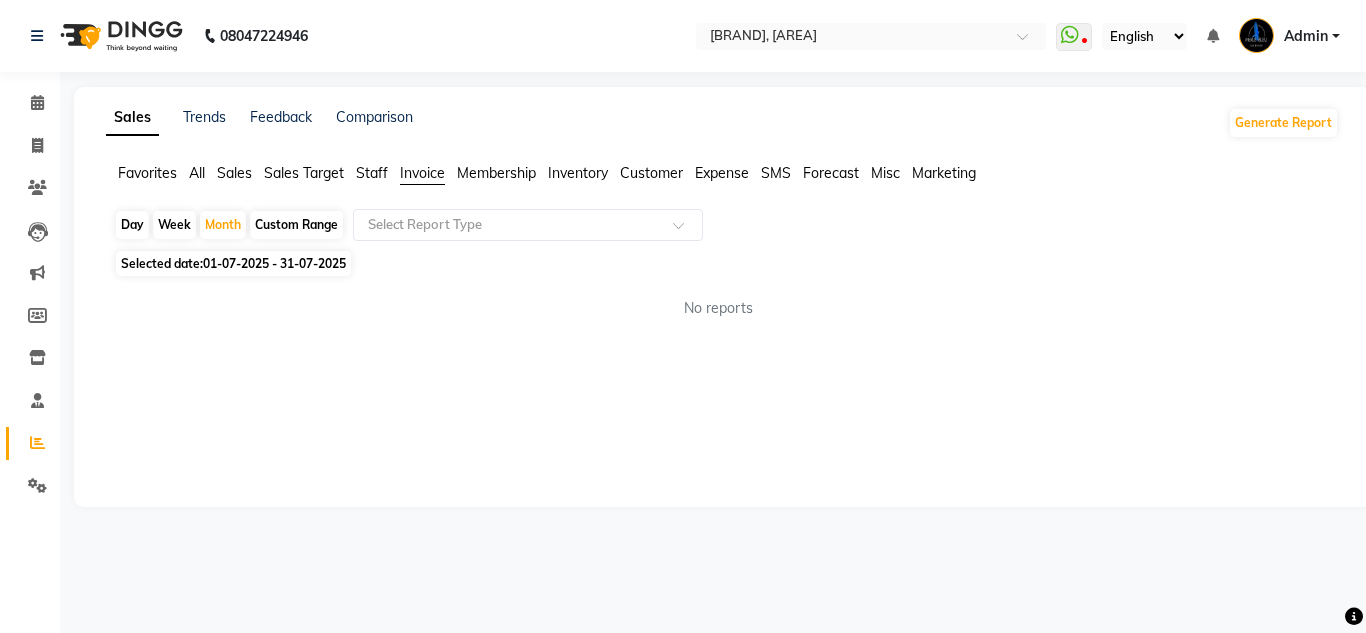 click on "Membership" 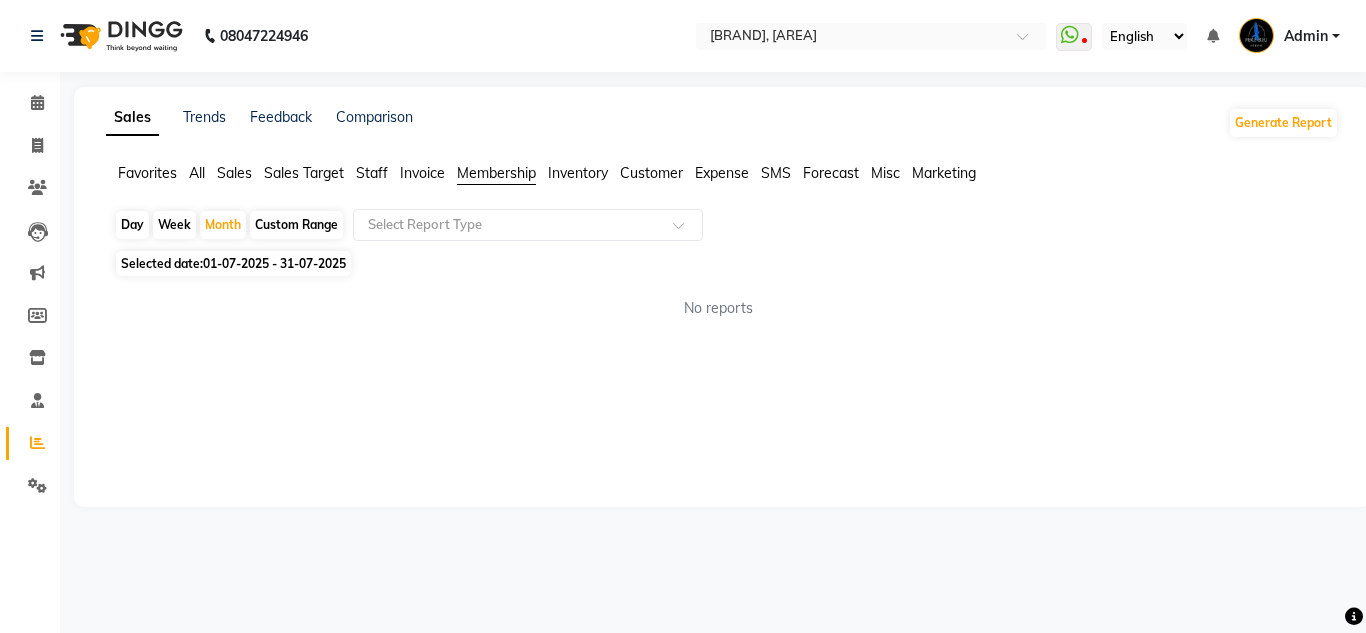 click on "Inventory" 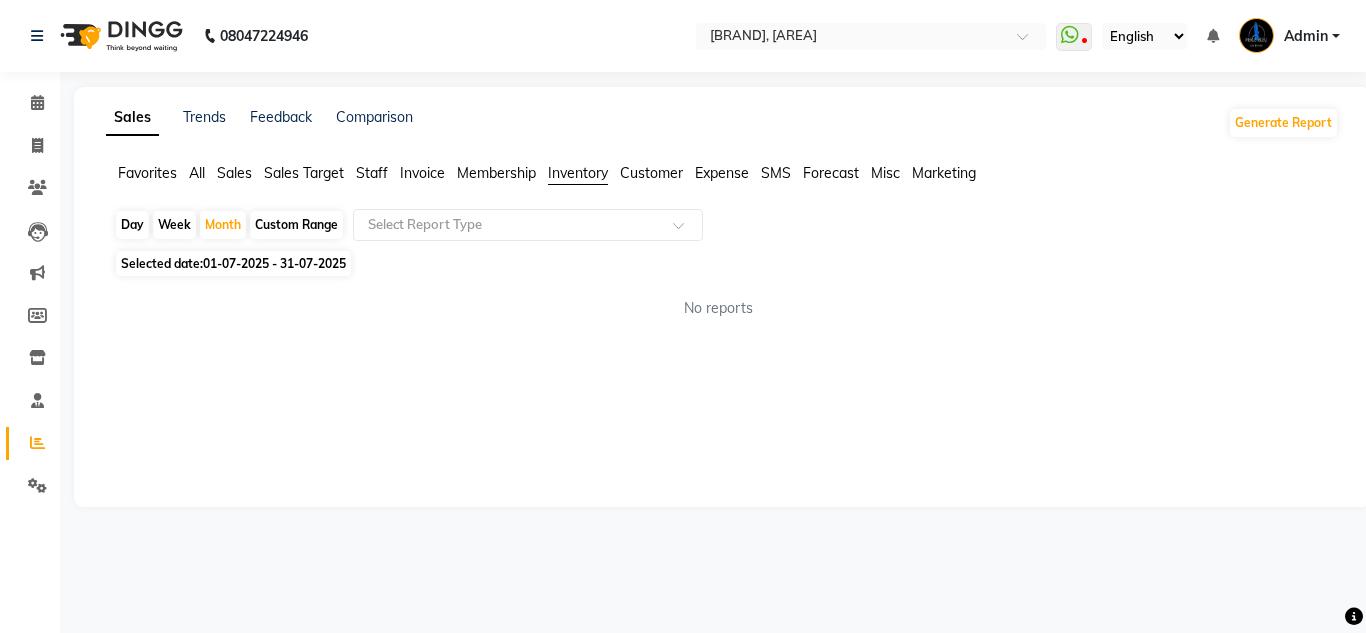 click on "Sales Target" 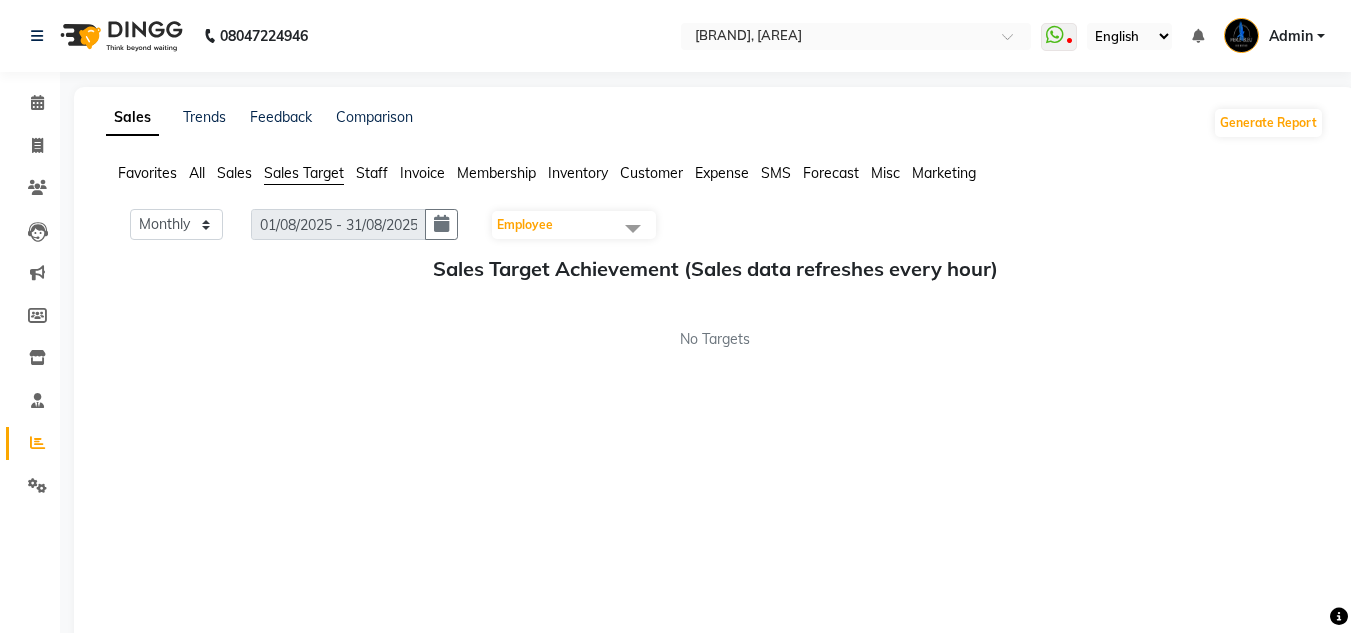 click on "Sales" 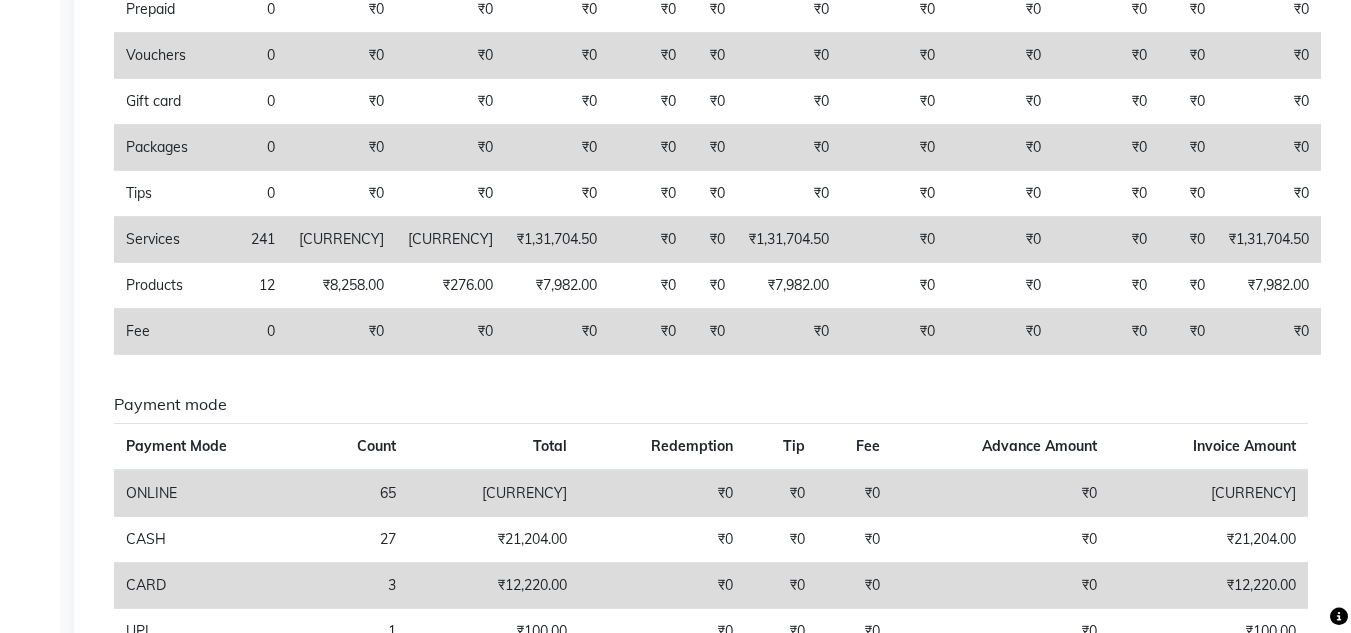 scroll, scrollTop: 500, scrollLeft: 0, axis: vertical 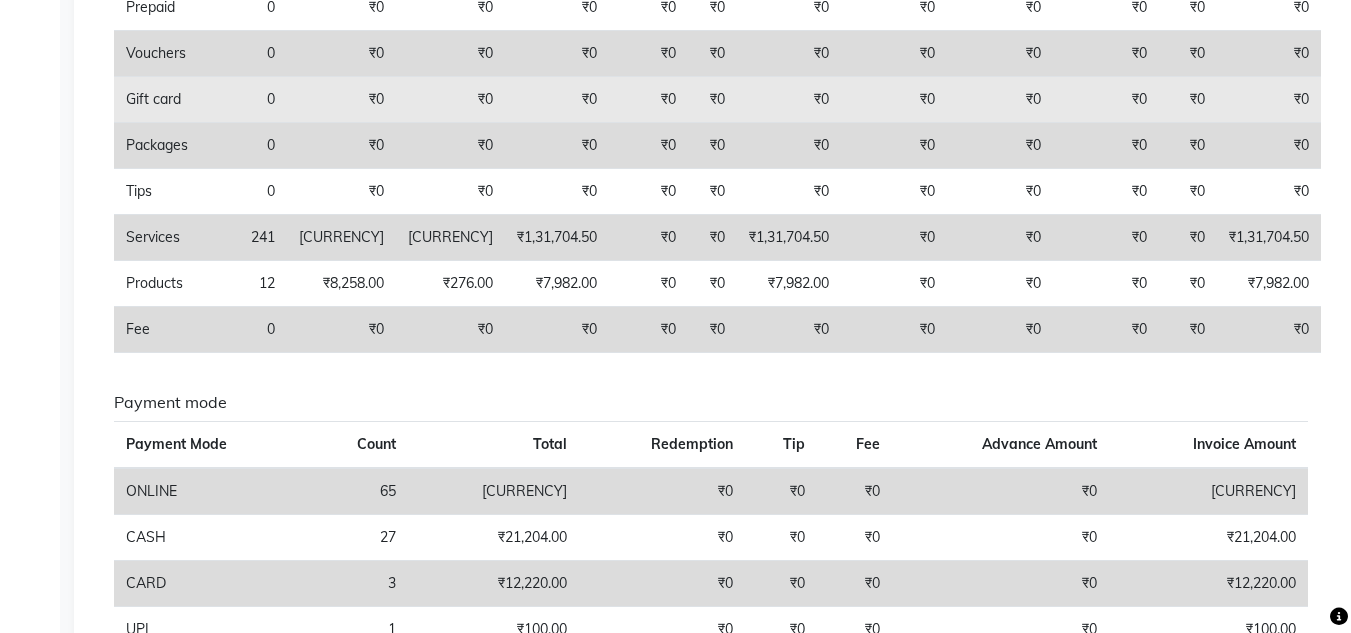 click on "₹0" 